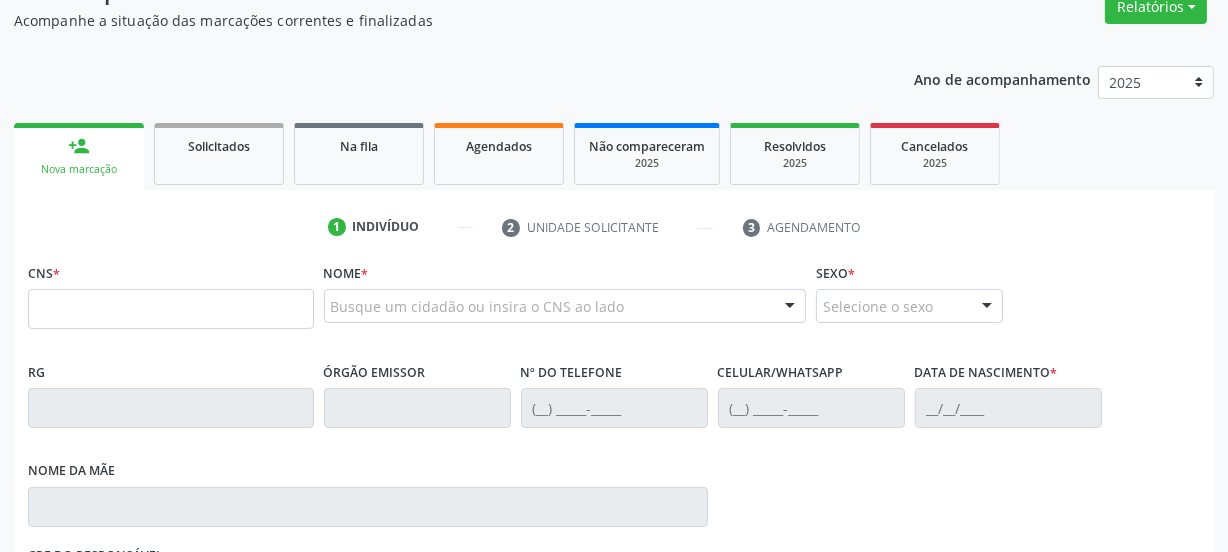 scroll, scrollTop: 181, scrollLeft: 0, axis: vertical 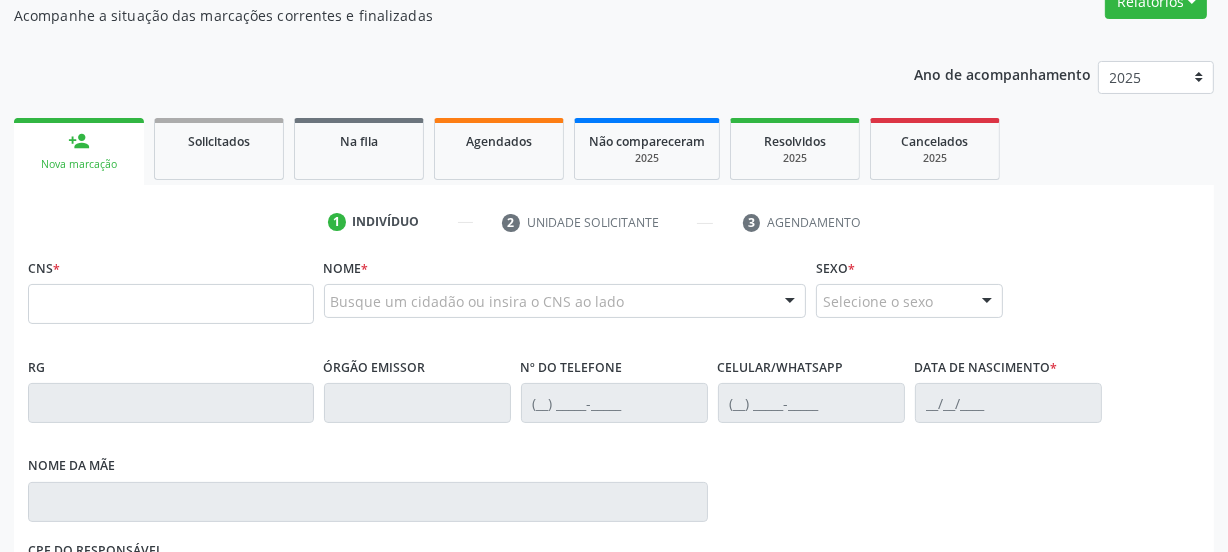 click at bounding box center (171, 304) 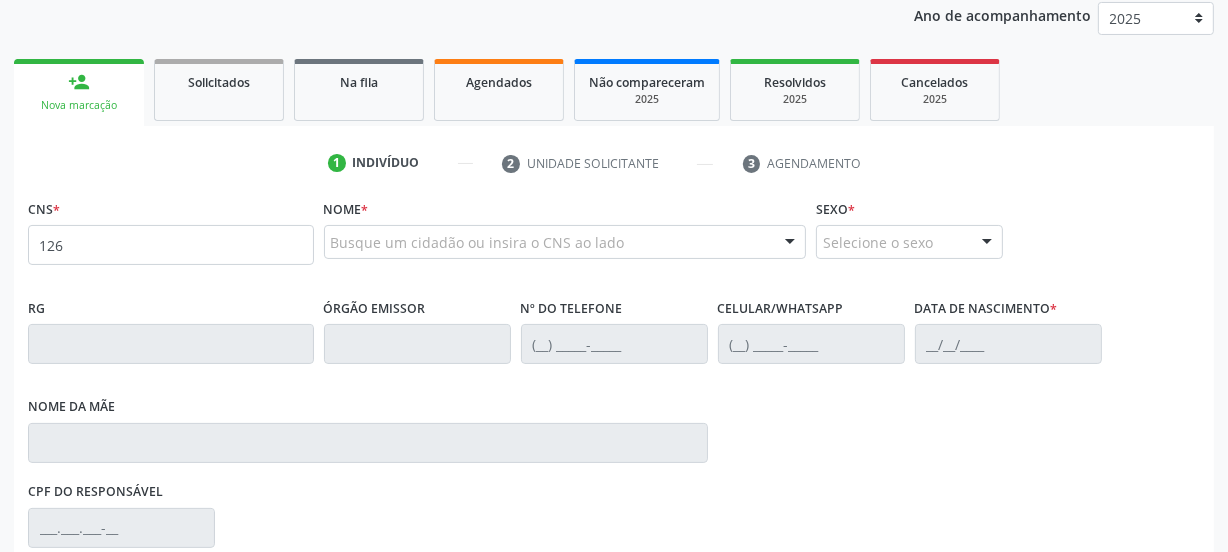 scroll, scrollTop: 244, scrollLeft: 0, axis: vertical 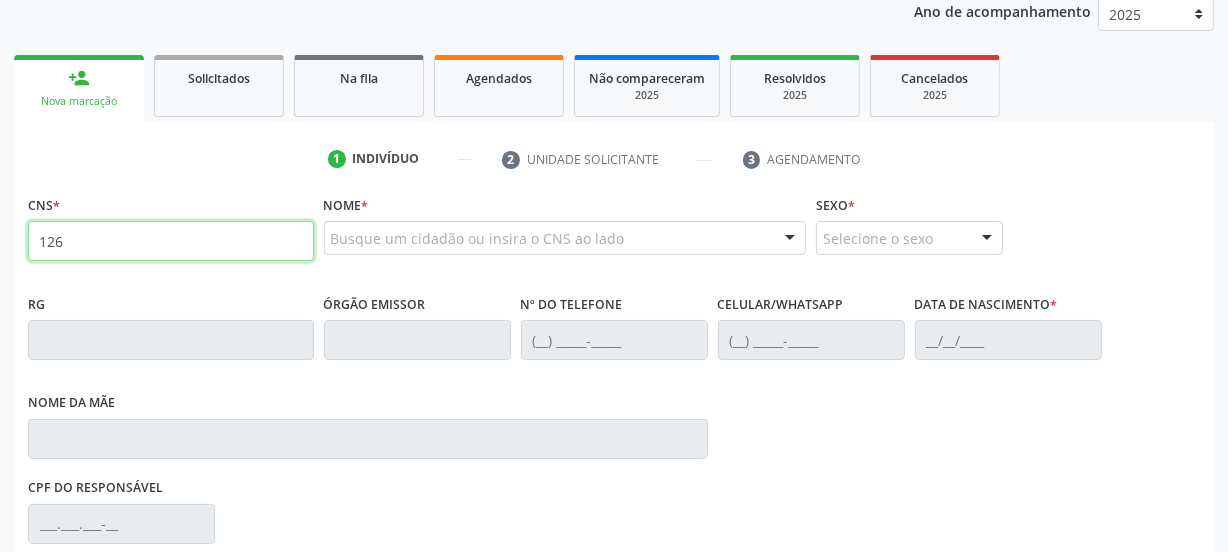 click on "126" at bounding box center (171, 241) 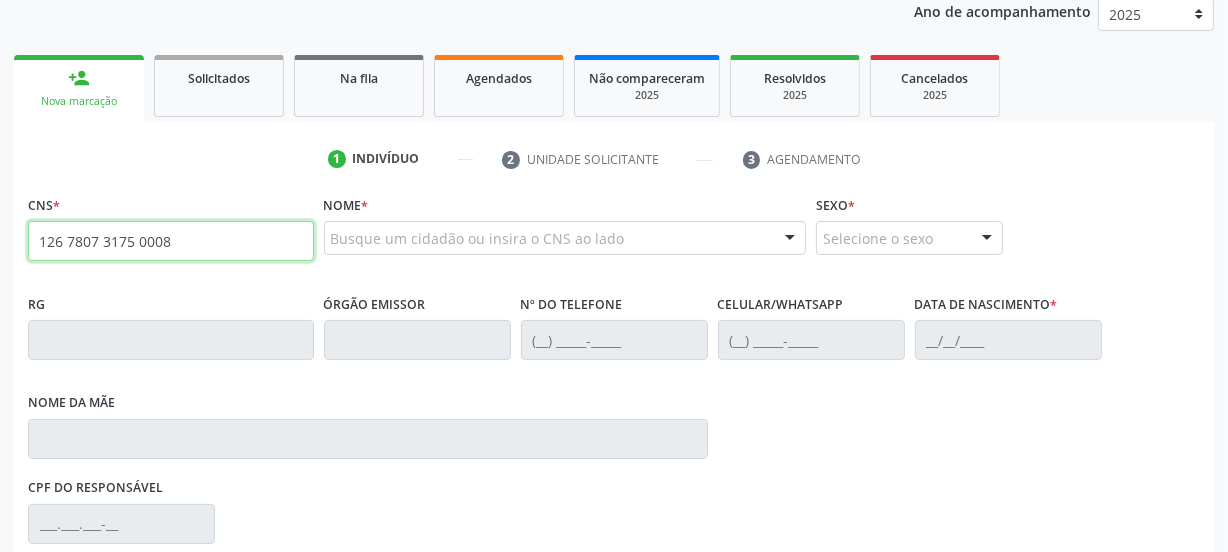 type on "126 7807 3175 0008" 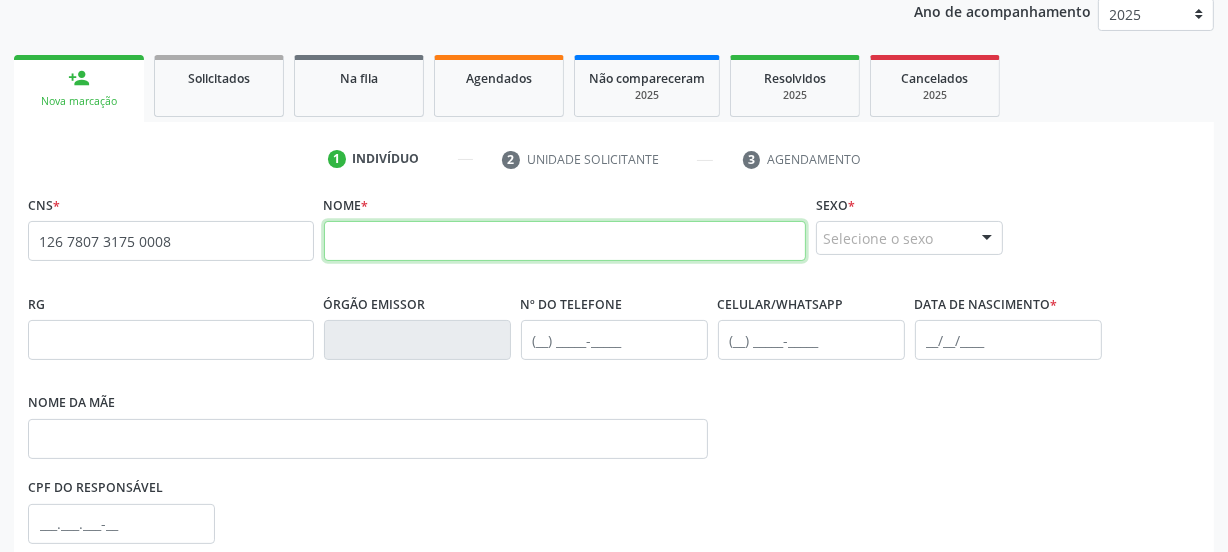 click at bounding box center [565, 241] 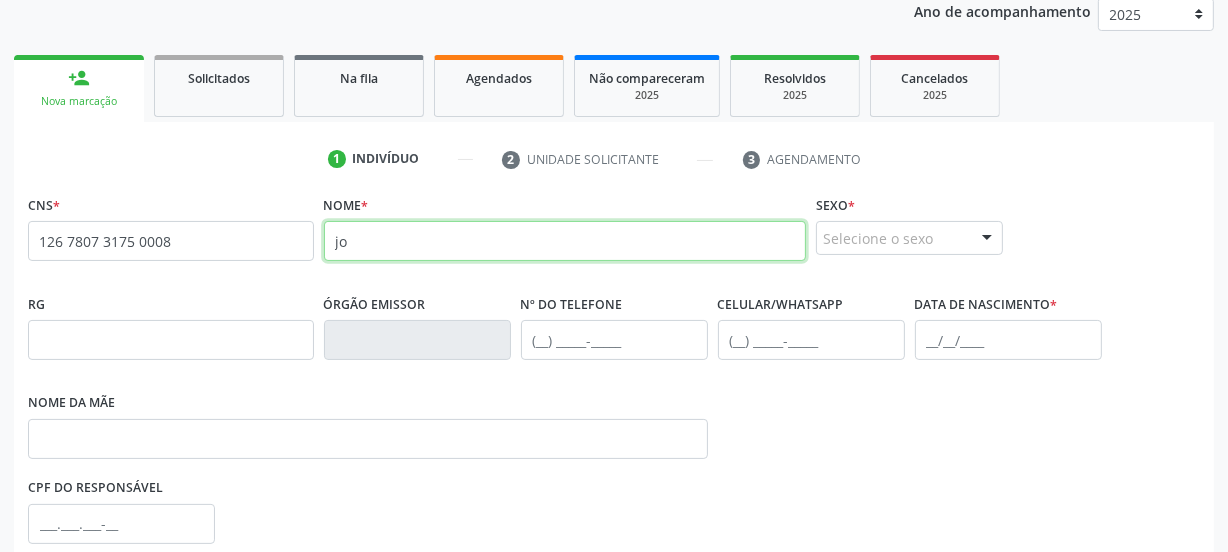 type on "j" 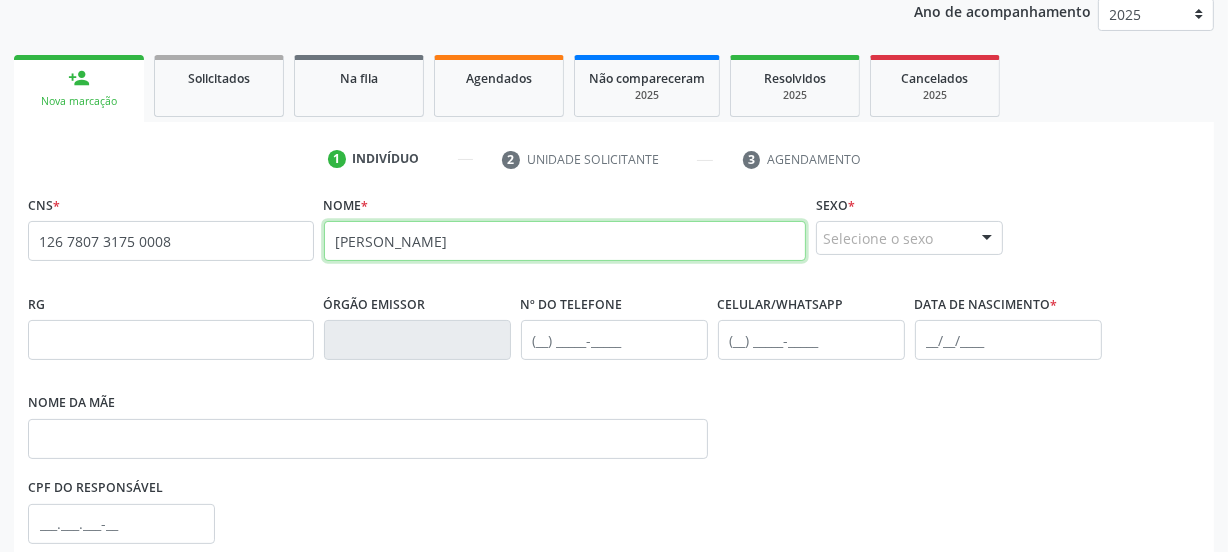 type on "jose dos santos pereira" 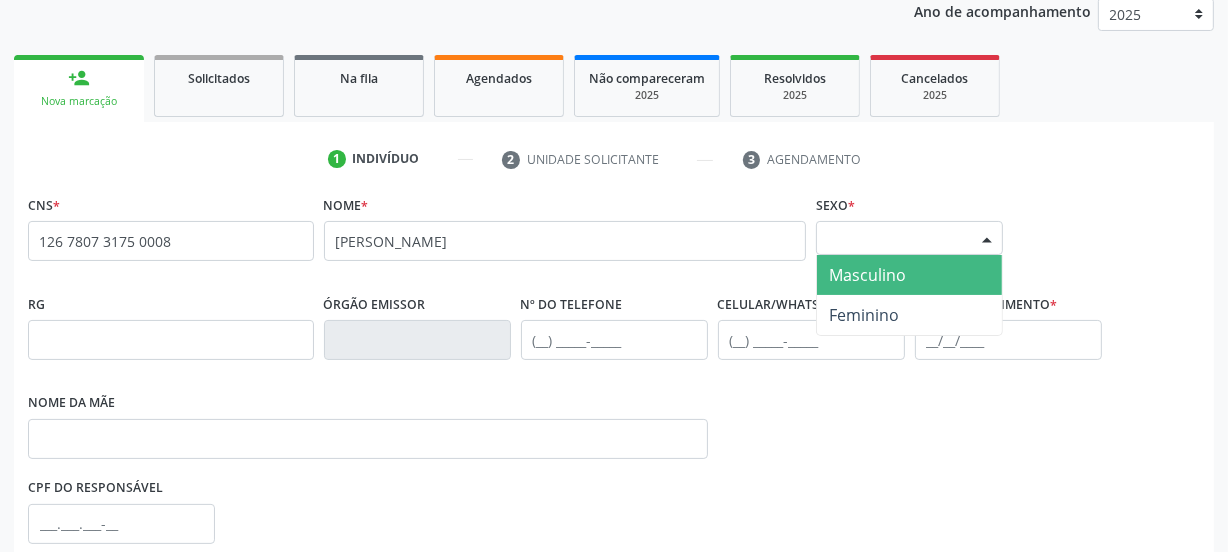 click on "Masculino" at bounding box center (909, 275) 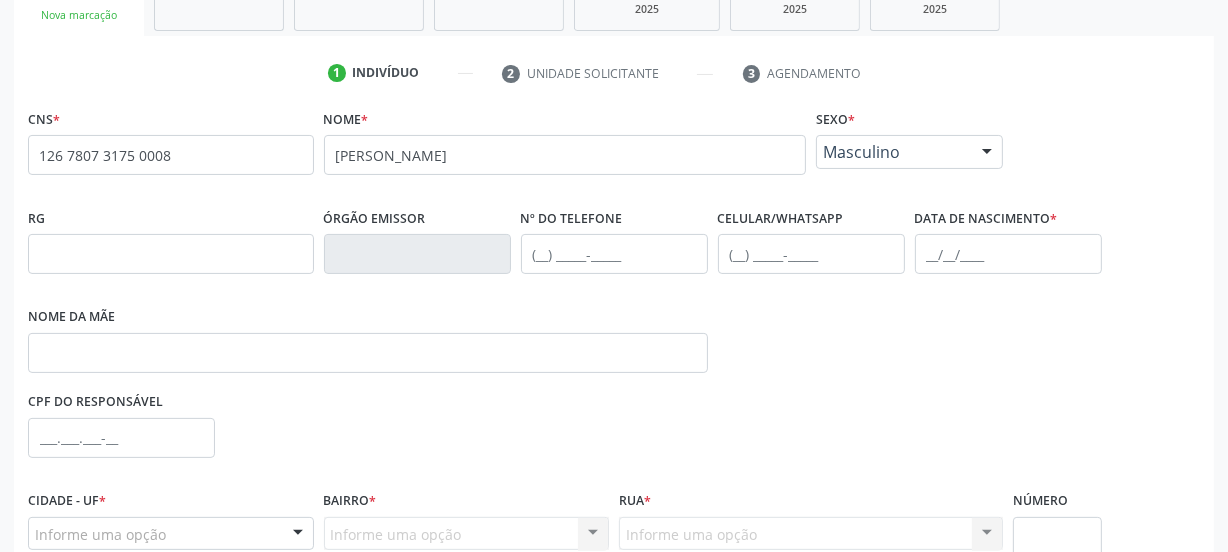 scroll, scrollTop: 335, scrollLeft: 0, axis: vertical 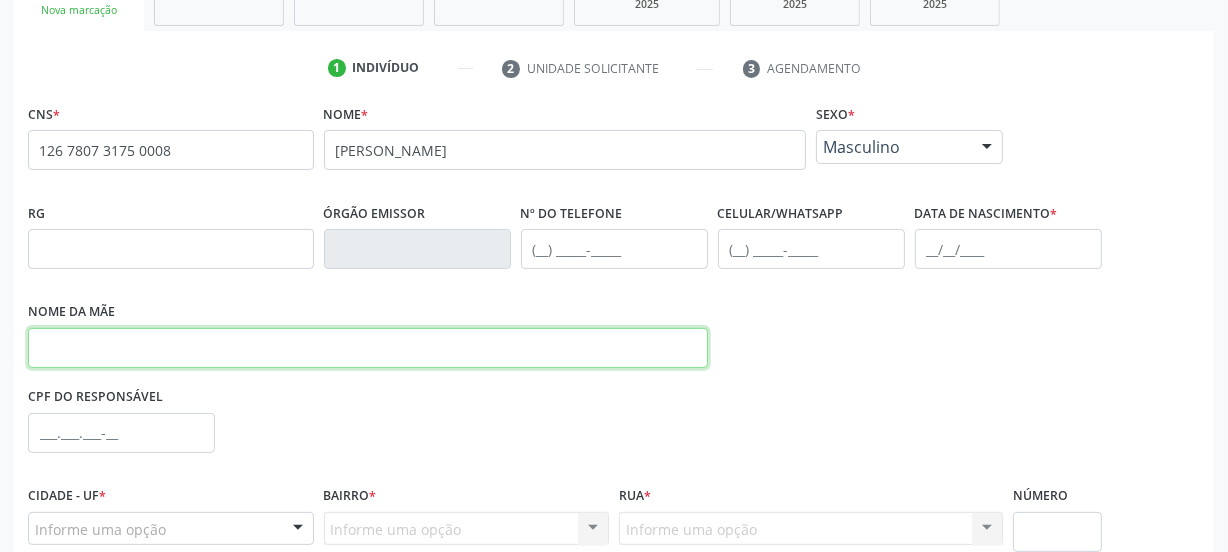 click at bounding box center [368, 348] 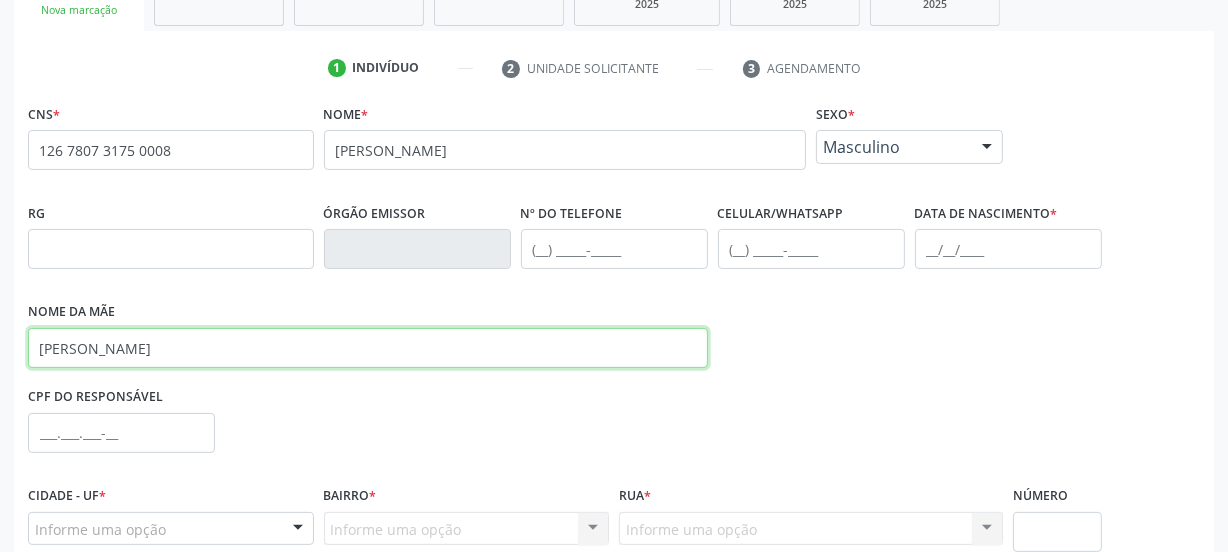 type on "rosenilda melo pereira santos" 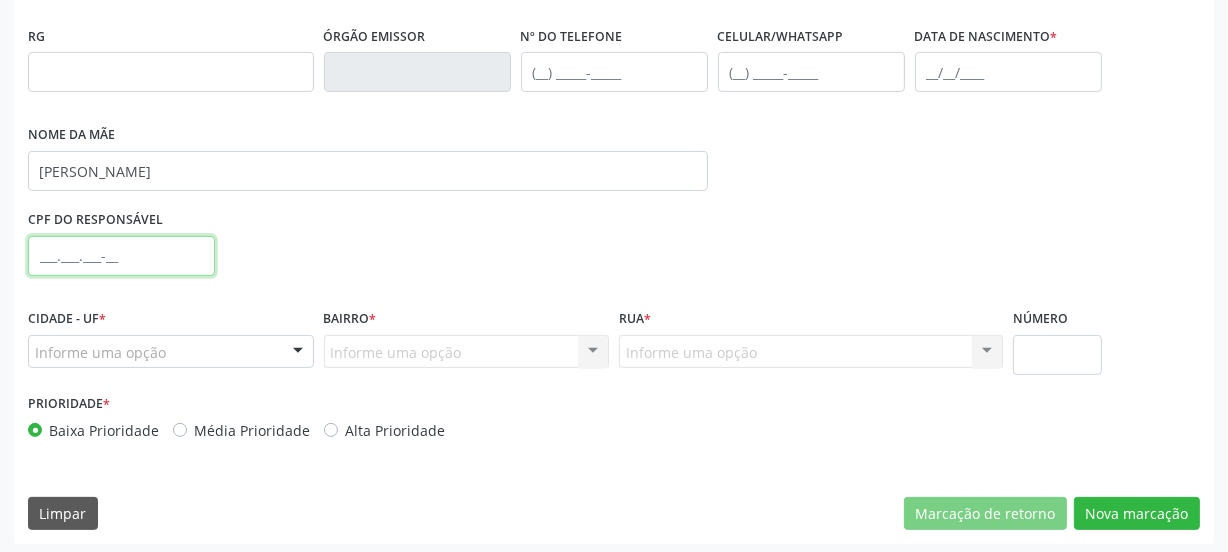 scroll, scrollTop: 517, scrollLeft: 0, axis: vertical 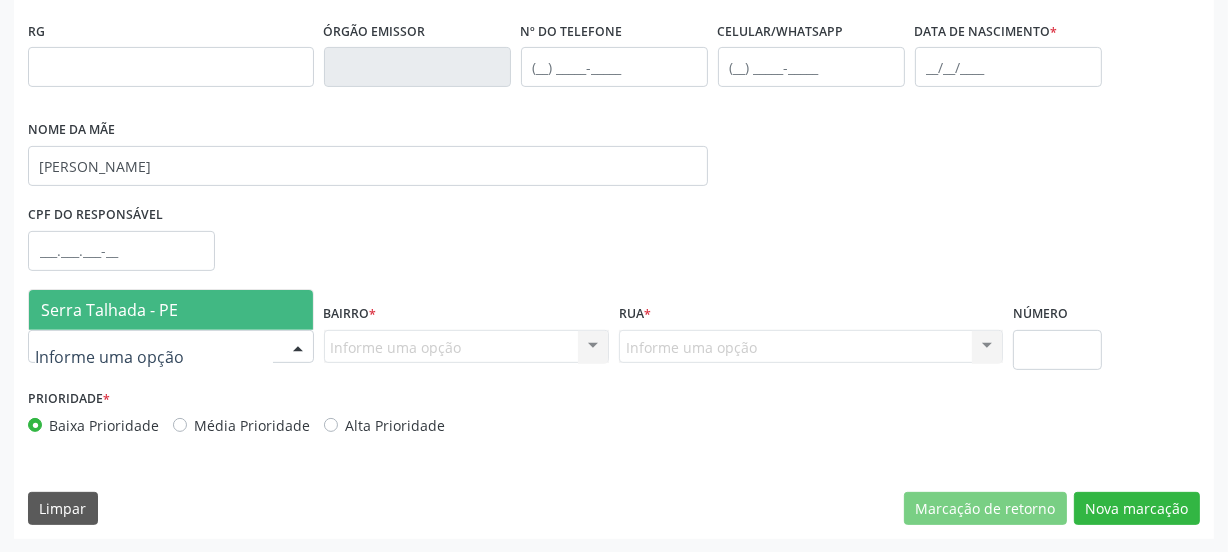click on "Serra Talhada - PE" at bounding box center [109, 310] 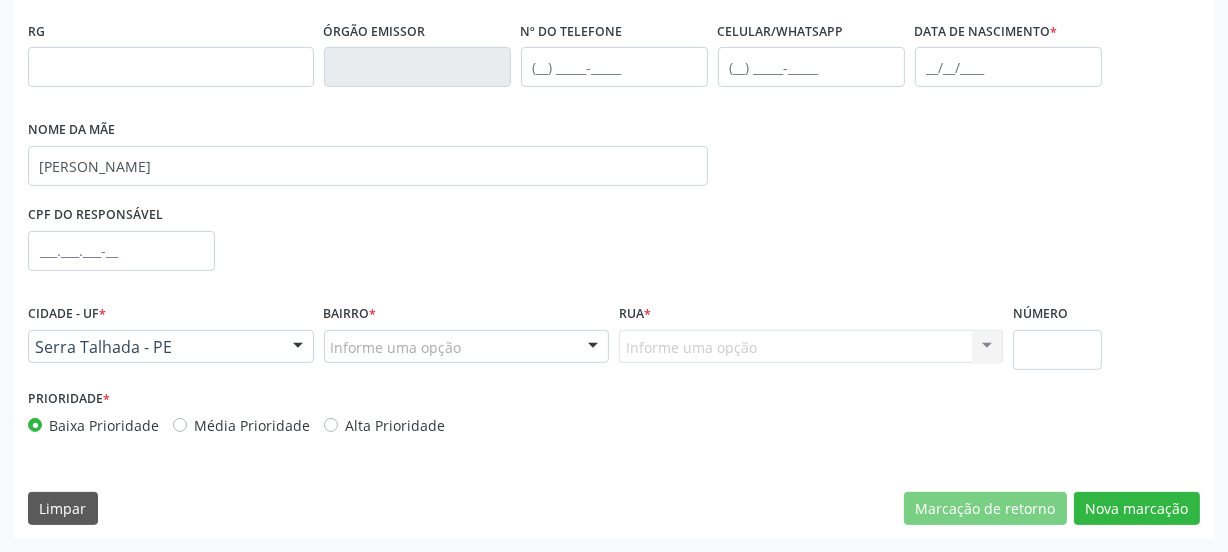 click on "Informe uma opção" at bounding box center [467, 347] 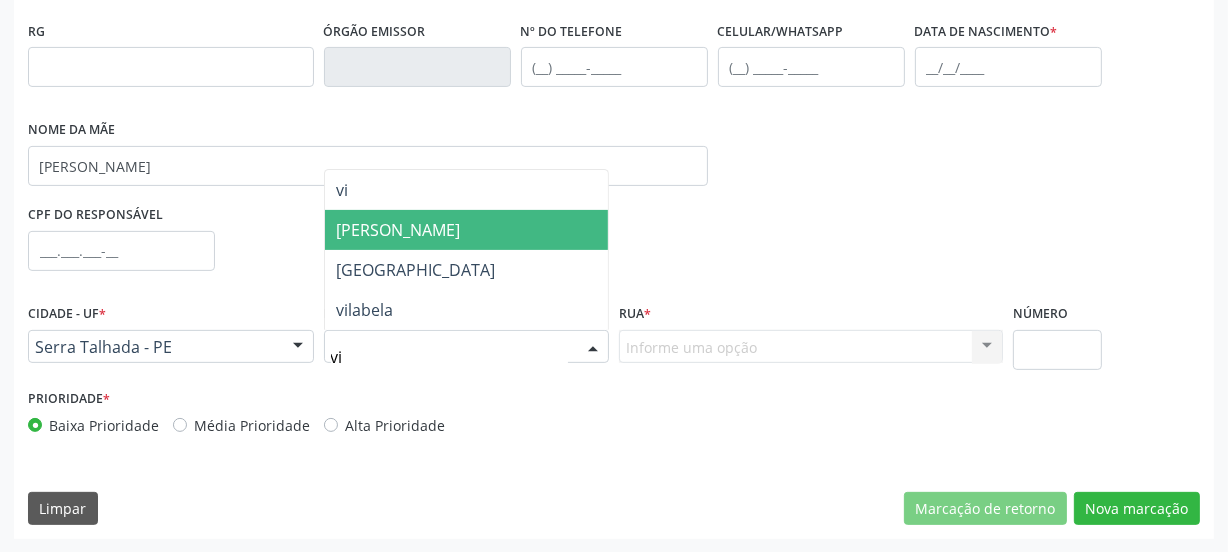 type on "vil" 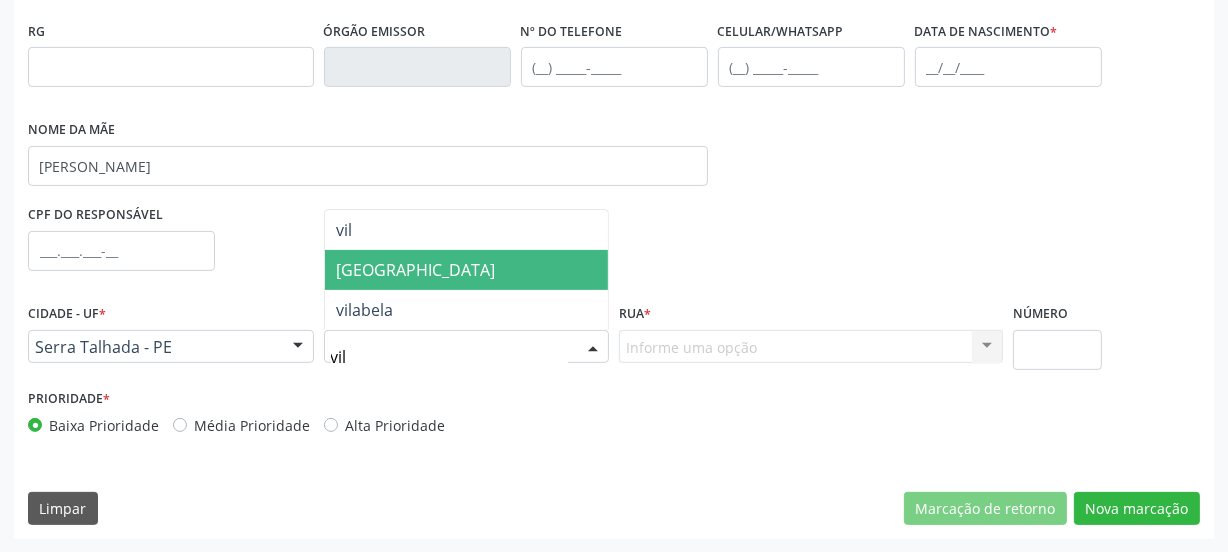 click on "[GEOGRAPHIC_DATA]" at bounding box center (467, 270) 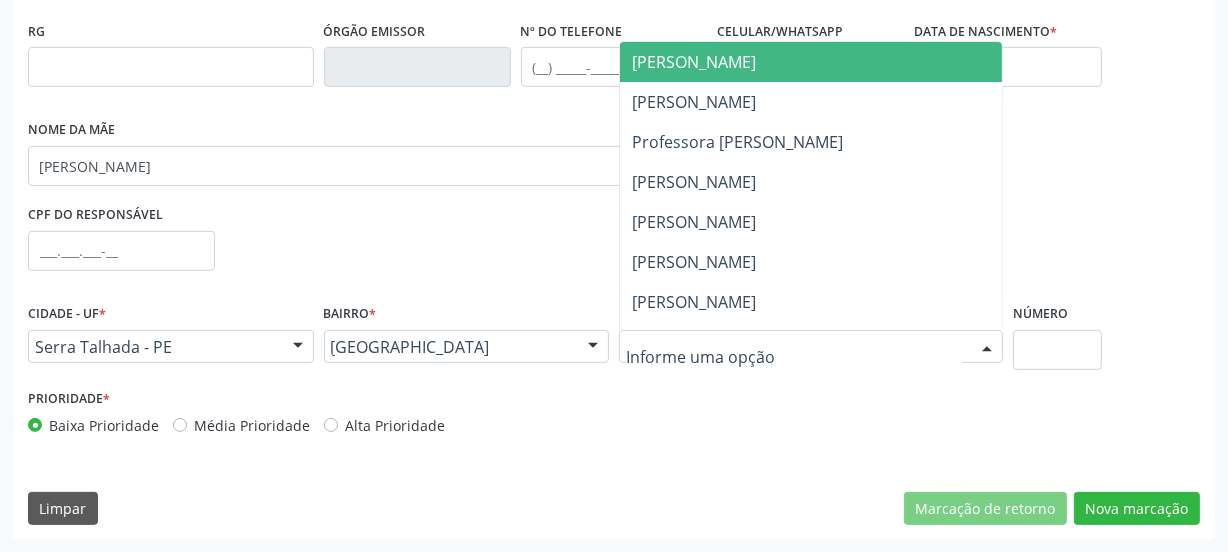 click at bounding box center (811, 347) 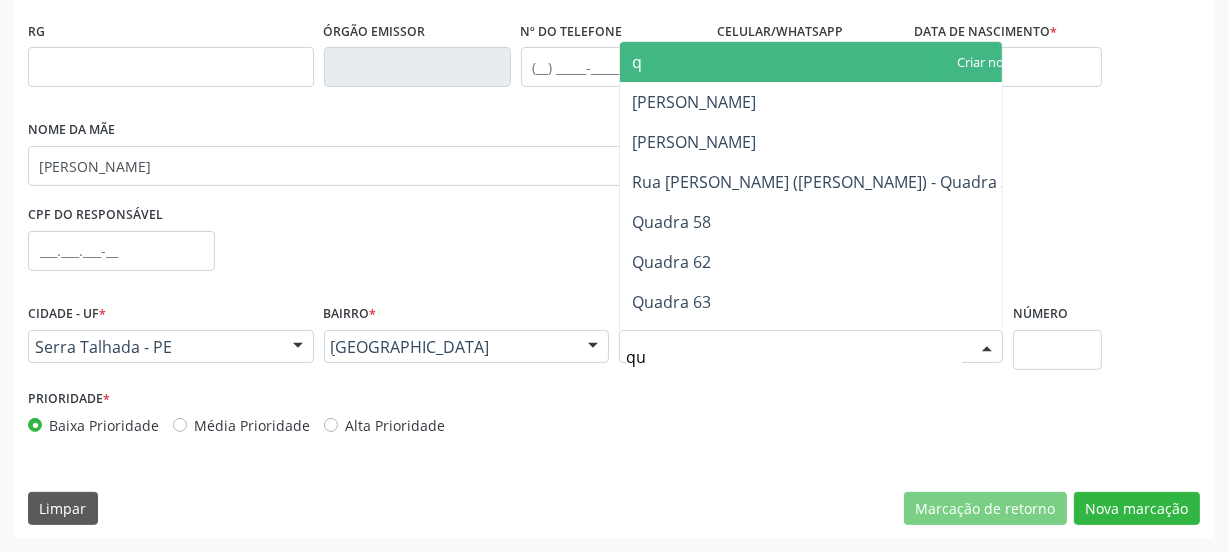 type on "qua" 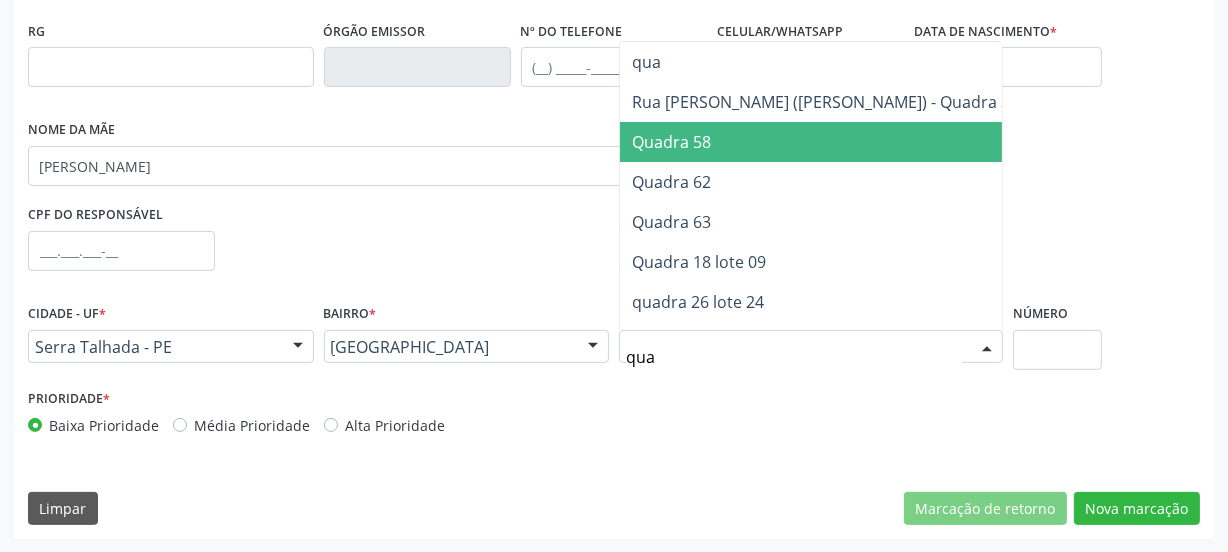 click on "Quadra 58" at bounding box center (825, 142) 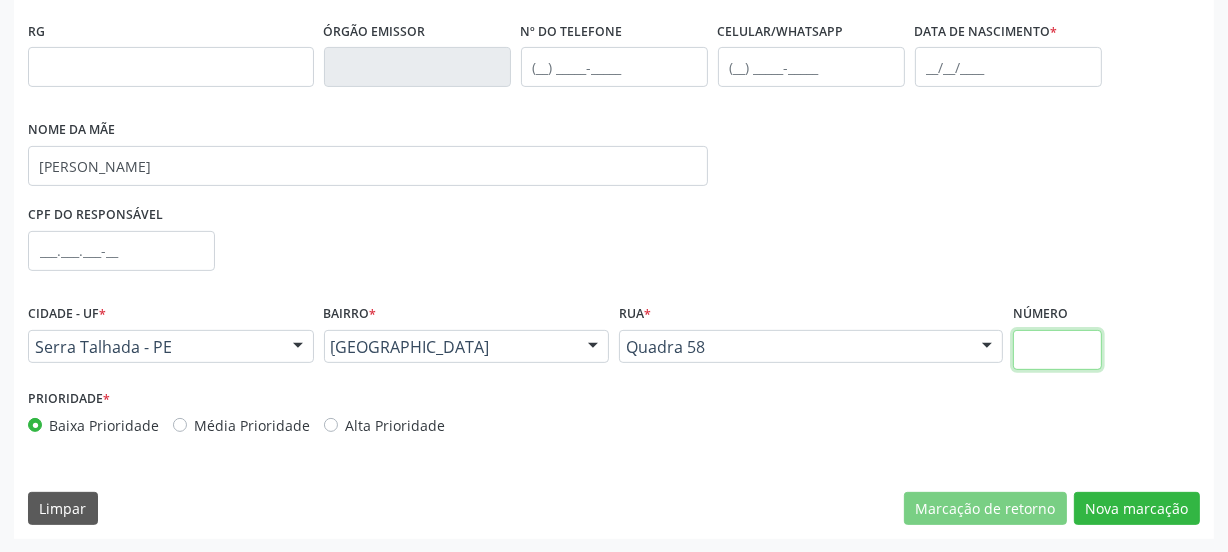 click at bounding box center [1057, 350] 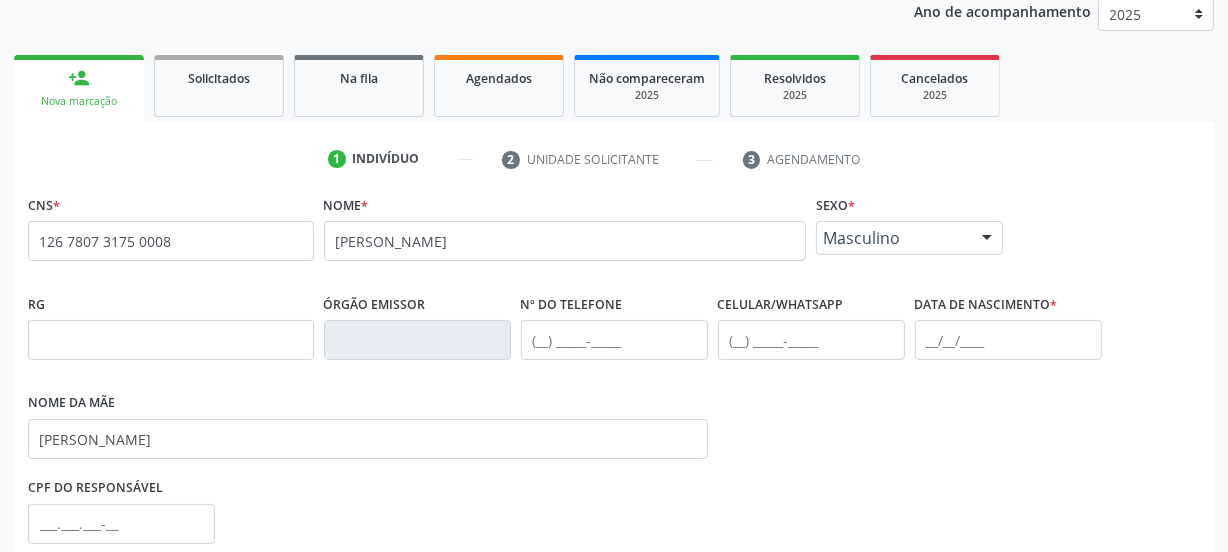 scroll, scrollTop: 517, scrollLeft: 0, axis: vertical 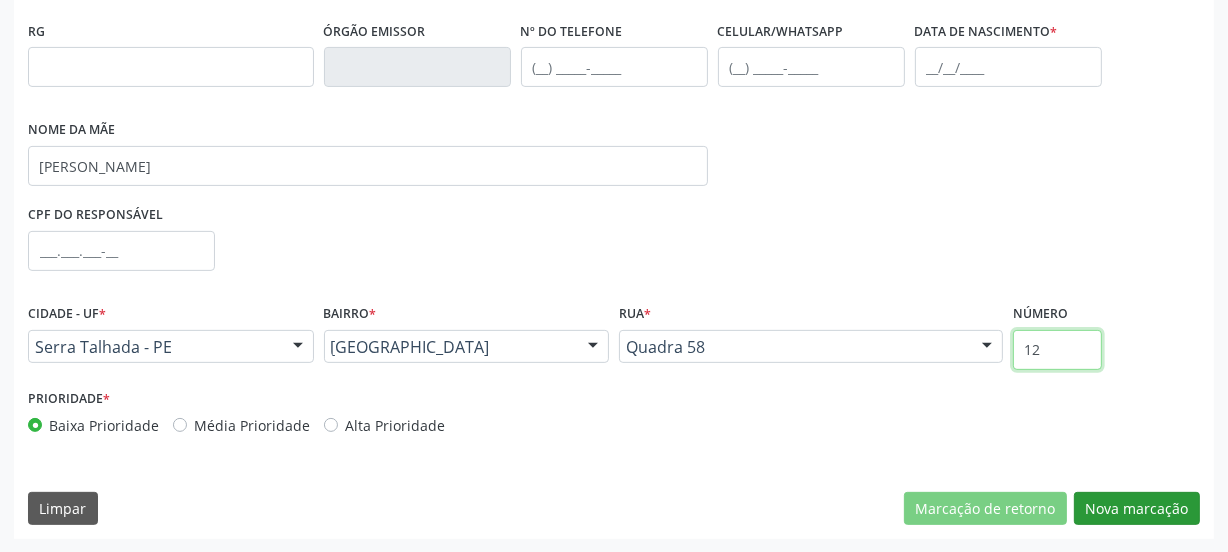 type on "12" 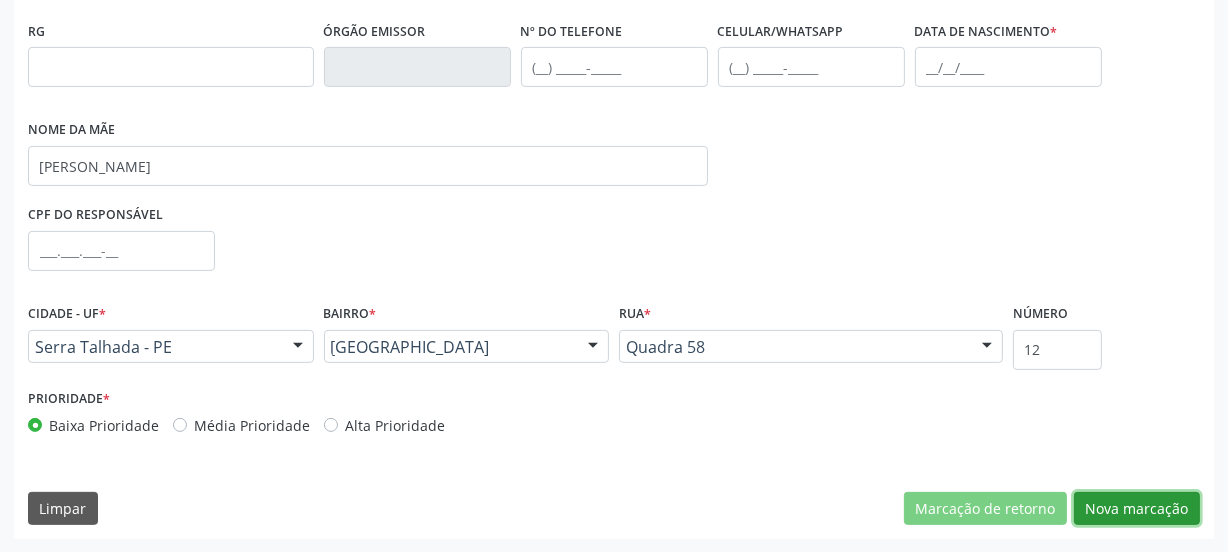 click on "Nova marcação" at bounding box center [1137, 509] 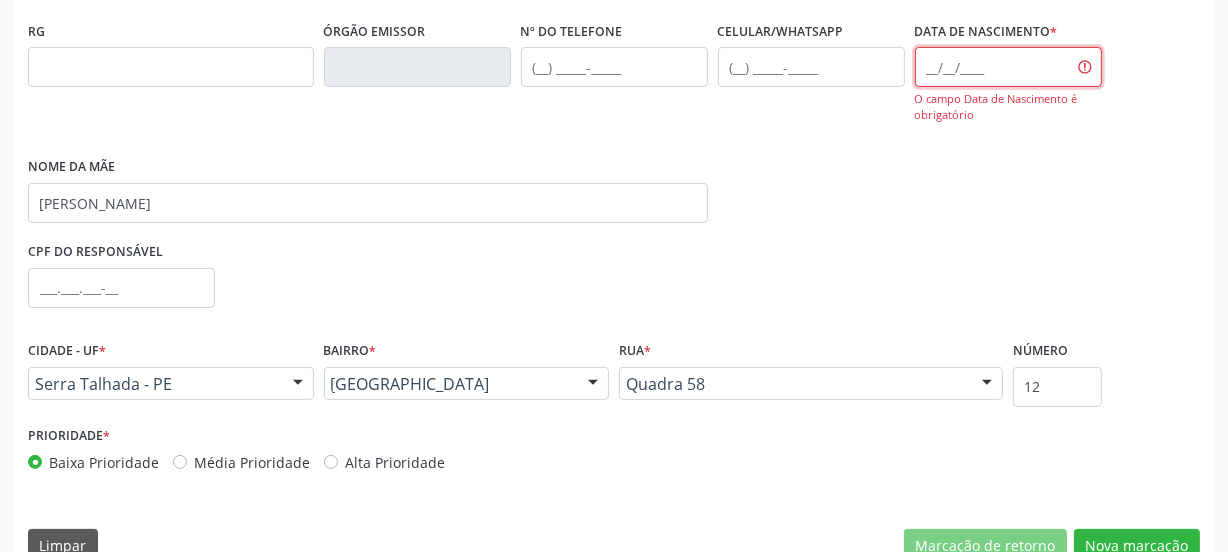 click at bounding box center (1008, 67) 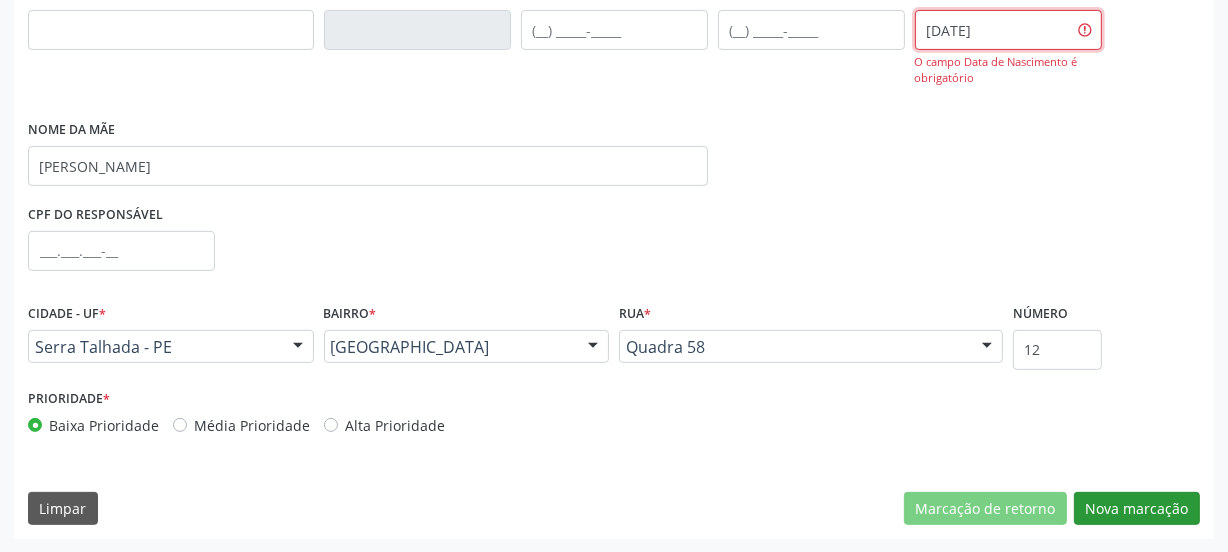 type on "03/07/1980" 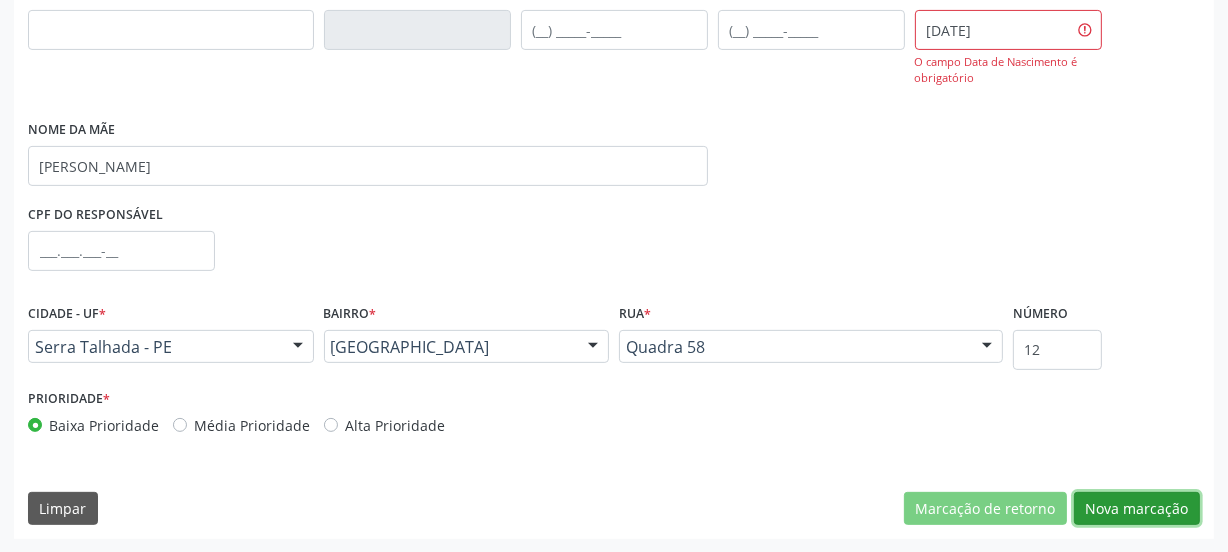 click on "Nova marcação" at bounding box center (1137, 509) 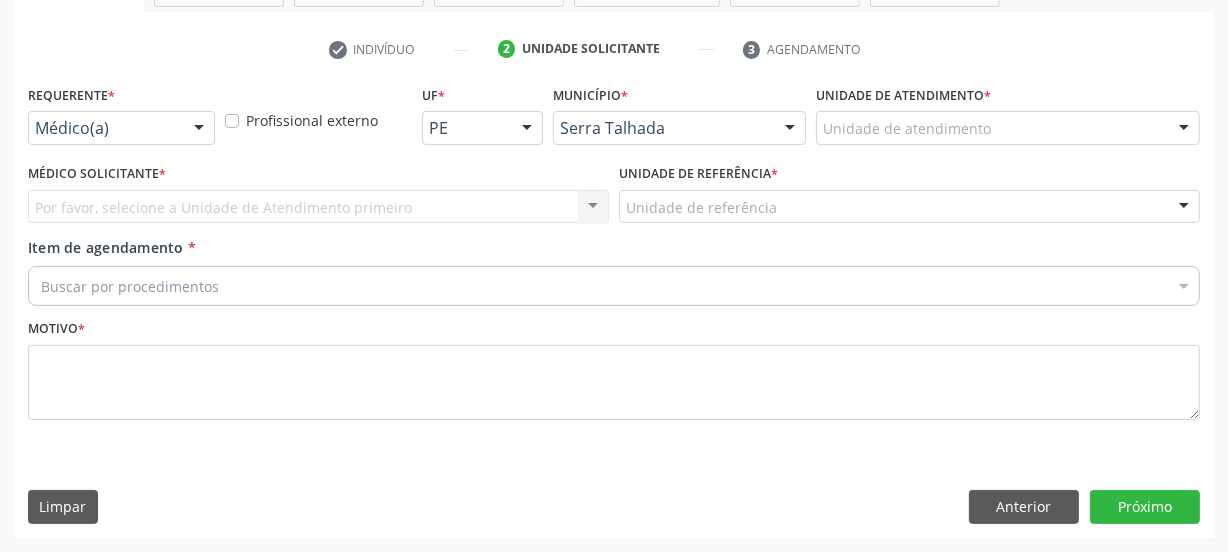 scroll, scrollTop: 352, scrollLeft: 0, axis: vertical 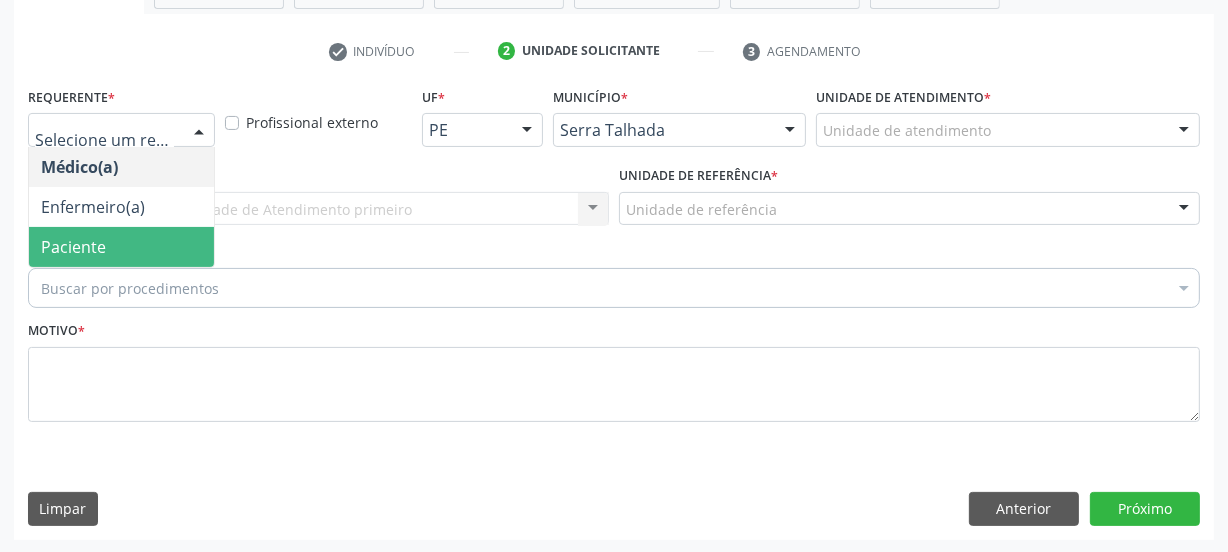 click on "Paciente" at bounding box center (121, 247) 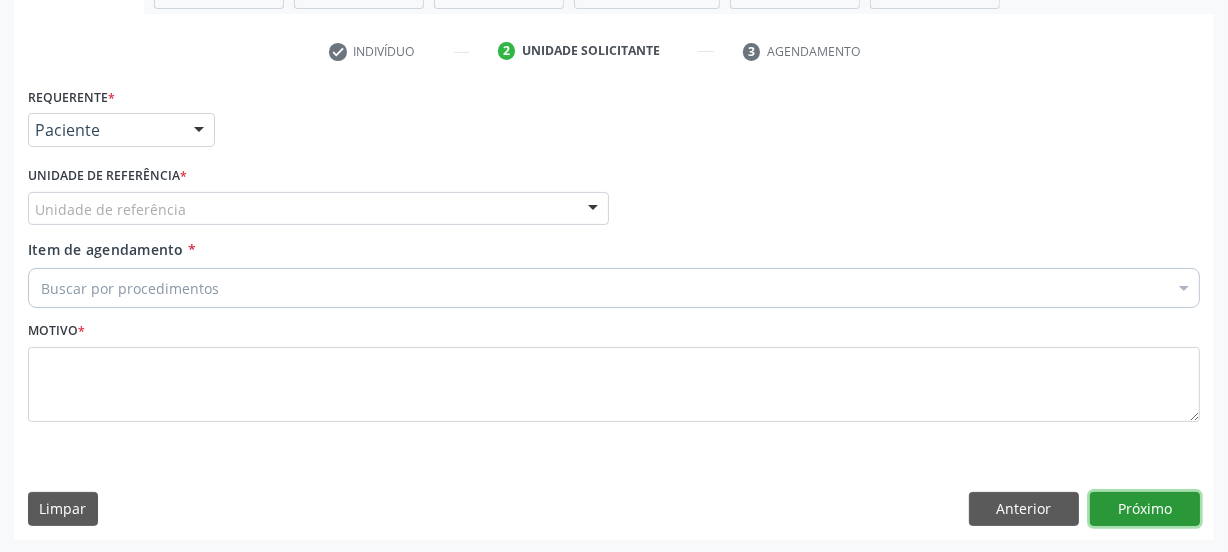 click on "Próximo" at bounding box center [1145, 509] 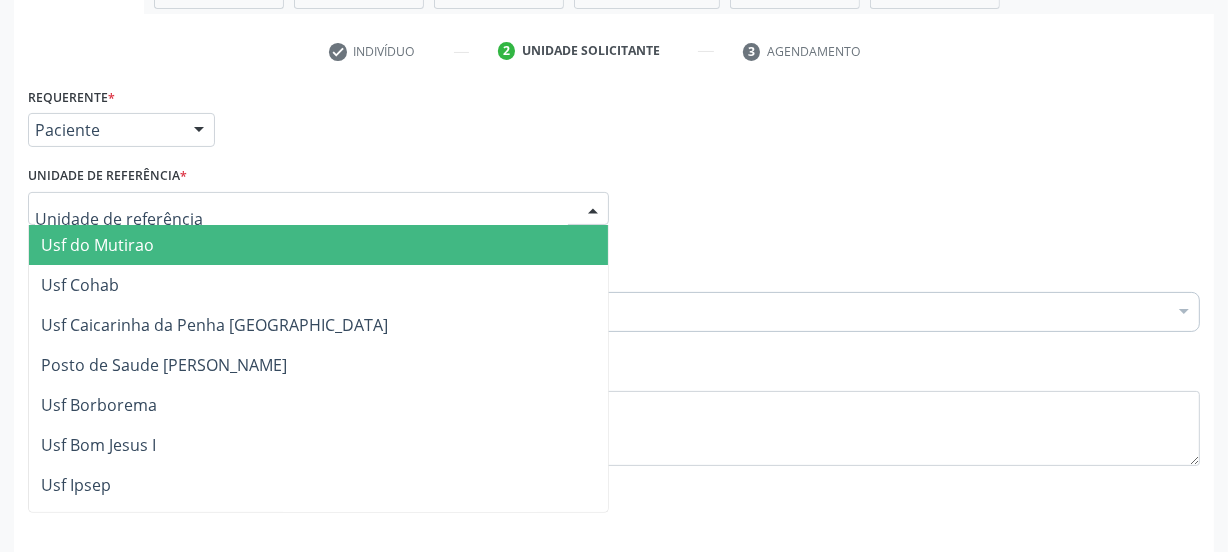 click at bounding box center [318, 209] 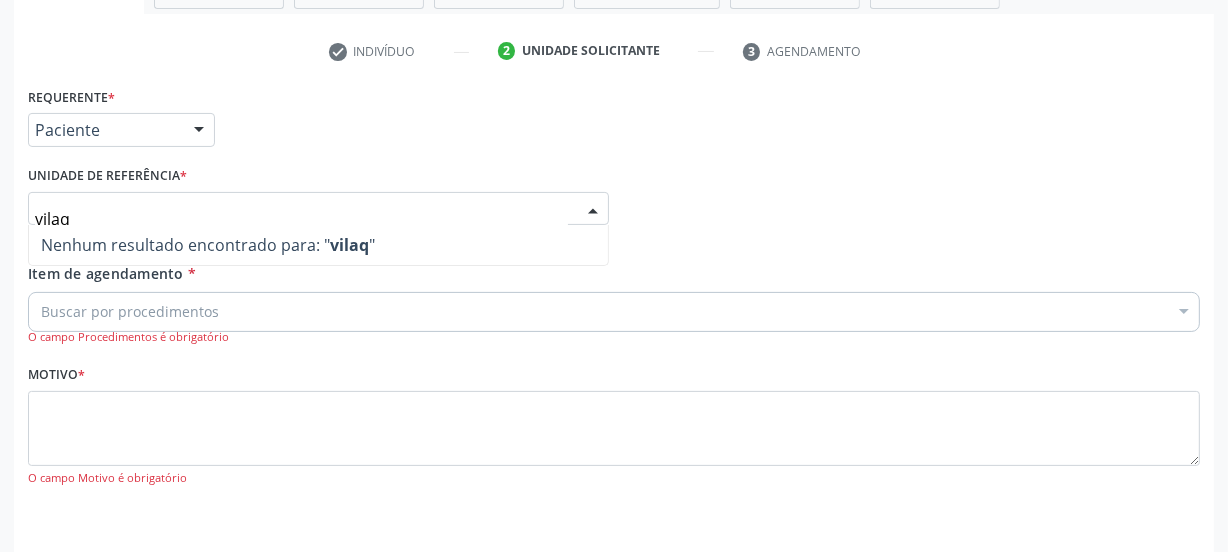 type on "vila" 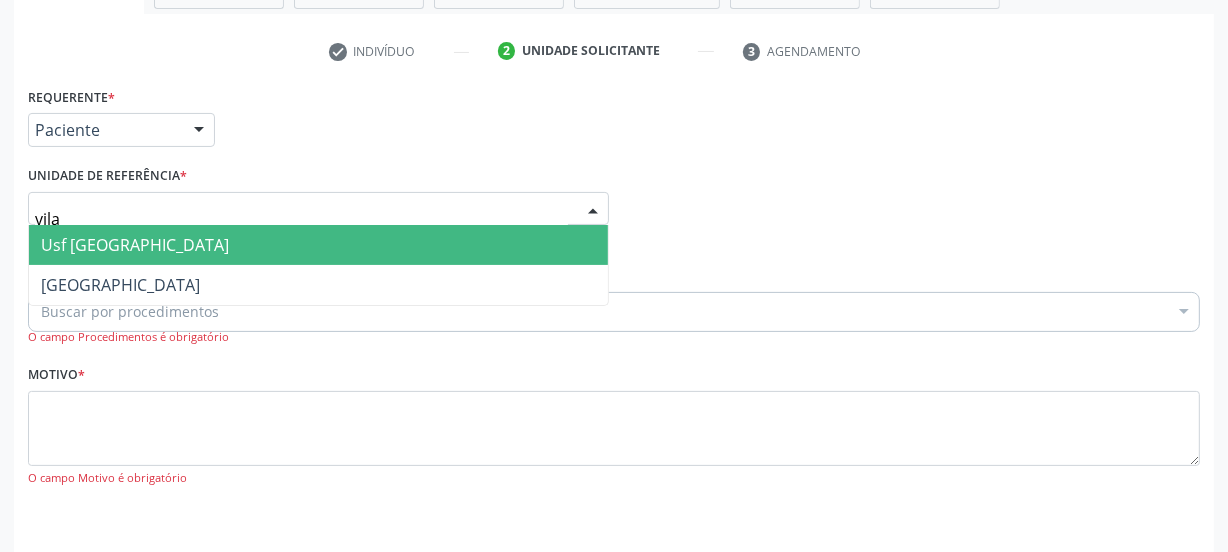 click on "Usf [GEOGRAPHIC_DATA]" at bounding box center [318, 245] 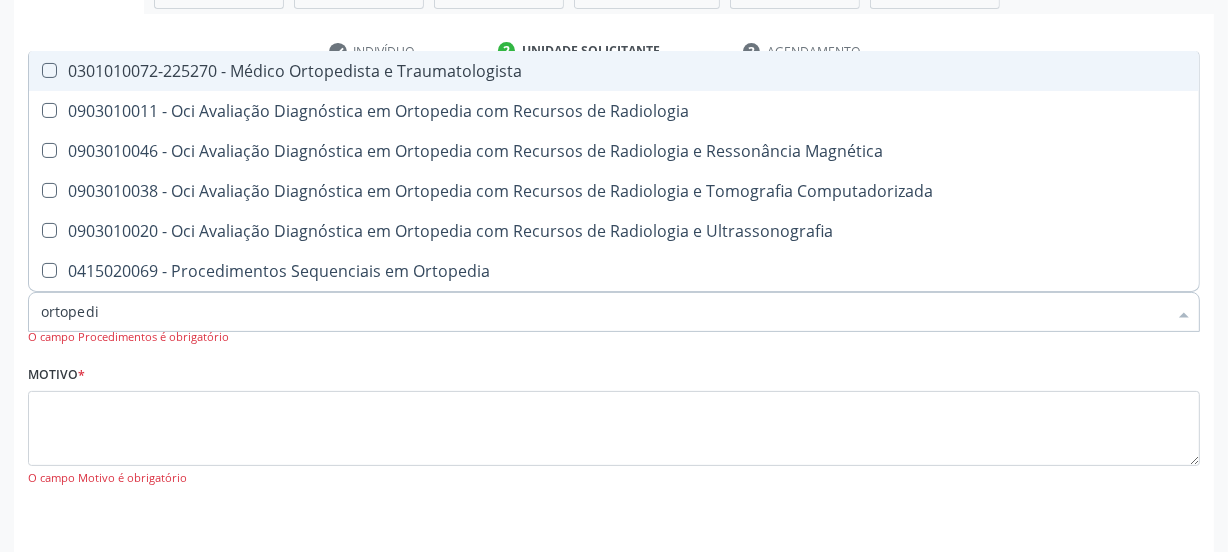 type on "ortopedis" 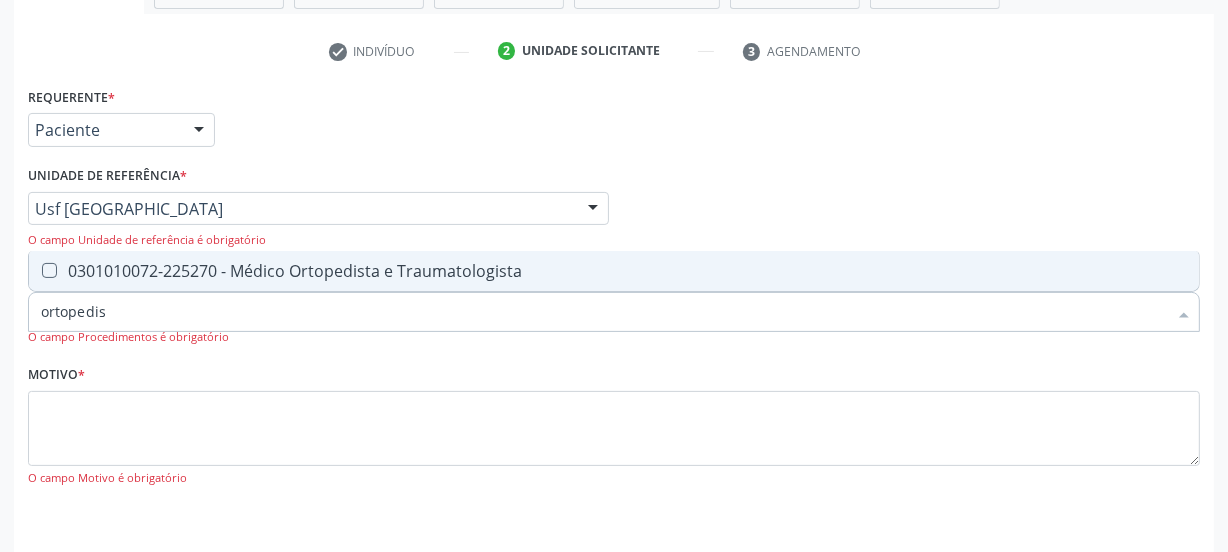 click on "0301010072-225270 - Médico Ortopedista e Traumatologista" at bounding box center (614, 271) 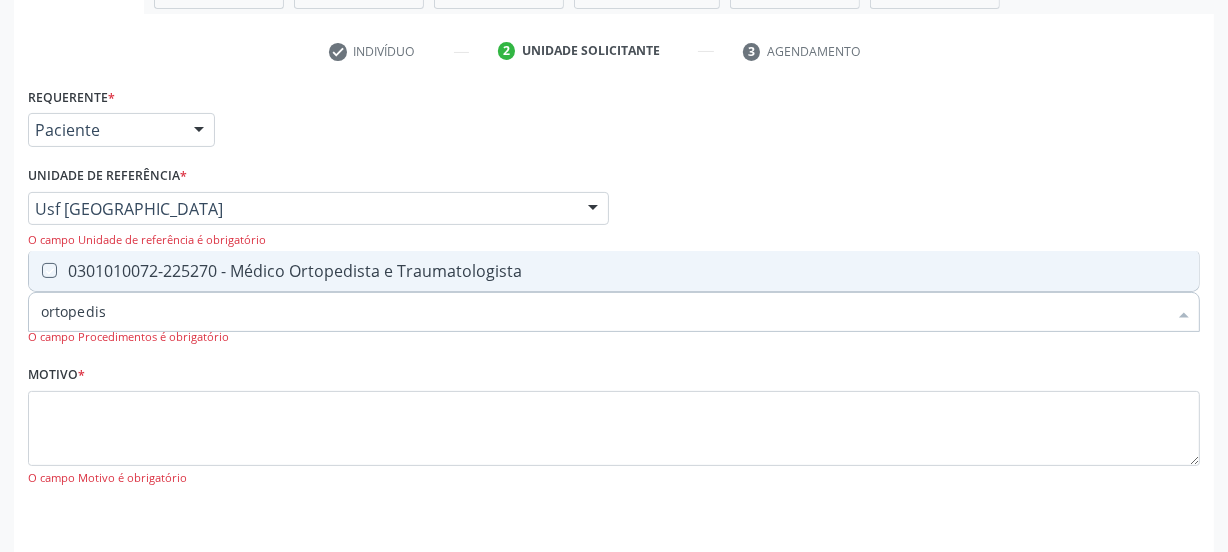 checkbox on "true" 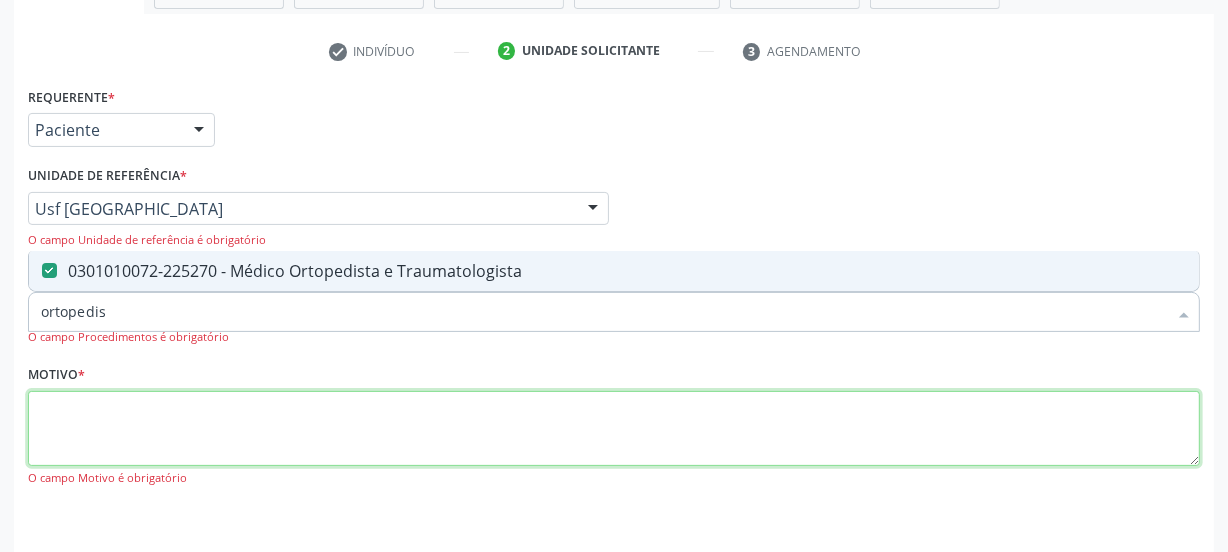 click at bounding box center [614, 429] 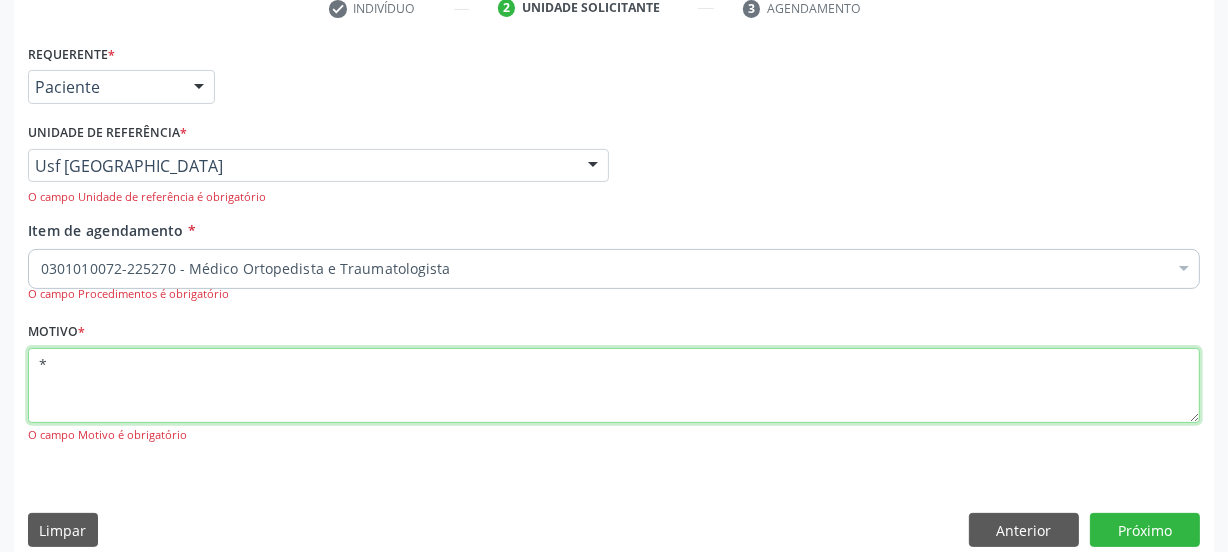 scroll, scrollTop: 417, scrollLeft: 0, axis: vertical 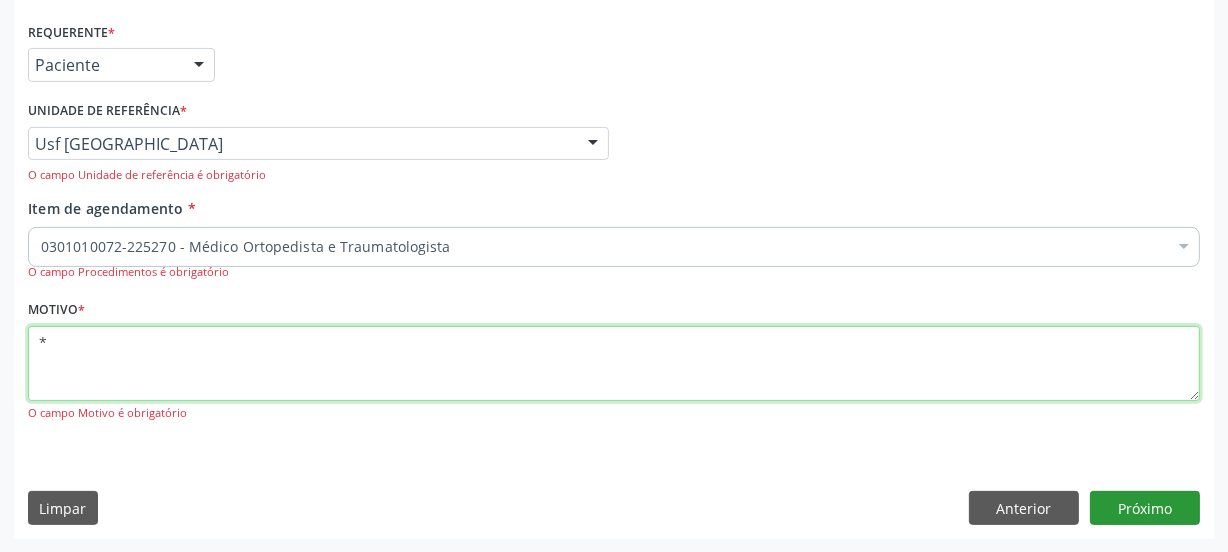 type on "*" 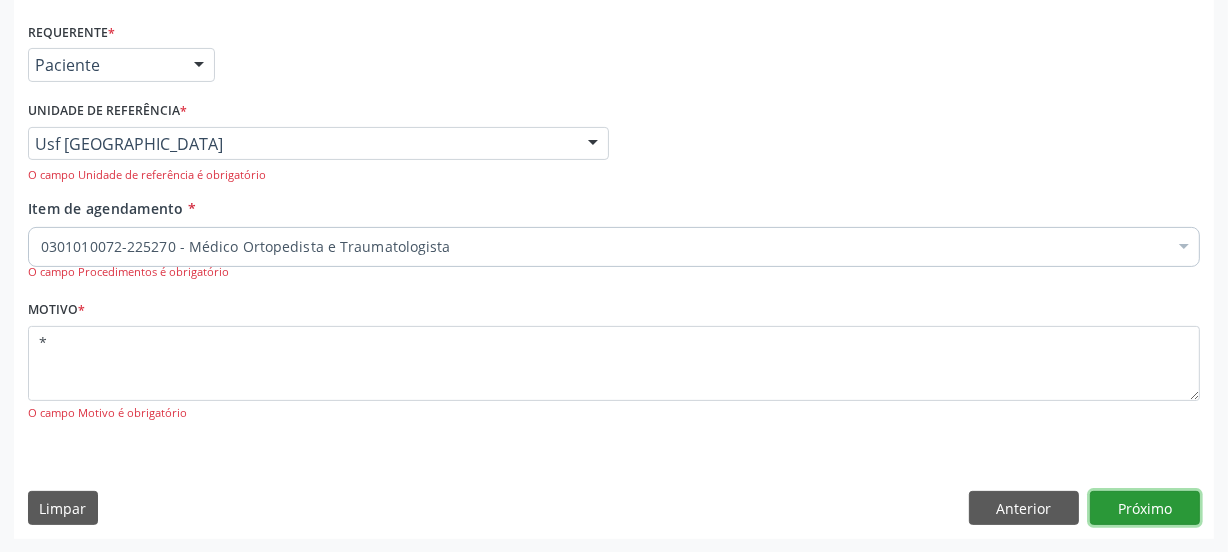 click on "Próximo" at bounding box center [1145, 508] 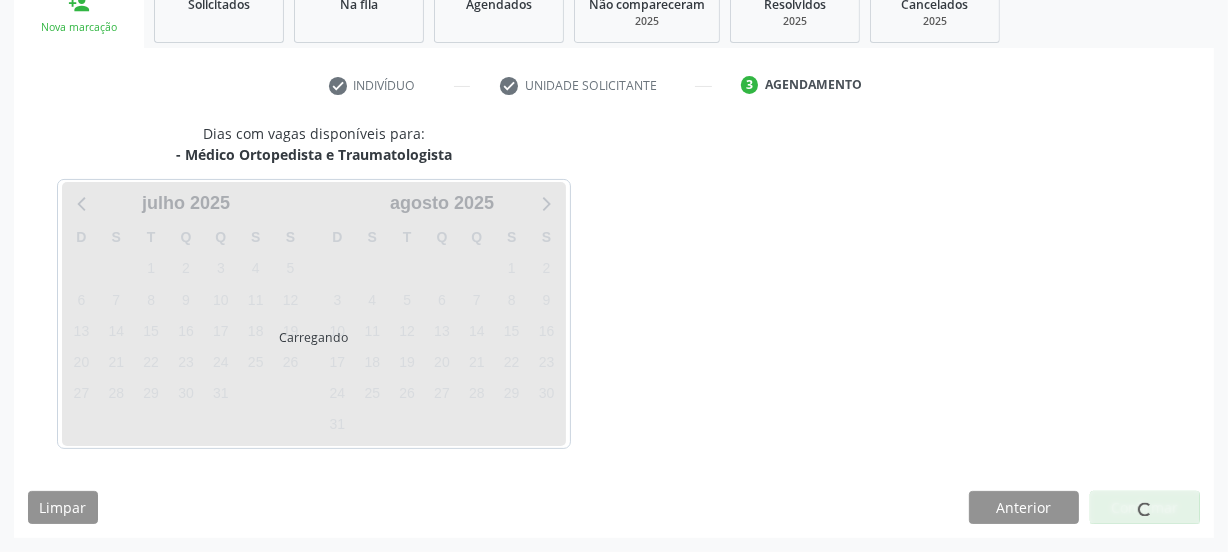 scroll, scrollTop: 317, scrollLeft: 0, axis: vertical 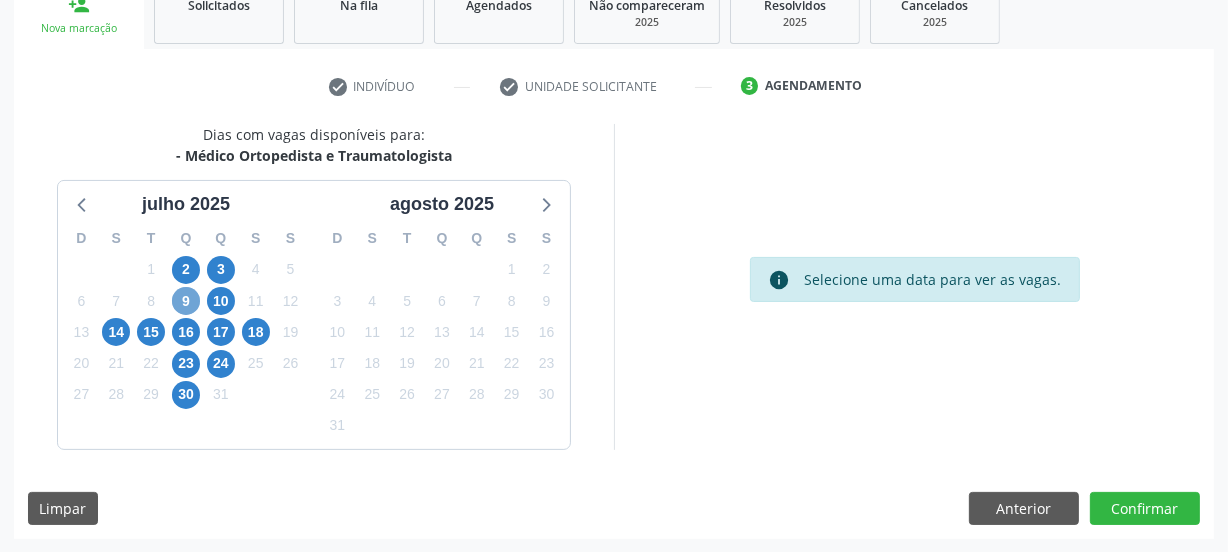 click on "9" at bounding box center (186, 301) 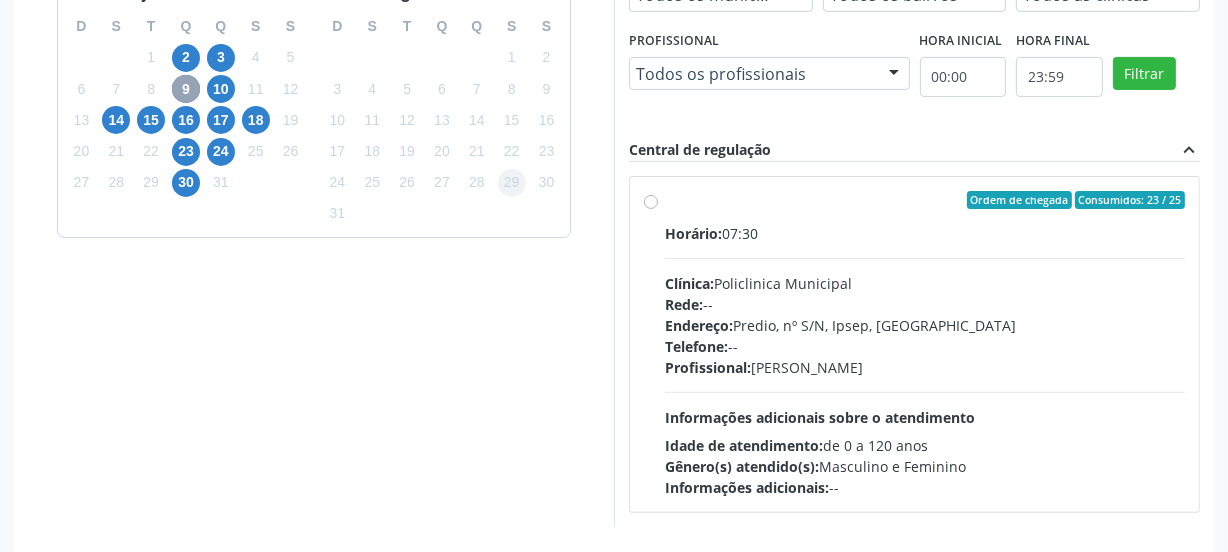 scroll, scrollTop: 424, scrollLeft: 0, axis: vertical 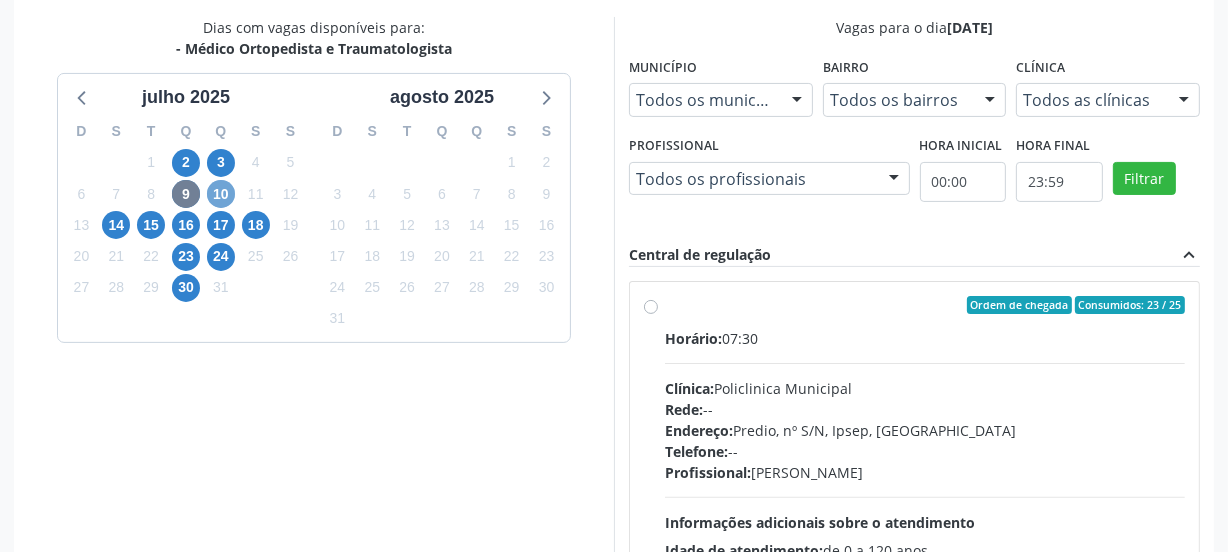 click on "10" at bounding box center (221, 194) 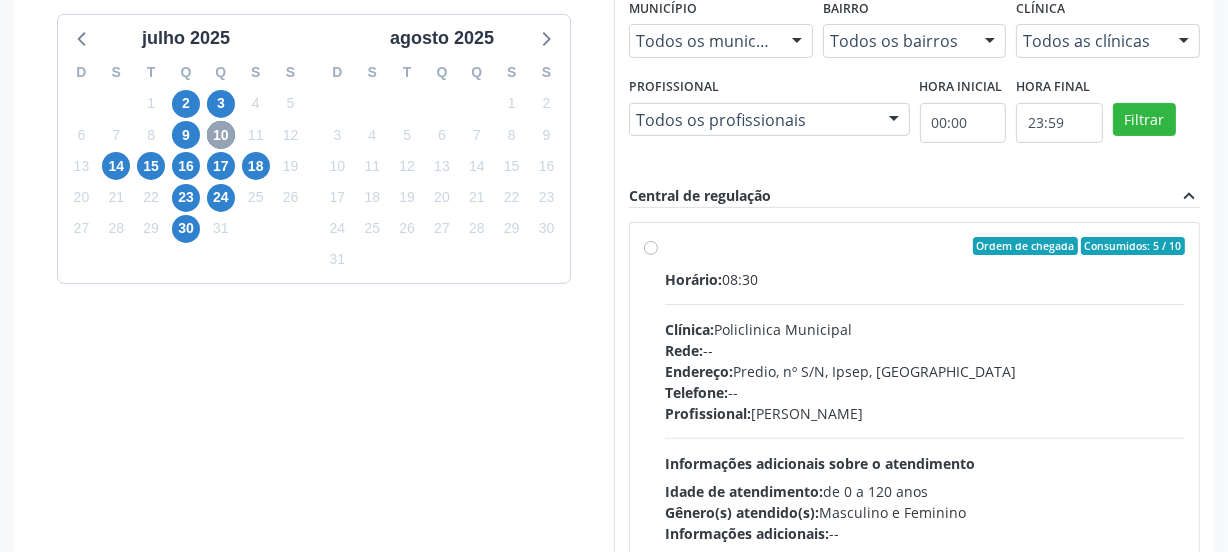 scroll, scrollTop: 515, scrollLeft: 0, axis: vertical 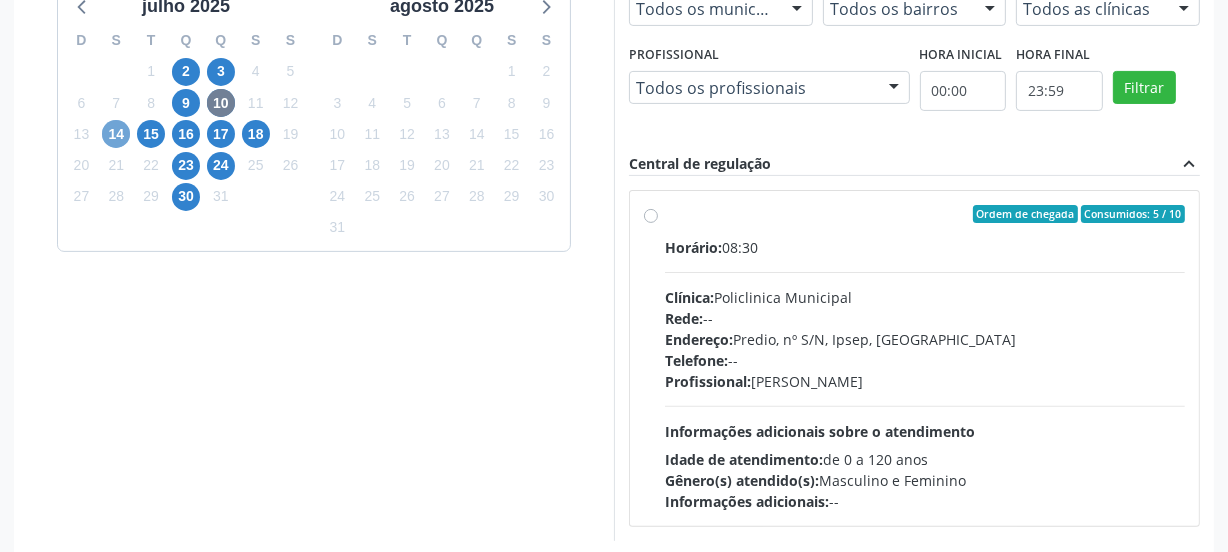 click on "14" at bounding box center (116, 134) 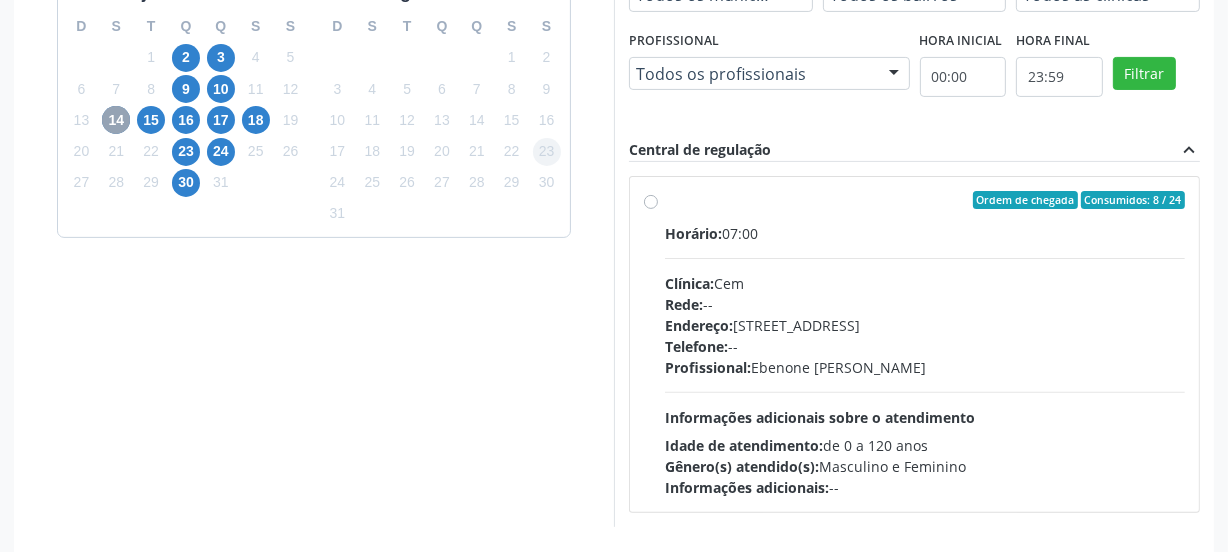 scroll, scrollTop: 424, scrollLeft: 0, axis: vertical 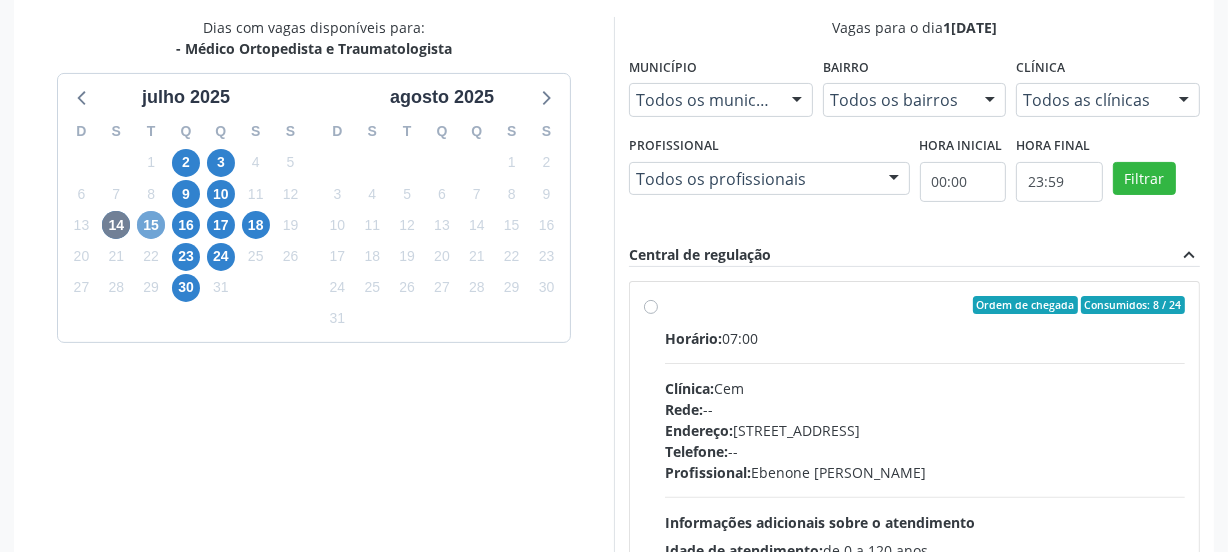 click on "15" at bounding box center (151, 225) 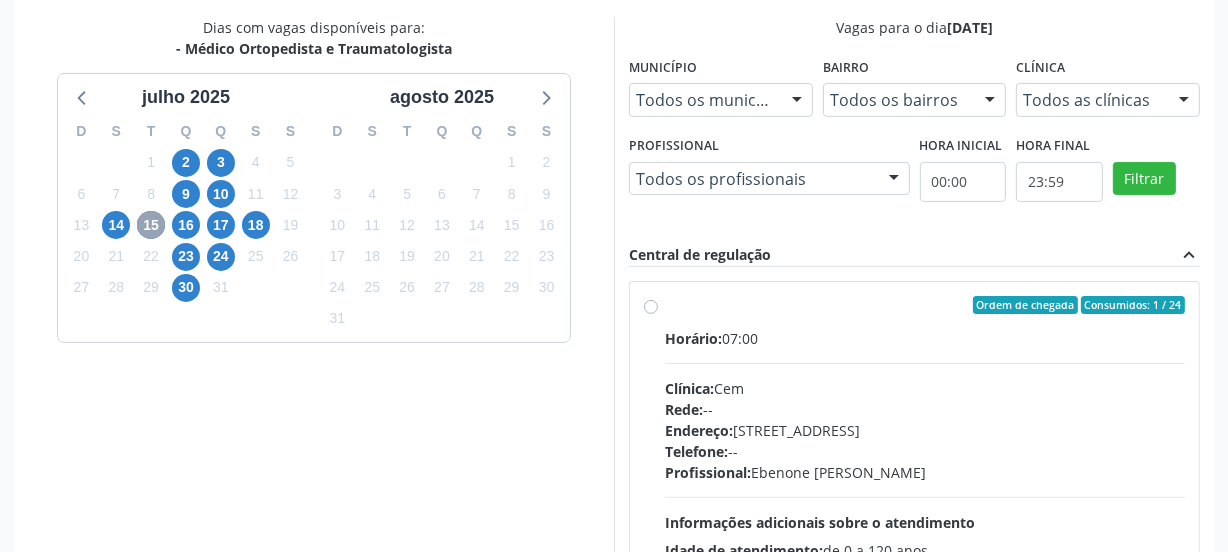 scroll, scrollTop: 515, scrollLeft: 0, axis: vertical 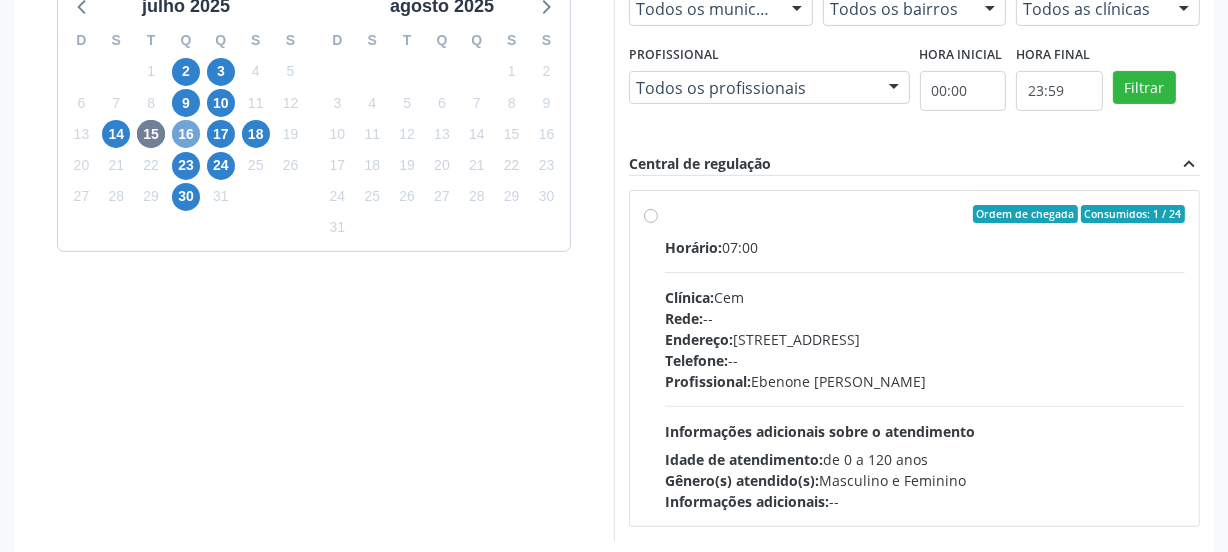 click on "16" at bounding box center (186, 134) 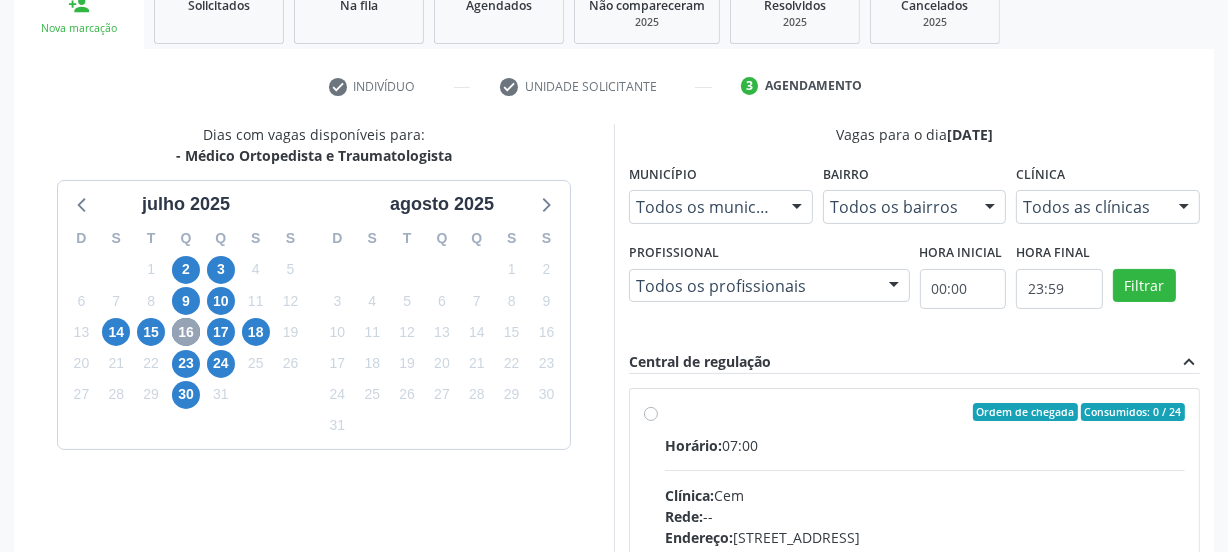 scroll, scrollTop: 515, scrollLeft: 0, axis: vertical 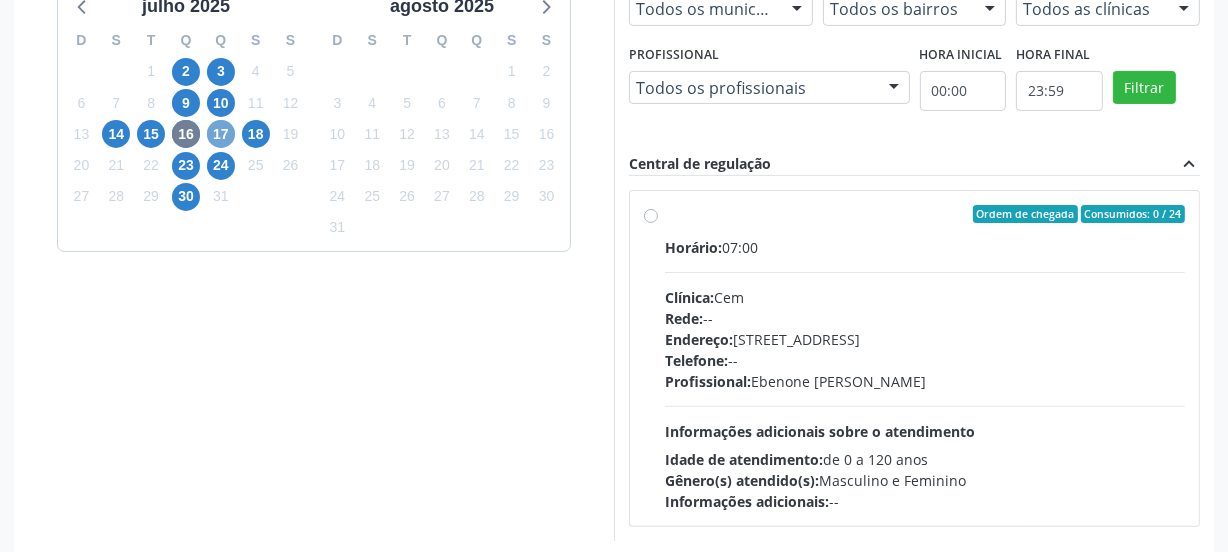 click on "17" at bounding box center (221, 134) 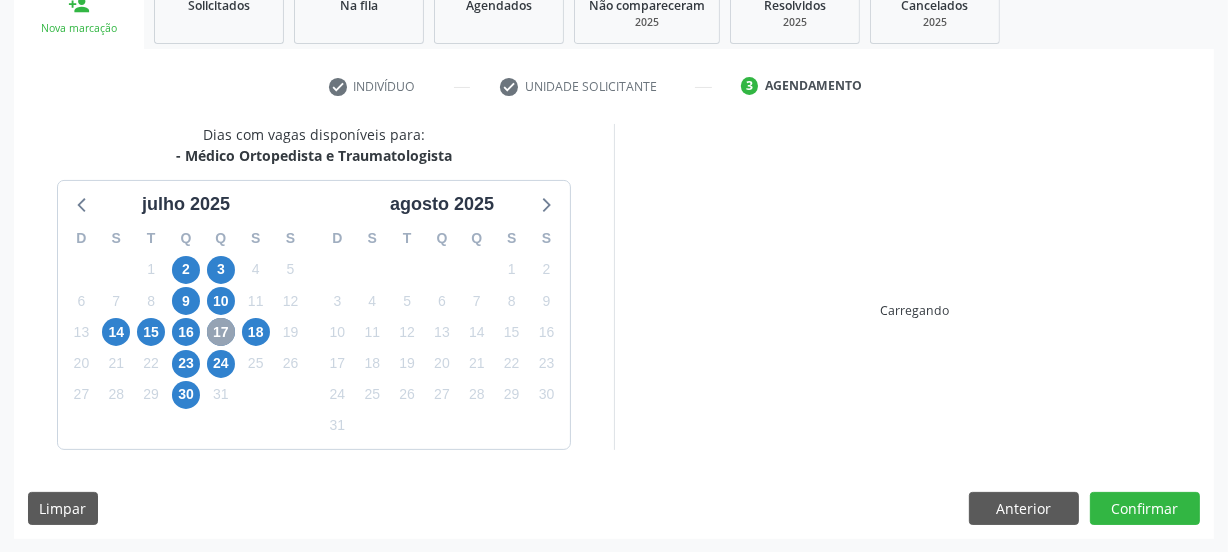 scroll, scrollTop: 515, scrollLeft: 0, axis: vertical 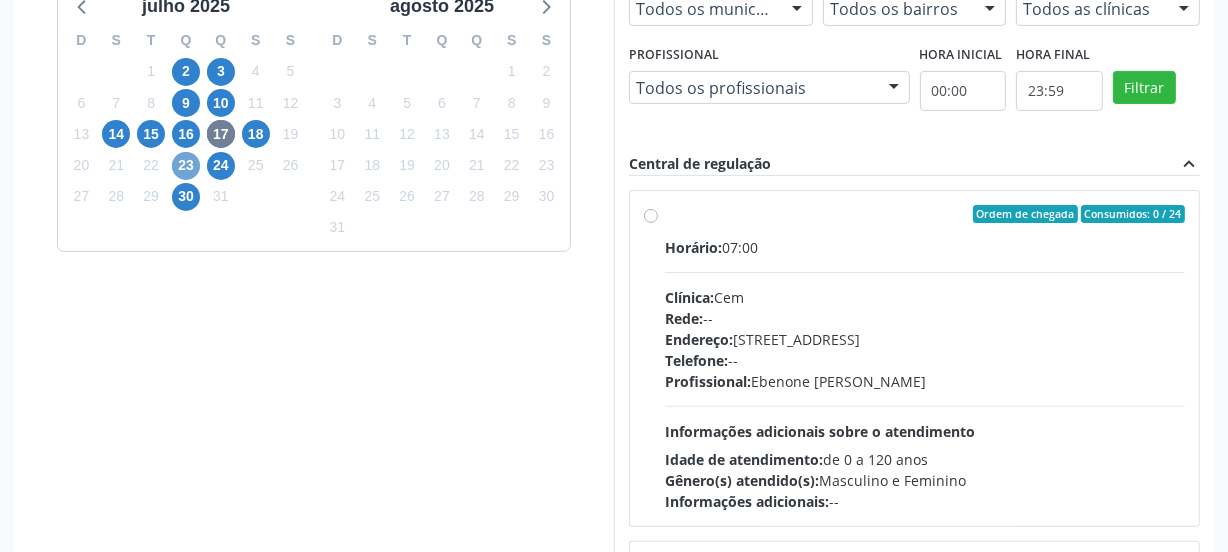 click on "23" at bounding box center [186, 166] 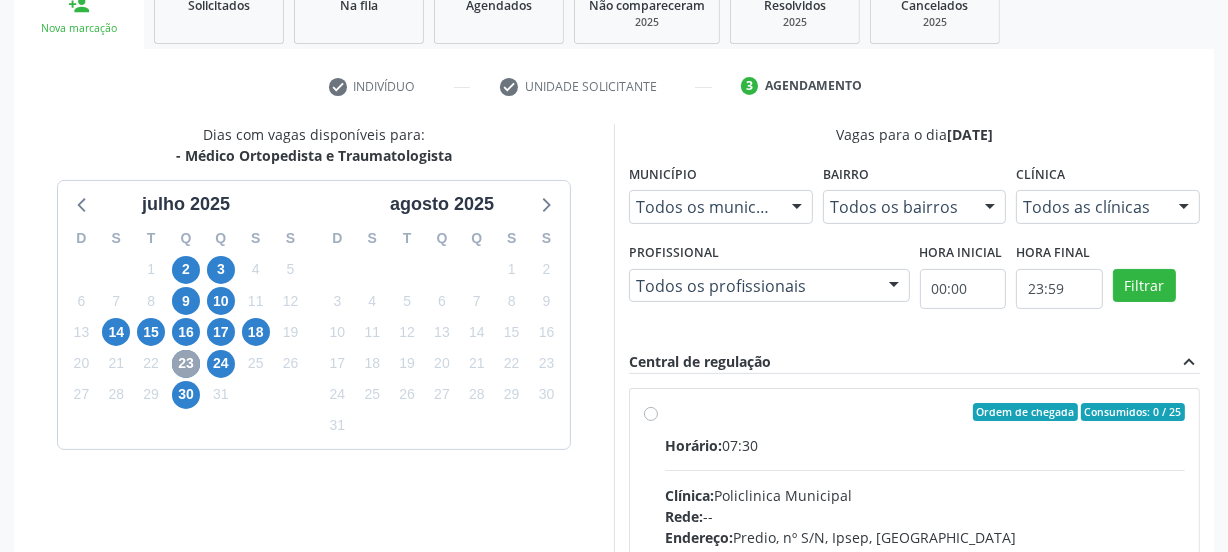 scroll, scrollTop: 515, scrollLeft: 0, axis: vertical 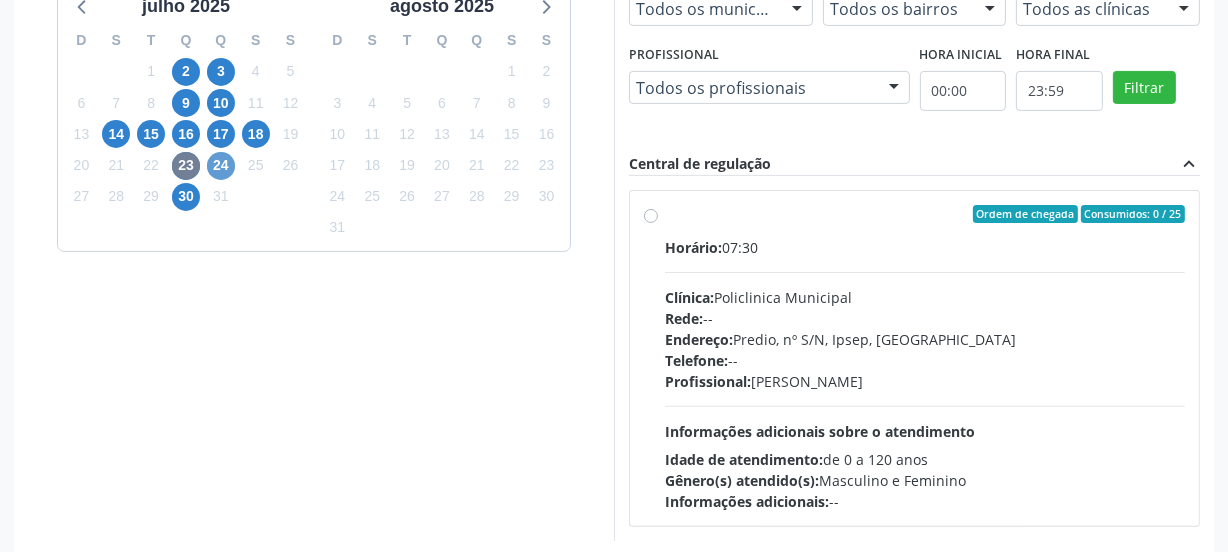 drag, startPoint x: 237, startPoint y: 165, endPoint x: 226, endPoint y: 166, distance: 11.045361 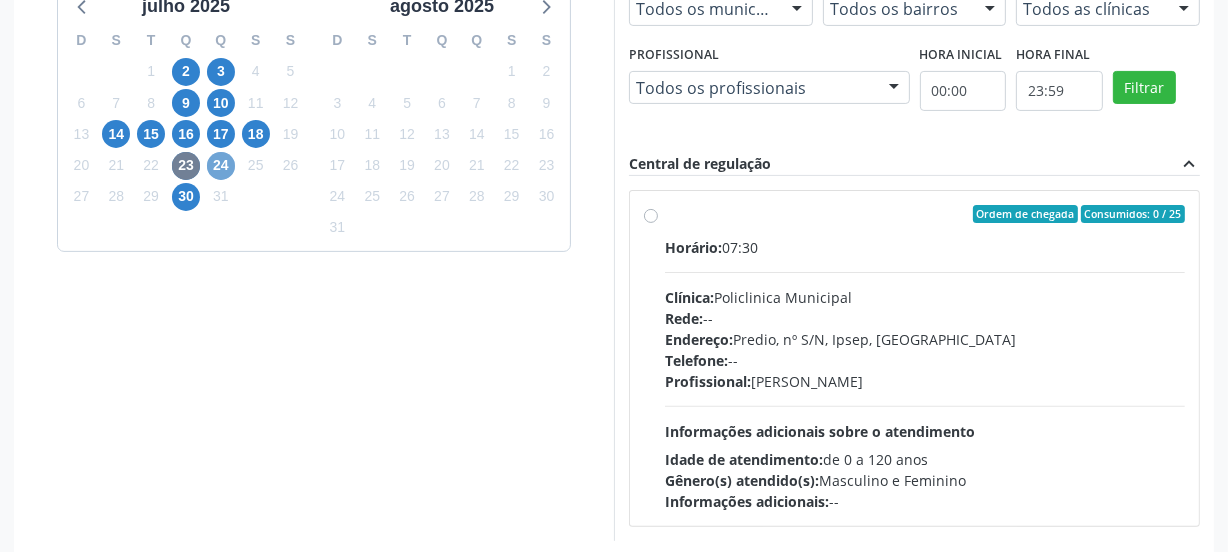 click on "24" at bounding box center [221, 166] 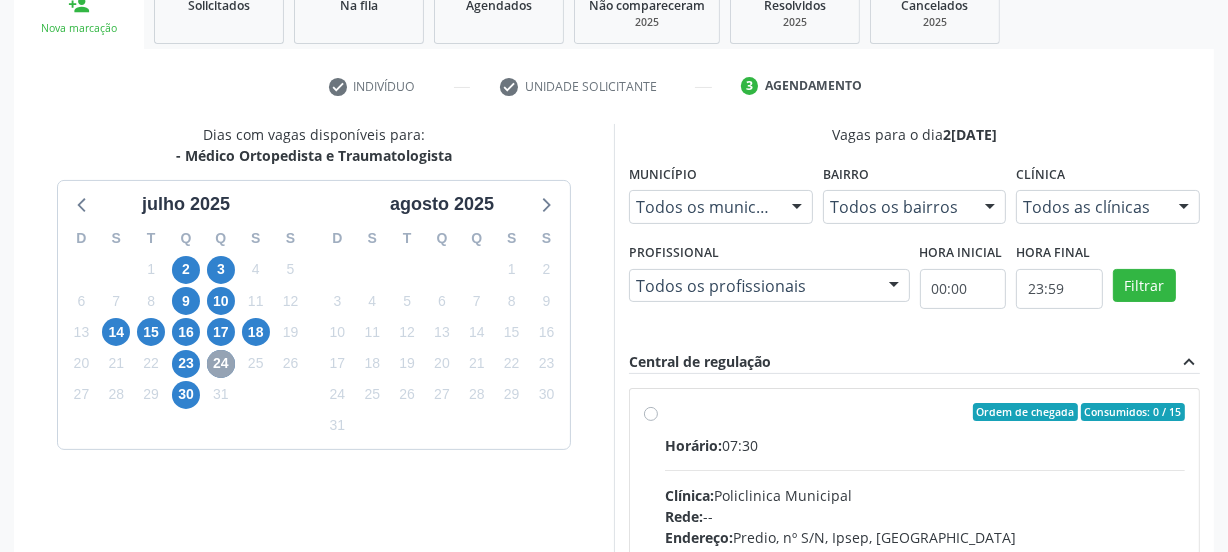 scroll, scrollTop: 515, scrollLeft: 0, axis: vertical 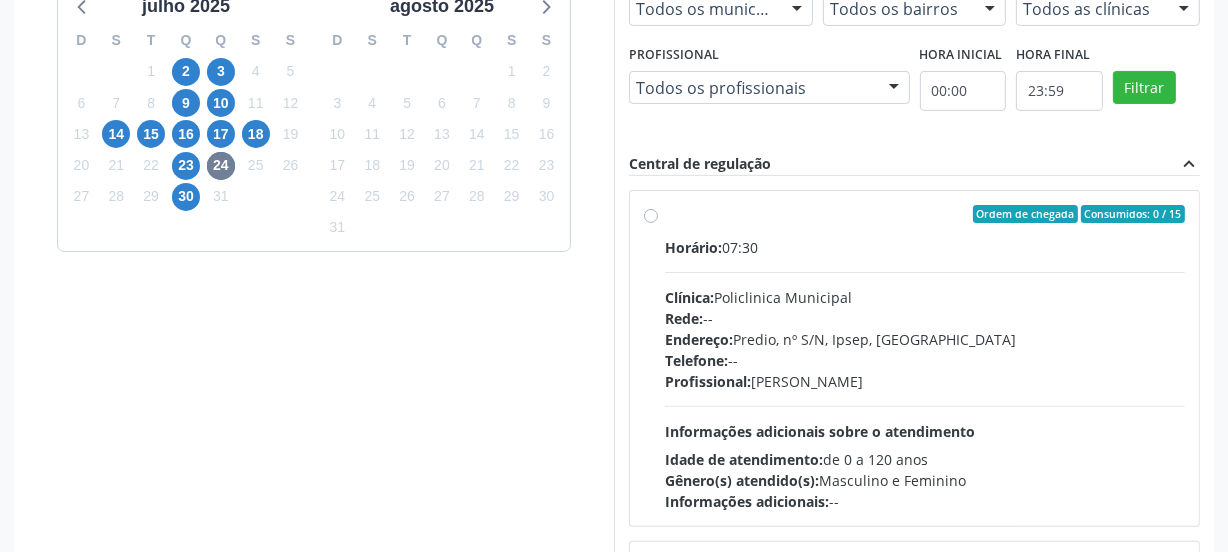 click on "Ordem de chegada
Consumidos: 0 / 15
Horário:   07:30
Clínica:  Policlinica Municipal
Rede:
--
Endereço:   Predio, nº S/N, Ipsep, Serra Talhada - PE
Telefone:   --
Profissional:
Eugenio Pericles Muniz Ferreira
Informações adicionais sobre o atendimento
Idade de atendimento:
de 0 a 120 anos
Gênero(s) atendido(s):
Masculino e Feminino
Informações adicionais:
--" at bounding box center (925, 358) 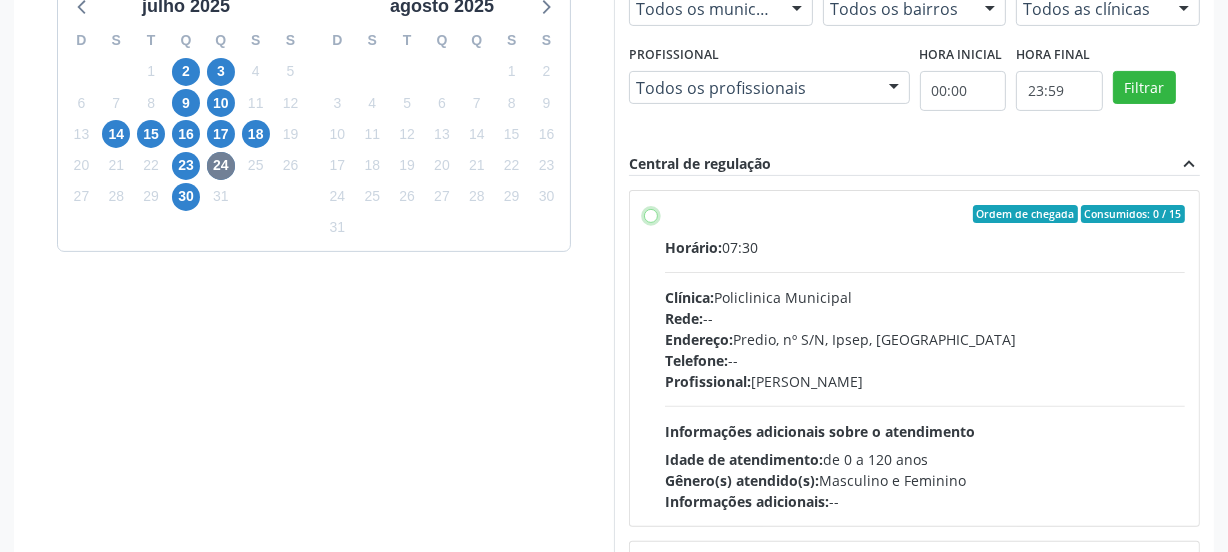 click on "Ordem de chegada
Consumidos: 0 / 15
Horário:   07:30
Clínica:  Policlinica Municipal
Rede:
--
Endereço:   Predio, nº S/N, Ipsep, Serra Talhada - PE
Telefone:   --
Profissional:
Eugenio Pericles Muniz Ferreira
Informações adicionais sobre o atendimento
Idade de atendimento:
de 0 a 120 anos
Gênero(s) atendido(s):
Masculino e Feminino
Informações adicionais:
--" at bounding box center [651, 214] 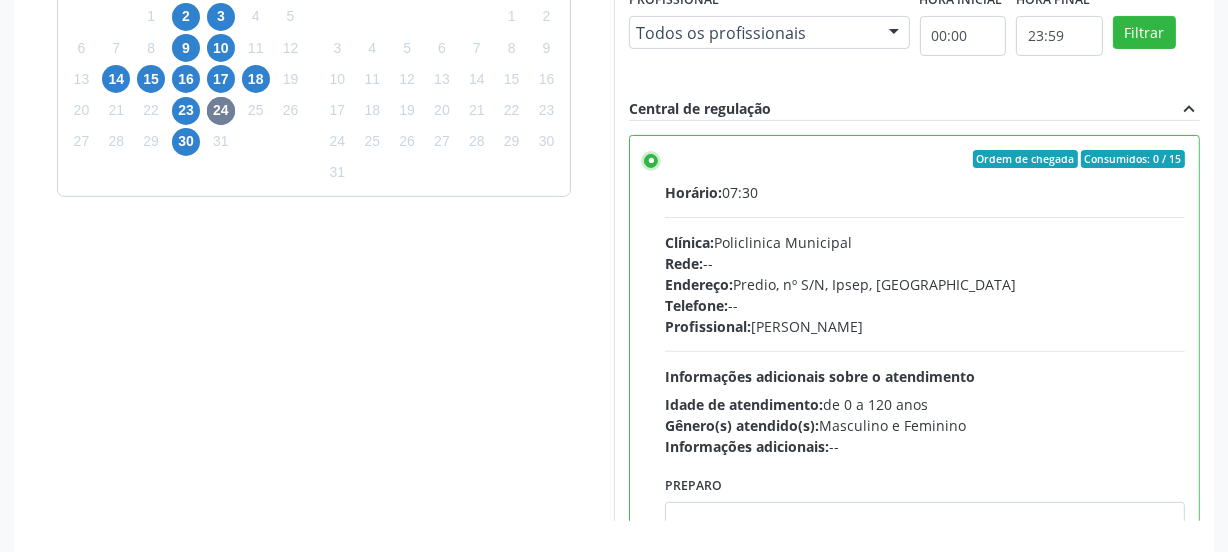 scroll, scrollTop: 641, scrollLeft: 0, axis: vertical 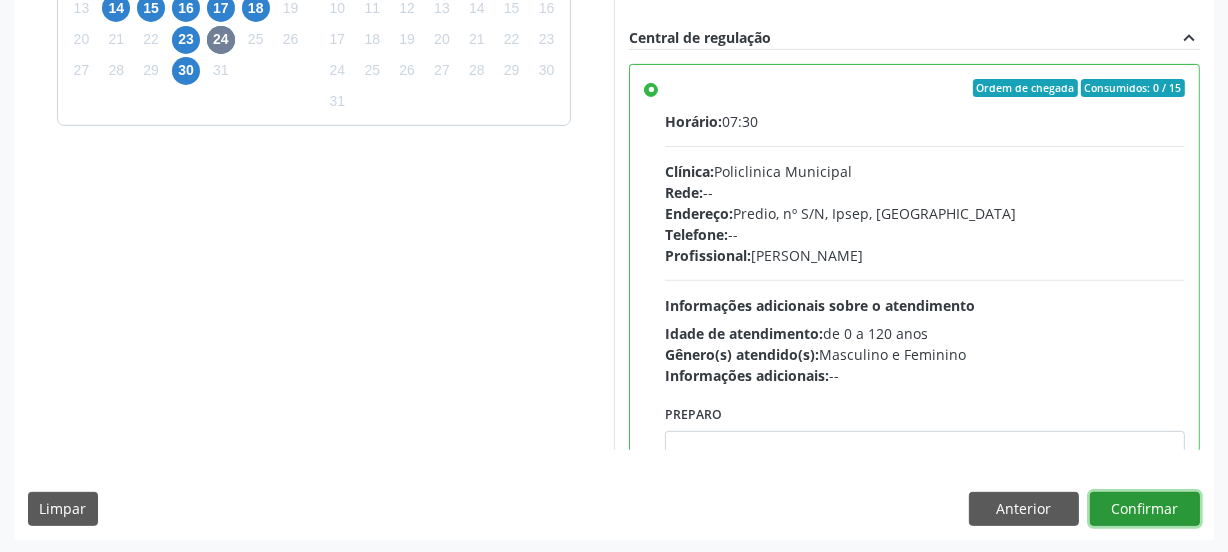 click on "Confirmar" at bounding box center (1145, 509) 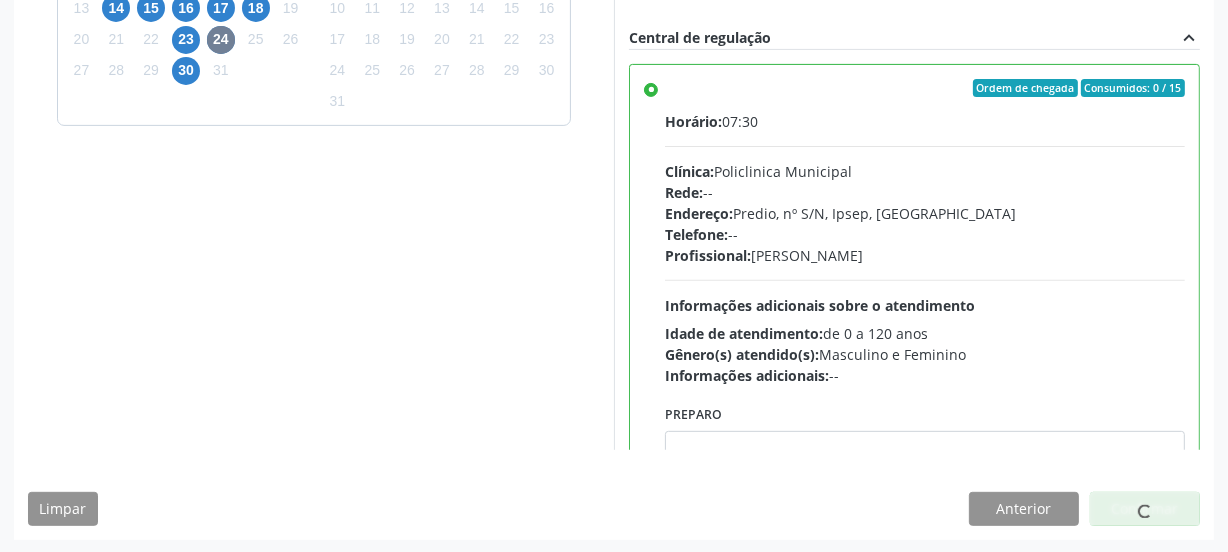 scroll, scrollTop: 114, scrollLeft: 0, axis: vertical 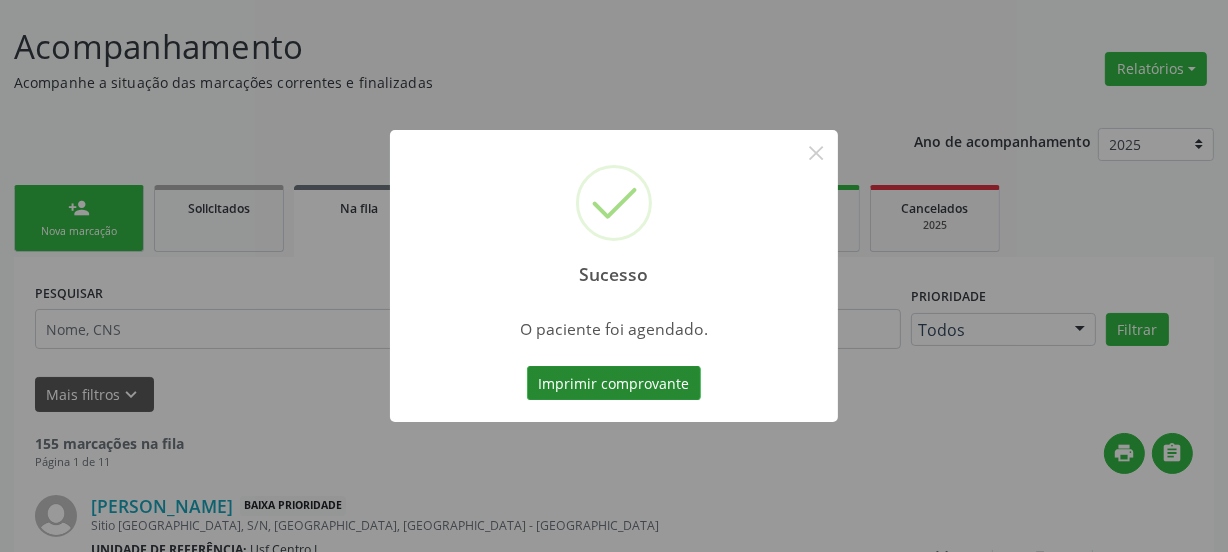 click on "Imprimir comprovante" at bounding box center (614, 383) 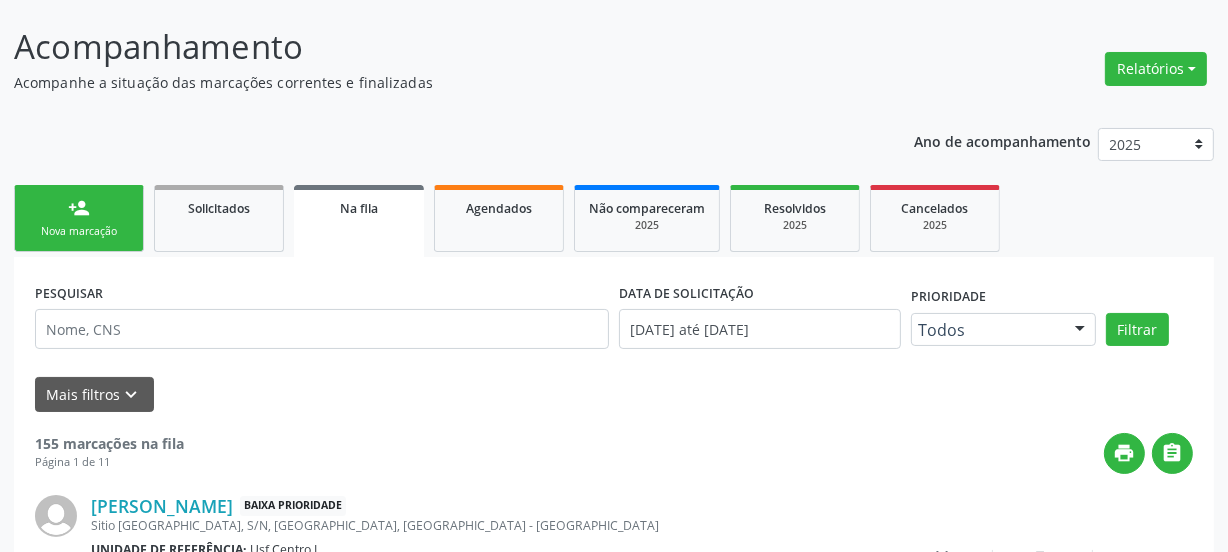 click on "Nova marcação" at bounding box center (79, 231) 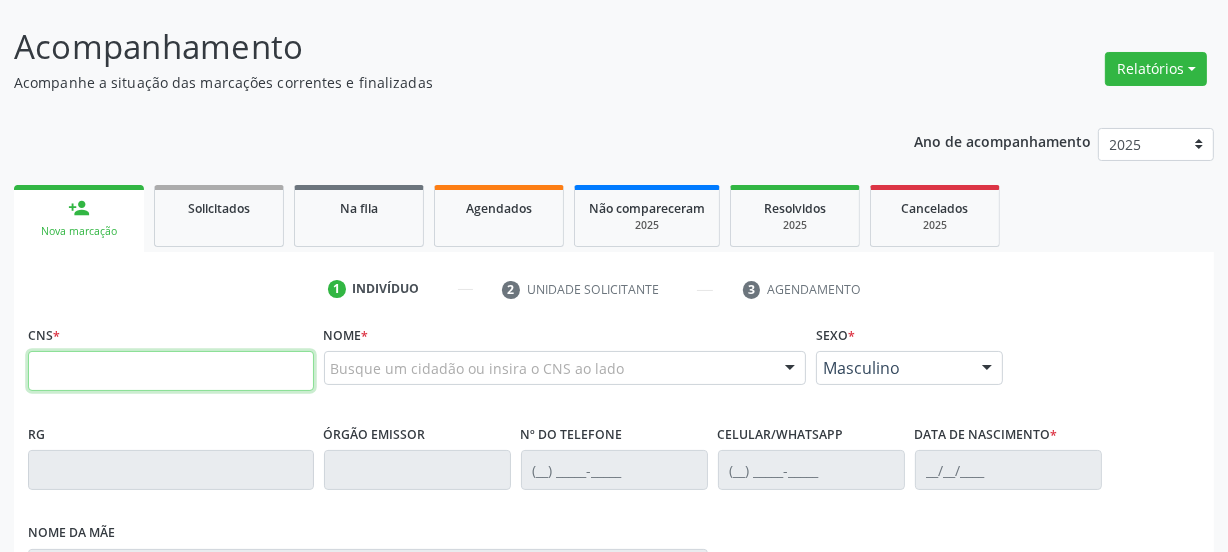 click at bounding box center [171, 371] 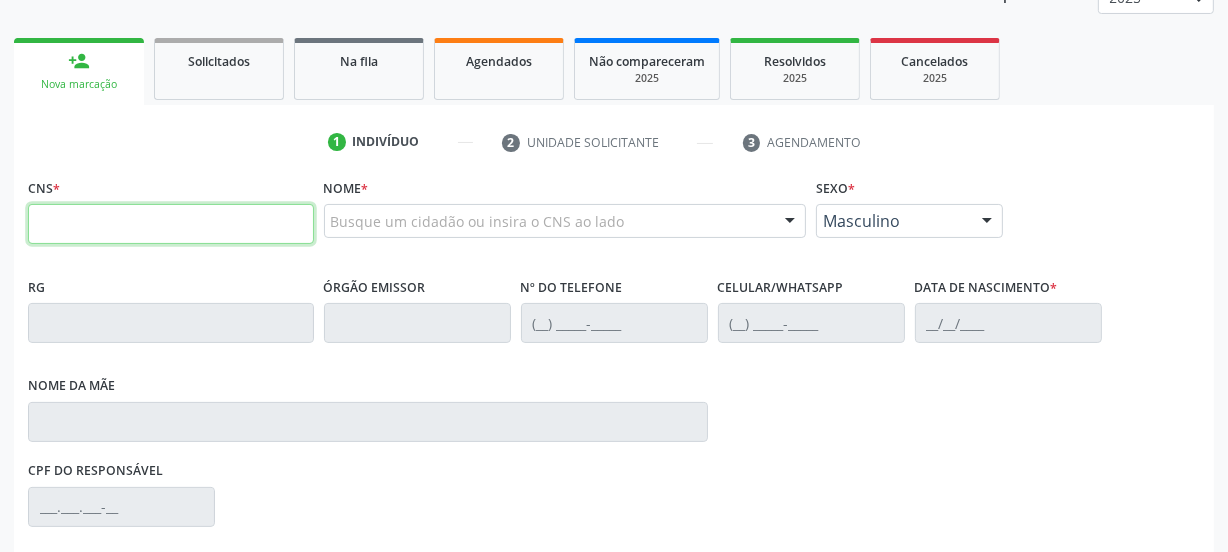 scroll, scrollTop: 296, scrollLeft: 0, axis: vertical 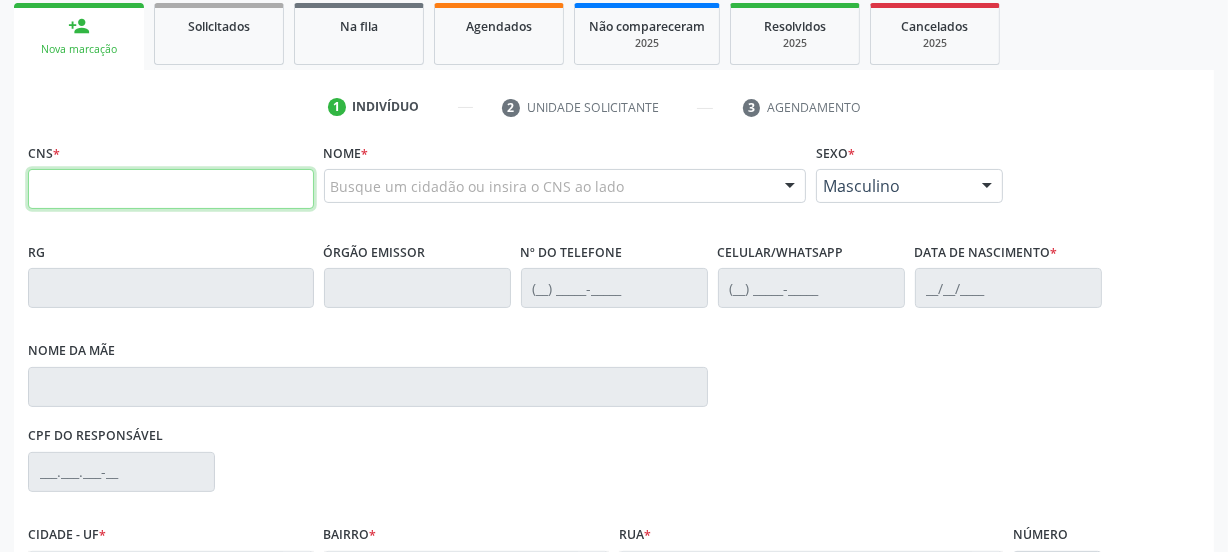 click at bounding box center (171, 189) 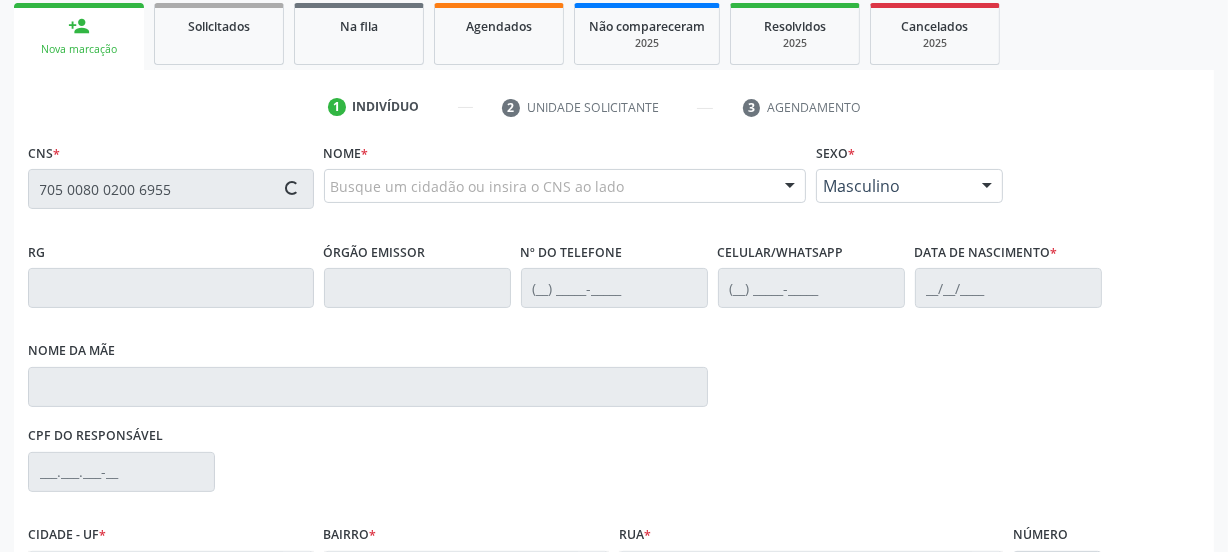 type on "705 0080 0200 6955" 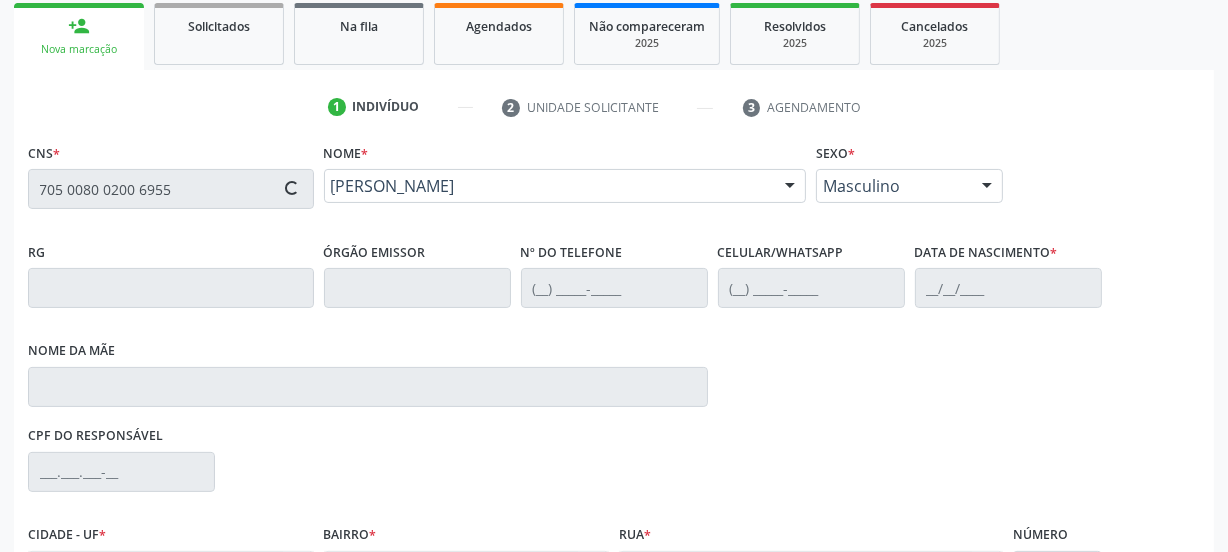 type on "(87) 99999-9999" 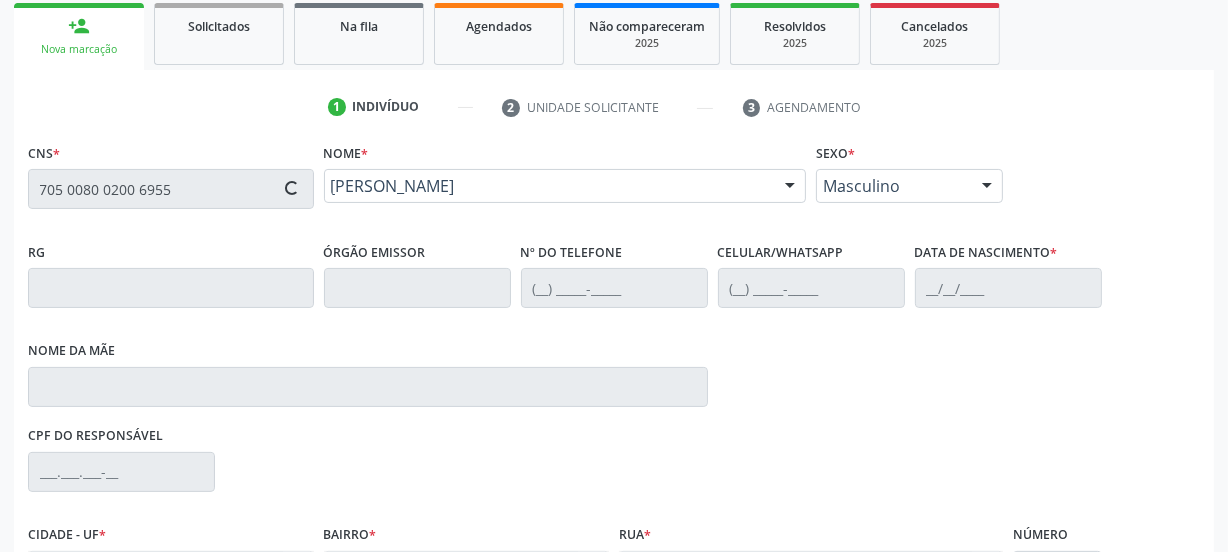 type on "18/11/1965" 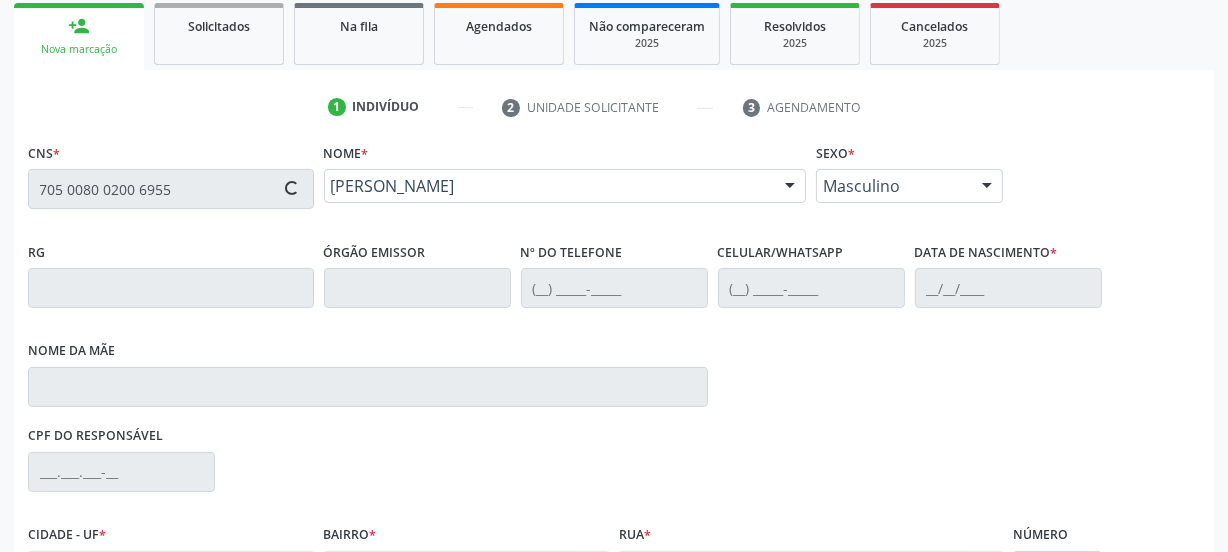 type on "Carmelita Ventura Ferreira dos Santos" 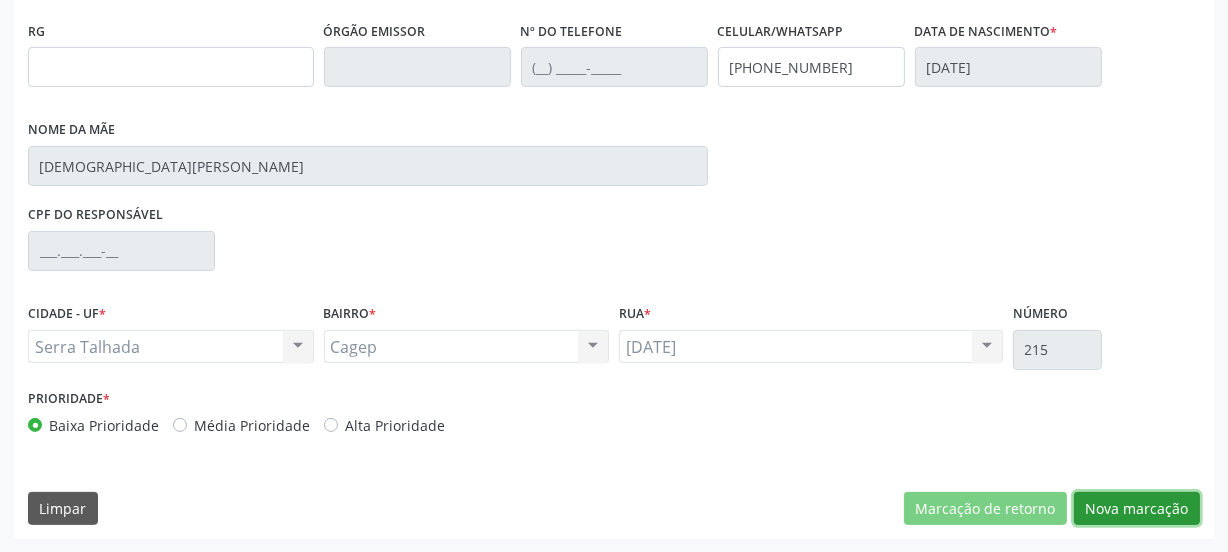 click on "Nova marcação" at bounding box center [1137, 509] 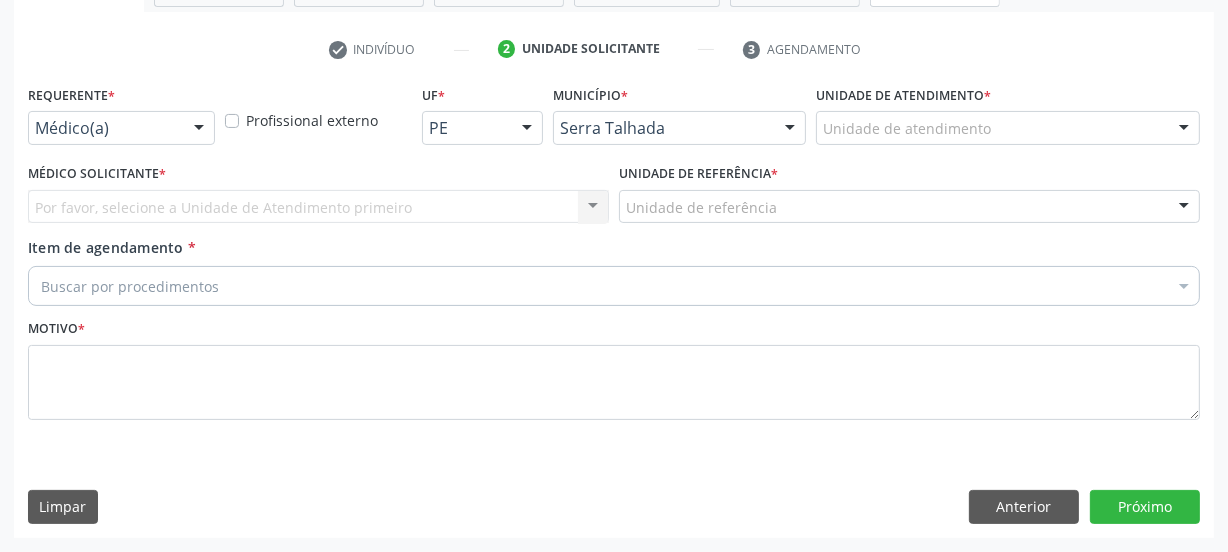 scroll, scrollTop: 352, scrollLeft: 0, axis: vertical 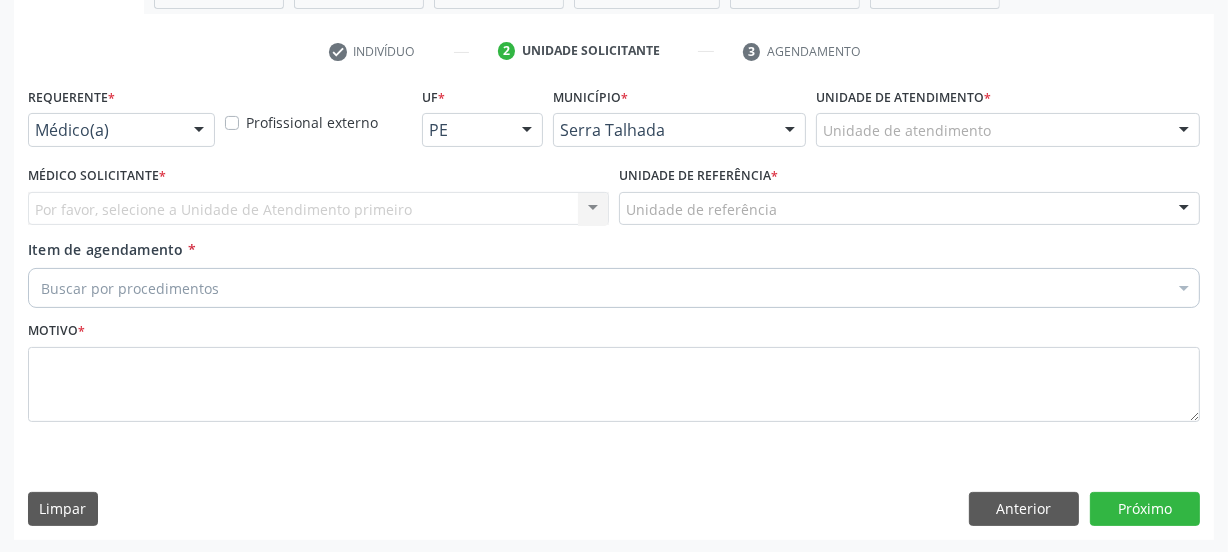 click on "Médico(a)" at bounding box center (121, 130) 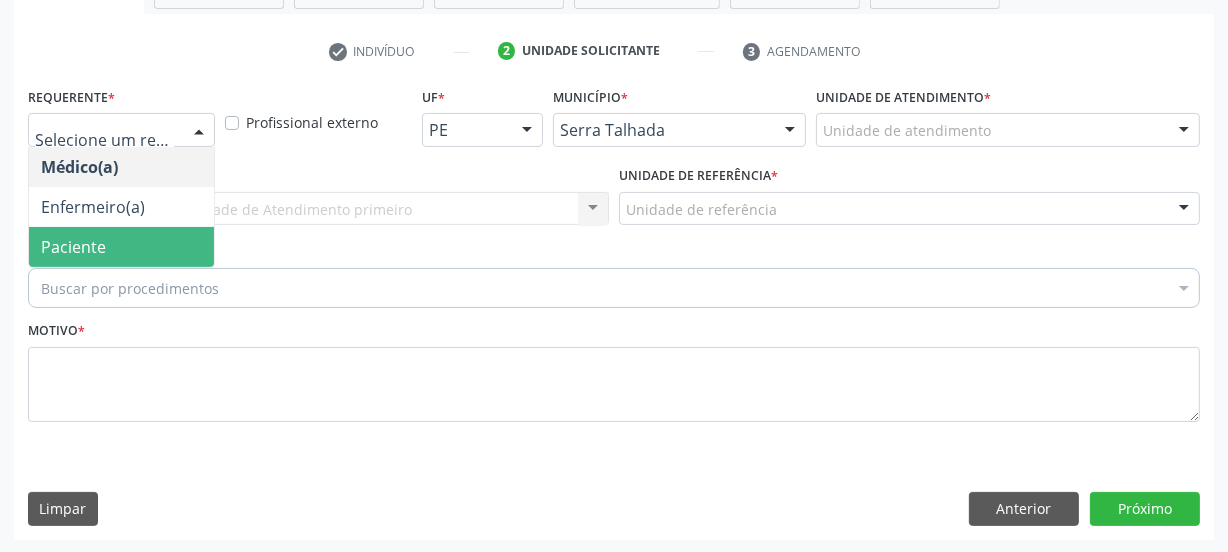click on "Paciente" at bounding box center (73, 247) 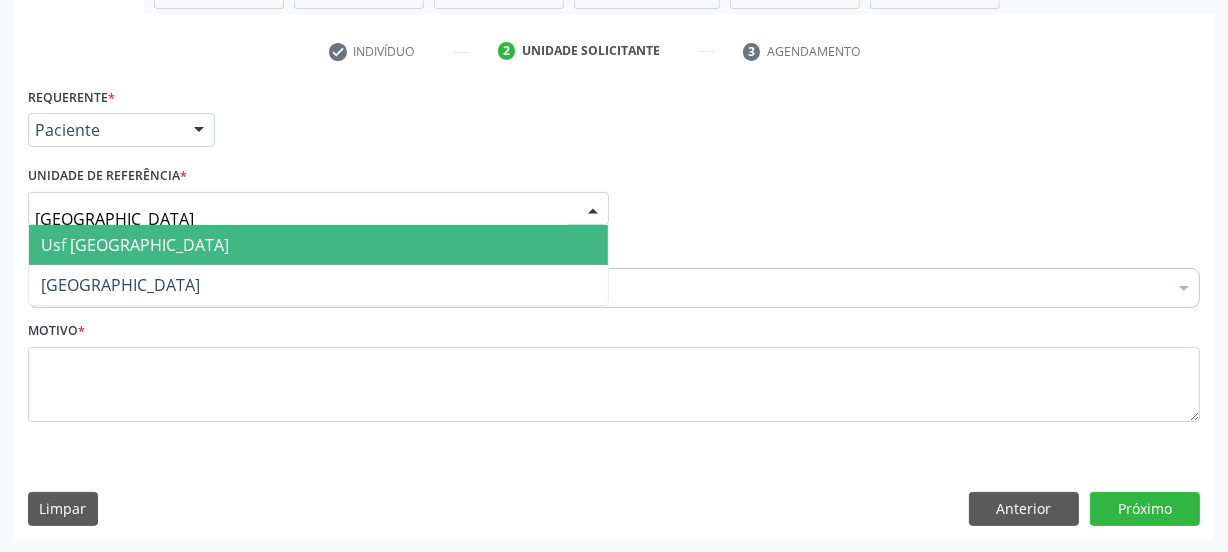type on "vila bela" 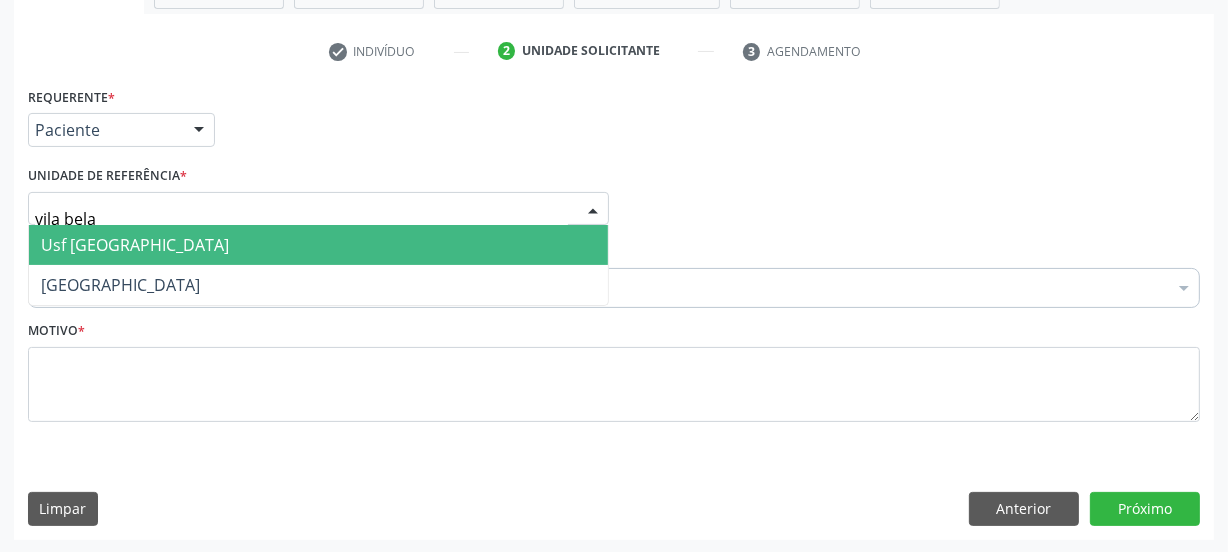 click on "Usf [GEOGRAPHIC_DATA]" at bounding box center [318, 245] 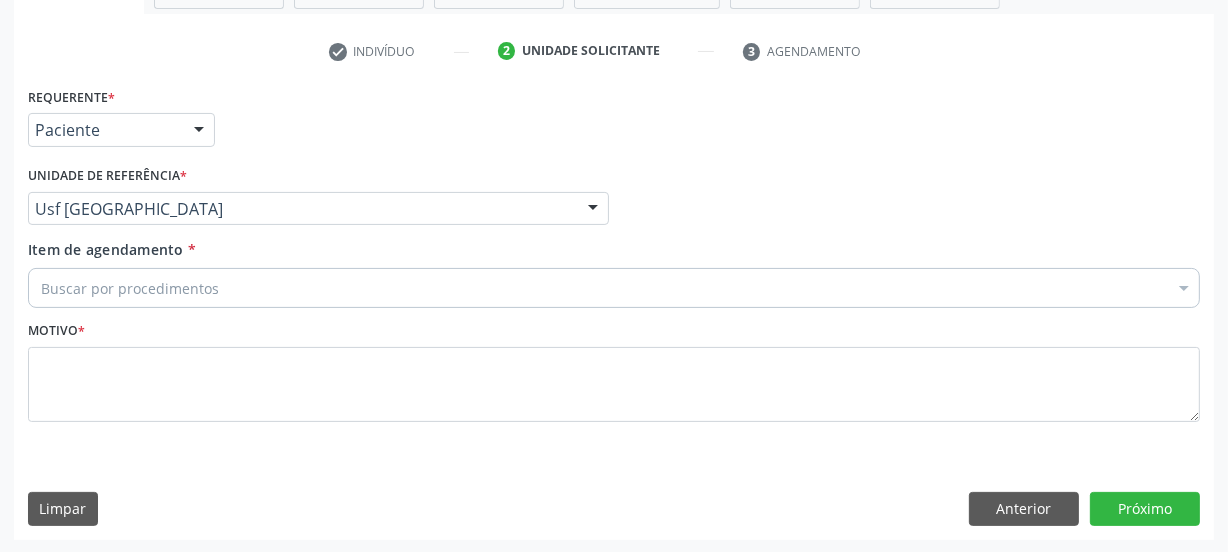 click on "Buscar por procedimentos" at bounding box center [614, 288] 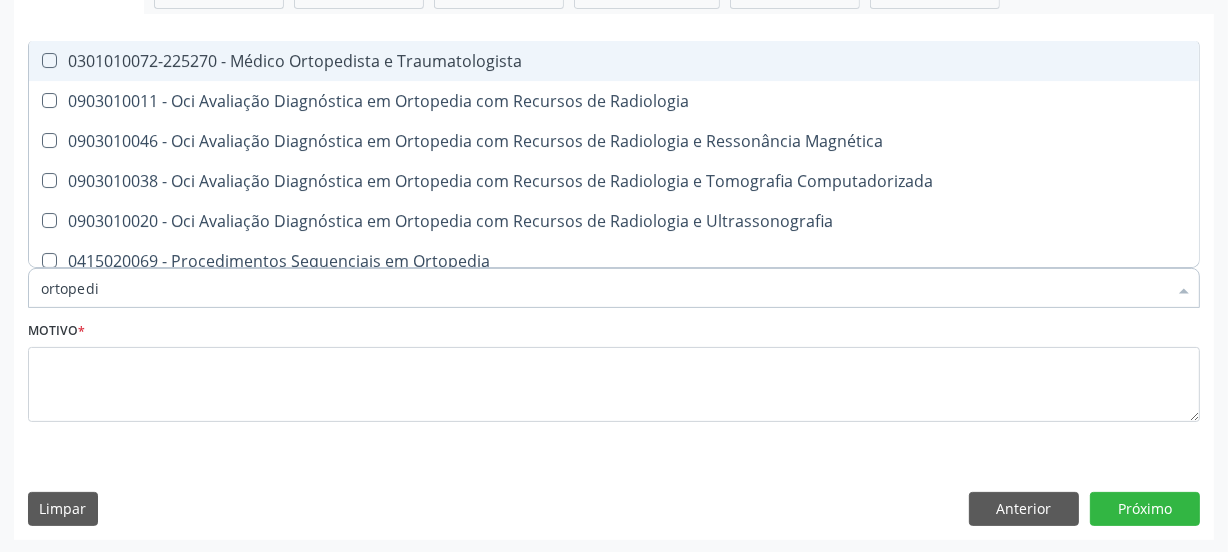 type on "ortopedis" 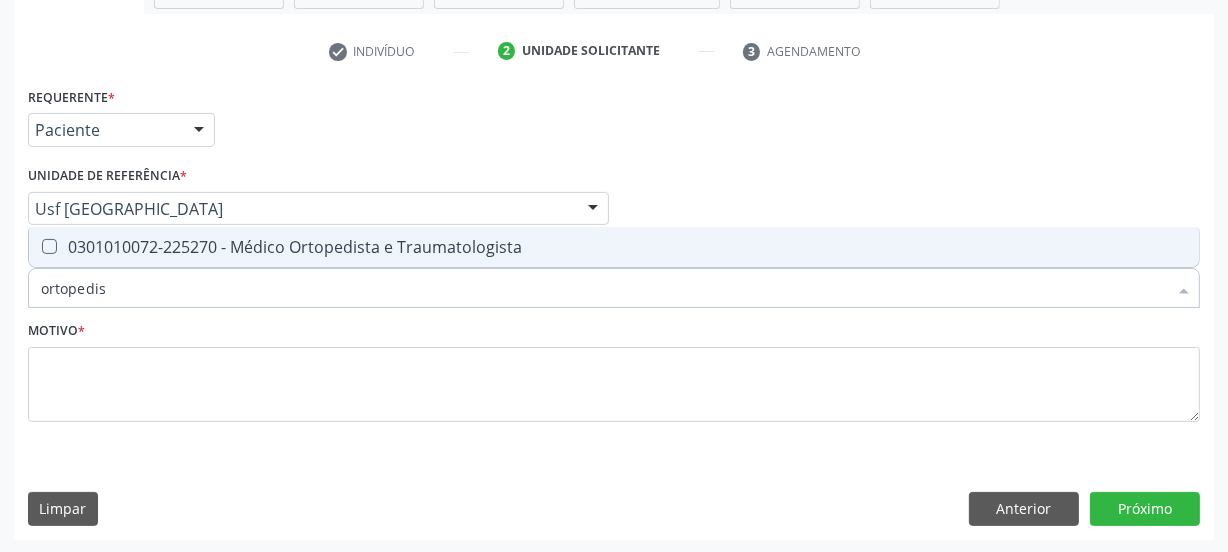 click on "0301010072-225270 - Médico Ortopedista e Traumatologista" at bounding box center (614, 247) 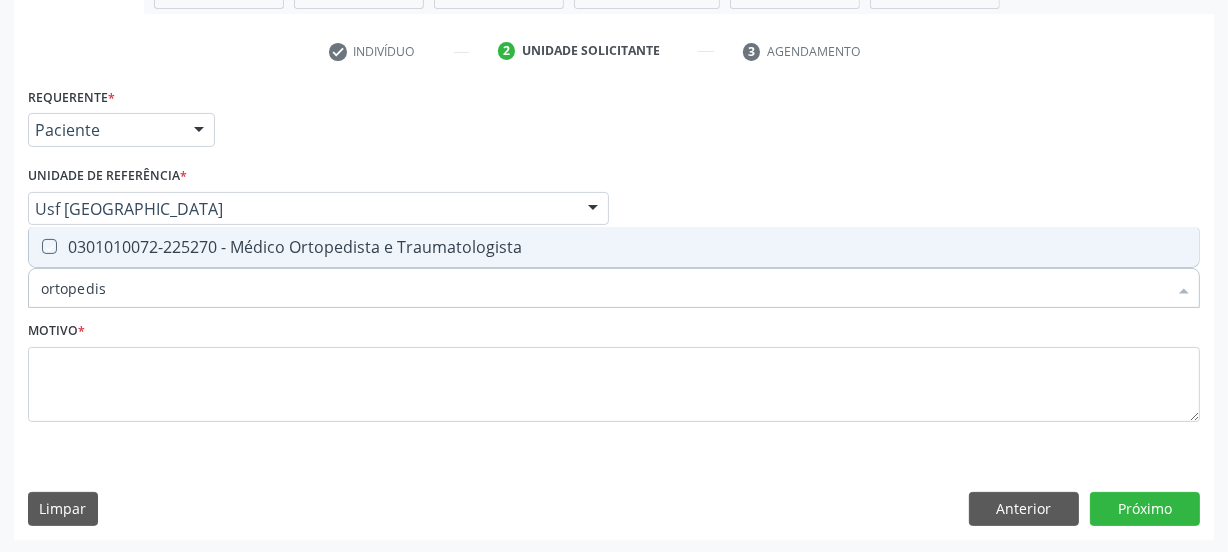 checkbox on "true" 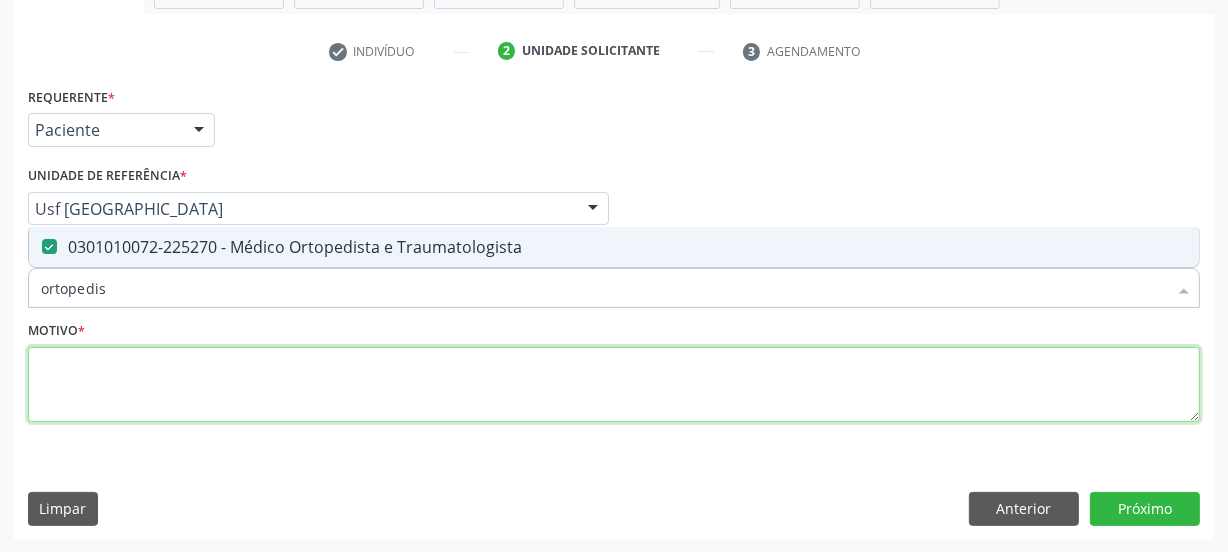 click at bounding box center (614, 385) 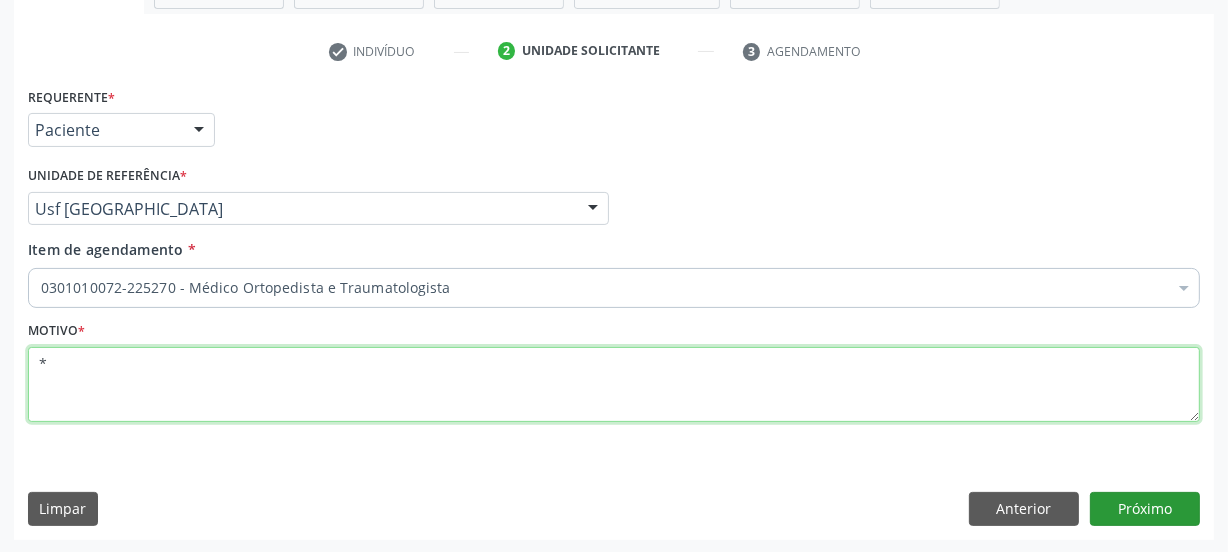 type on "*" 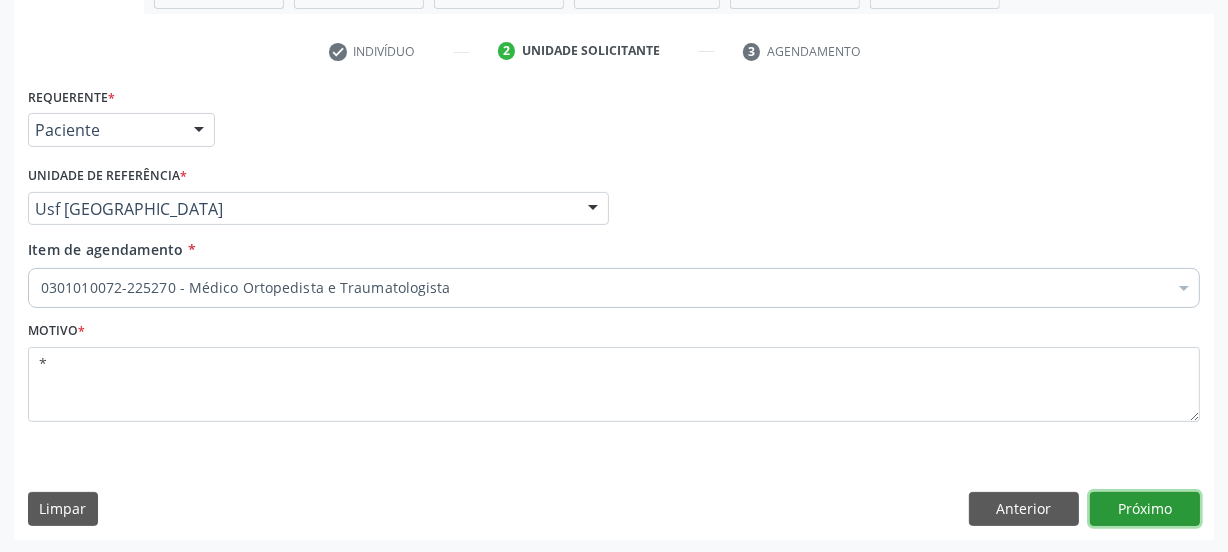 click on "Próximo" at bounding box center [1145, 509] 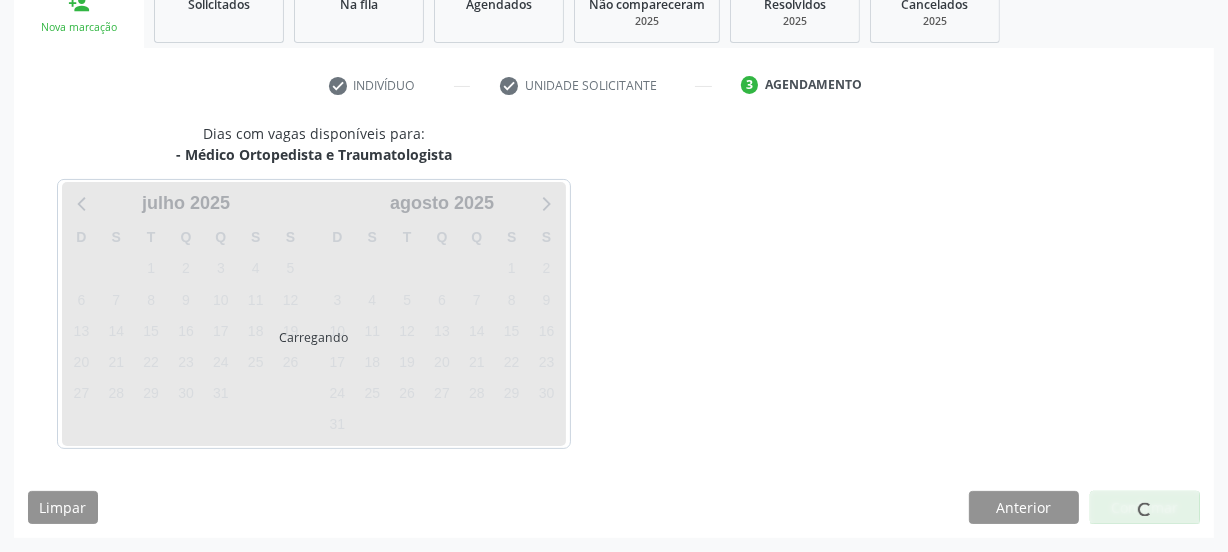 scroll, scrollTop: 317, scrollLeft: 0, axis: vertical 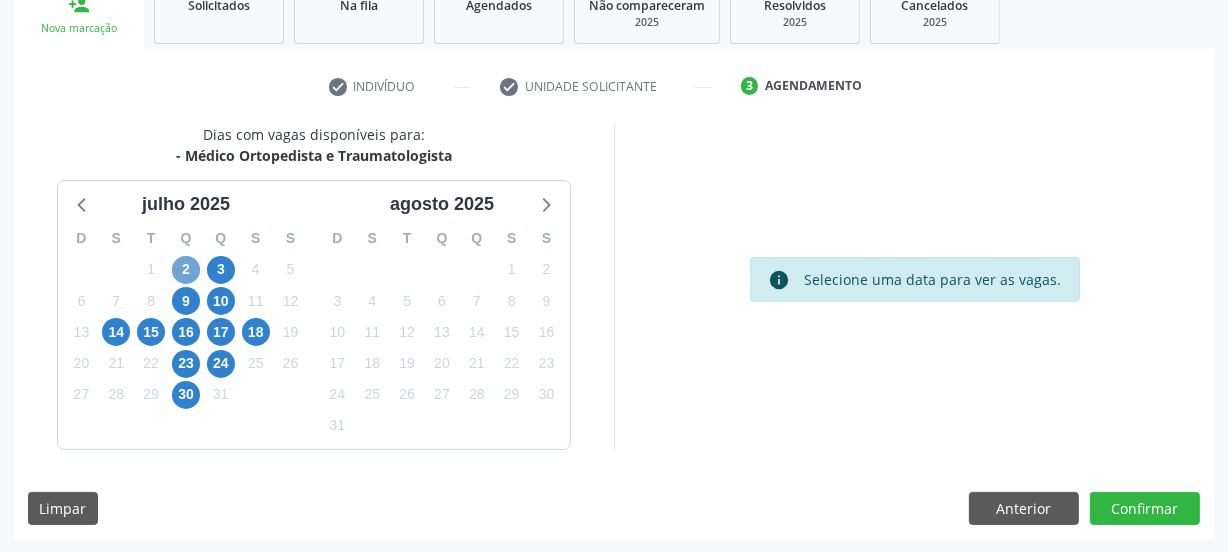 click on "2" at bounding box center [186, 270] 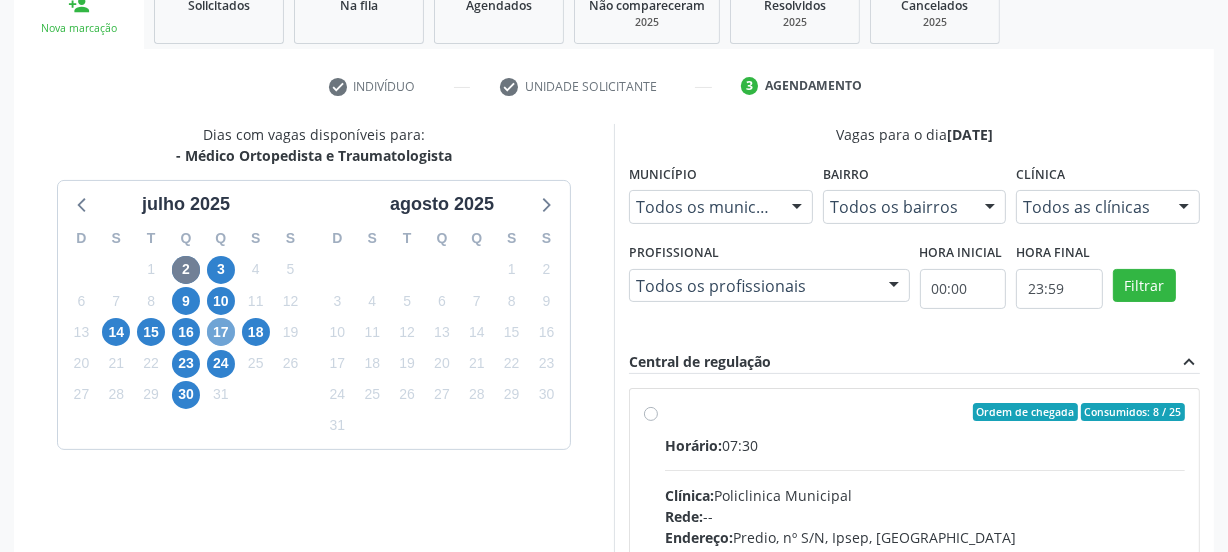 click on "17" at bounding box center (221, 332) 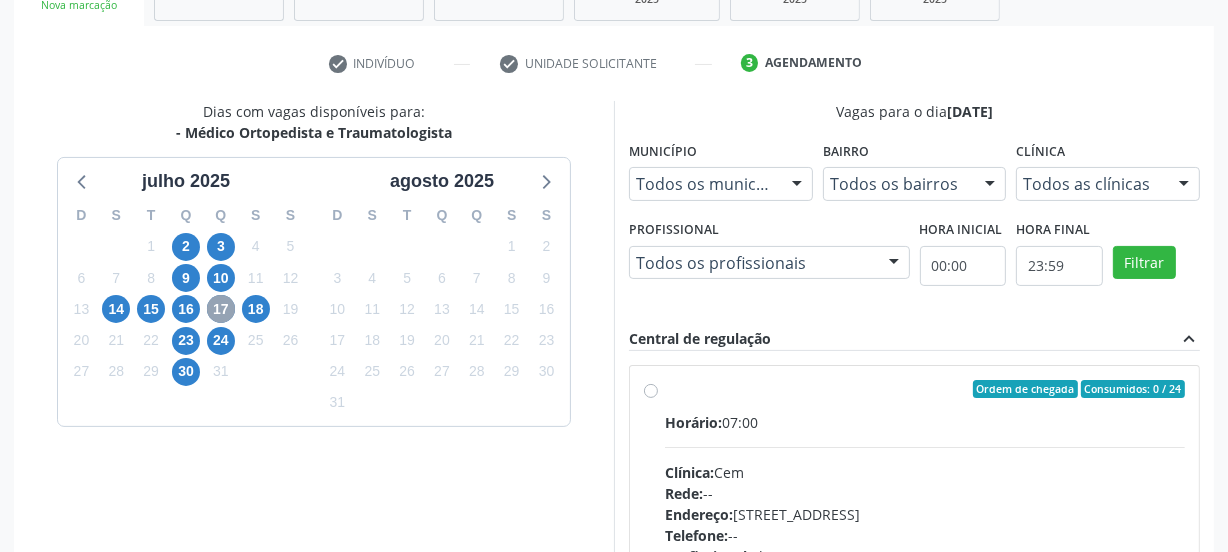 scroll, scrollTop: 408, scrollLeft: 0, axis: vertical 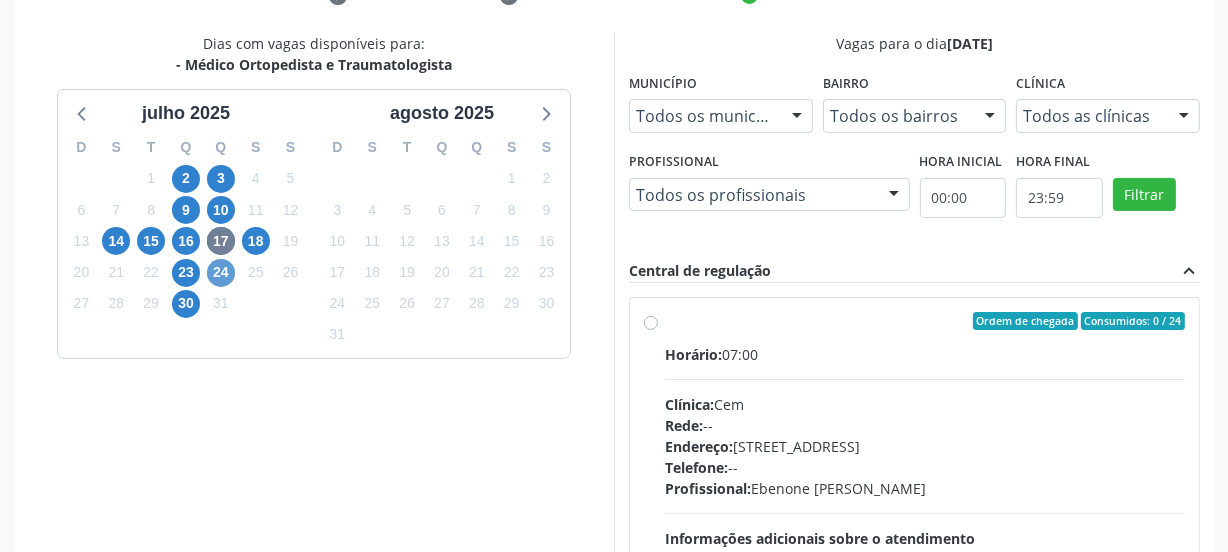 click on "24" at bounding box center (220, 272) 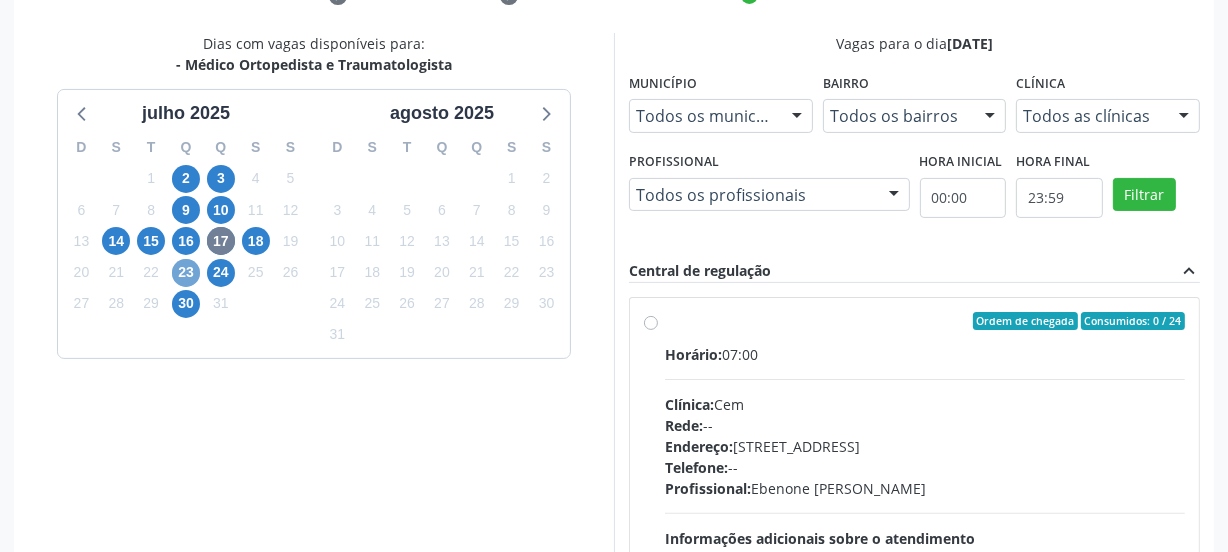 click on "23" at bounding box center (186, 273) 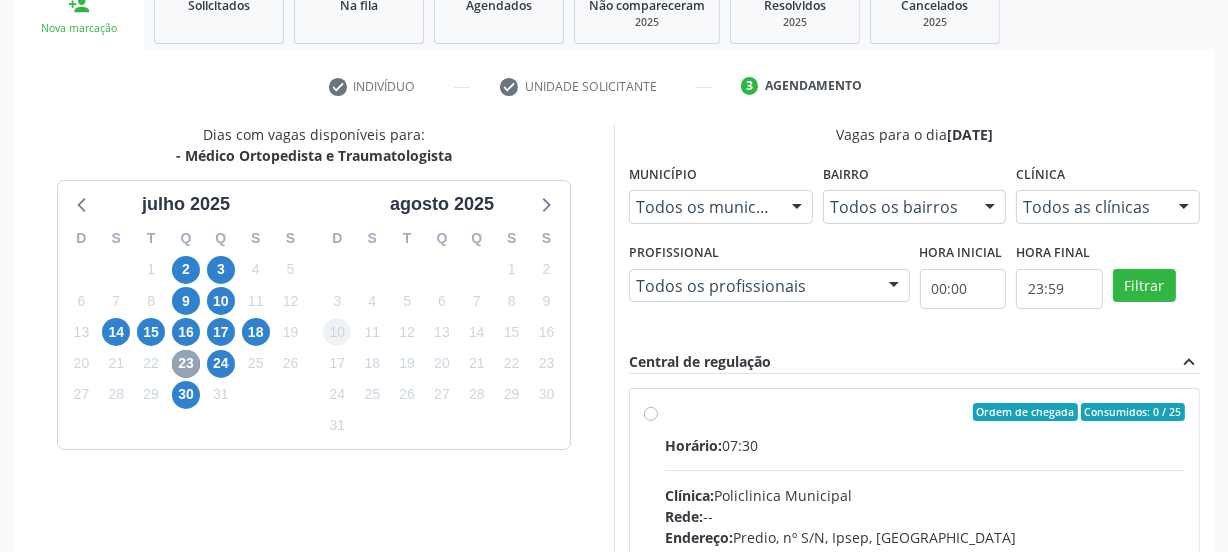 scroll, scrollTop: 408, scrollLeft: 0, axis: vertical 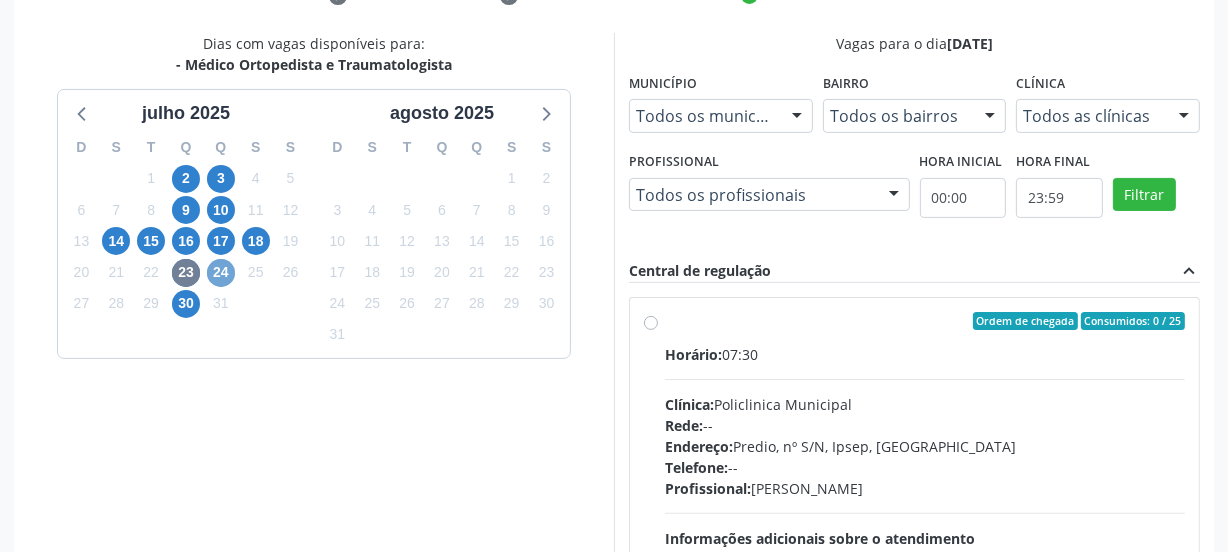 click on "24" at bounding box center (221, 273) 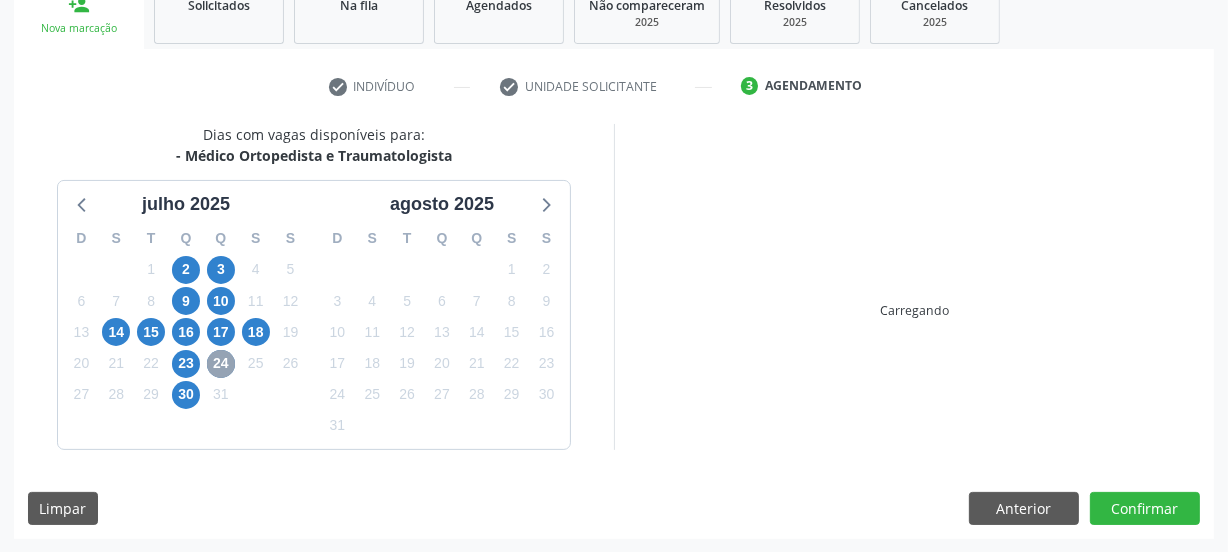 scroll, scrollTop: 408, scrollLeft: 0, axis: vertical 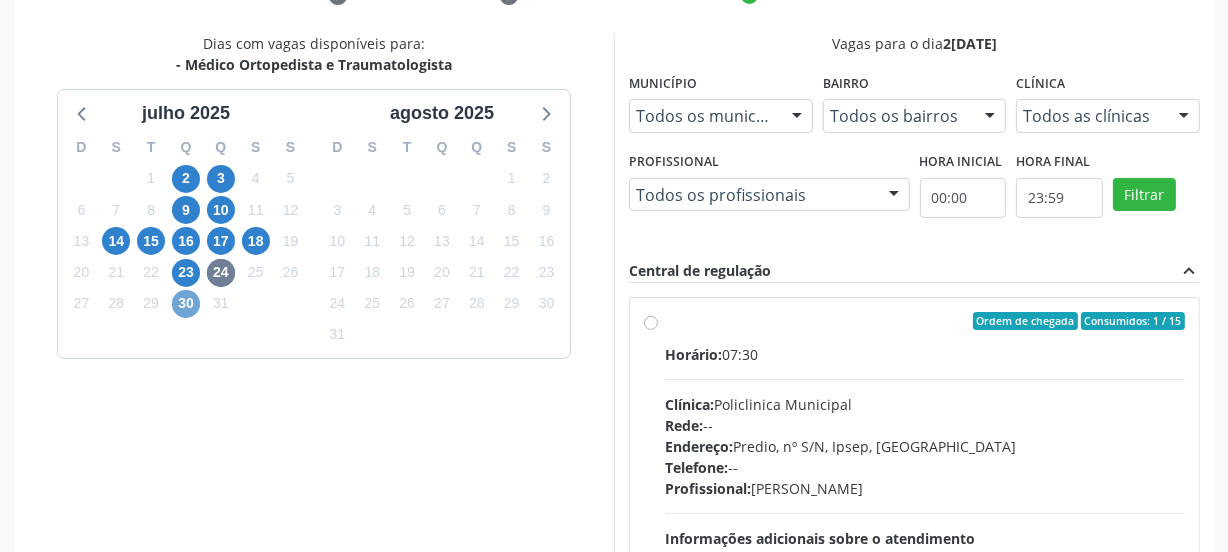 click on "30" at bounding box center (186, 304) 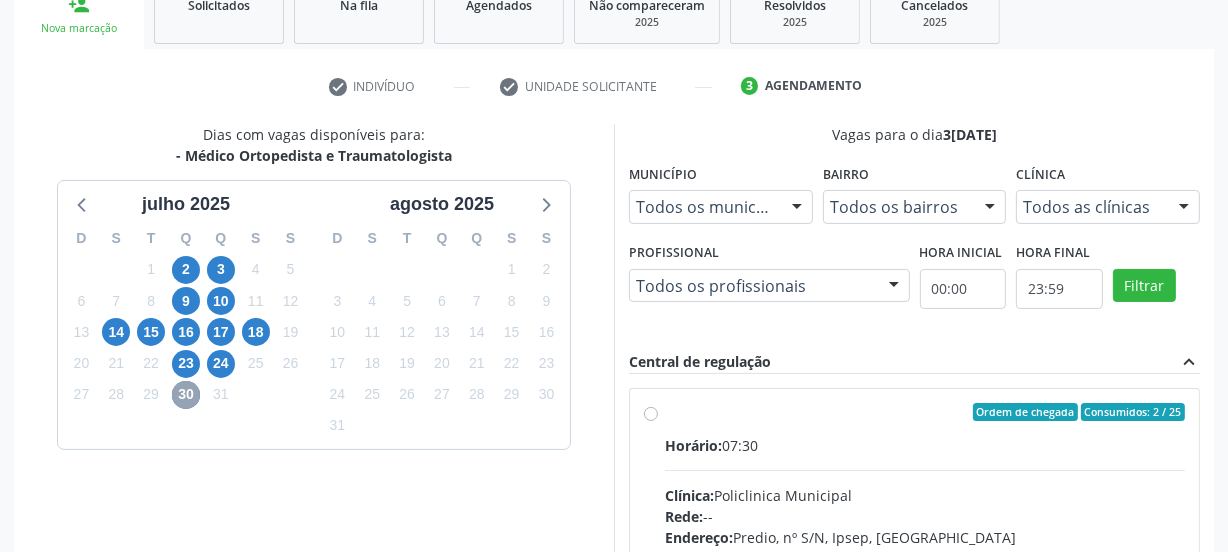 scroll, scrollTop: 408, scrollLeft: 0, axis: vertical 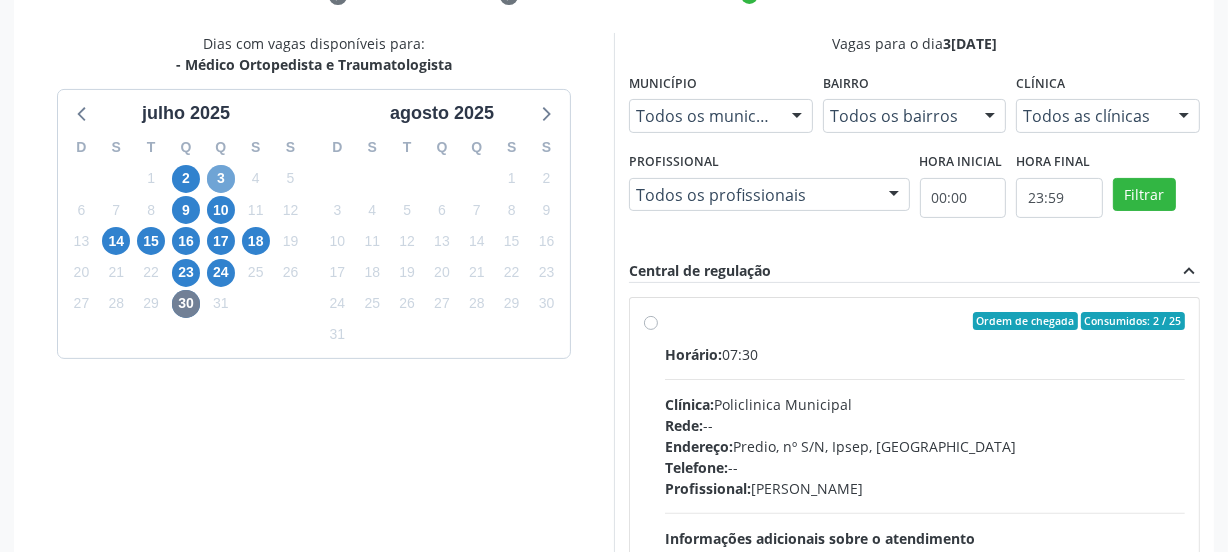 click on "3" at bounding box center (221, 179) 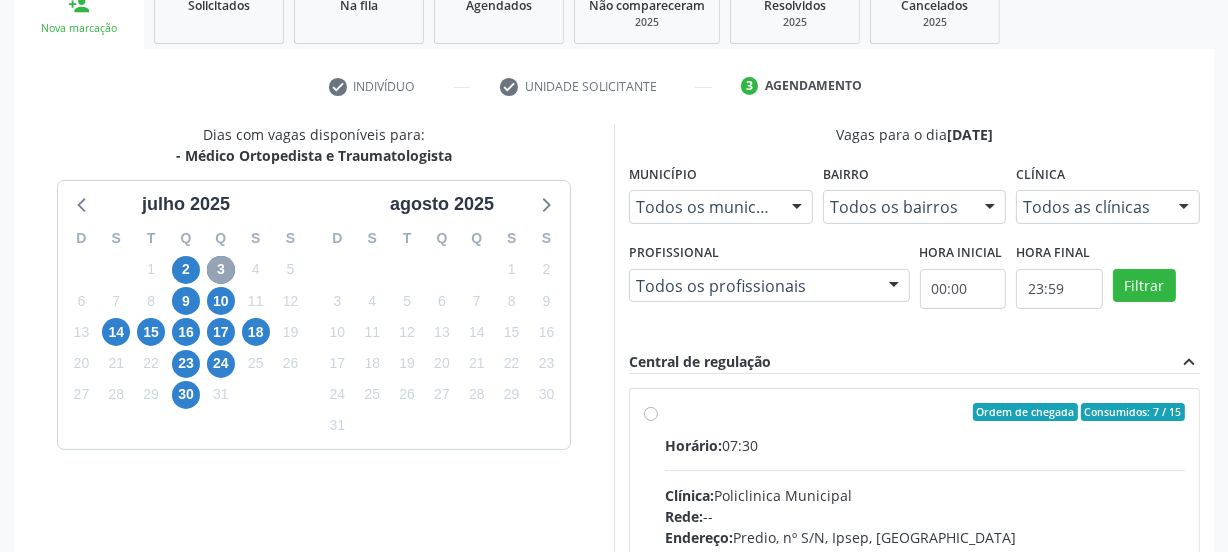 scroll, scrollTop: 408, scrollLeft: 0, axis: vertical 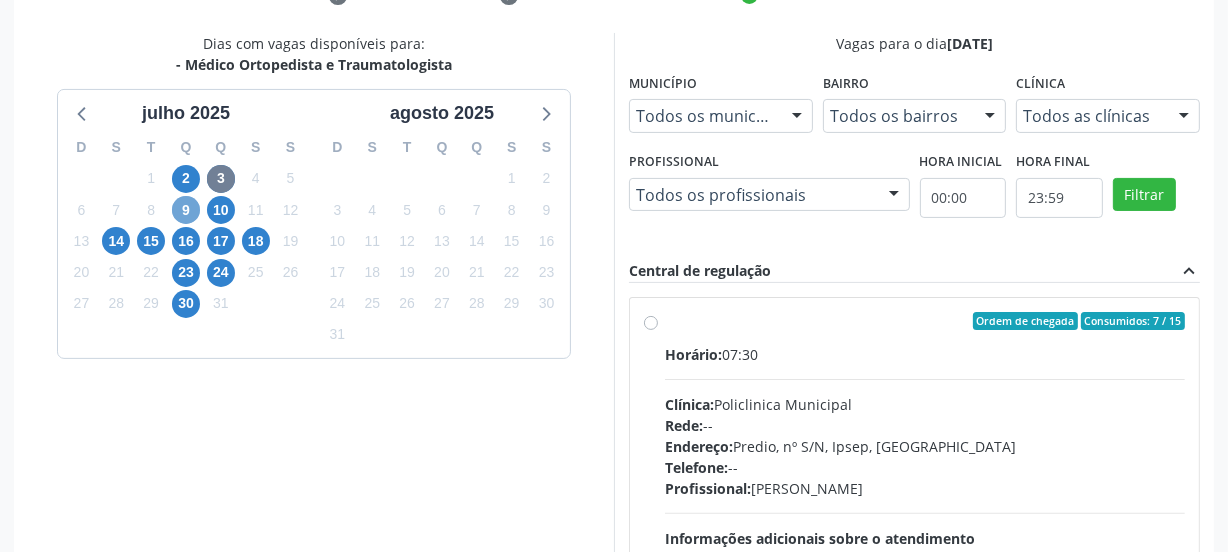 click on "9" at bounding box center (186, 210) 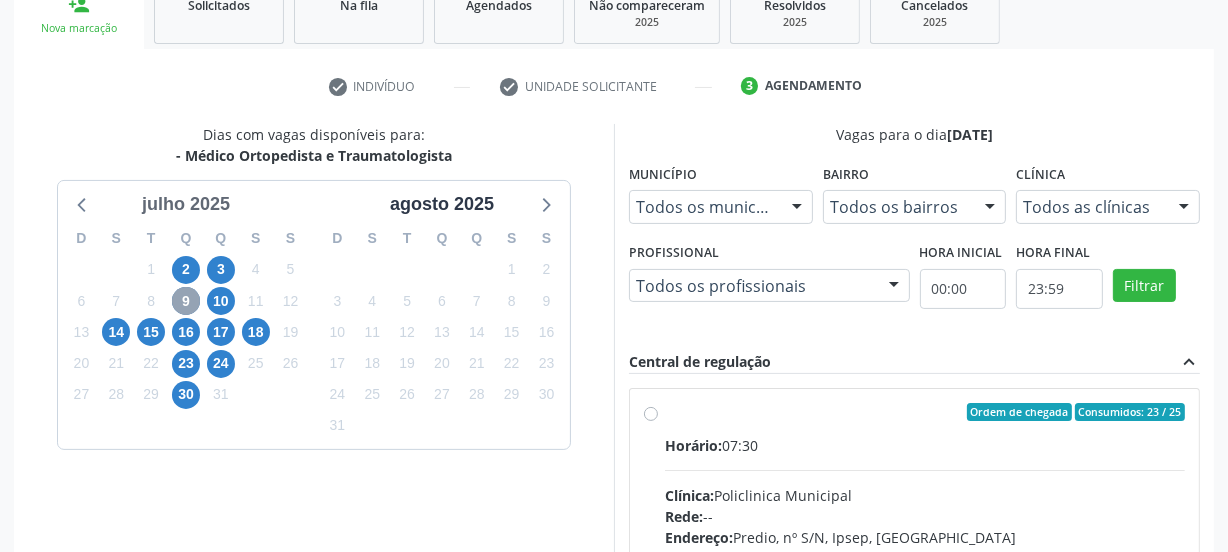 scroll, scrollTop: 408, scrollLeft: 0, axis: vertical 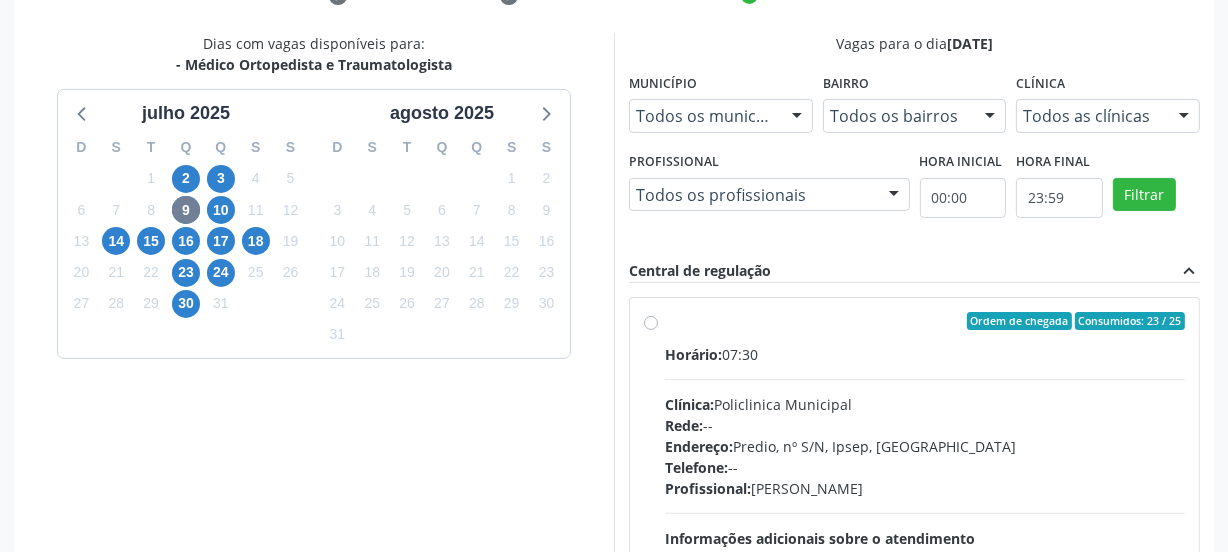 click on "Ordem de chegada
Consumidos: 23 / 25
Horário:   07:30
Clínica:  Policlinica Municipal
Rede:
--
Endereço:   Predio, nº S/N, Ipsep, Serra Talhada - PE
Telefone:   --
Profissional:
Joao Bosco Barreto Couto Neto
Informações adicionais sobre o atendimento
Idade de atendimento:
de 0 a 120 anos
Gênero(s) atendido(s):
Masculino e Feminino
Informações adicionais:
--" at bounding box center [925, 465] 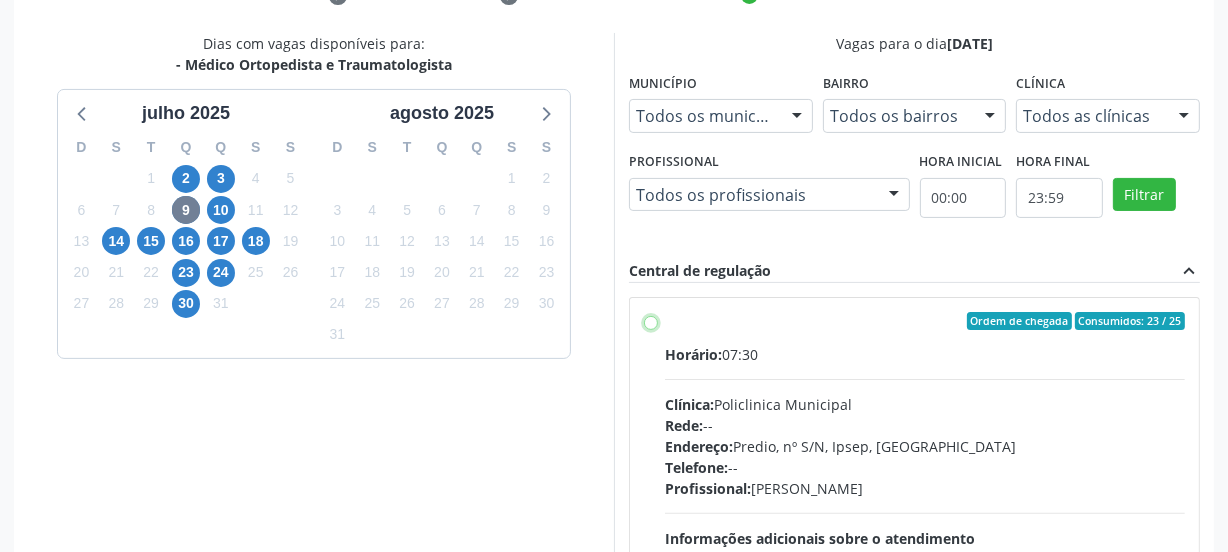 click on "Ordem de chegada
Consumidos: 23 / 25
Horário:   07:30
Clínica:  Policlinica Municipal
Rede:
--
Endereço:   Predio, nº S/N, Ipsep, Serra Talhada - PE
Telefone:   --
Profissional:
Joao Bosco Barreto Couto Neto
Informações adicionais sobre o atendimento
Idade de atendimento:
de 0 a 120 anos
Gênero(s) atendido(s):
Masculino e Feminino
Informações adicionais:
--" at bounding box center (651, 321) 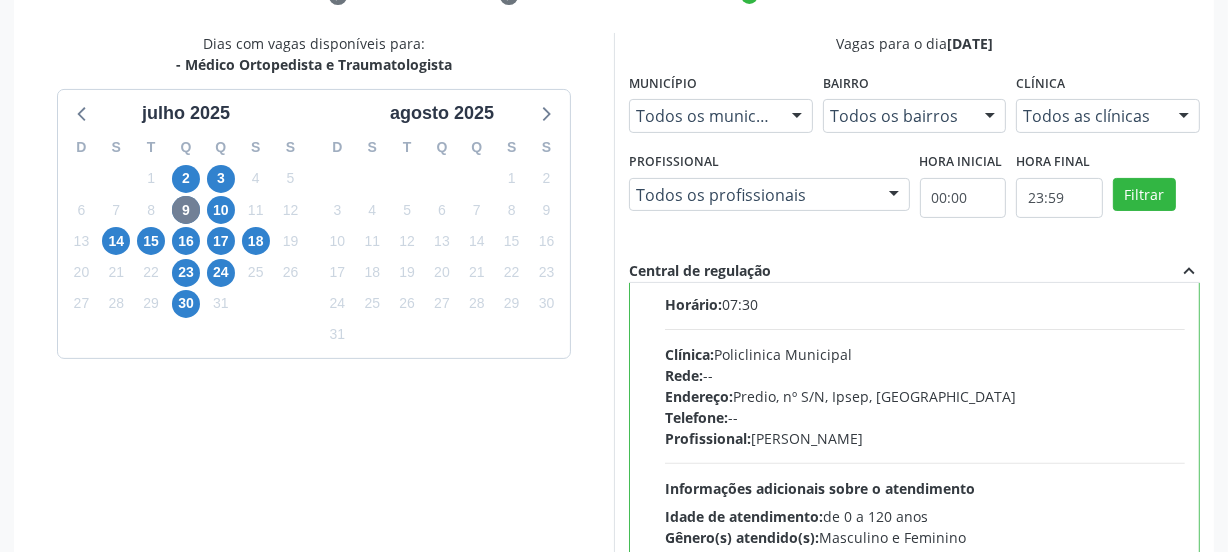 scroll, scrollTop: 99, scrollLeft: 0, axis: vertical 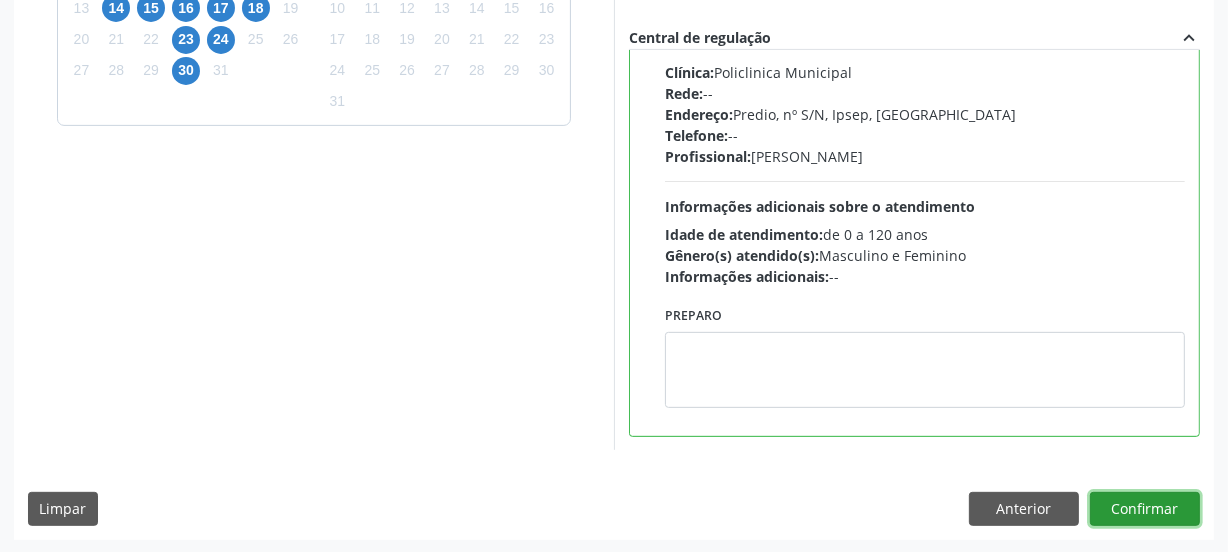 click on "Confirmar" at bounding box center [1145, 509] 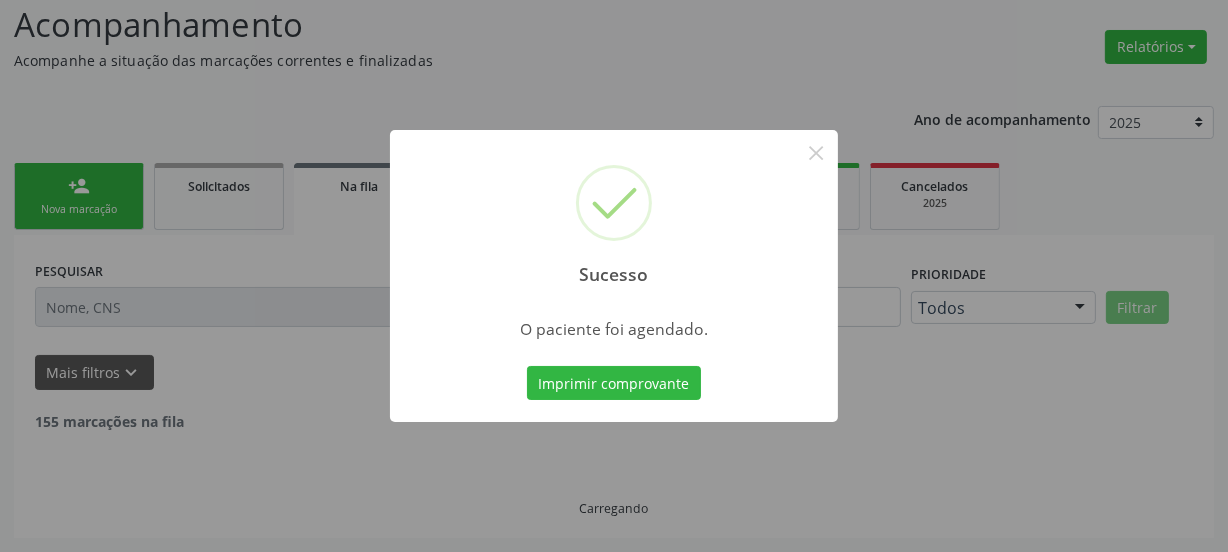 scroll, scrollTop: 114, scrollLeft: 0, axis: vertical 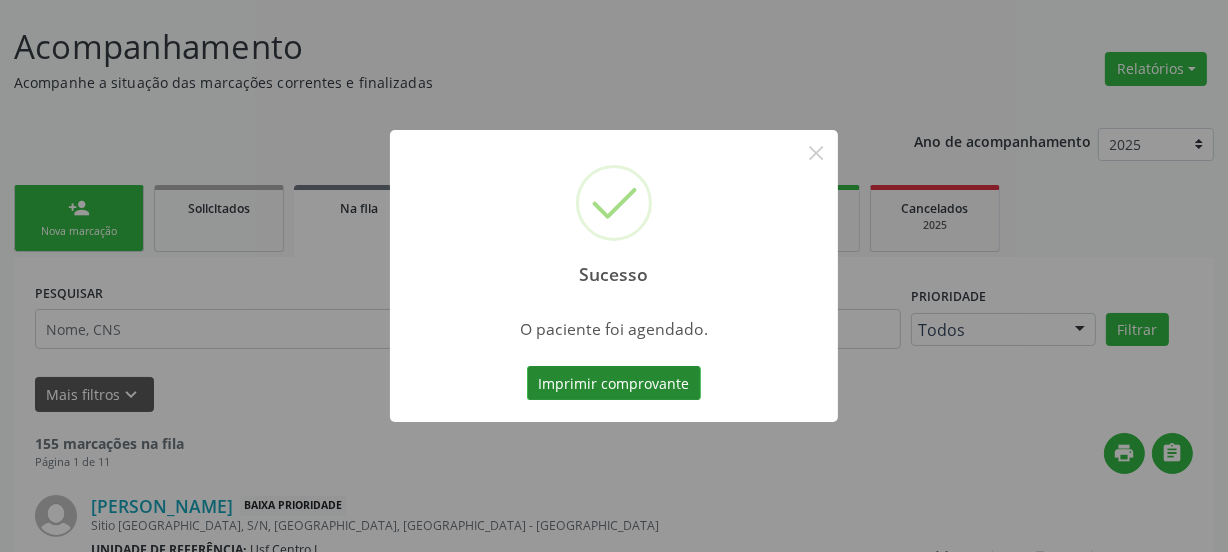 click on "Imprimir comprovante" at bounding box center [614, 383] 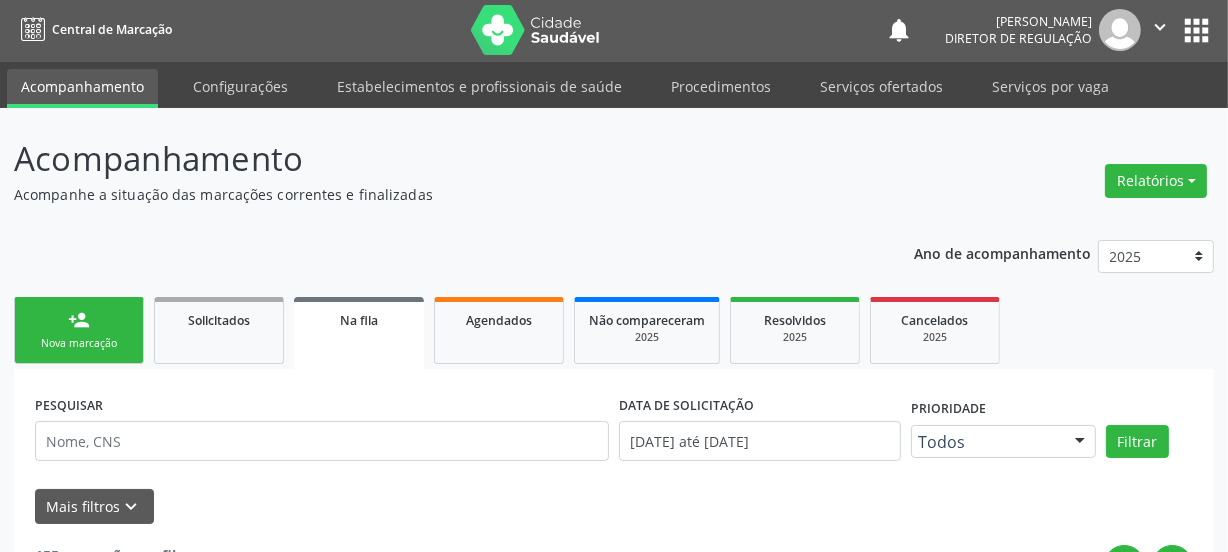 scroll, scrollTop: 0, scrollLeft: 0, axis: both 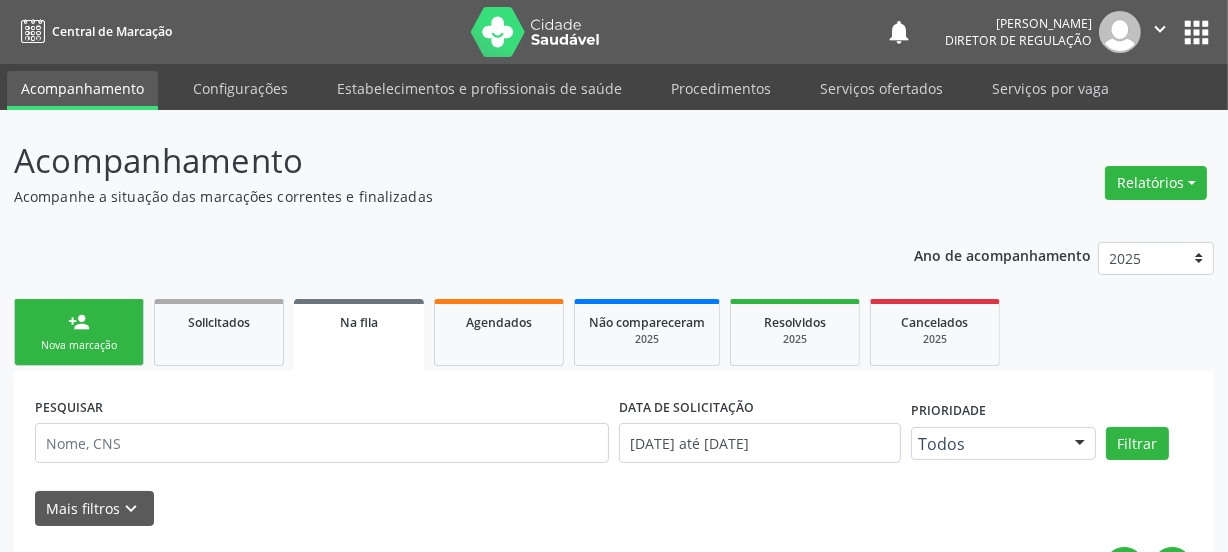 click on "apps" at bounding box center [1196, 32] 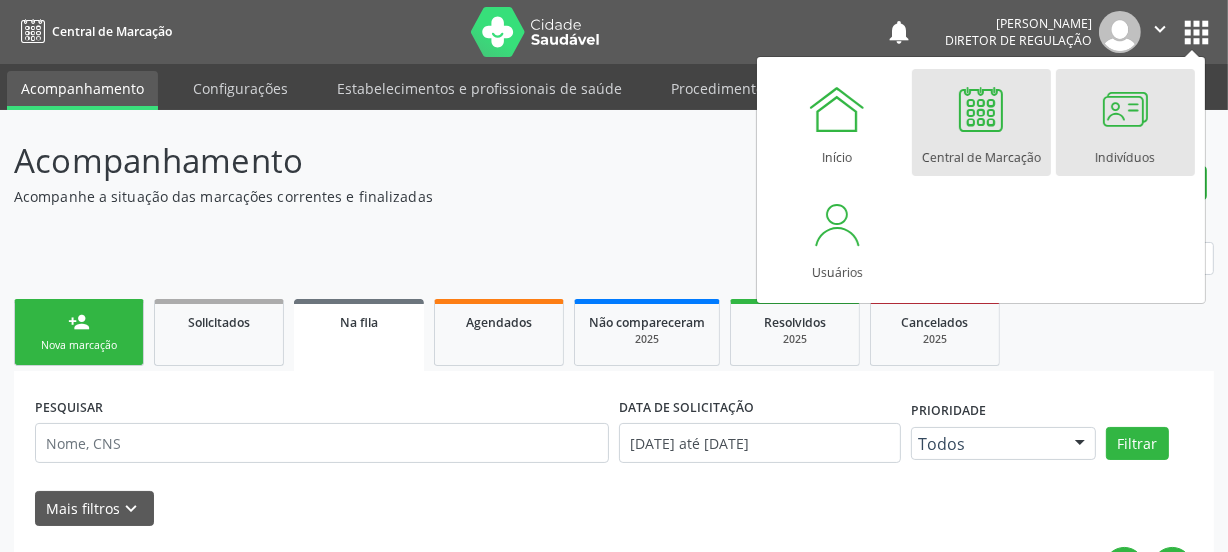 click on "Indivíduos" at bounding box center [1125, 152] 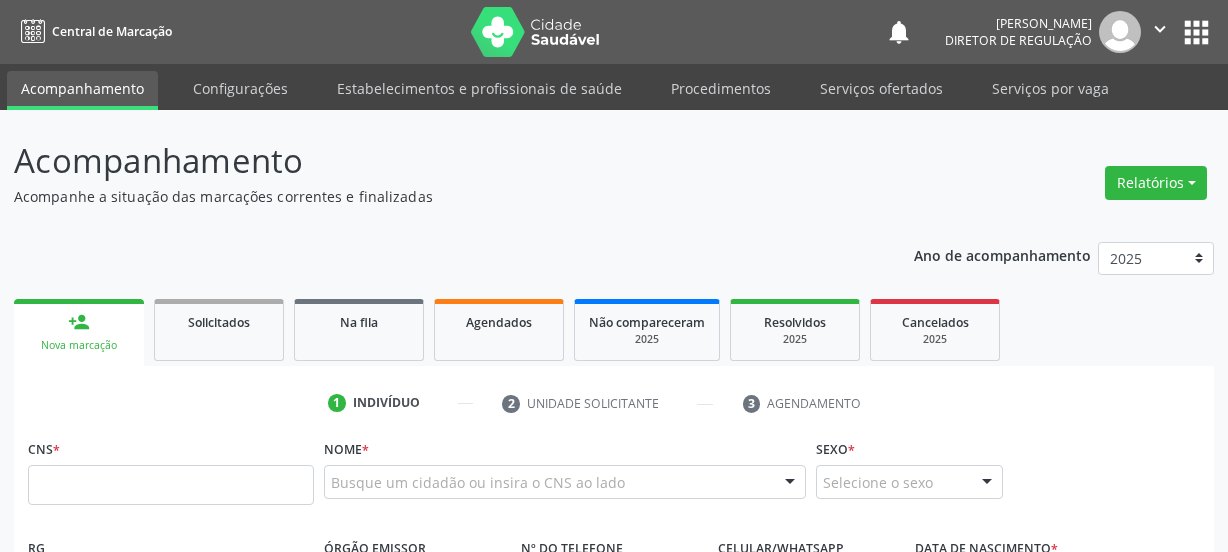 scroll, scrollTop: 114, scrollLeft: 0, axis: vertical 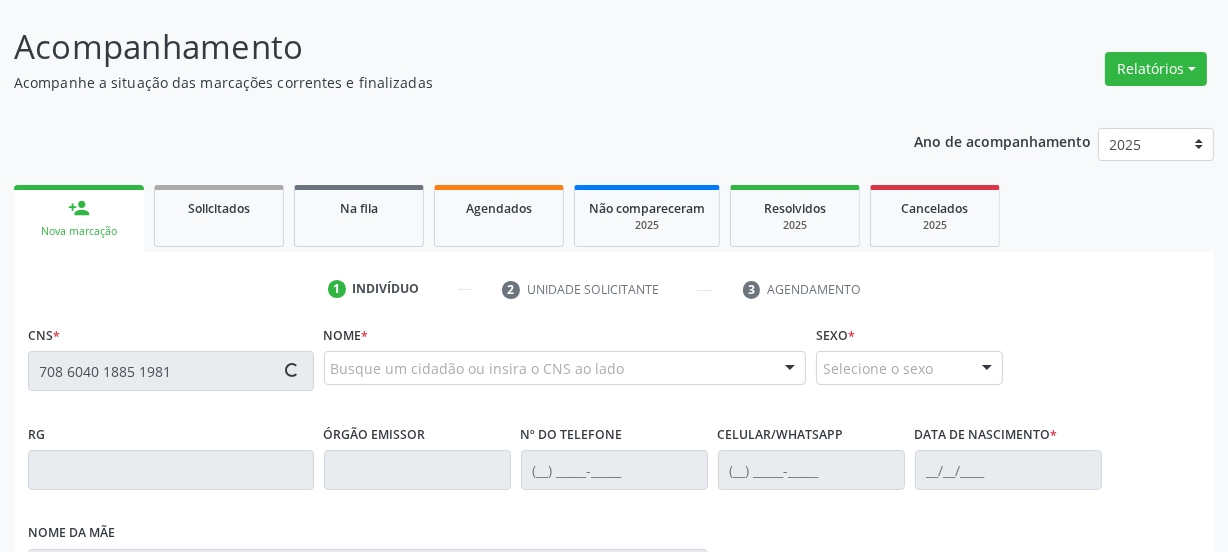 type on "708 6040 1885 1981" 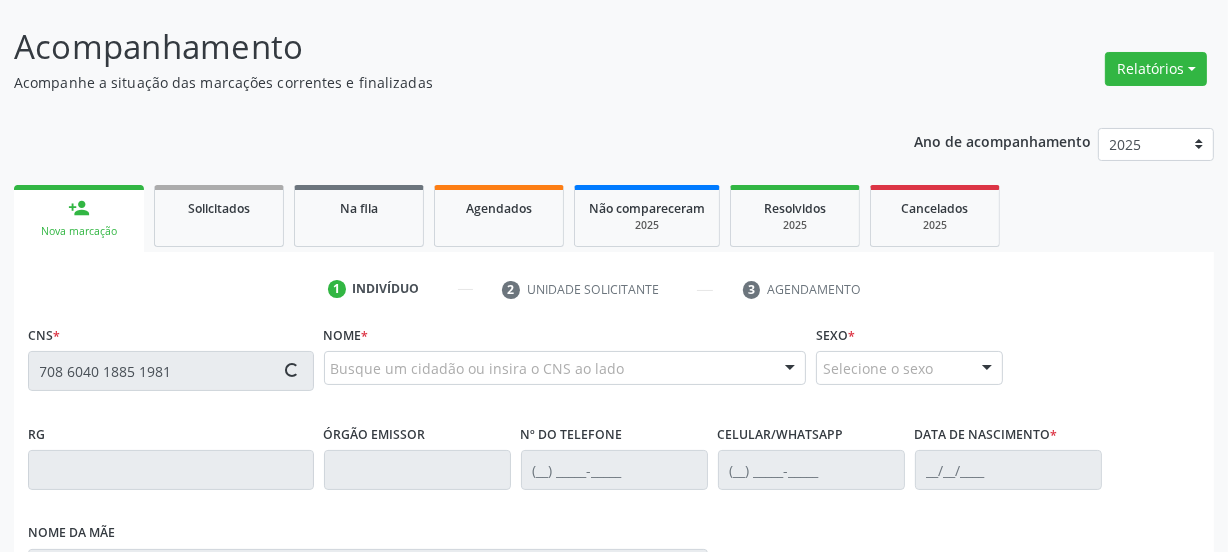 type 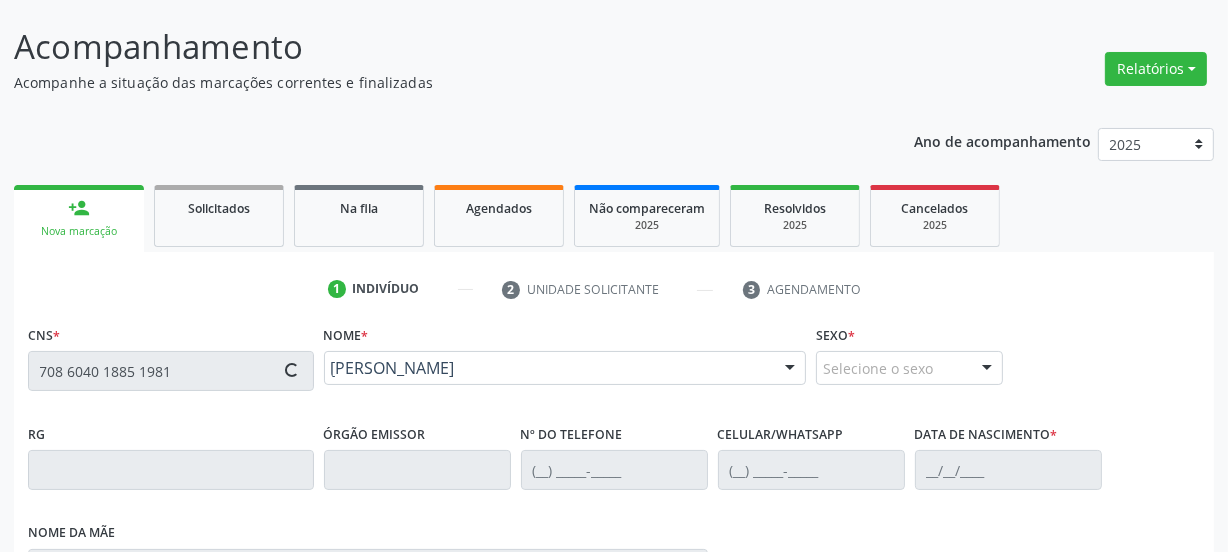 type on "[PHONE_NUMBER]" 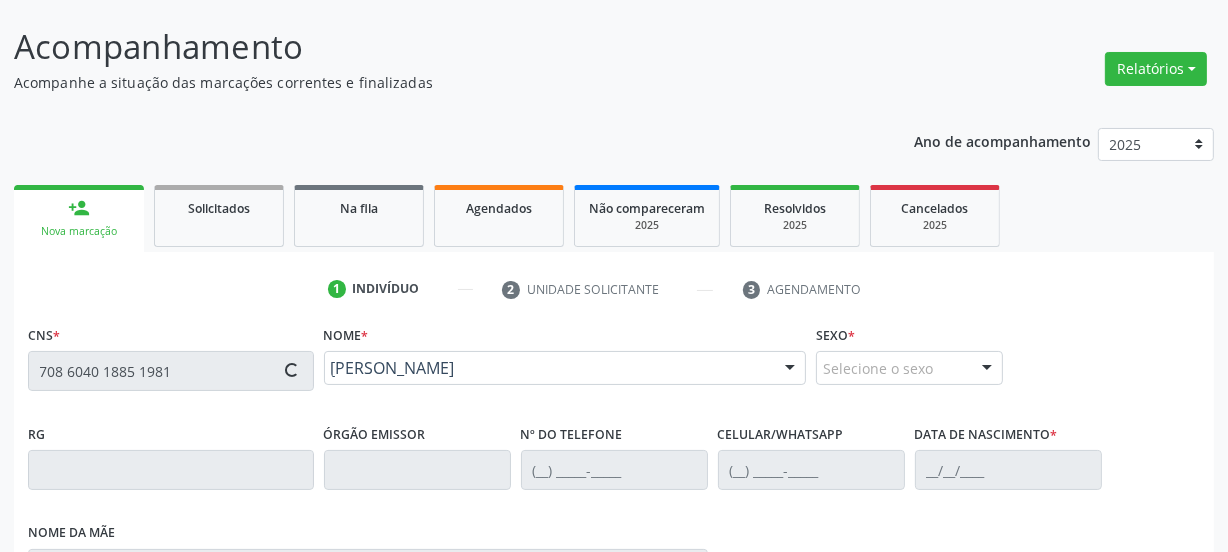 type on "2[DATE]" 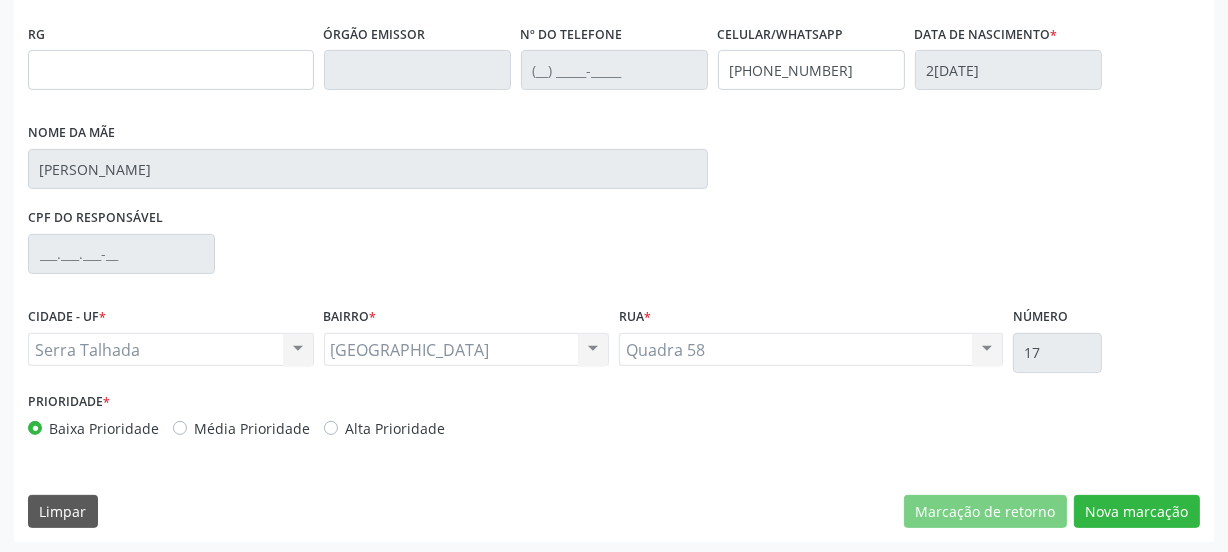 scroll, scrollTop: 517, scrollLeft: 0, axis: vertical 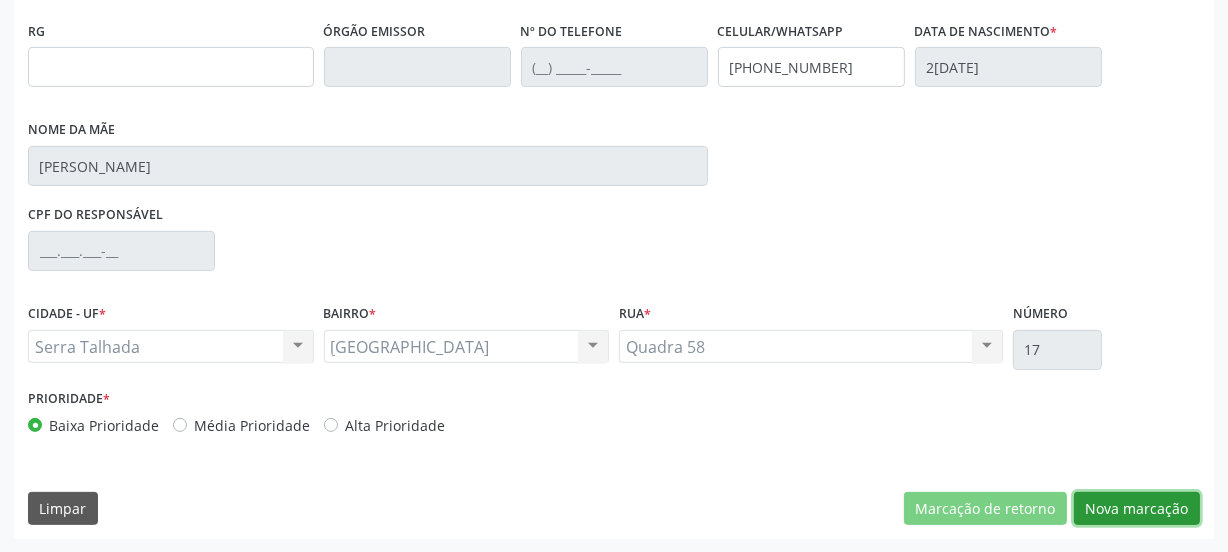 click on "Nova marcação" at bounding box center [1137, 509] 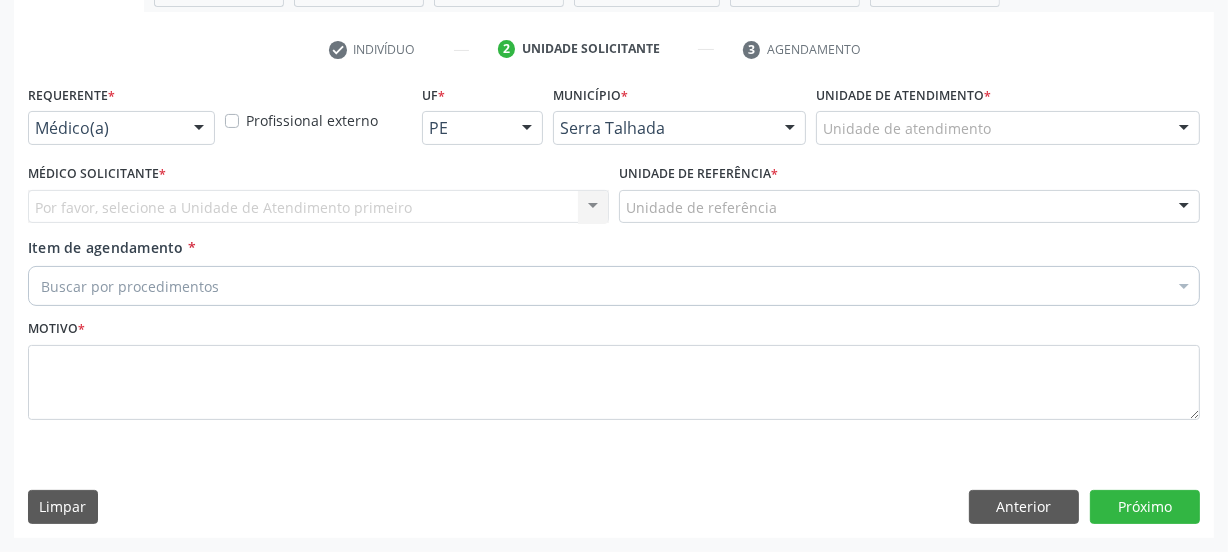 scroll, scrollTop: 352, scrollLeft: 0, axis: vertical 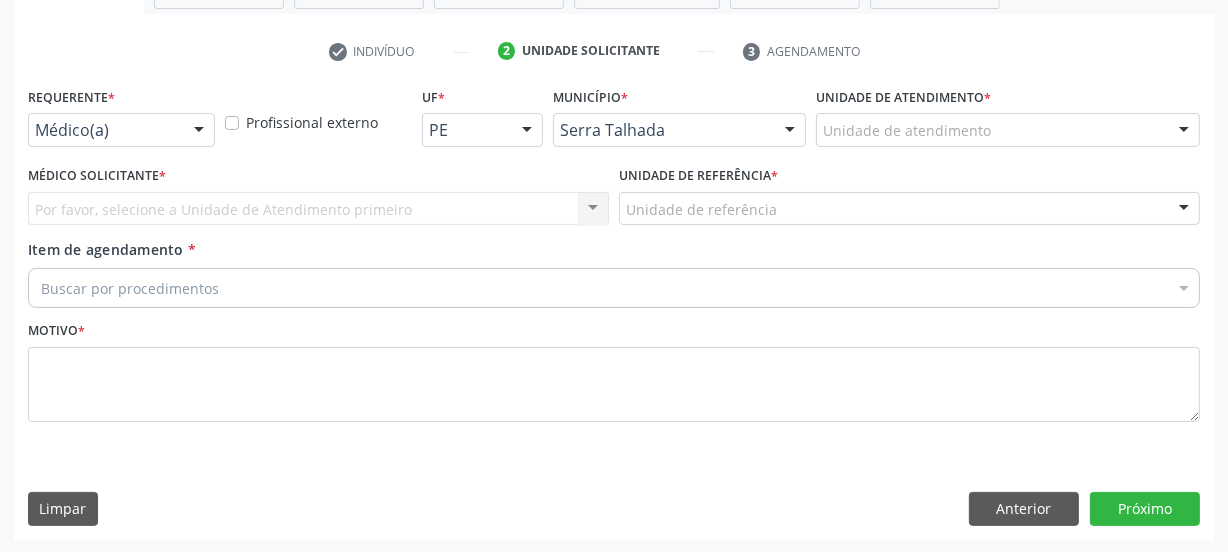 click on "Médico Solicitante
*
Por favor, selecione a Unidade de Atendimento primeiro
Nenhum resultado encontrado para: "   "
Não há nenhuma opção para ser exibida." at bounding box center [318, 193] 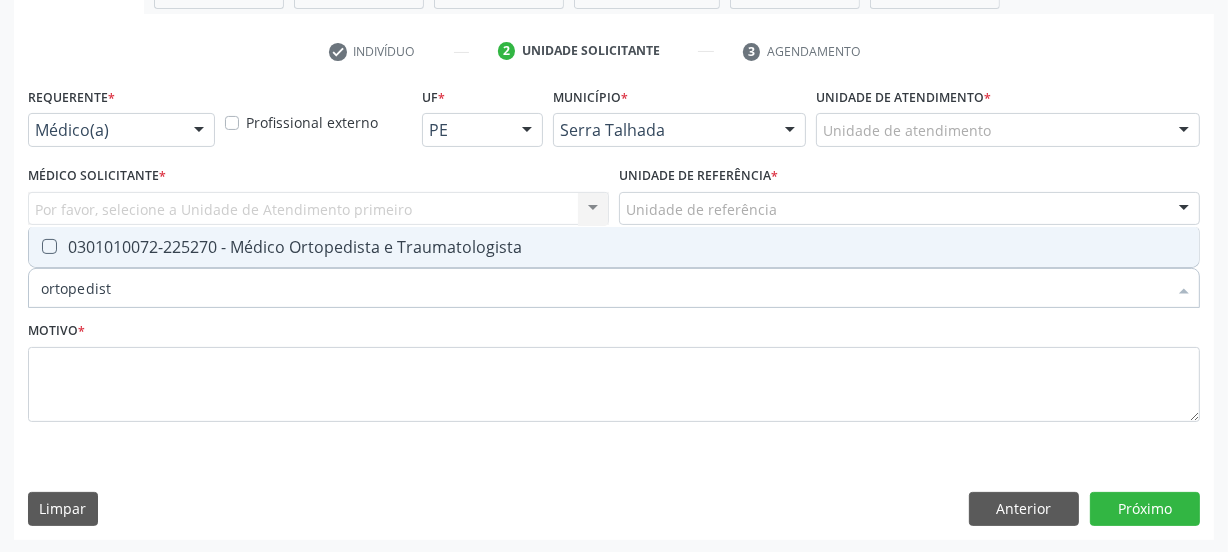 type on "ortopedista" 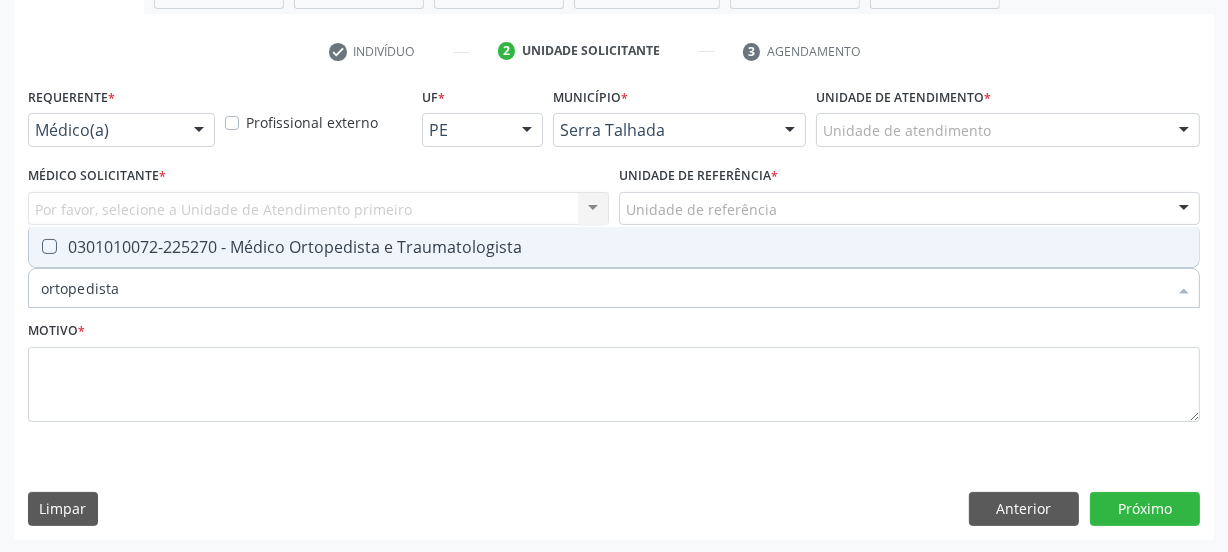 click on "0301010072-225270 - Médico Ortopedista e Traumatologista" at bounding box center (614, 247) 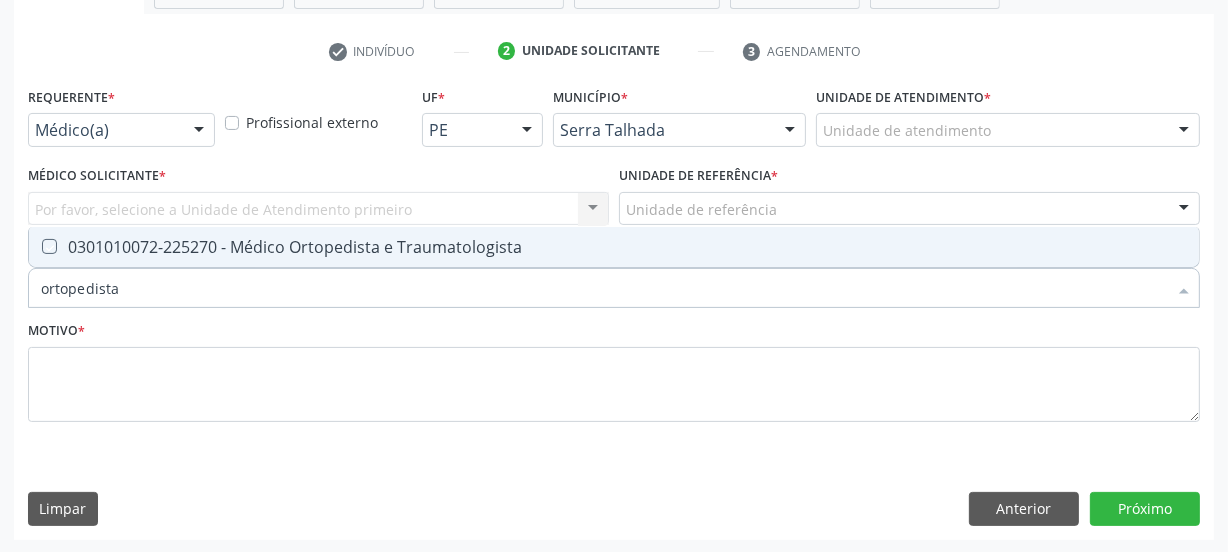 checkbox on "true" 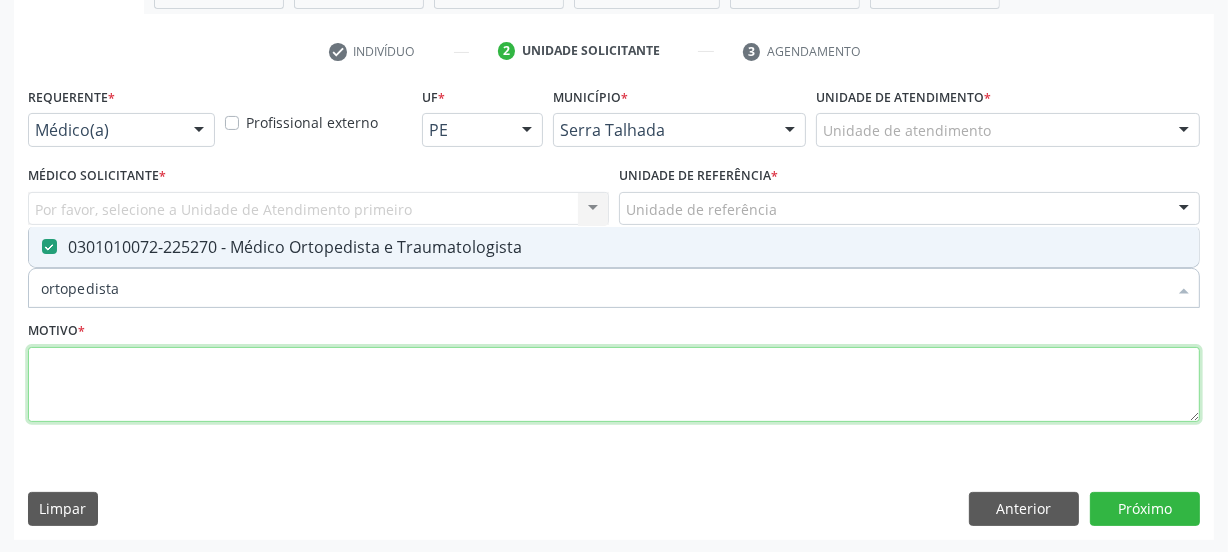 click at bounding box center [614, 385] 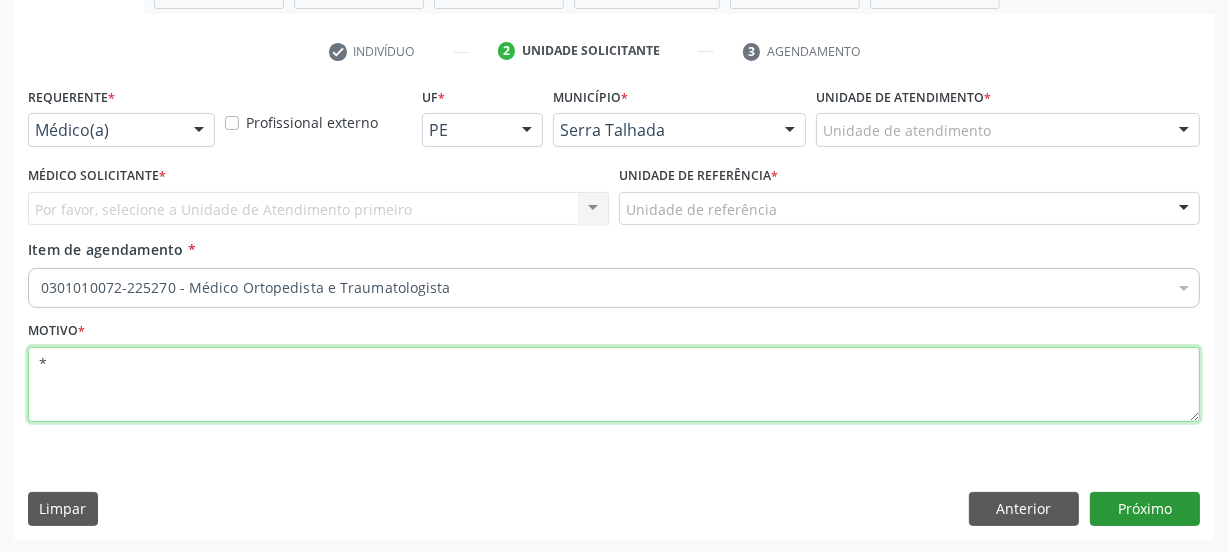 type on "*" 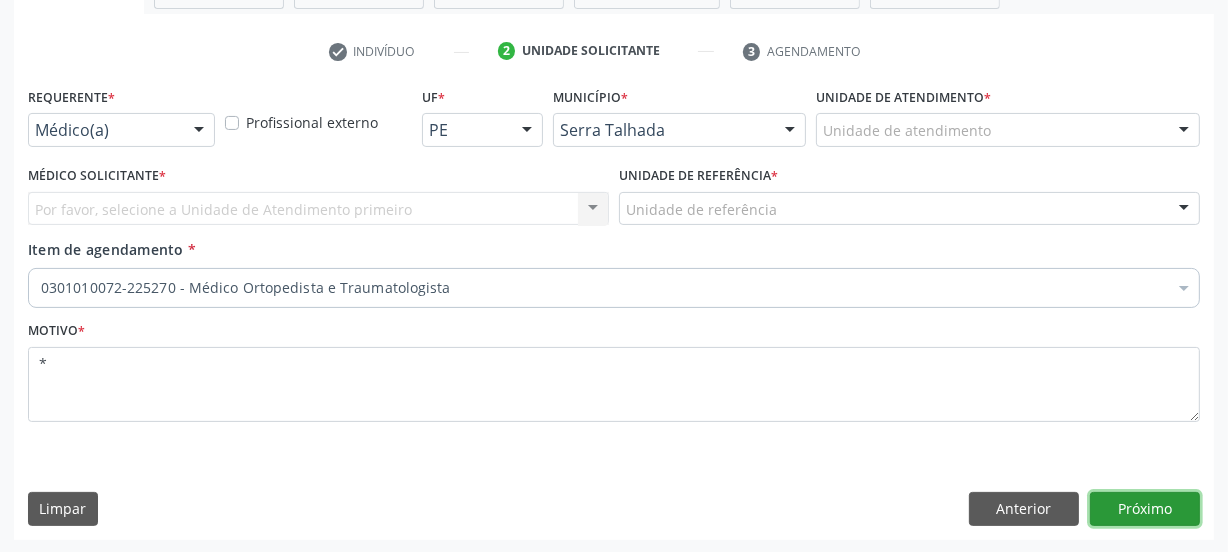 click on "Próximo" at bounding box center (1145, 509) 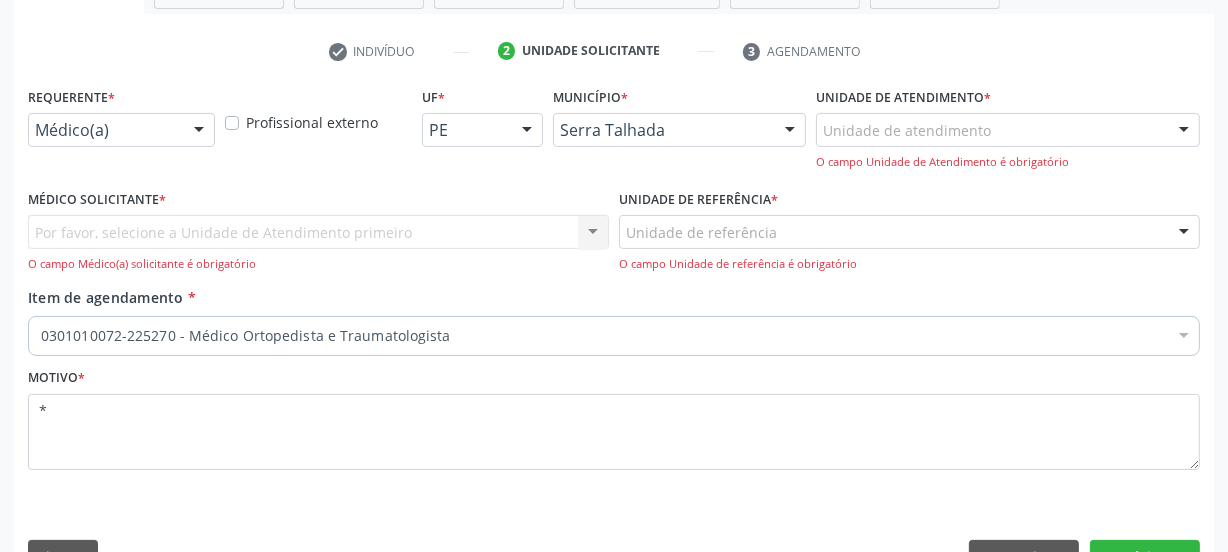 click on "Por favor, selecione a Unidade de Atendimento primeiro
Nenhum resultado encontrado para: "   "
Não há nenhuma opção para ser exibida.
O campo Médico(a) solicitante é obrigatório" at bounding box center [318, 243] 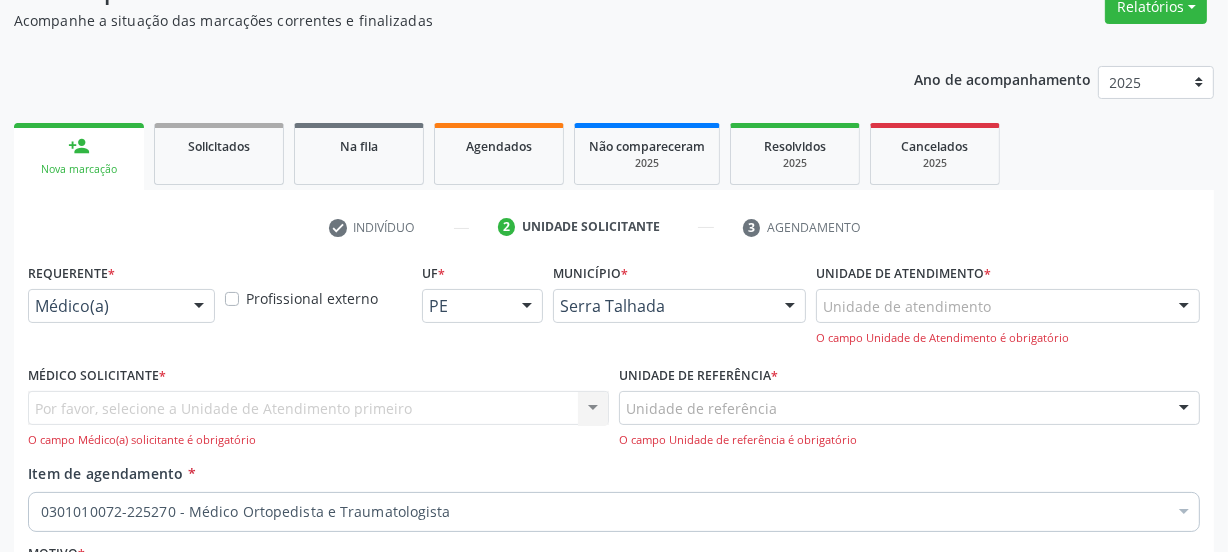 scroll, scrollTop: 170, scrollLeft: 0, axis: vertical 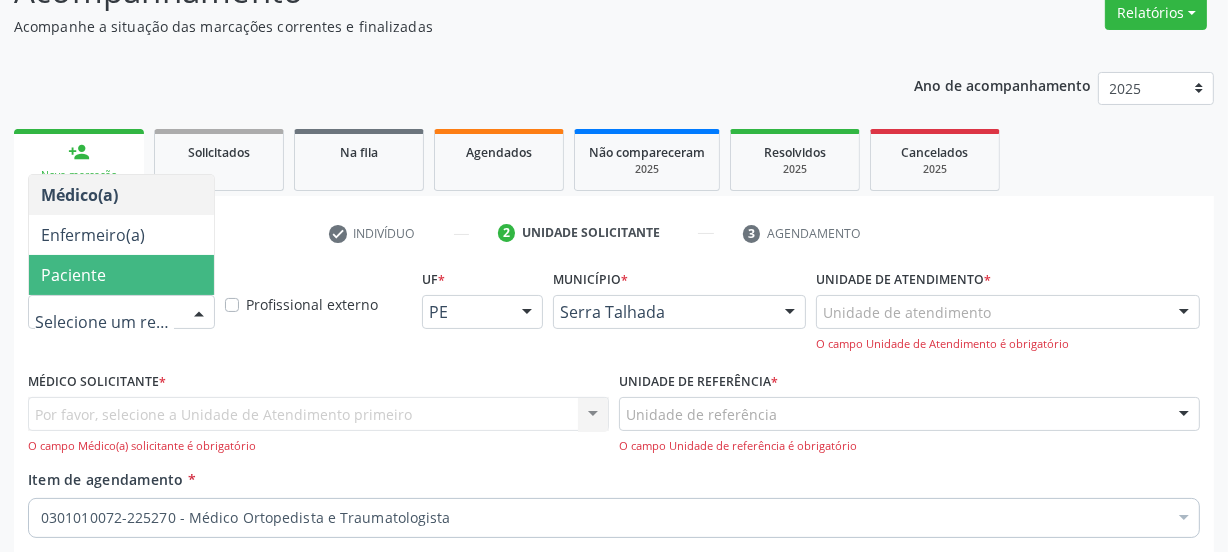 click on "Paciente" at bounding box center [121, 275] 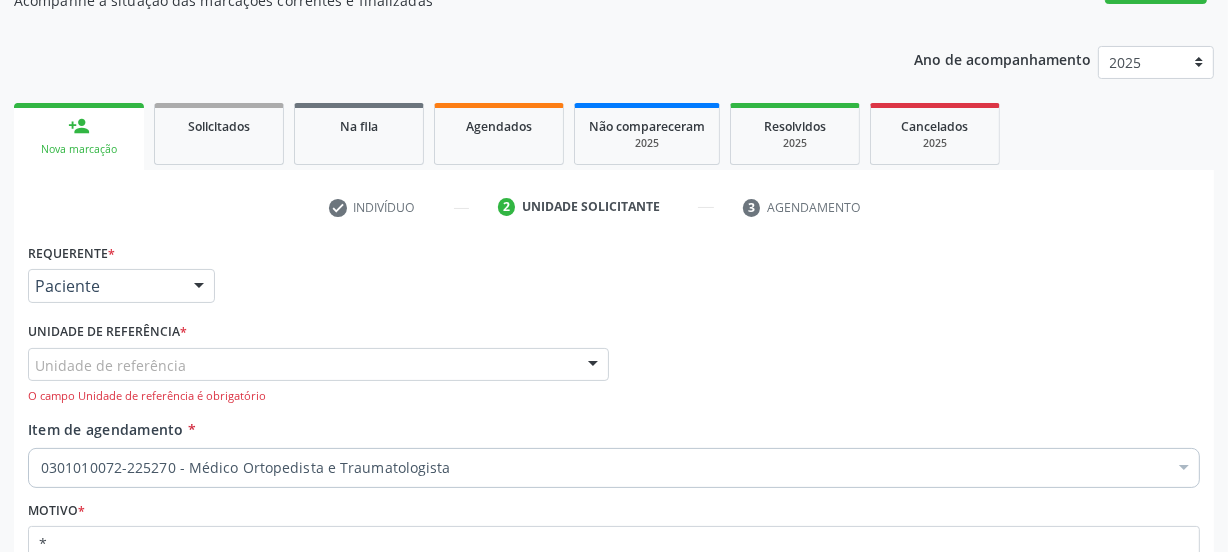 scroll, scrollTop: 170, scrollLeft: 0, axis: vertical 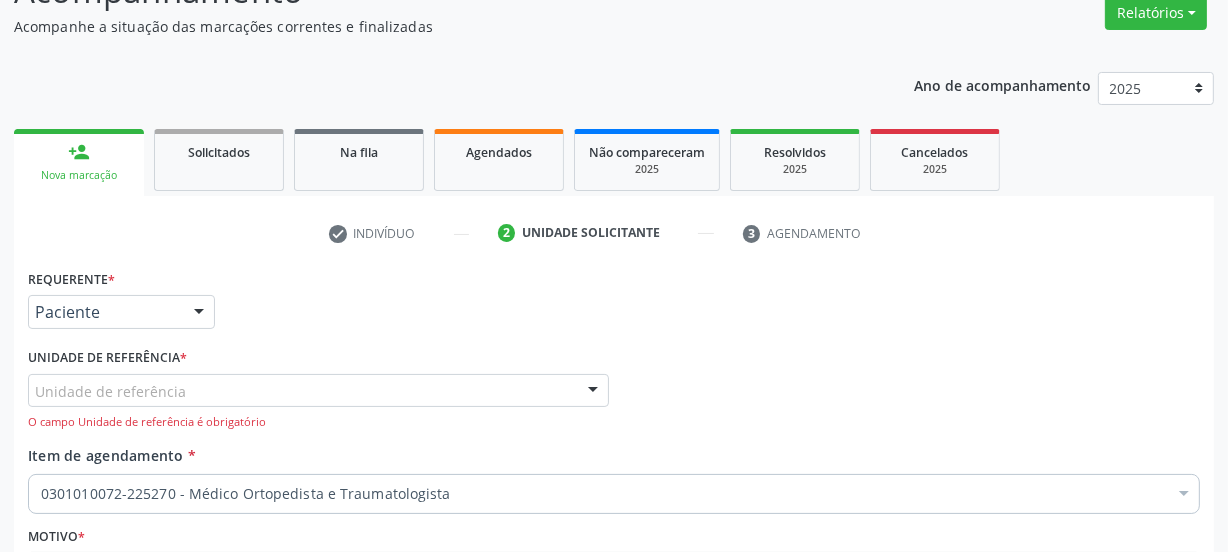 click on "Unidade de referência" at bounding box center (318, 391) 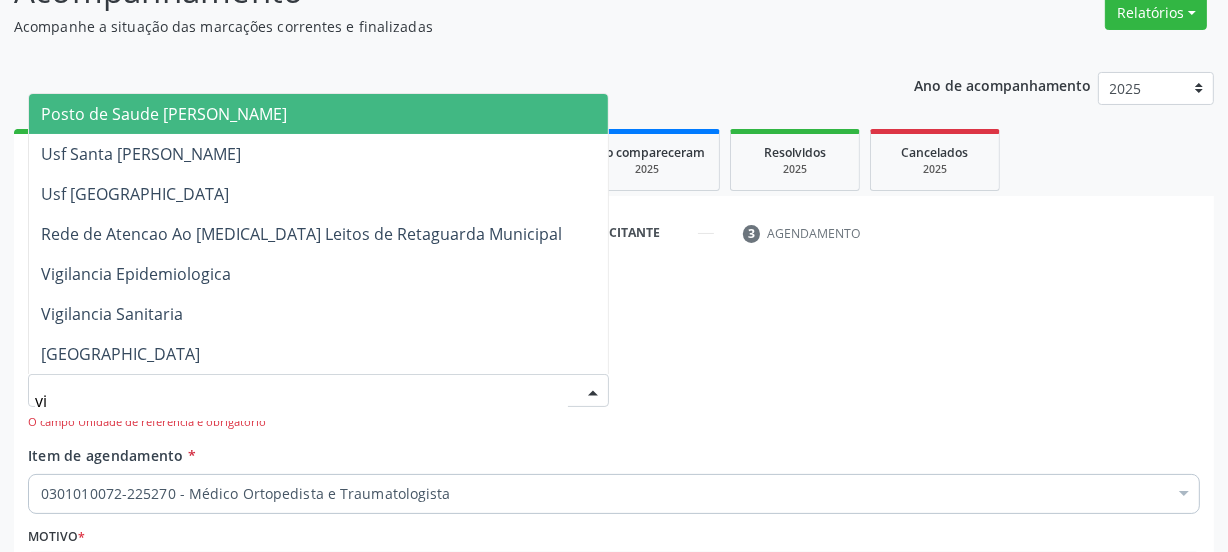 type on "vil" 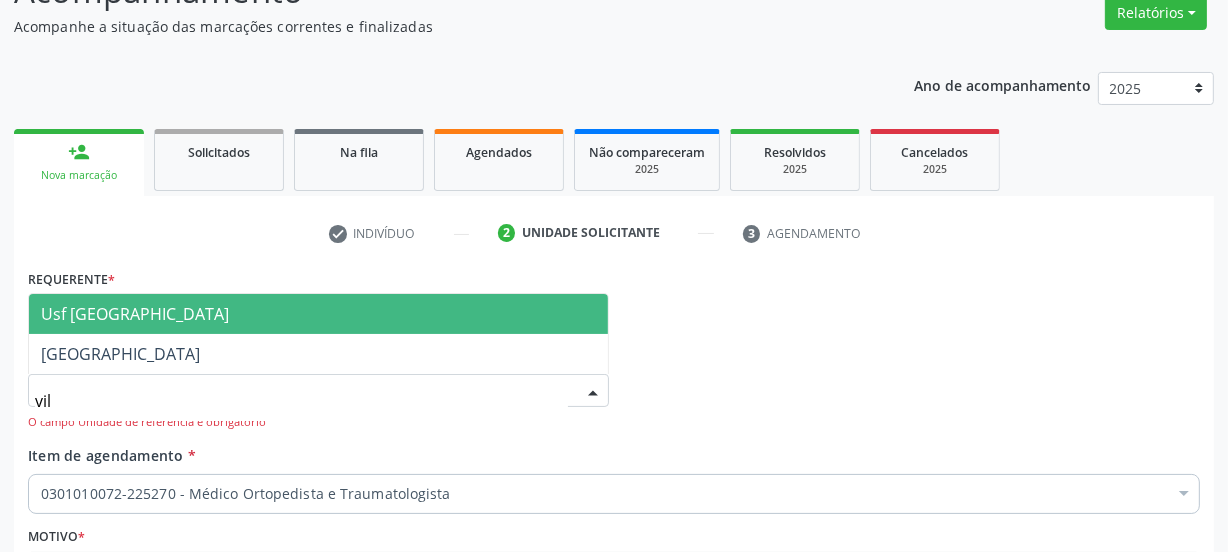 click on "Usf [GEOGRAPHIC_DATA]" at bounding box center [135, 314] 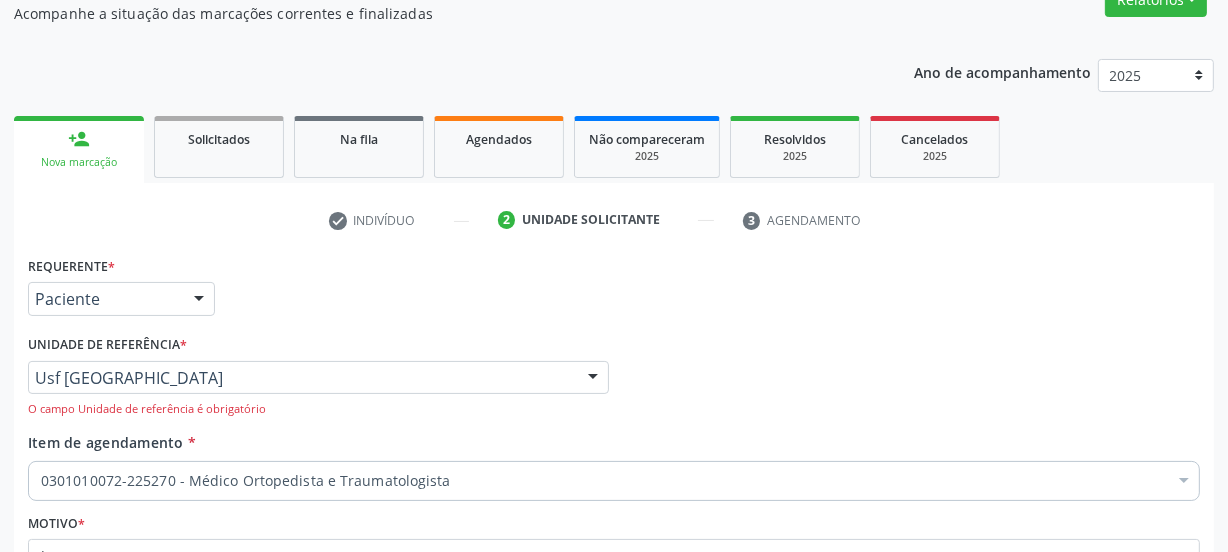 scroll, scrollTop: 170, scrollLeft: 0, axis: vertical 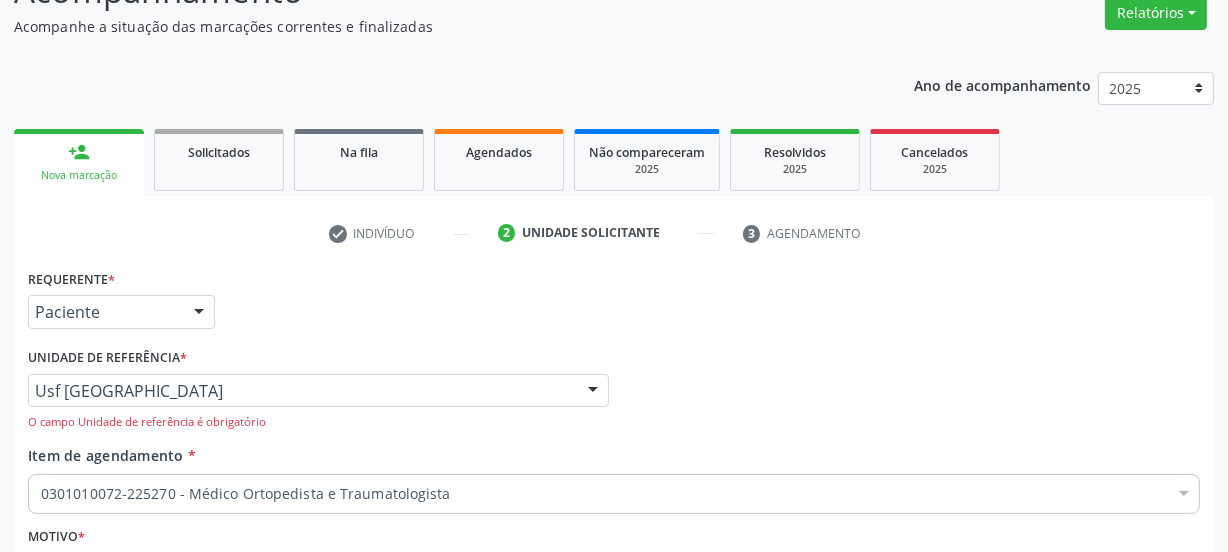 click on "check
Indivíduo" at bounding box center [399, 234] 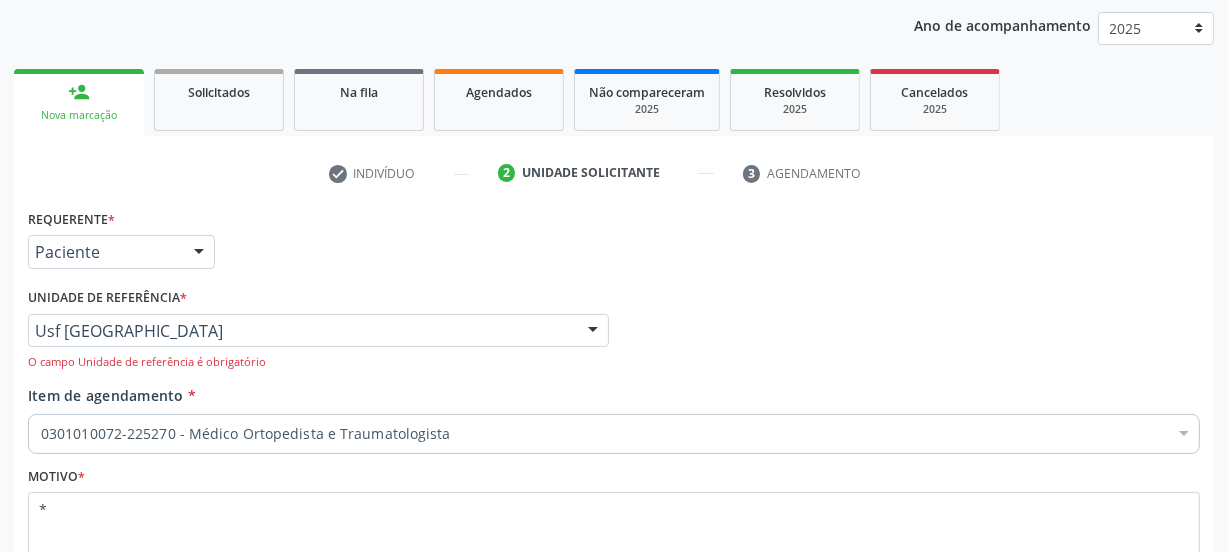 scroll, scrollTop: 261, scrollLeft: 0, axis: vertical 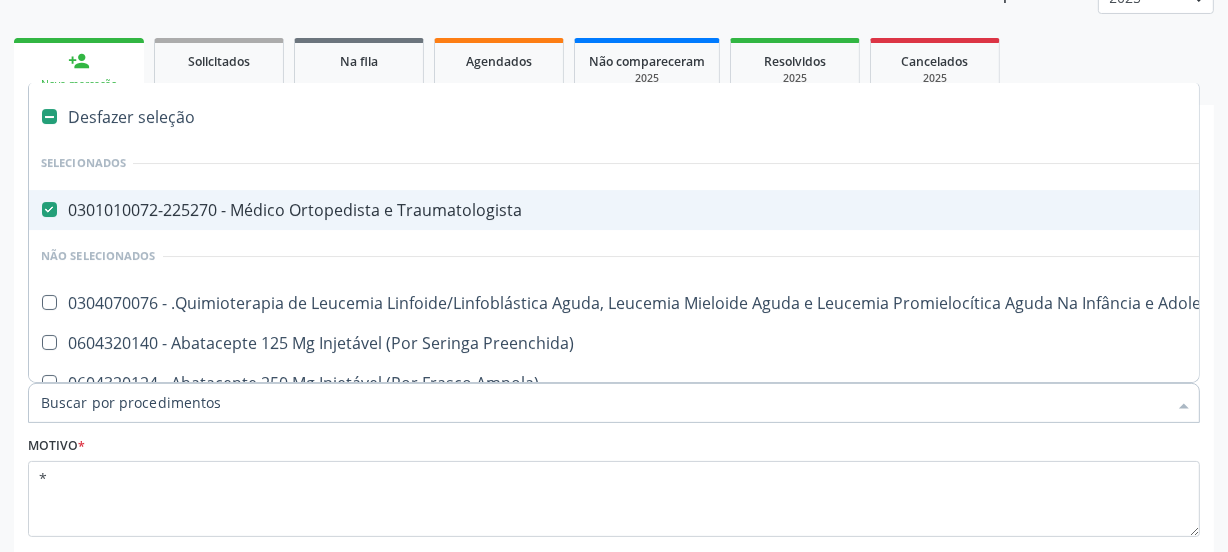 click on "0301010072-225270 - Médico Ortopedista e Traumatologista" at bounding box center [819, 210] 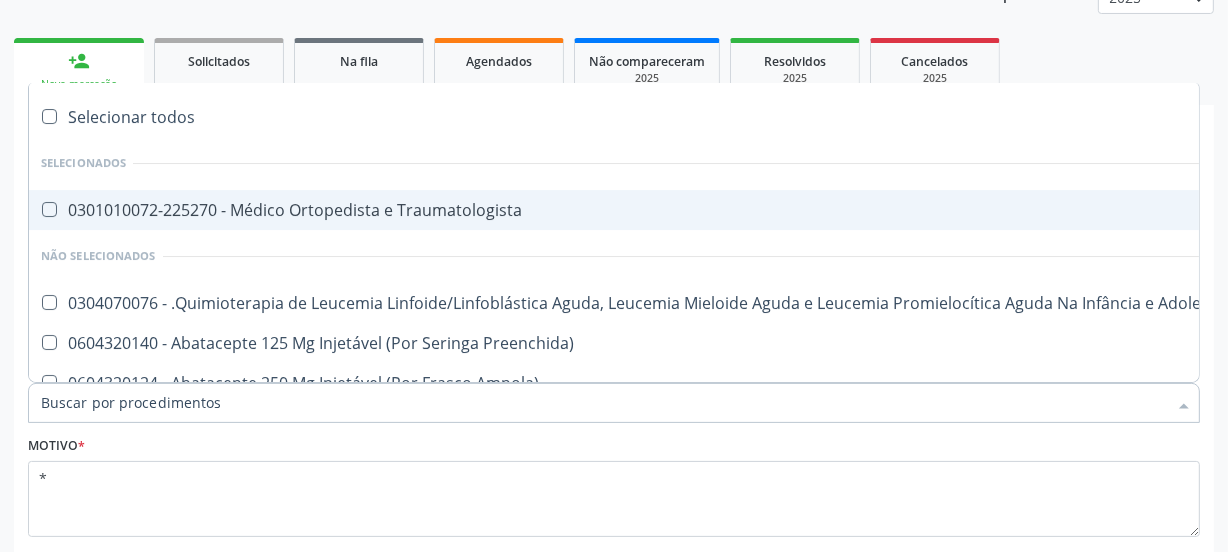 click on "0301010072-225270 - Médico Ortopedista e Traumatologista" at bounding box center [819, 210] 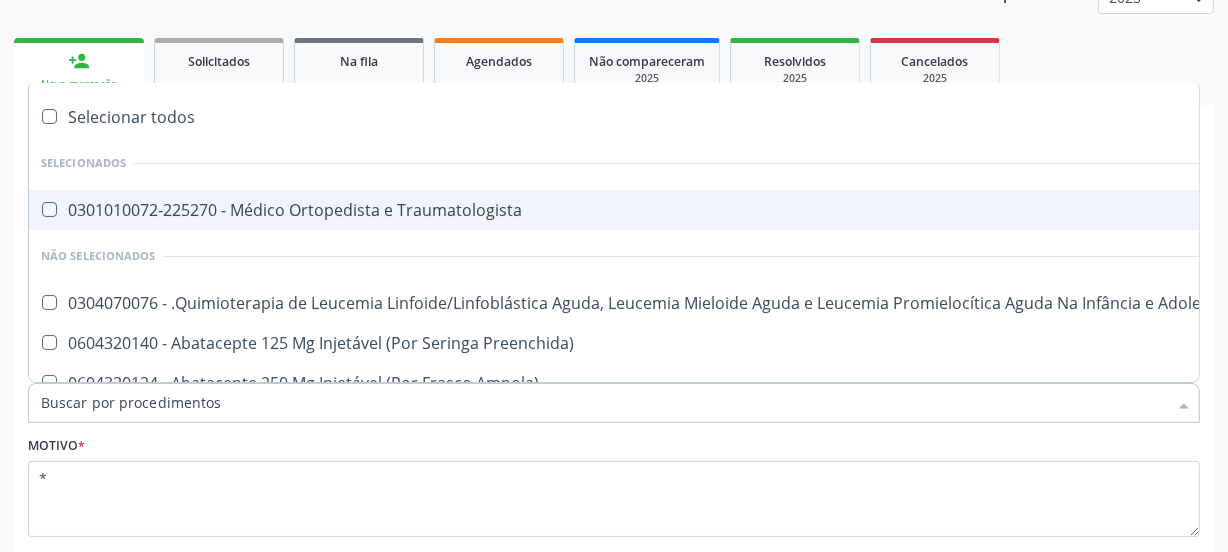 checkbox on "true" 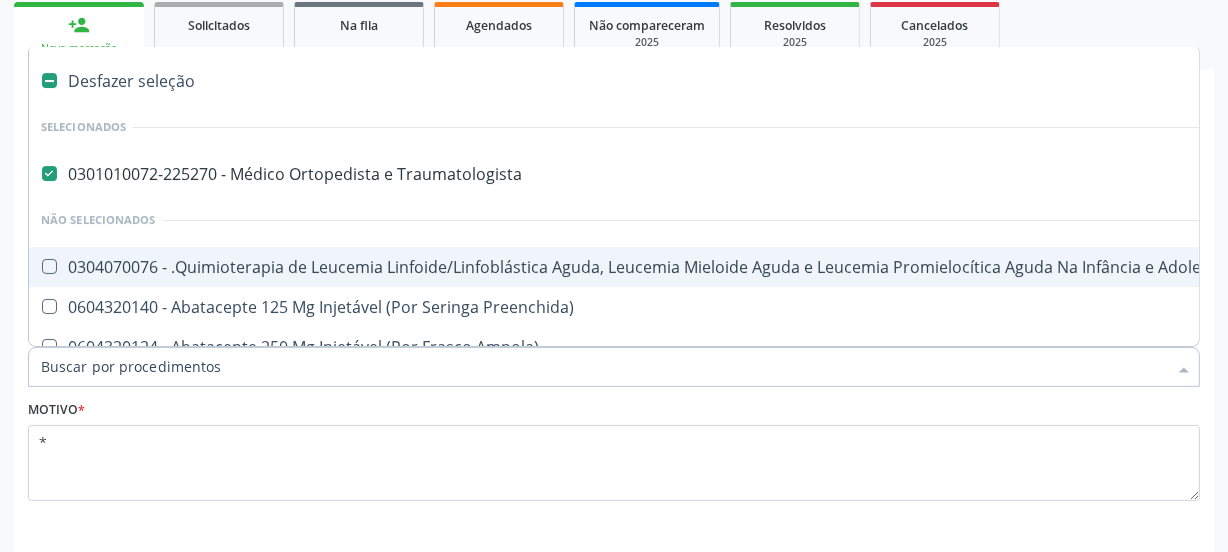 scroll, scrollTop: 352, scrollLeft: 0, axis: vertical 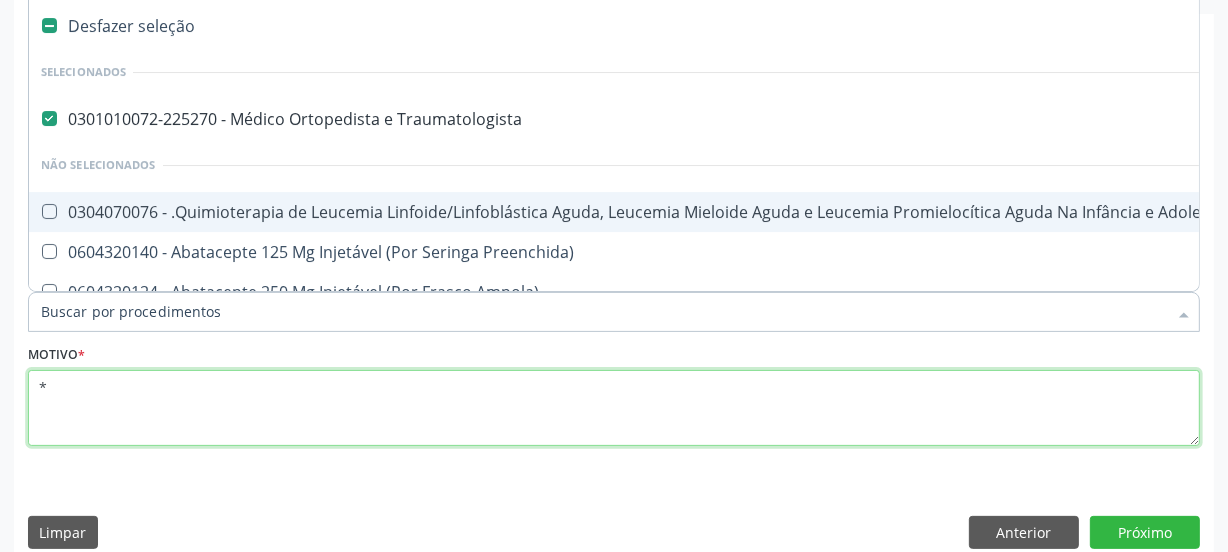 click on "*" at bounding box center (614, 408) 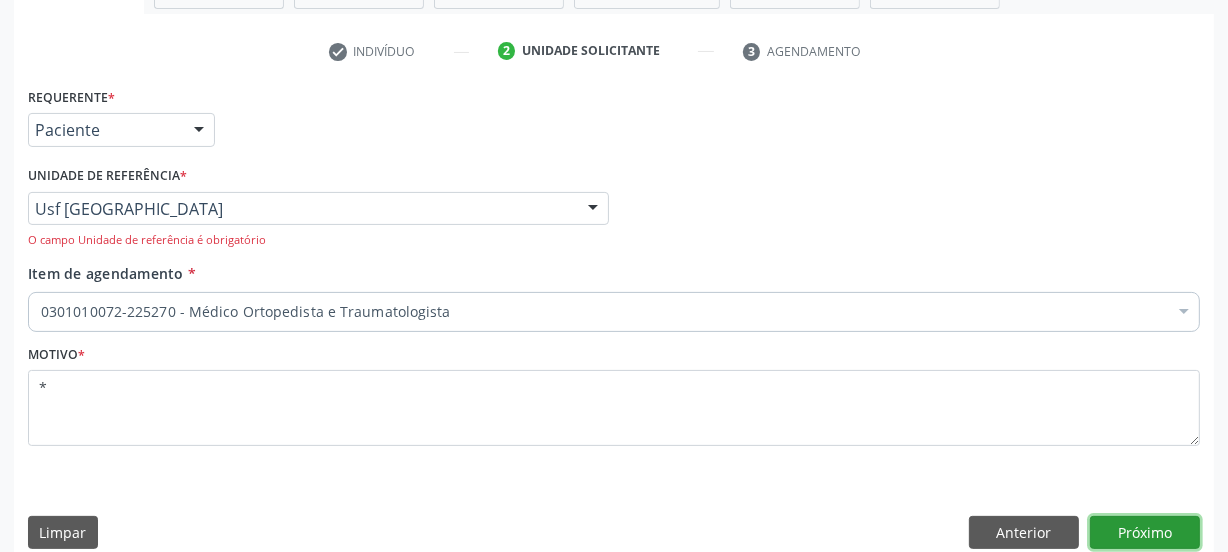 click on "Próximo" at bounding box center (1145, 533) 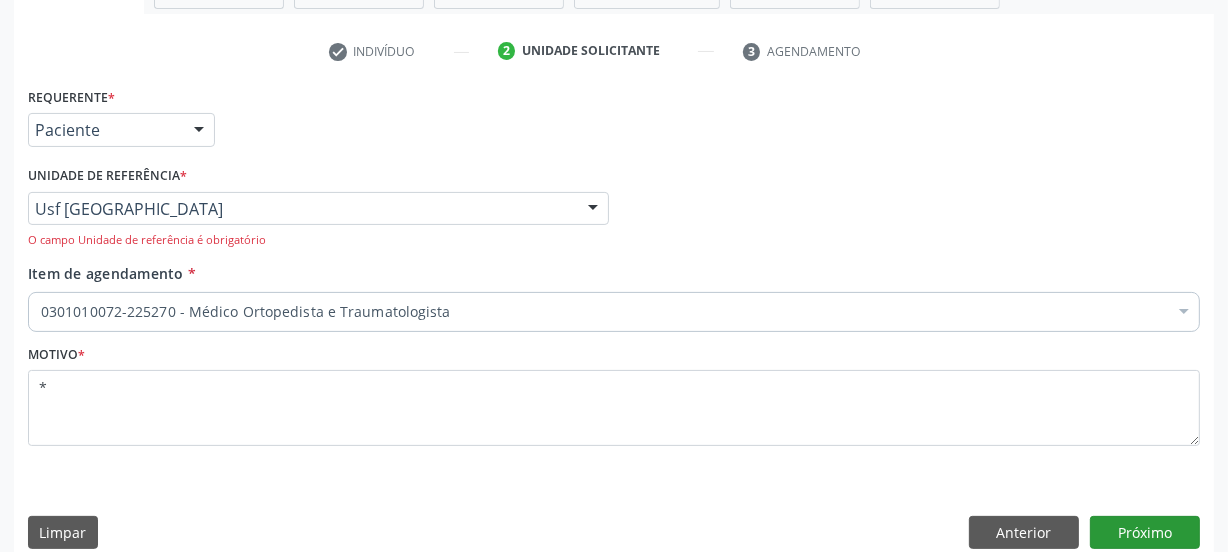 scroll, scrollTop: 317, scrollLeft: 0, axis: vertical 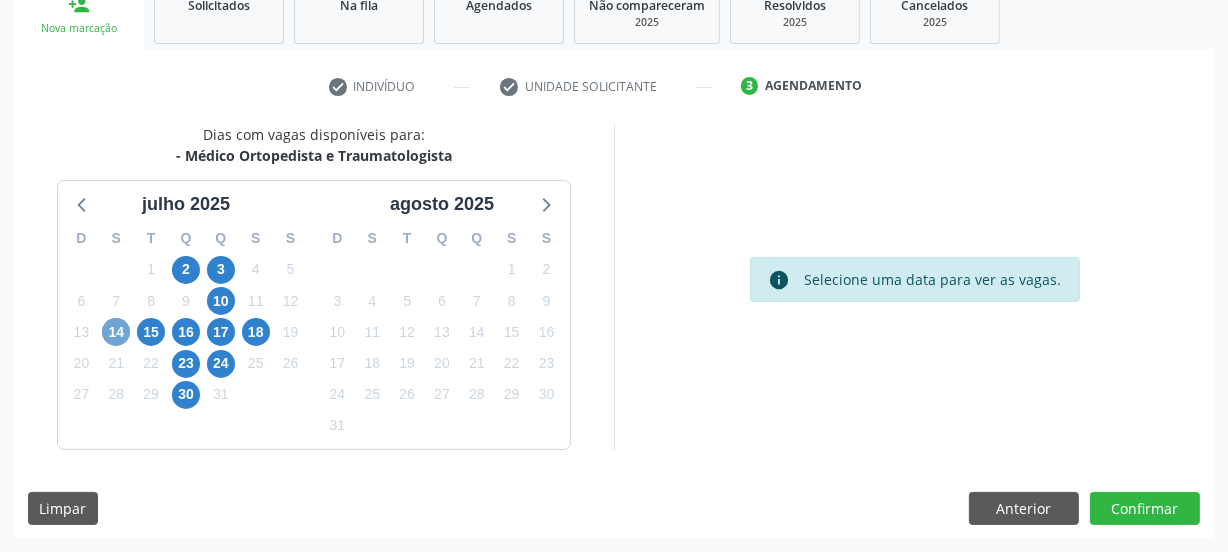 click on "14" at bounding box center [116, 332] 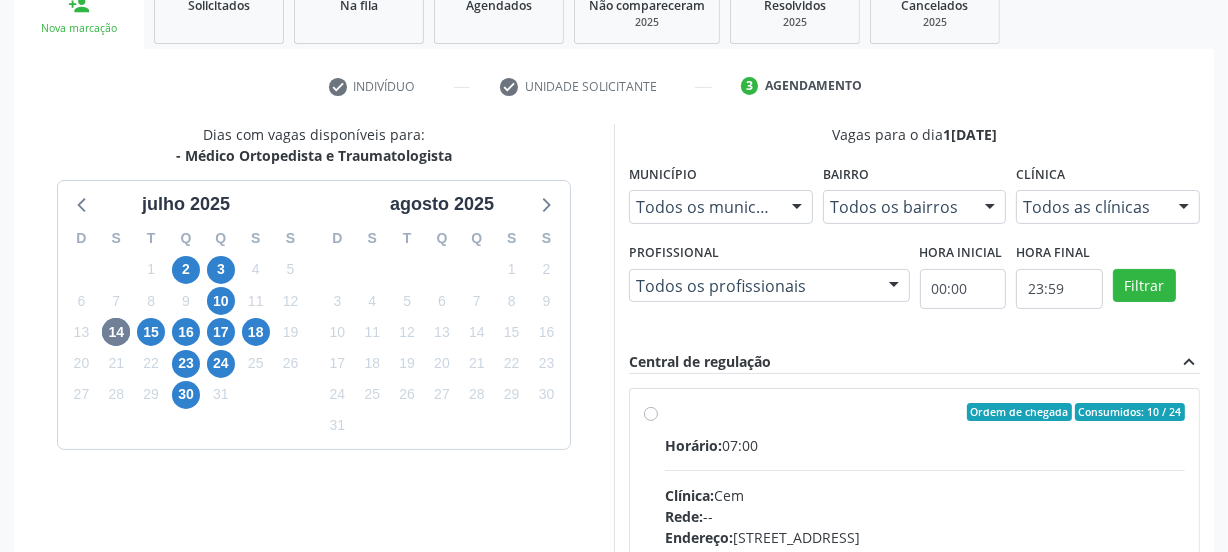 click on "Ordem de chegada
Consumidos: 10 / 24
Horário:   07:00
Clínica:  Cem
Rede:
--
Endereço:   [STREET_ADDRESS]
Telefone:   --
Profissional:
[PERSON_NAME]
Informações adicionais sobre o atendimento
Idade de atendimento:
de 0 a 120 anos
Gênero(s) atendido(s):
Masculino e Feminino
Informações adicionais:
--" at bounding box center [925, 556] 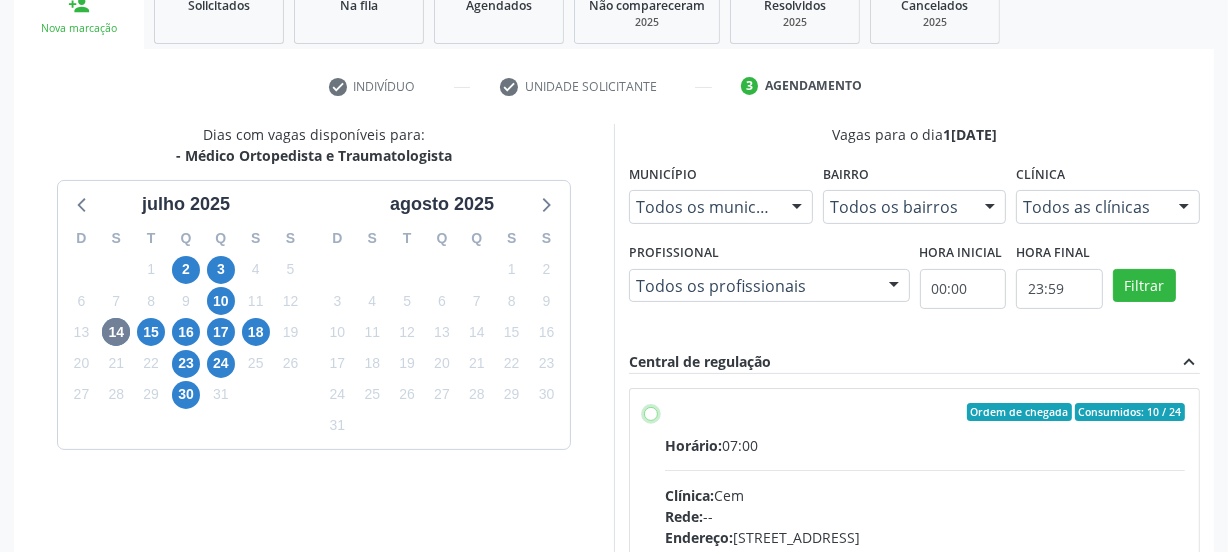 click on "Ordem de chegada
Consumidos: 10 / 24
Horário:   07:00
Clínica:  Cem
Rede:
--
Endereço:   [STREET_ADDRESS]
Telefone:   --
Profissional:
[PERSON_NAME]
Informações adicionais sobre o atendimento
Idade de atendimento:
de 0 a 120 anos
Gênero(s) atendido(s):
Masculino e Feminino
Informações adicionais:
--" at bounding box center (651, 412) 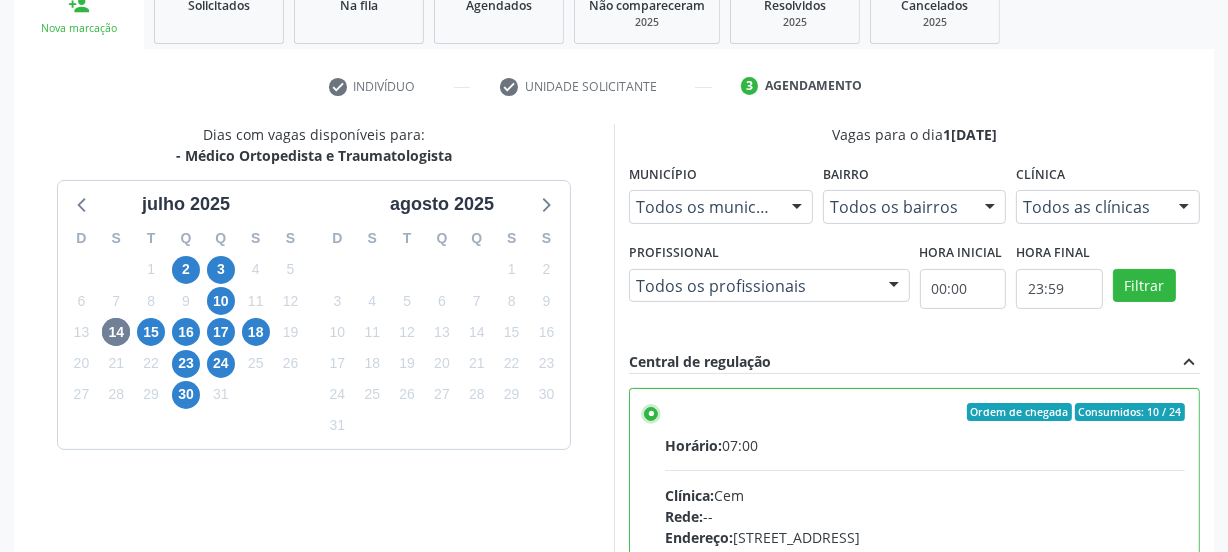 scroll, scrollTop: 99, scrollLeft: 0, axis: vertical 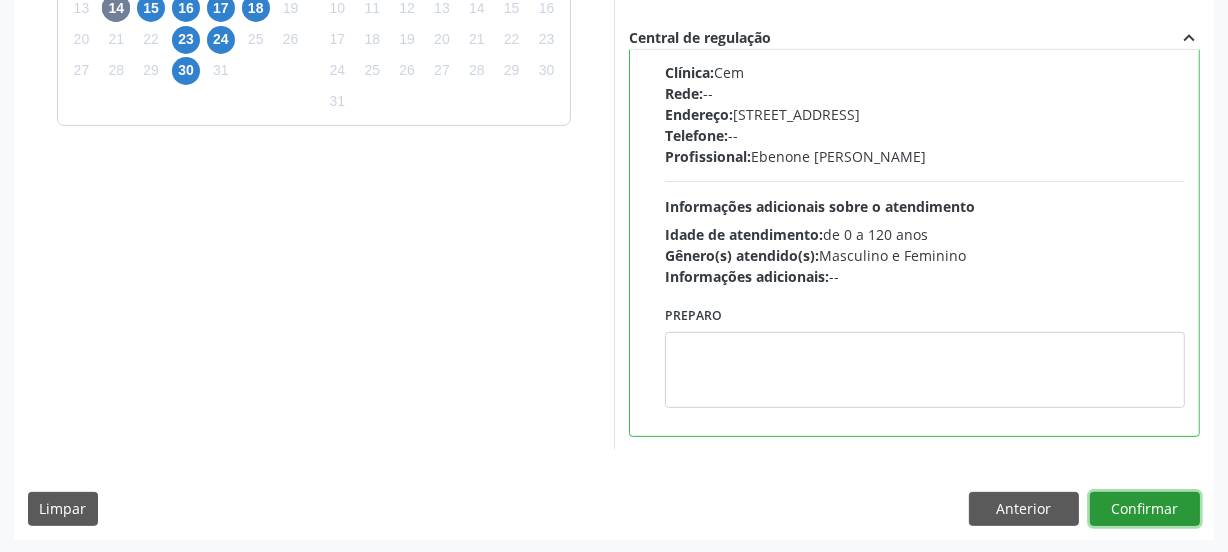 click on "Confirmar" at bounding box center [1145, 509] 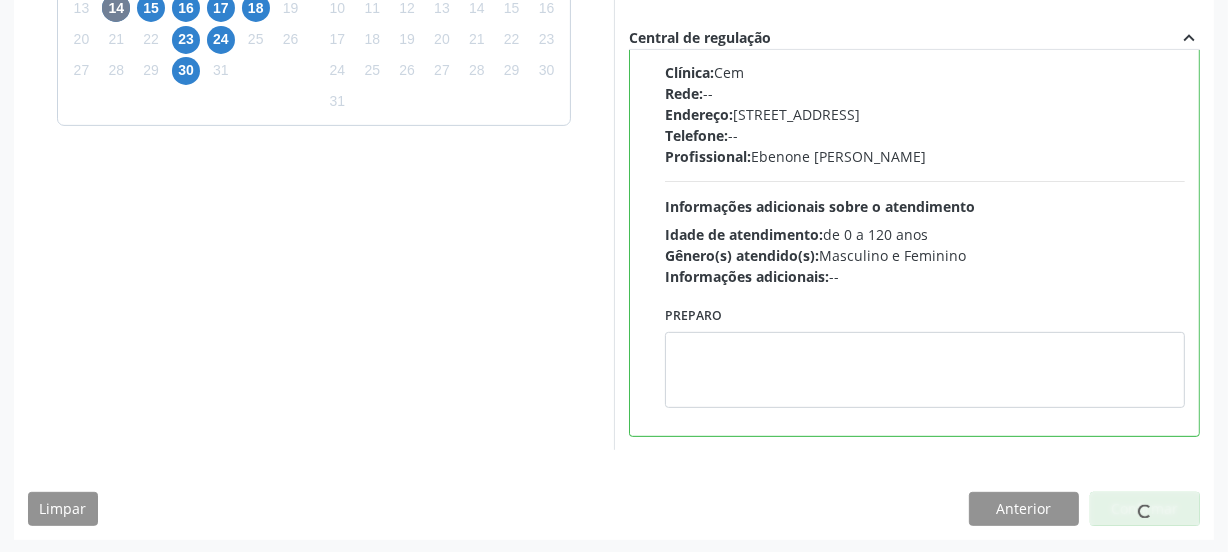 scroll, scrollTop: 114, scrollLeft: 0, axis: vertical 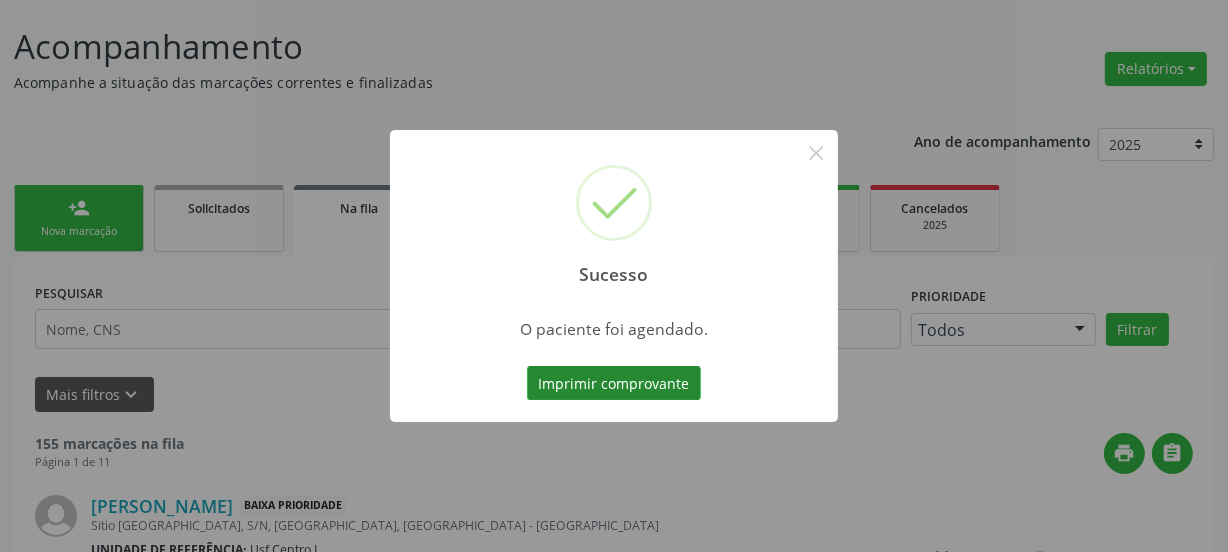 click on "Imprimir comprovante" at bounding box center (614, 383) 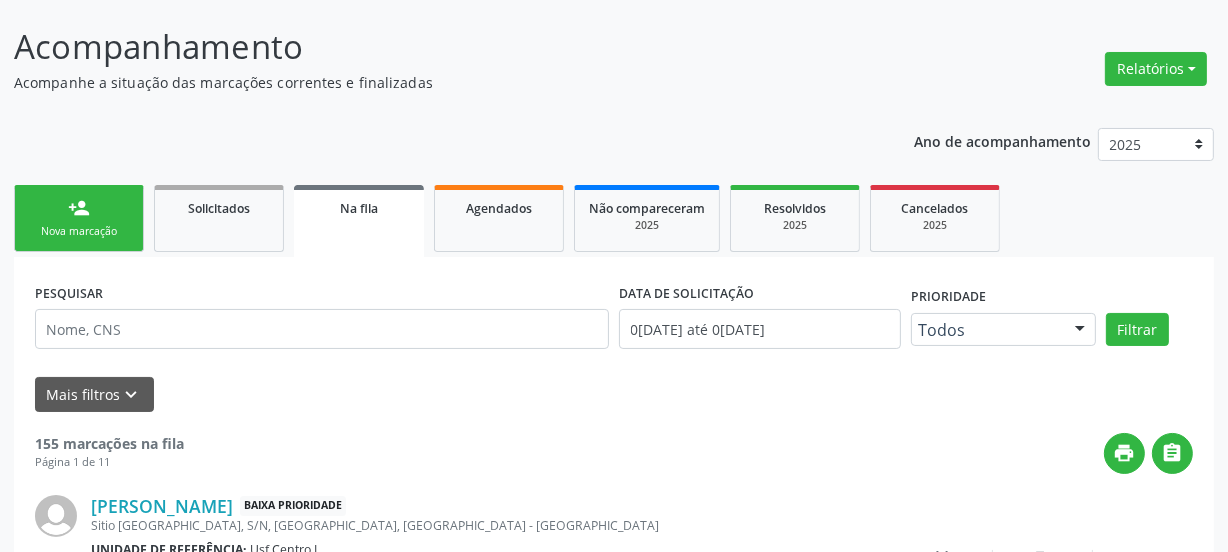 click on "Nova marcação" at bounding box center [79, 231] 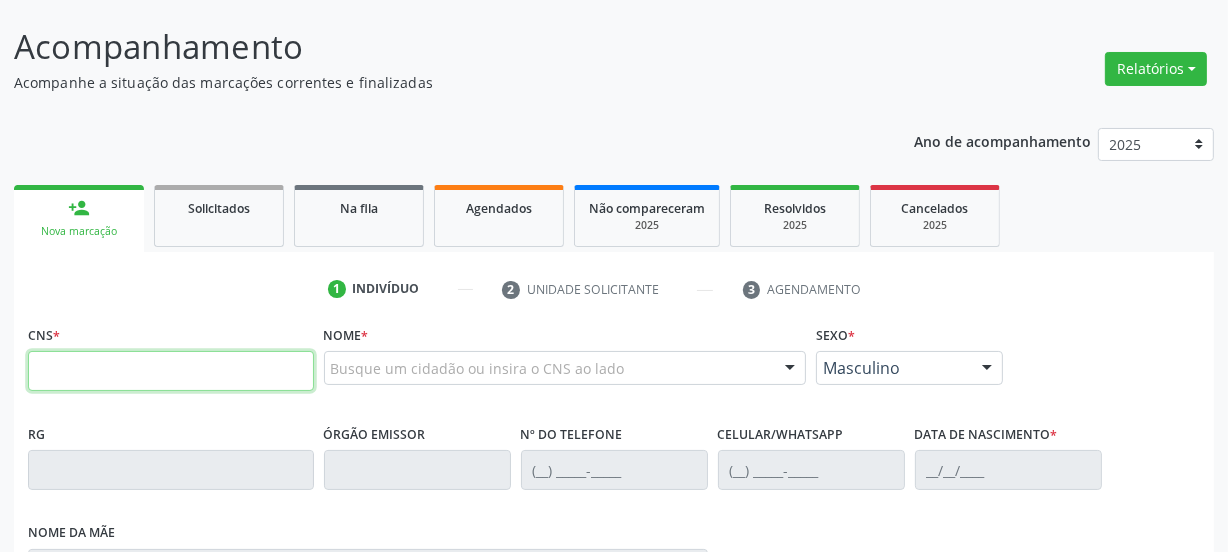 click at bounding box center (171, 371) 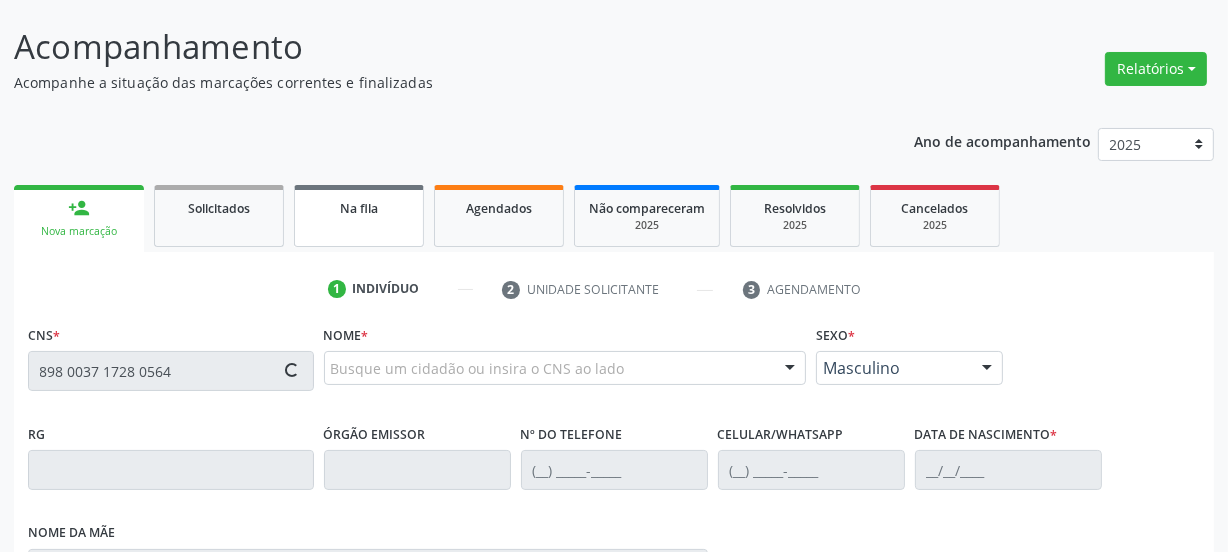 type on "898 0037 1728 0564" 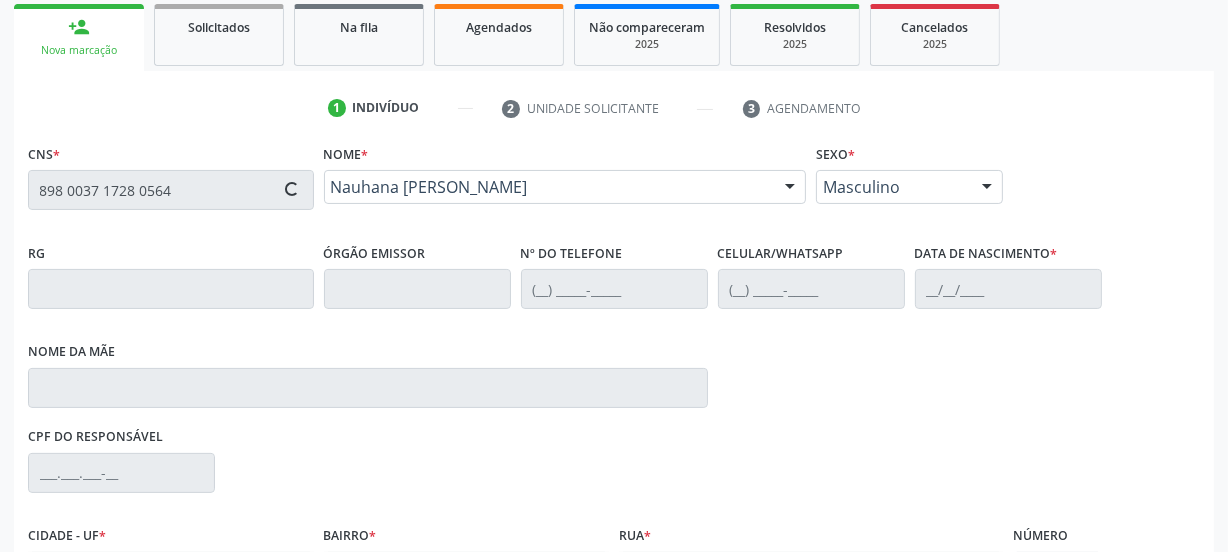 scroll, scrollTop: 296, scrollLeft: 0, axis: vertical 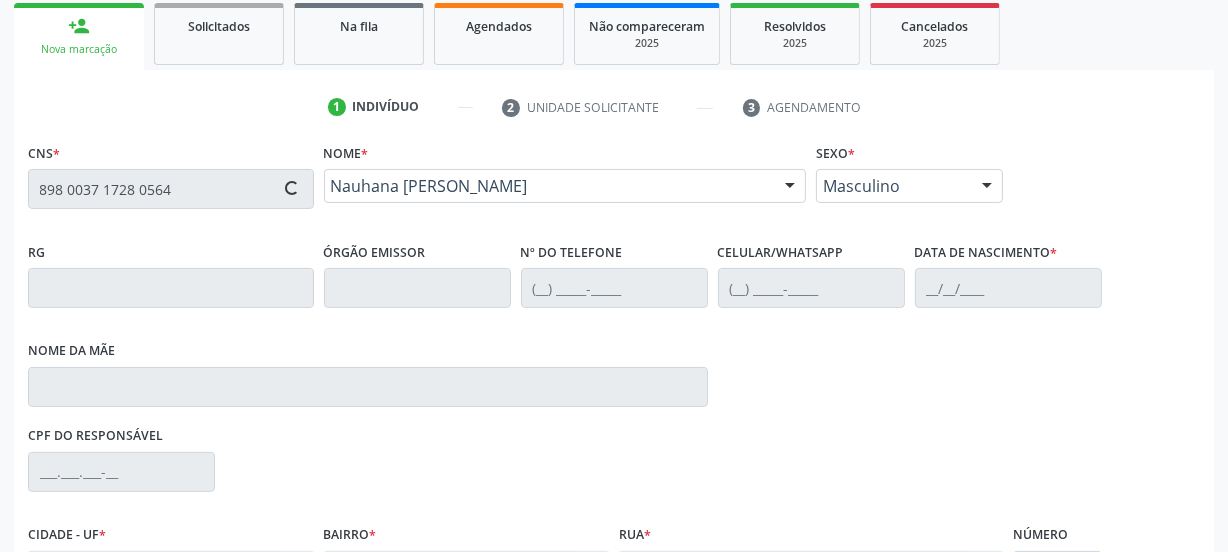type on "[PHONE_NUMBER]" 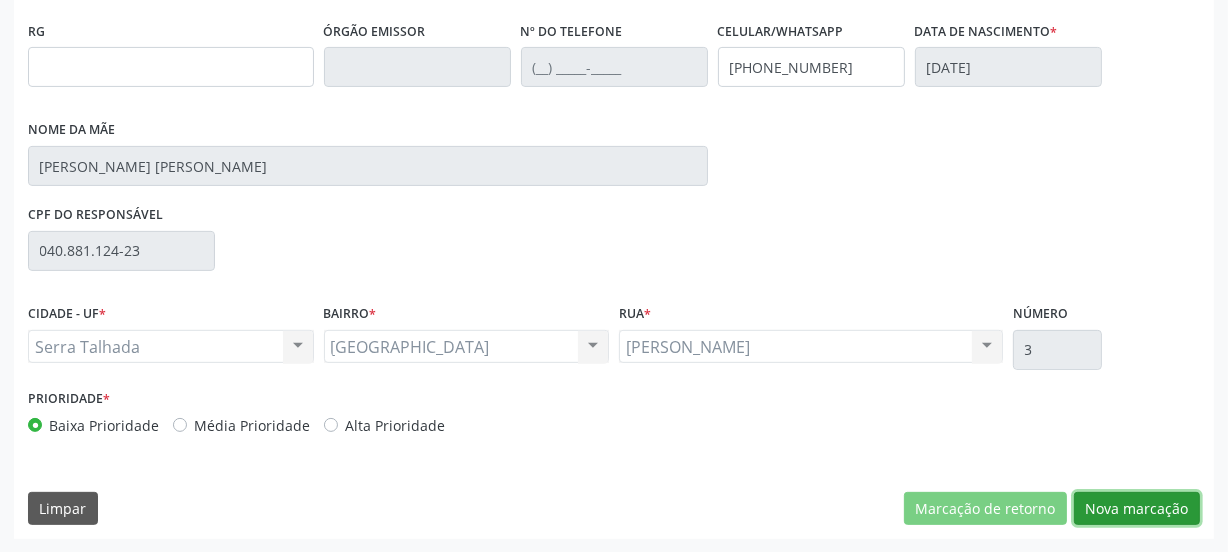 click on "Nova marcação" at bounding box center (1137, 509) 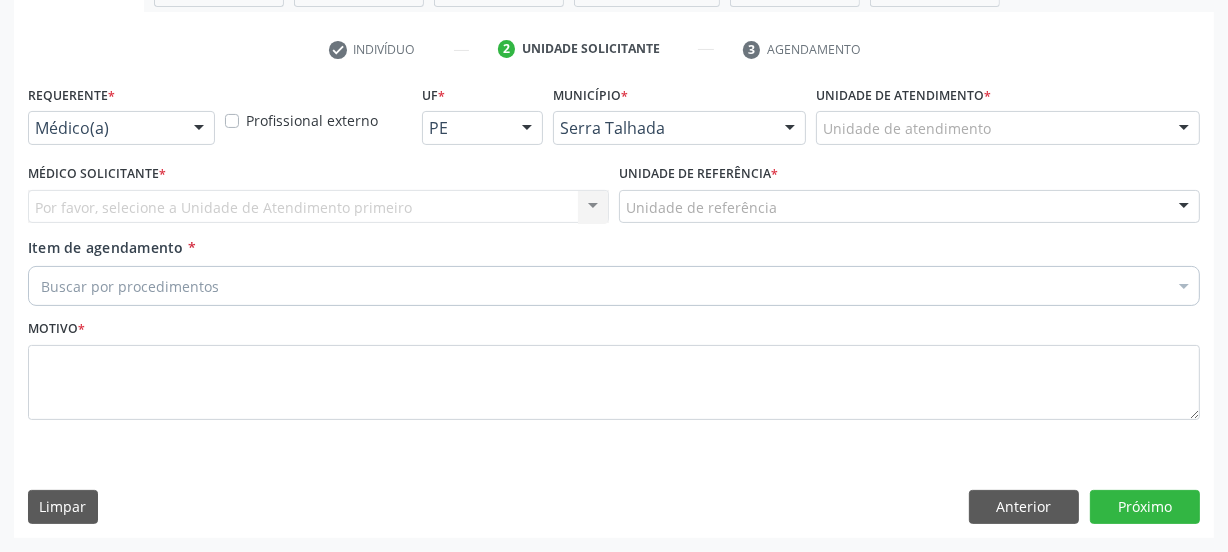 scroll, scrollTop: 352, scrollLeft: 0, axis: vertical 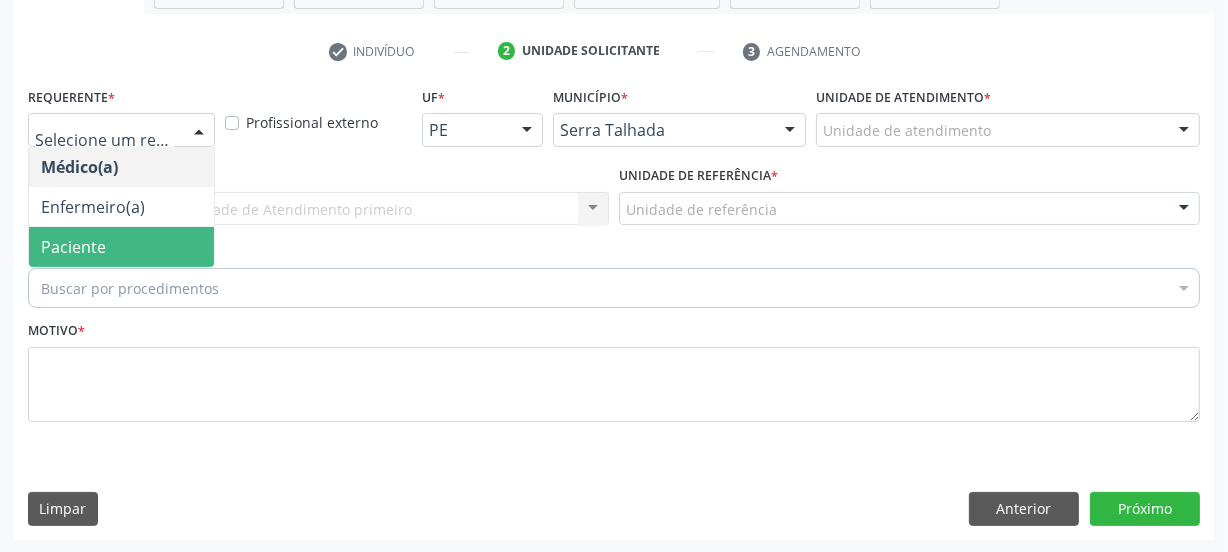click on "Paciente" at bounding box center [121, 247] 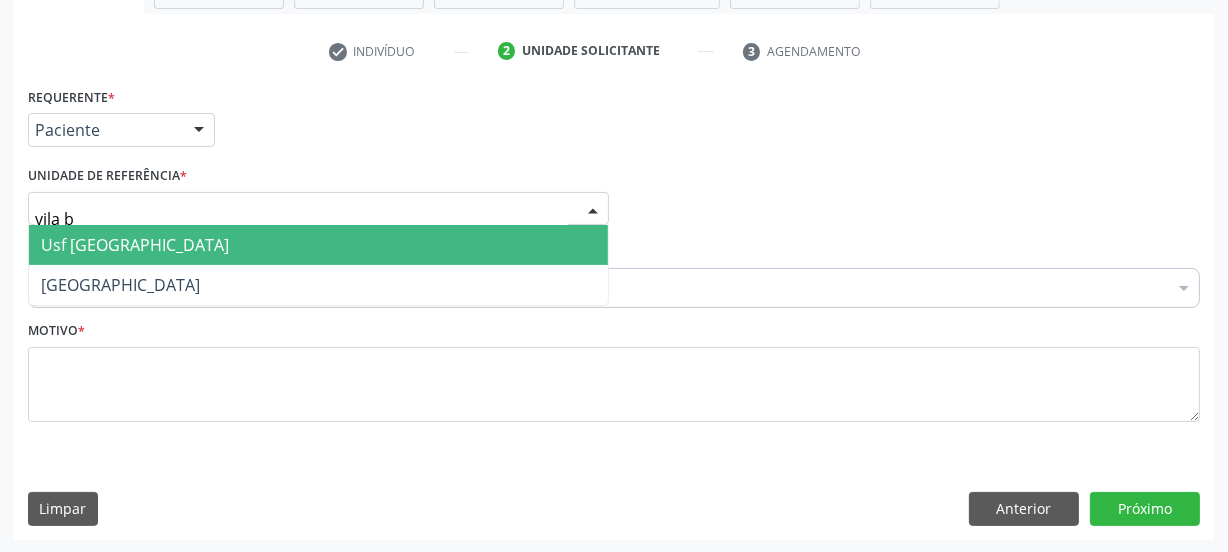 type on "vila be" 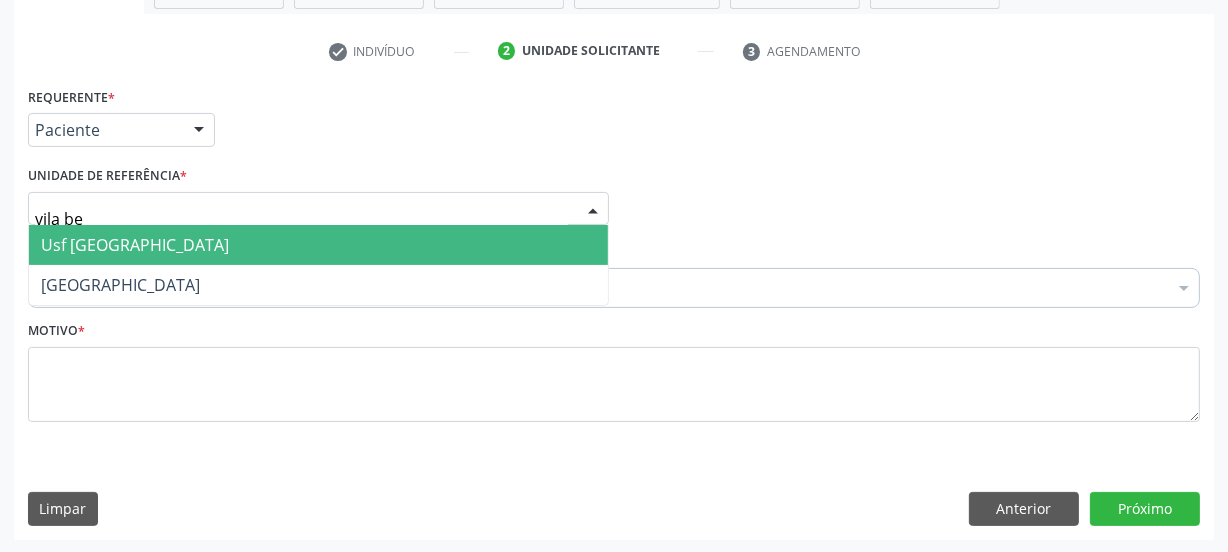 click on "Usf [GEOGRAPHIC_DATA]" at bounding box center [318, 245] 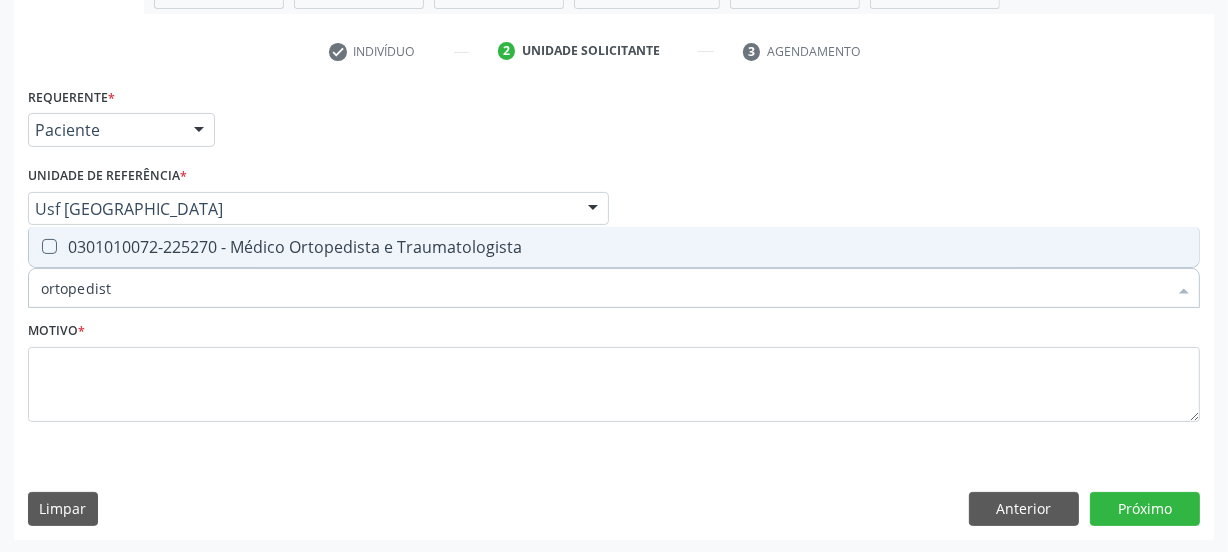 type on "ortopedista" 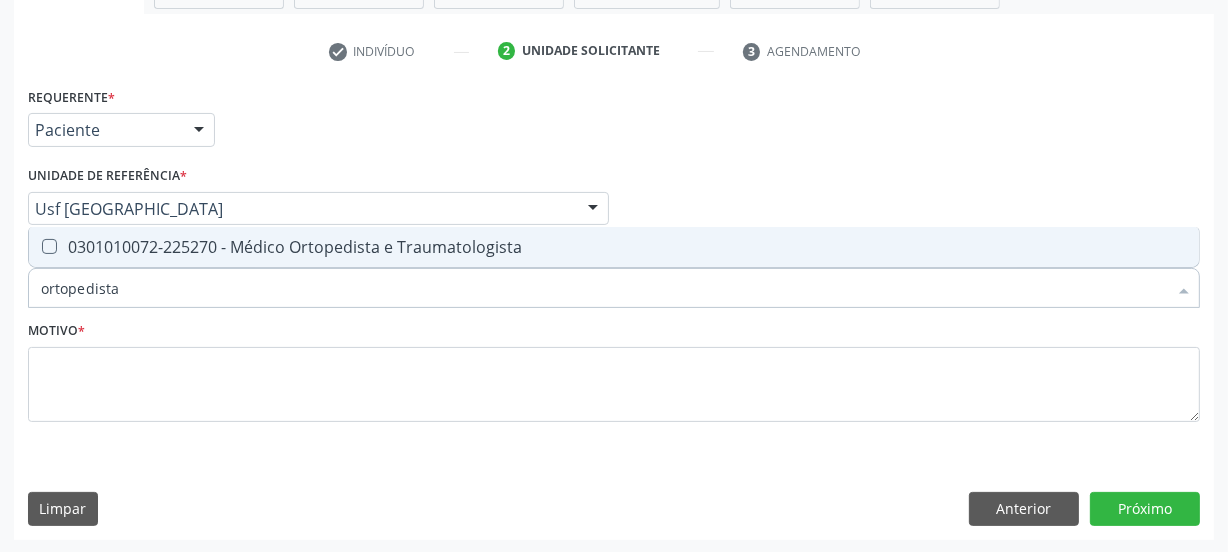 click on "0301010072-225270 - Médico Ortopedista e Traumatologista" at bounding box center (614, 247) 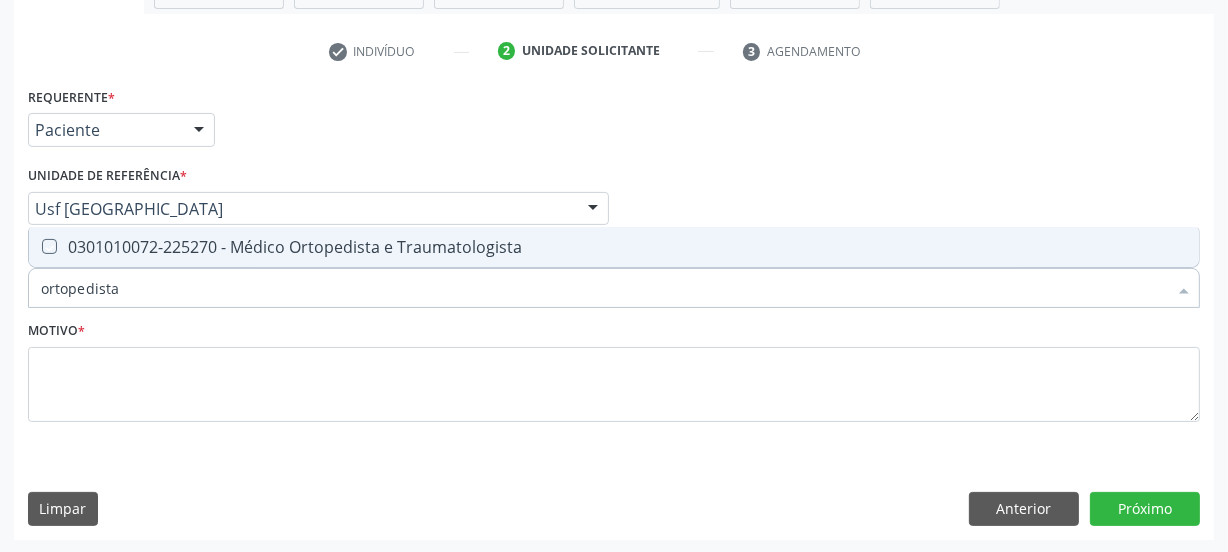 checkbox on "true" 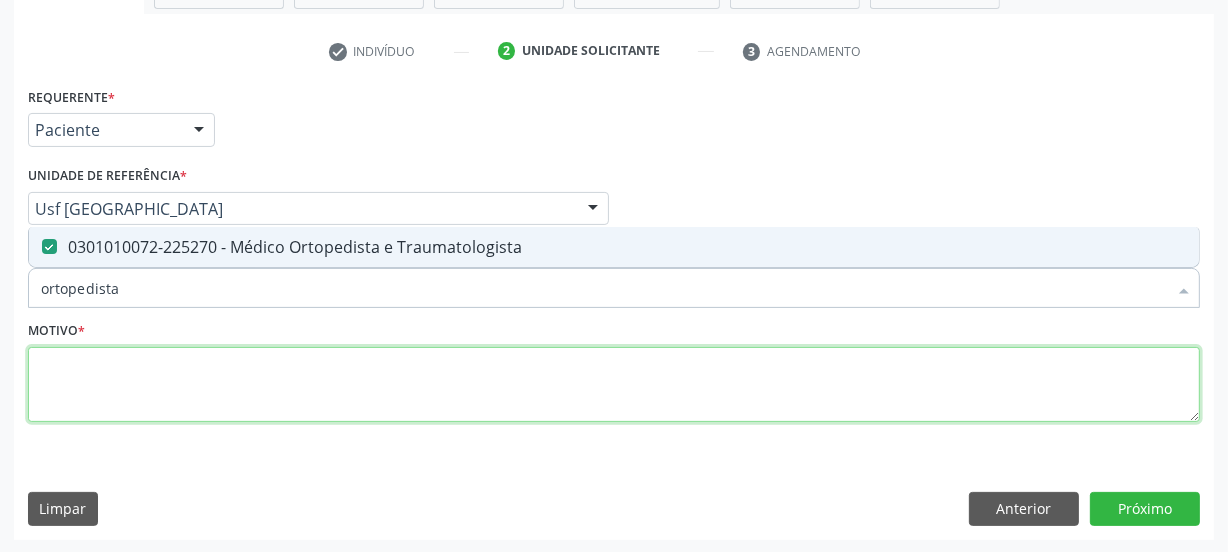 click at bounding box center [614, 385] 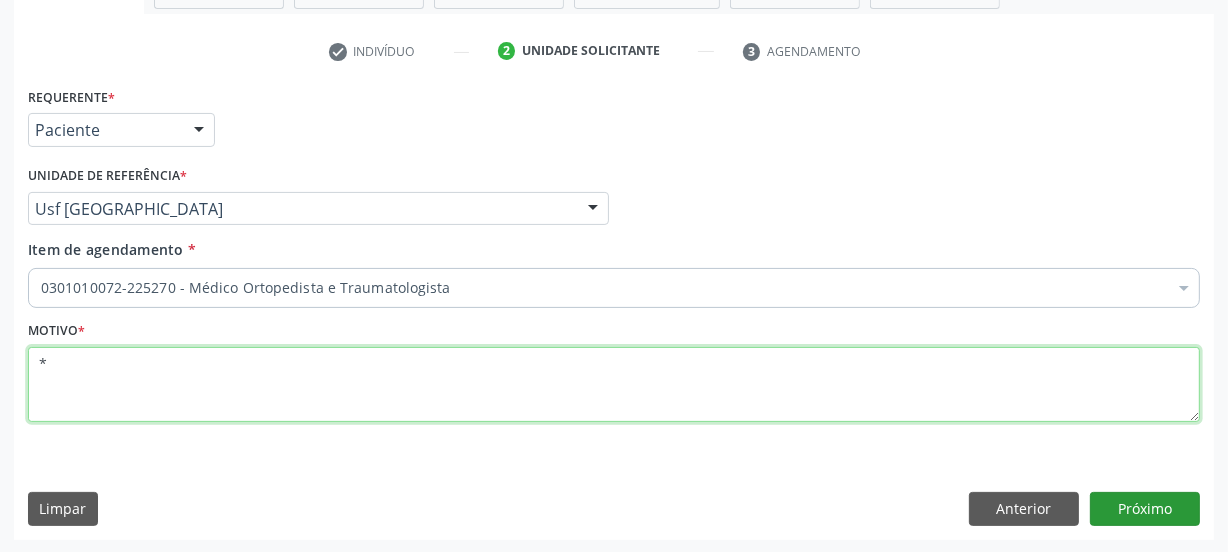 type on "*" 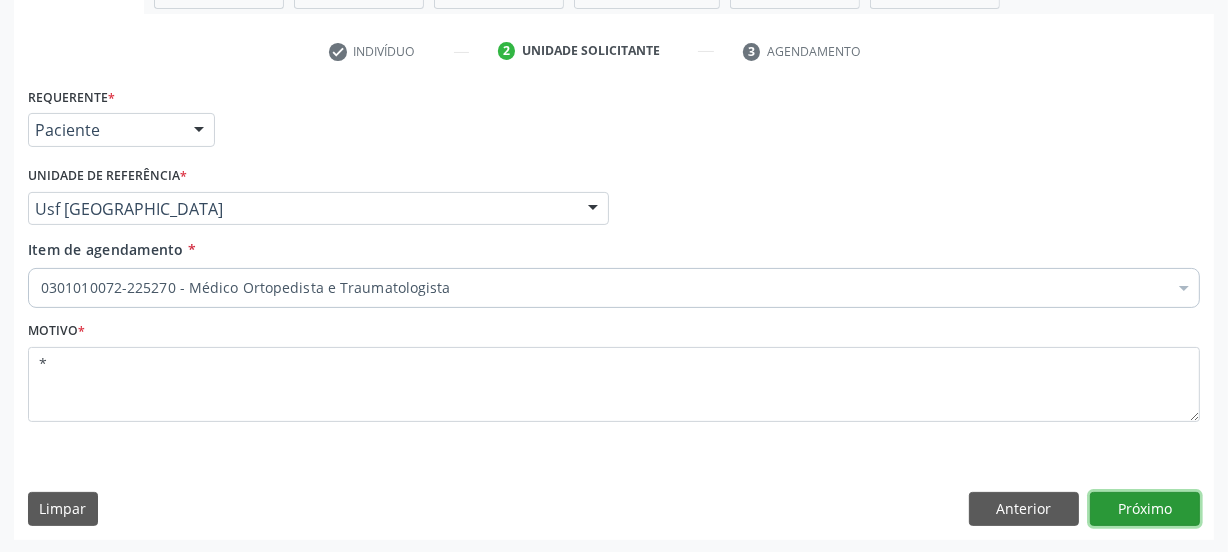 click on "Próximo" at bounding box center [1145, 509] 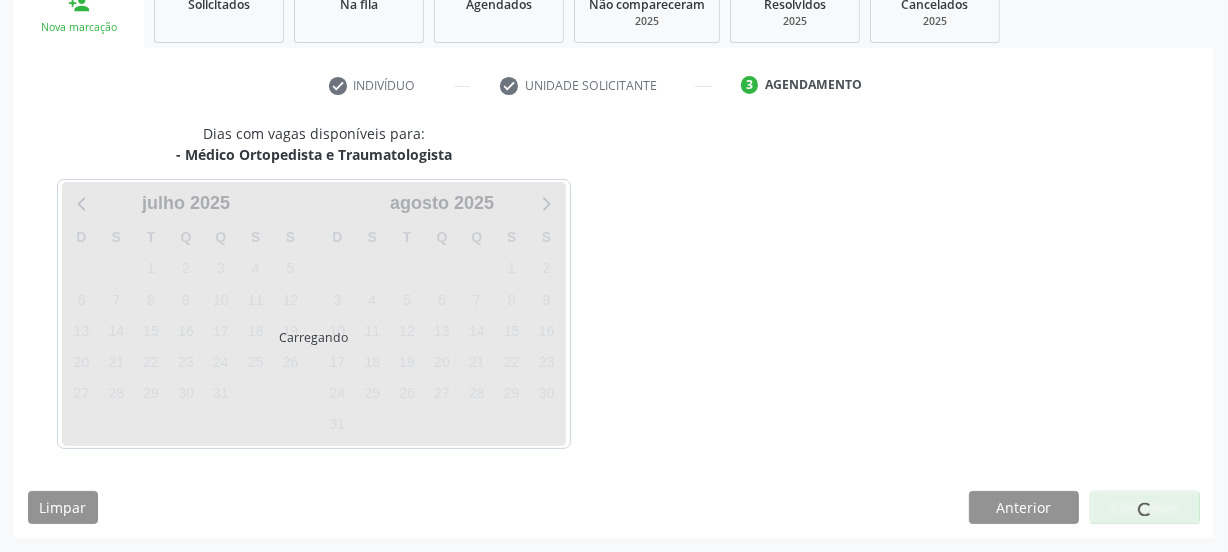 scroll, scrollTop: 317, scrollLeft: 0, axis: vertical 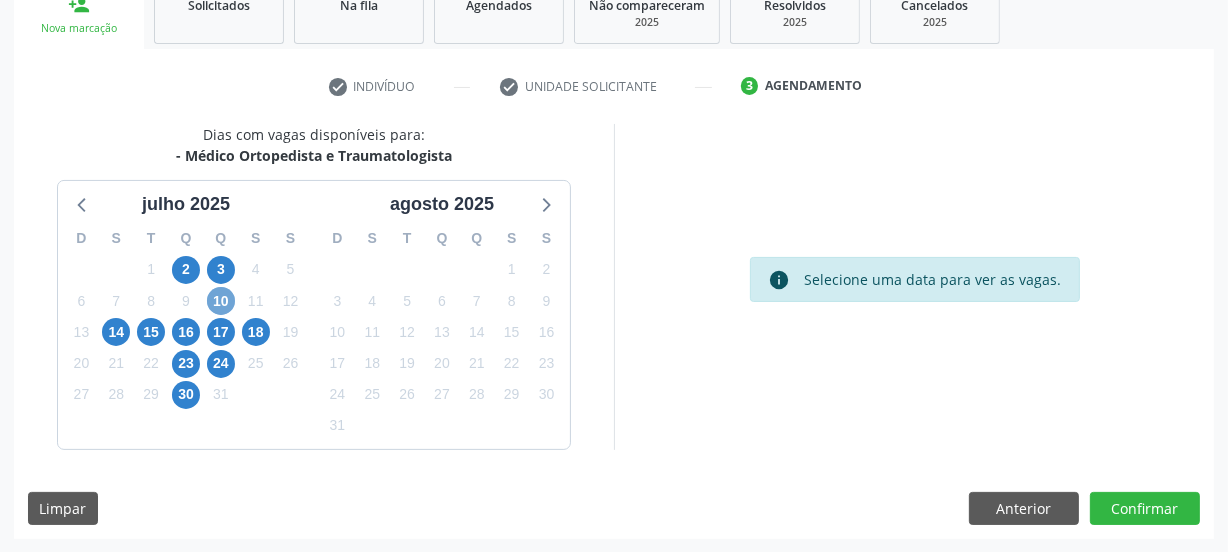 click on "10" at bounding box center (221, 301) 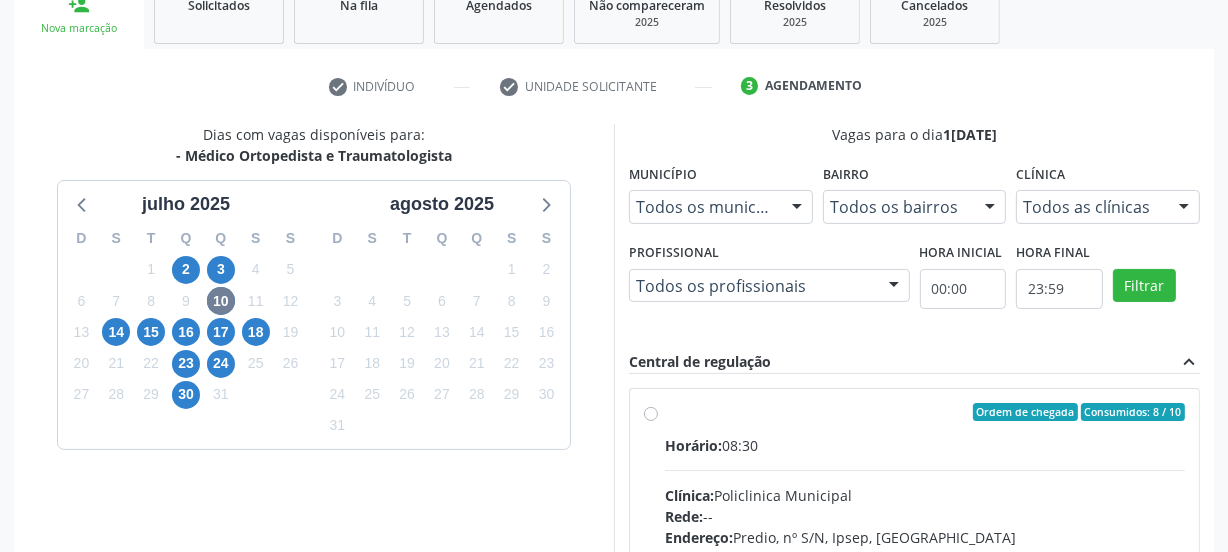 click on "Ordem de chegada
Consumidos: 8 / 10
Horário:   08:30
Clínica:  Policlinica Municipal
Rede:
--
Endereço:   Predio, nº S/N, Ipsep, [GEOGRAPHIC_DATA] - PE
Telefone:   --
Profissional:
[PERSON_NAME]
Informações adicionais sobre o atendimento
Idade de atendimento:
de 0 a 120 anos
Gênero(s) atendido(s):
Masculino e Feminino
Informações adicionais:
--" at bounding box center [925, 556] 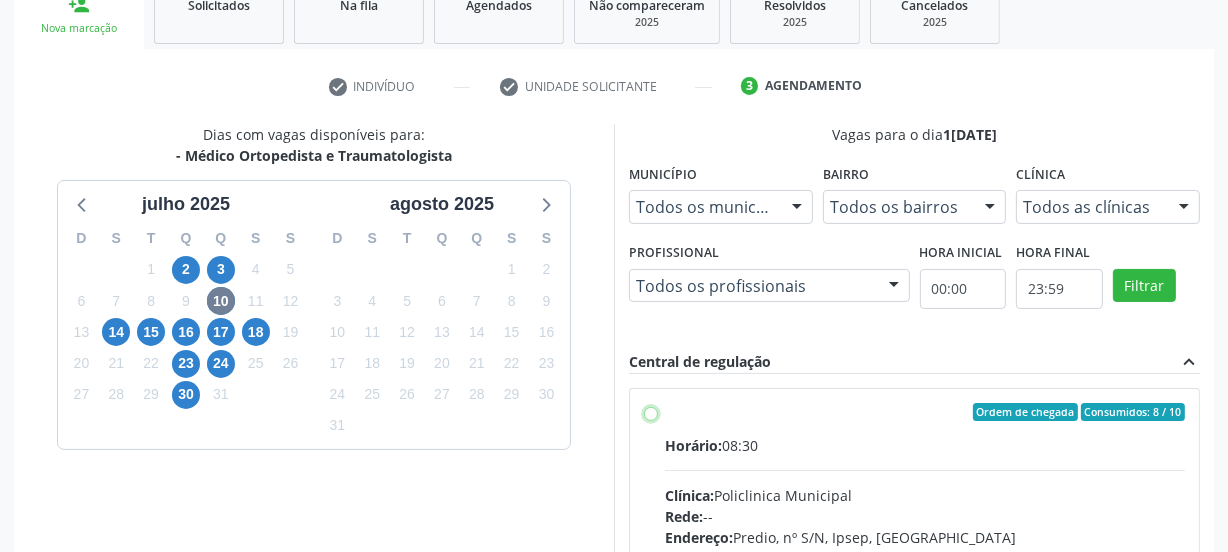 click on "Ordem de chegada
Consumidos: 8 / 10
Horário:   08:30
Clínica:  Policlinica Municipal
Rede:
--
Endereço:   Predio, nº S/N, Ipsep, [GEOGRAPHIC_DATA] - PE
Telefone:   --
Profissional:
[PERSON_NAME]
Informações adicionais sobre o atendimento
Idade de atendimento:
de 0 a 120 anos
Gênero(s) atendido(s):
Masculino e Feminino
Informações adicionais:
--" at bounding box center (651, 412) 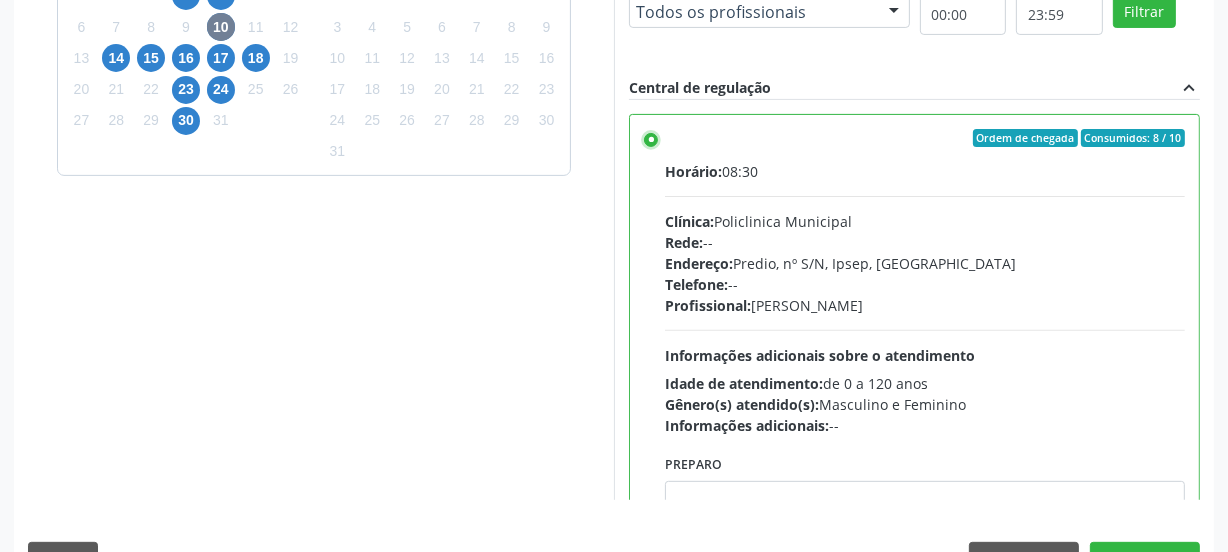 scroll, scrollTop: 641, scrollLeft: 0, axis: vertical 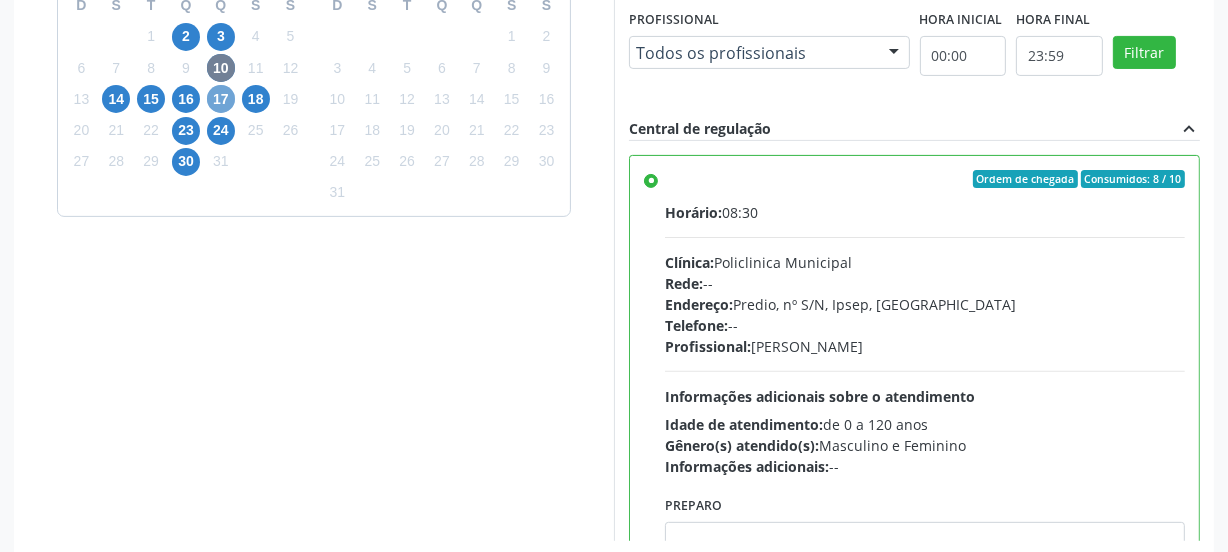 click on "17" at bounding box center (221, 99) 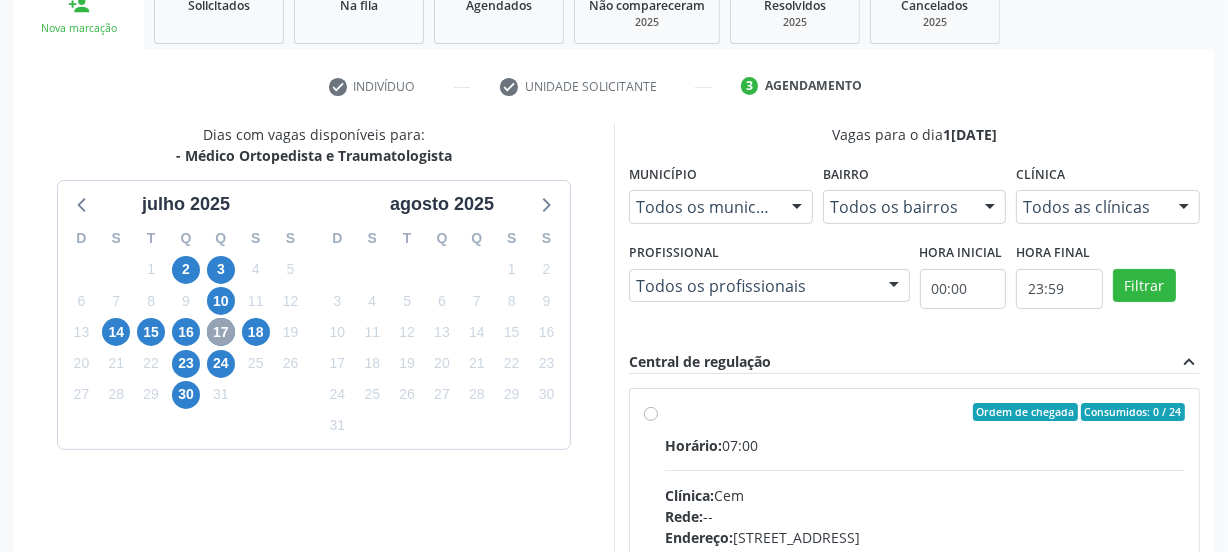 scroll, scrollTop: 550, scrollLeft: 0, axis: vertical 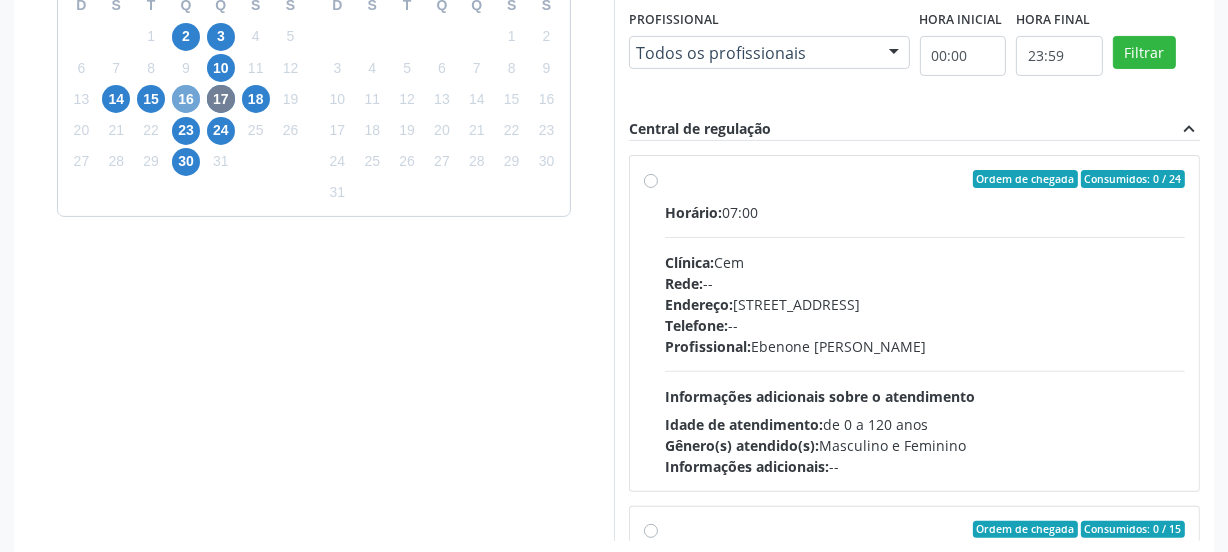 click on "16" at bounding box center [186, 99] 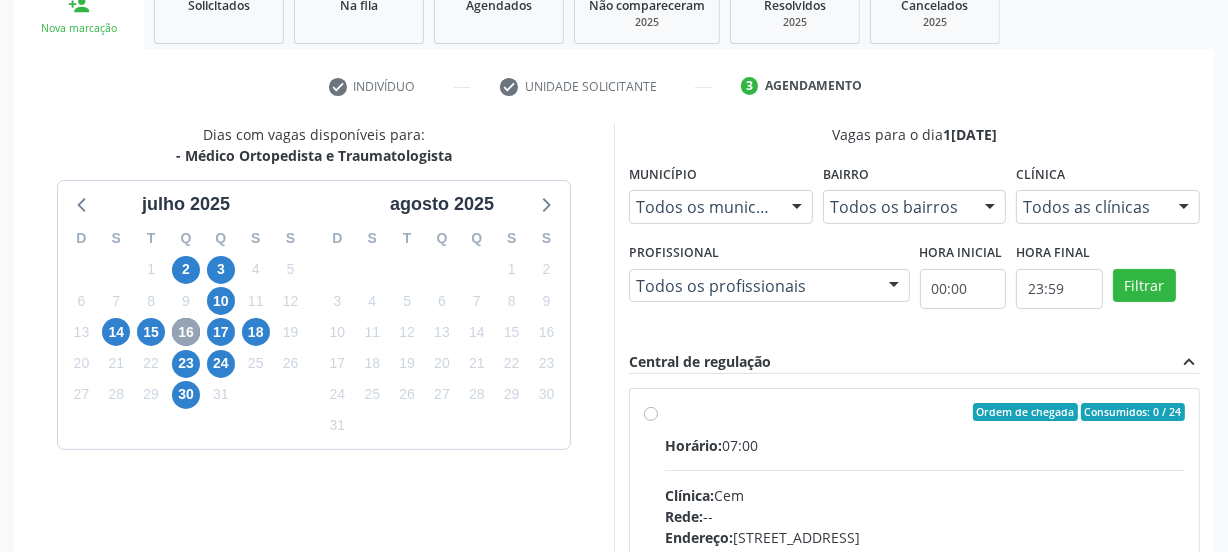 scroll, scrollTop: 550, scrollLeft: 0, axis: vertical 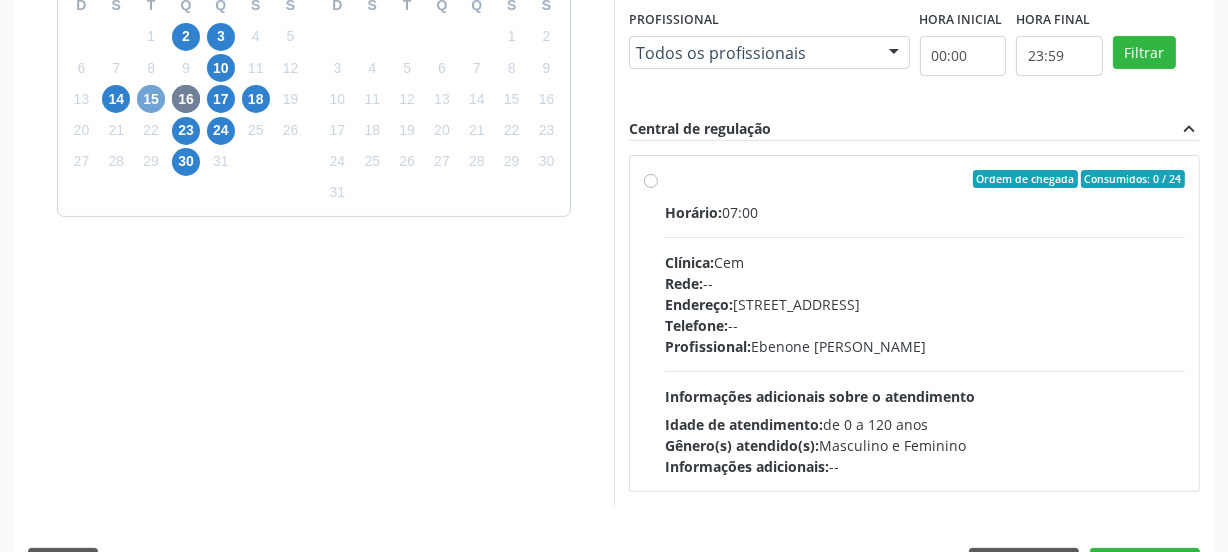 click on "15" at bounding box center (151, 99) 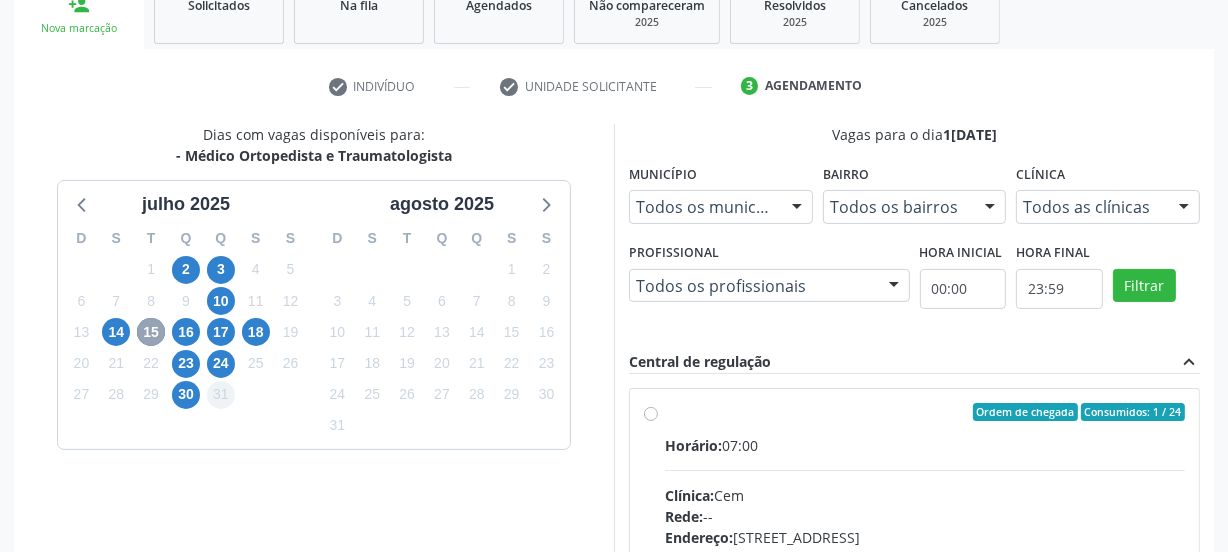 scroll, scrollTop: 550, scrollLeft: 0, axis: vertical 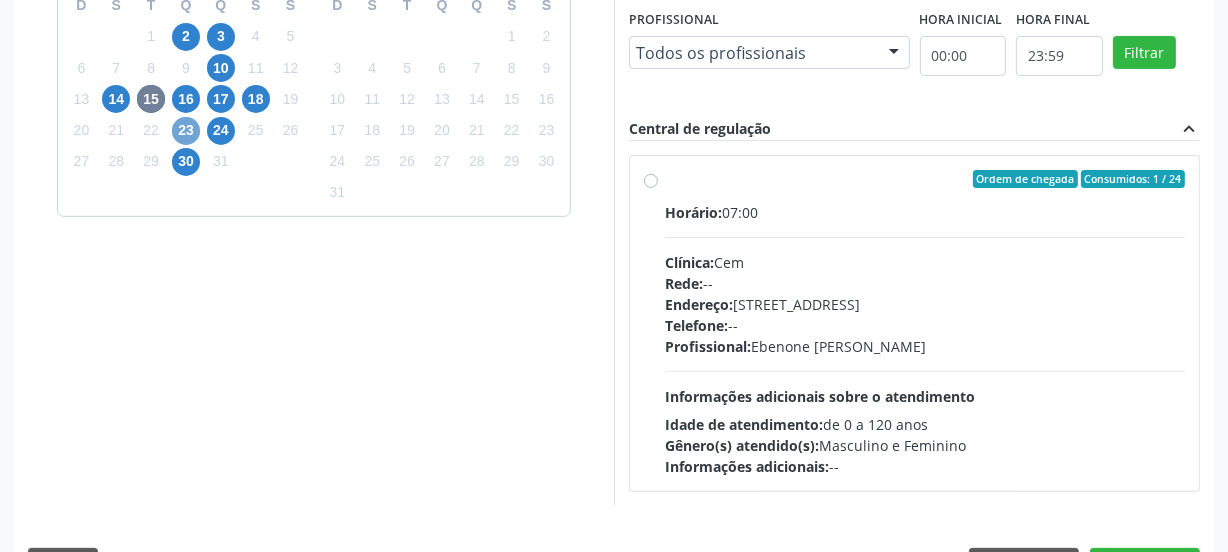 click on "23" at bounding box center (186, 131) 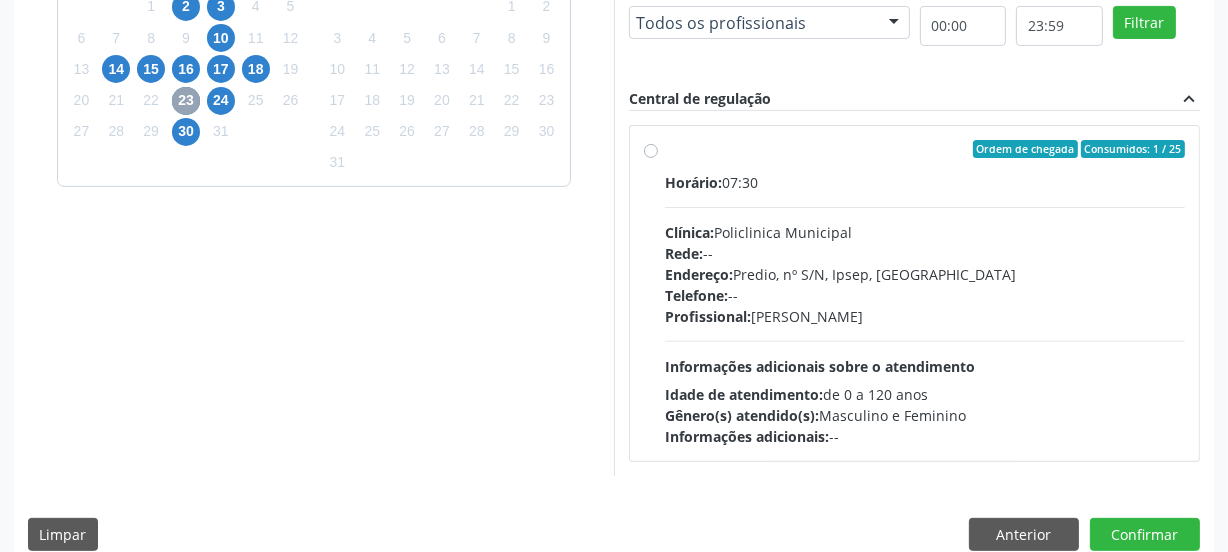 scroll, scrollTop: 606, scrollLeft: 0, axis: vertical 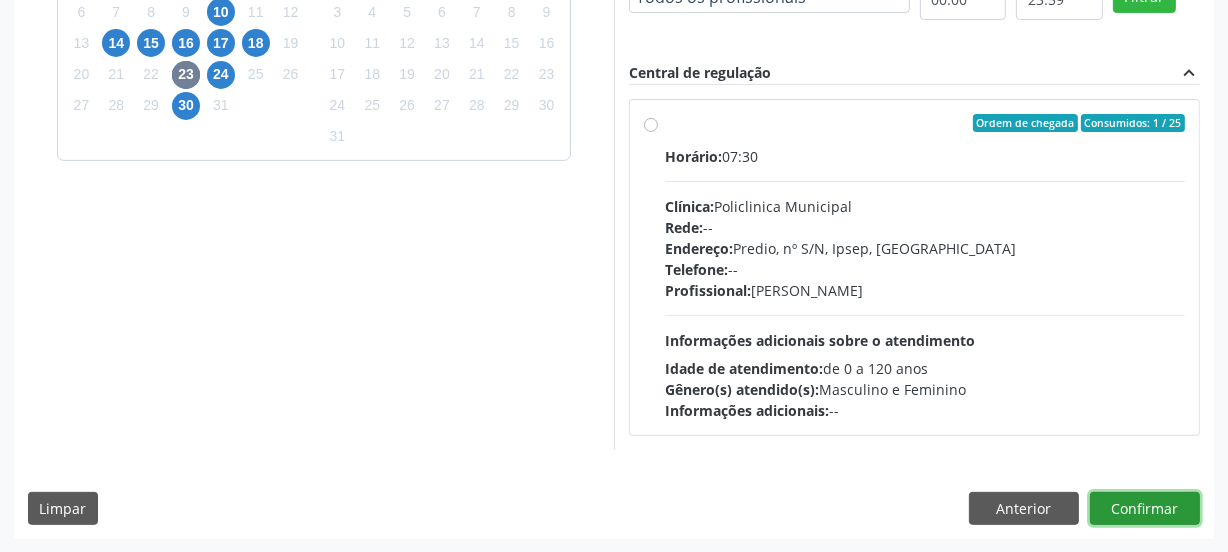 click on "Confirmar" at bounding box center (1145, 509) 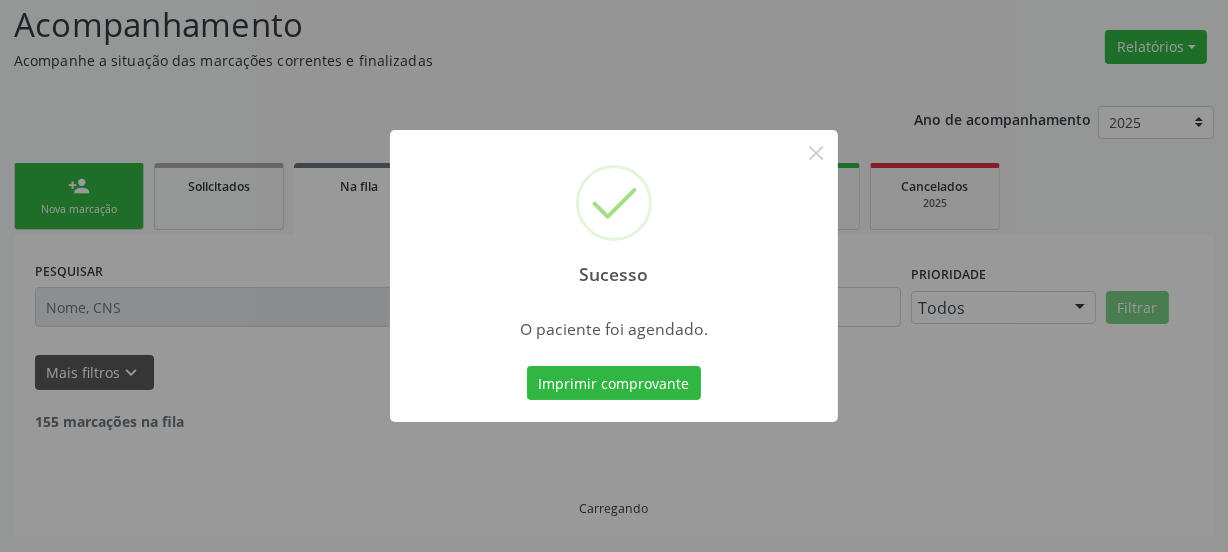 scroll, scrollTop: 114, scrollLeft: 0, axis: vertical 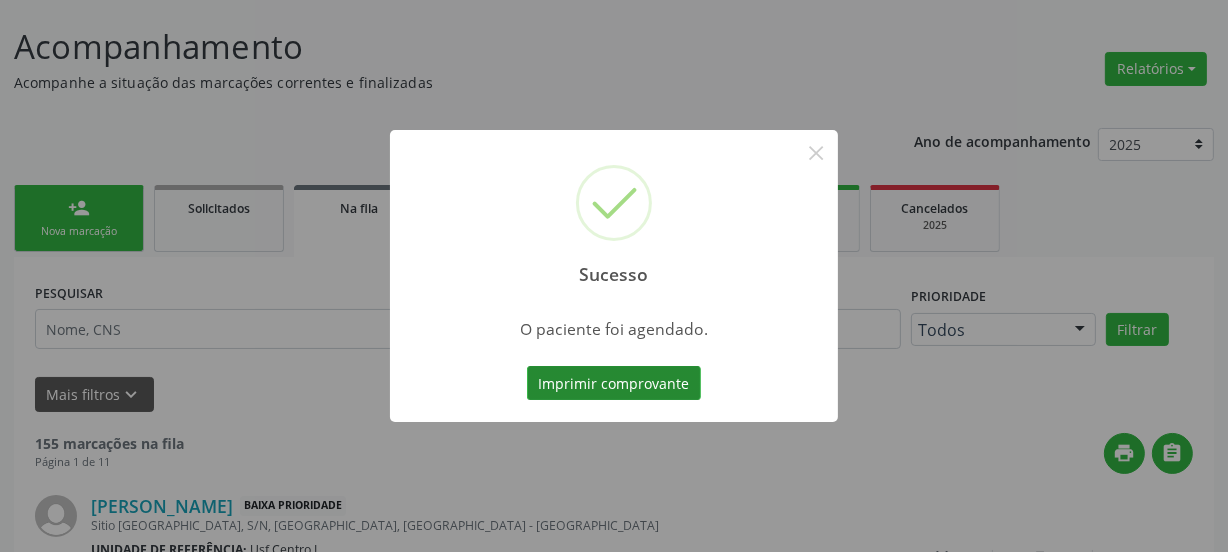 click on "Imprimir comprovante" at bounding box center [614, 383] 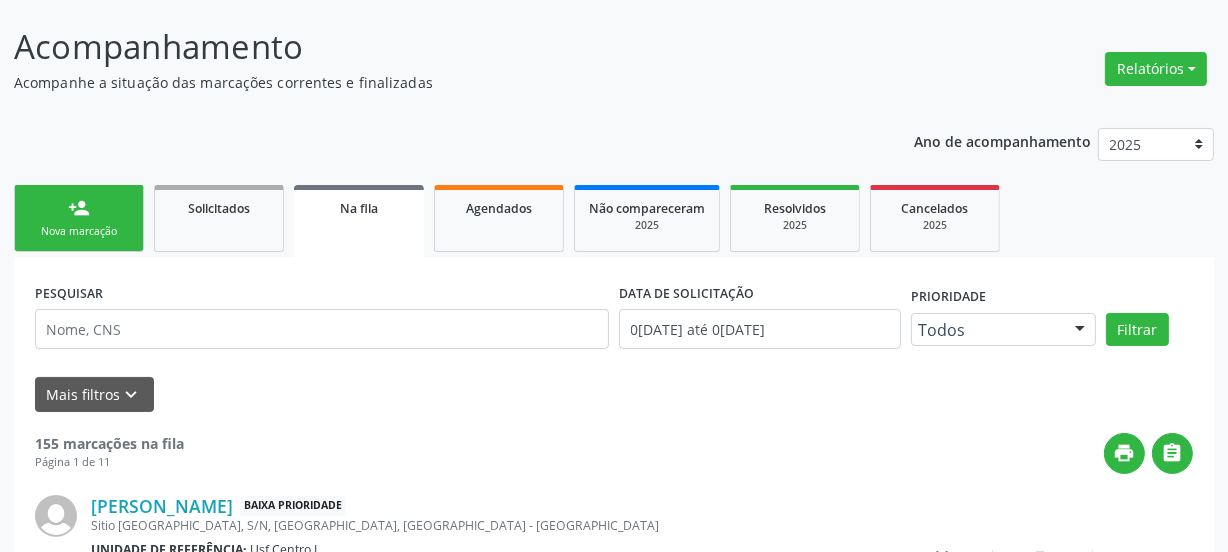 click on "person_add" at bounding box center (79, 208) 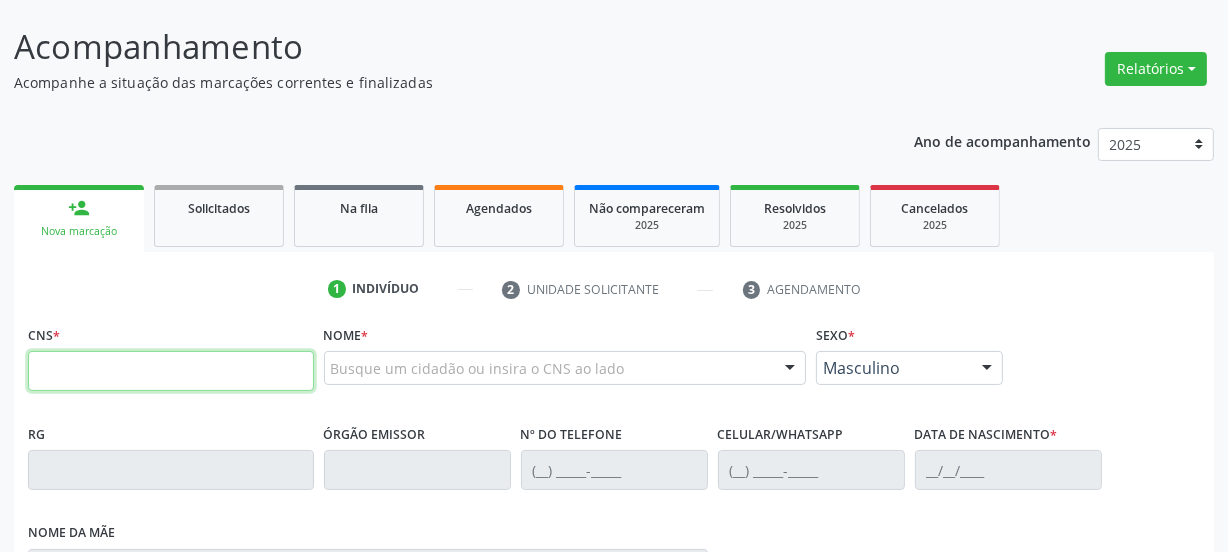 click at bounding box center (171, 371) 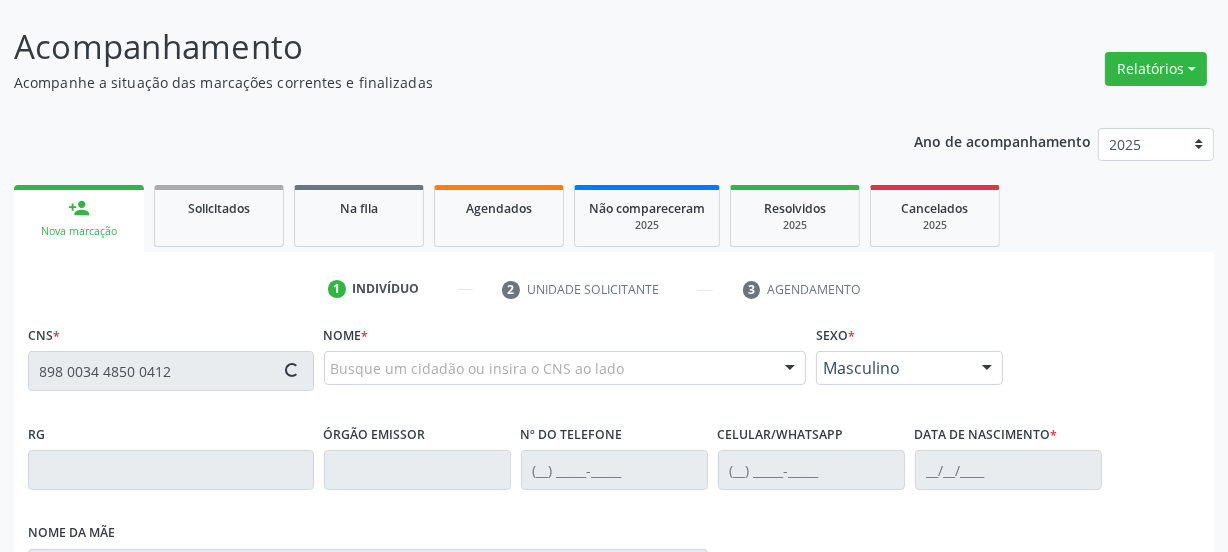 type on "898 0034 4850 0412" 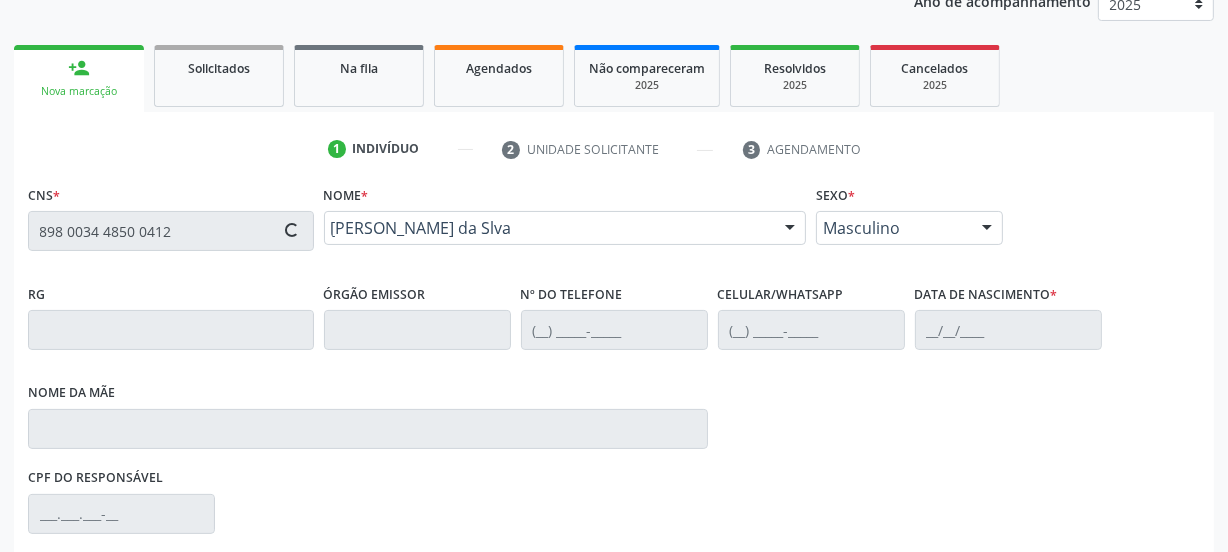 type on "[PHONE_NUMBER]" 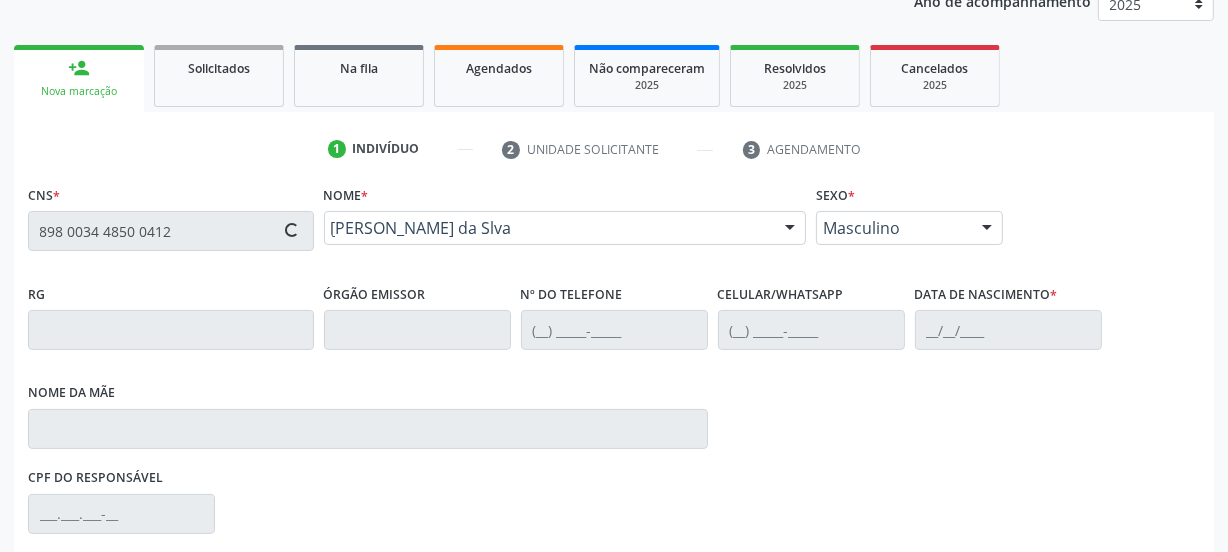 type on "[DATE]" 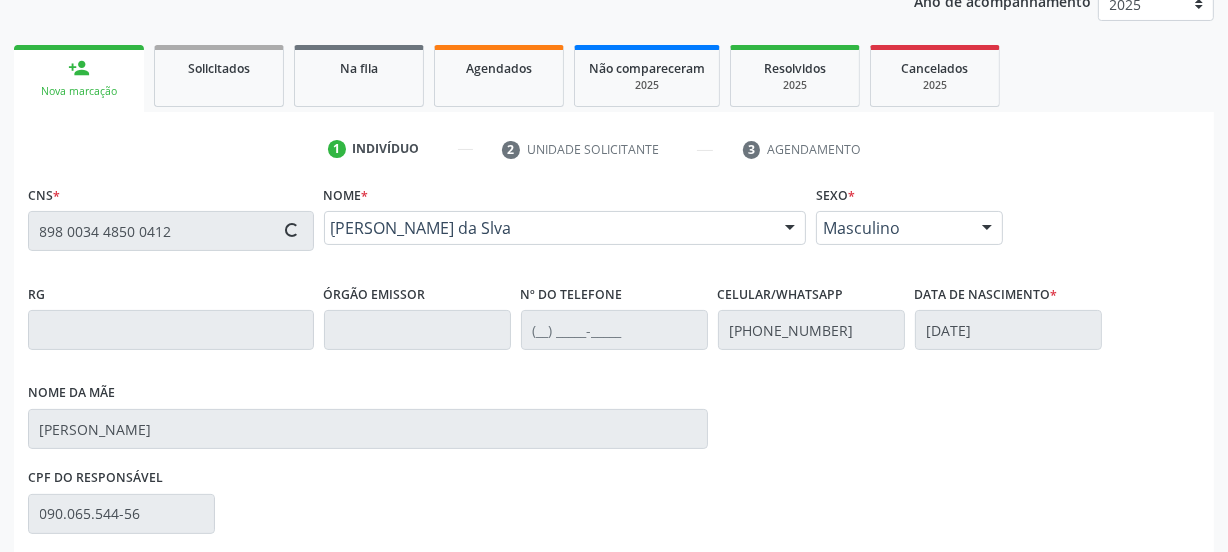 scroll, scrollTop: 478, scrollLeft: 0, axis: vertical 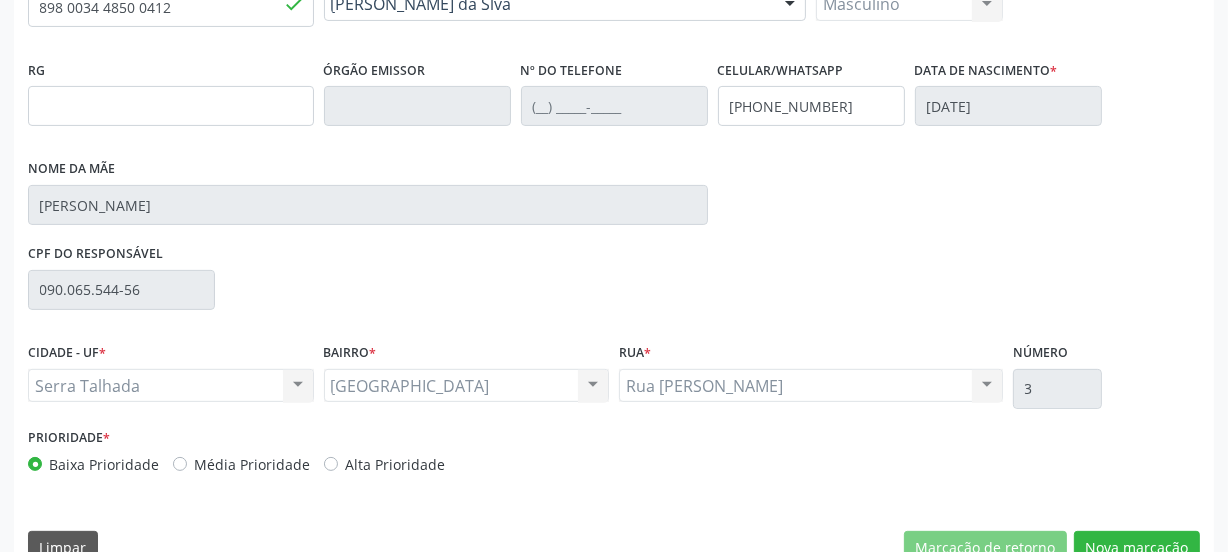 click on "CNS
*
898 0034 4850 0412       done
Nome
*
[PERSON_NAME] da Slva
[PERSON_NAME] da Slva
CNS:
898 0034 4850 0412
CPF:    --   Nascimento:
1[DATE]
Nenhum resultado encontrado para: "   "
Digite o nome ou CNS para buscar um indivíduo
Sexo
*
Masculino         Masculino   Feminino
Nenhum resultado encontrado para: "   "
Não há nenhuma opção para ser exibida.
RG
Órgão emissor
Nº do Telefone
Celular/WhatsApp
[PHONE_NUMBER]
Data de nascimento
*
1[DATE]
Nome da mãe
[PERSON_NAME]
CPF do responsável
090.065.544-56
CIDADE - UF
*
[GEOGRAPHIC_DATA]       "
BAIRRO" at bounding box center [614, 267] 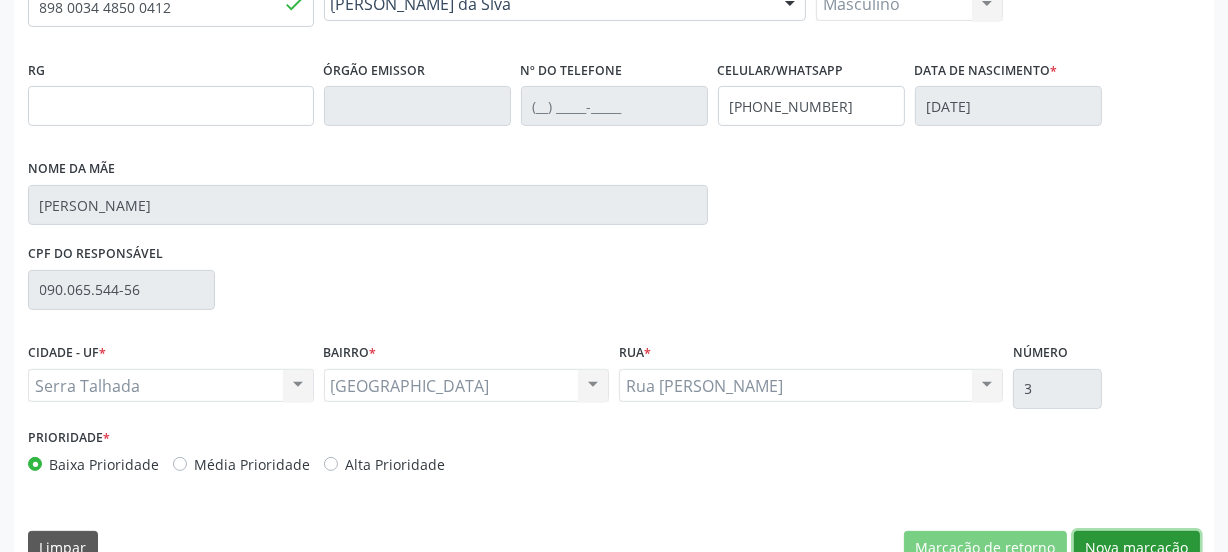 click on "Nova marcação" at bounding box center (1137, 548) 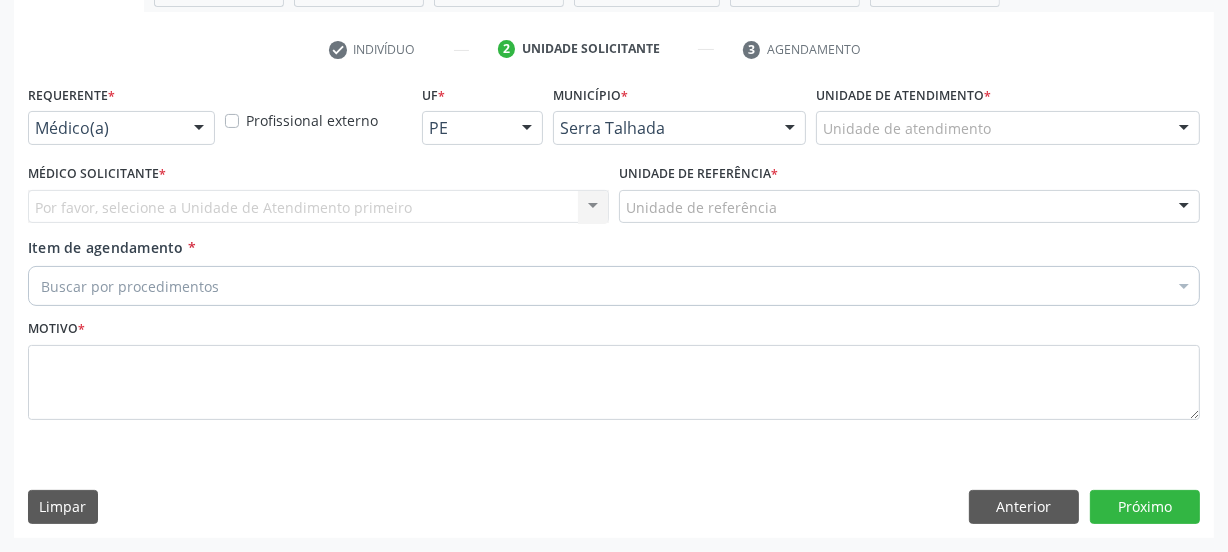 scroll, scrollTop: 352, scrollLeft: 0, axis: vertical 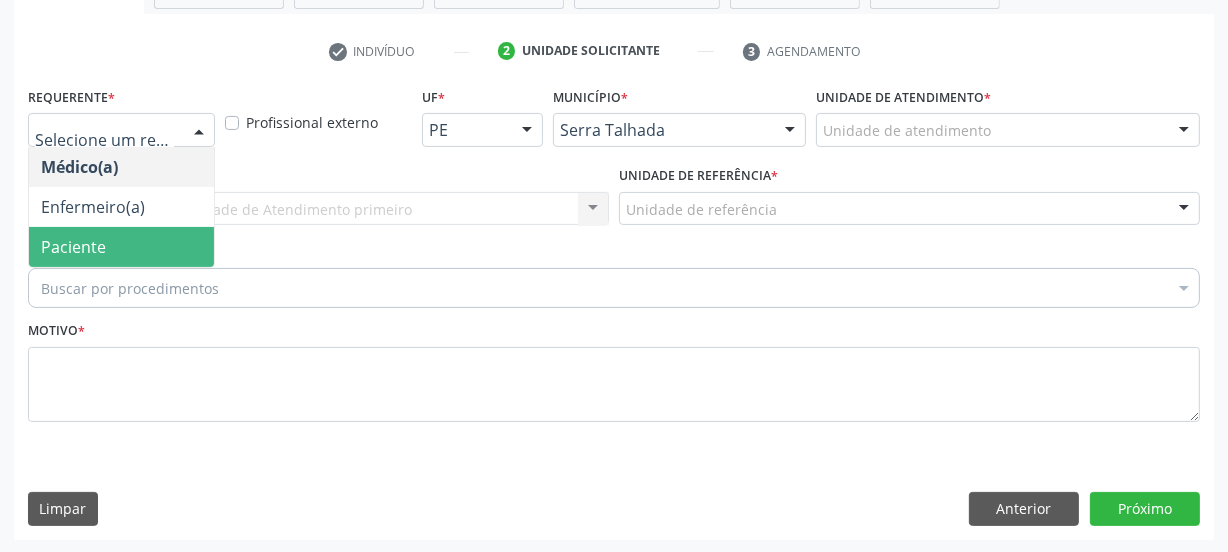 click on "Paciente" at bounding box center [73, 247] 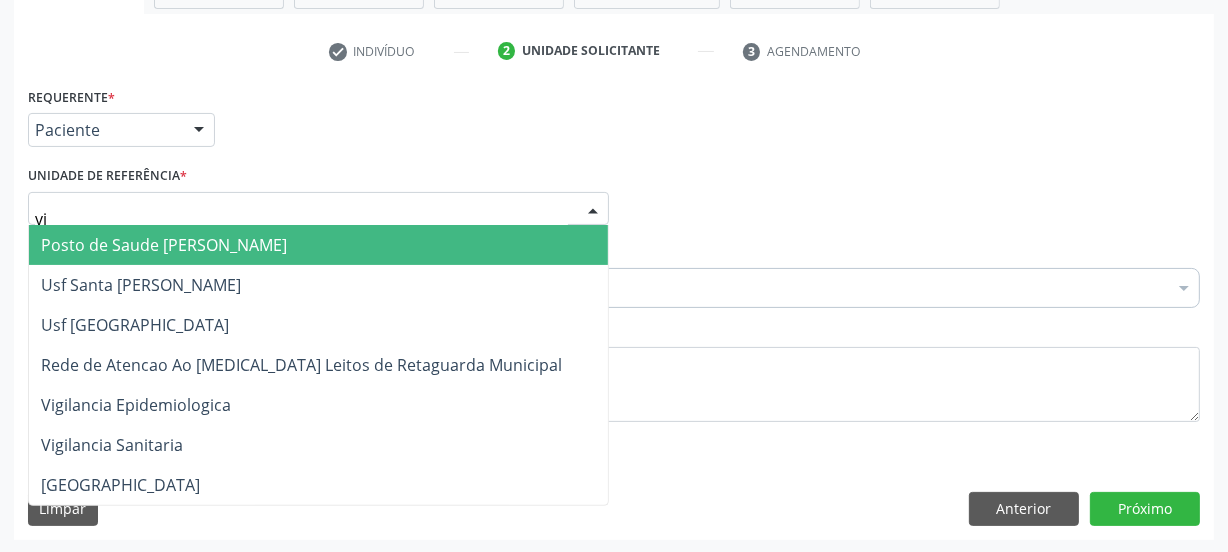 type on "vil" 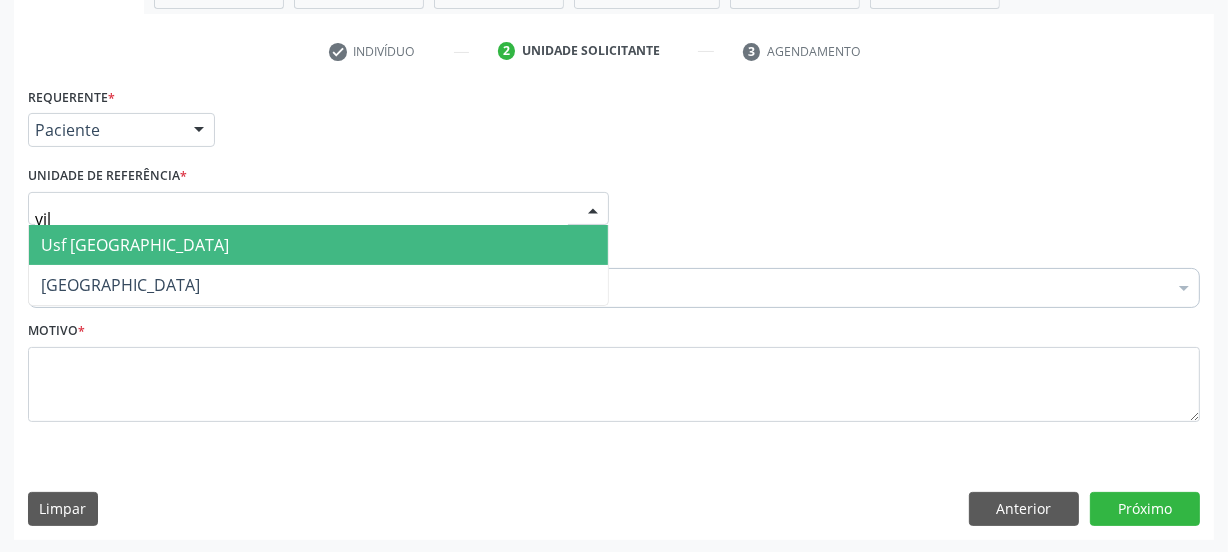 click on "Usf [GEOGRAPHIC_DATA]" at bounding box center (135, 245) 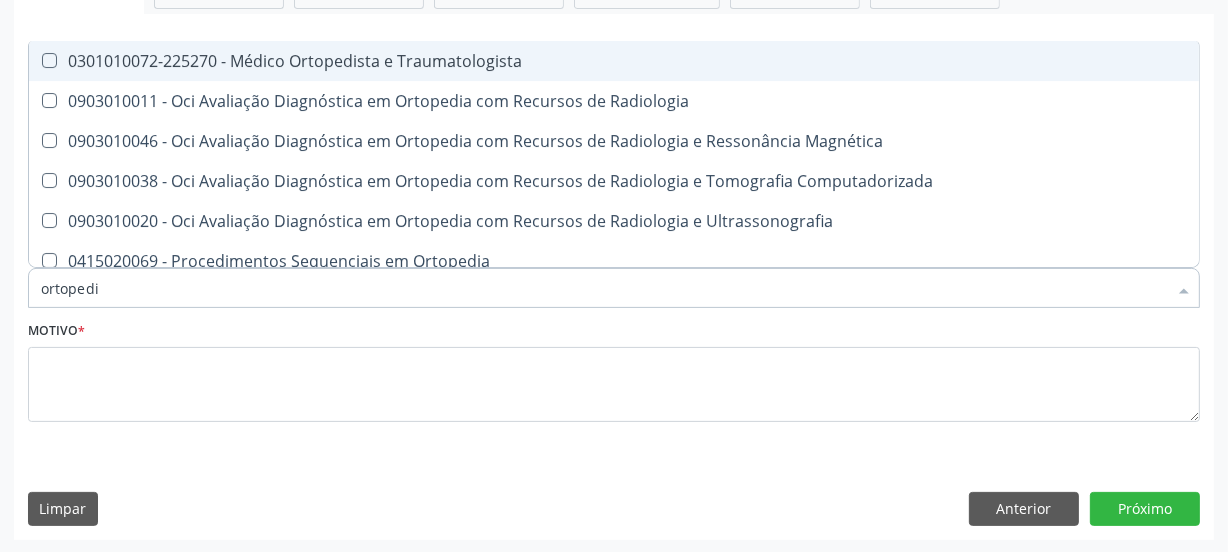 type on "ortopedis" 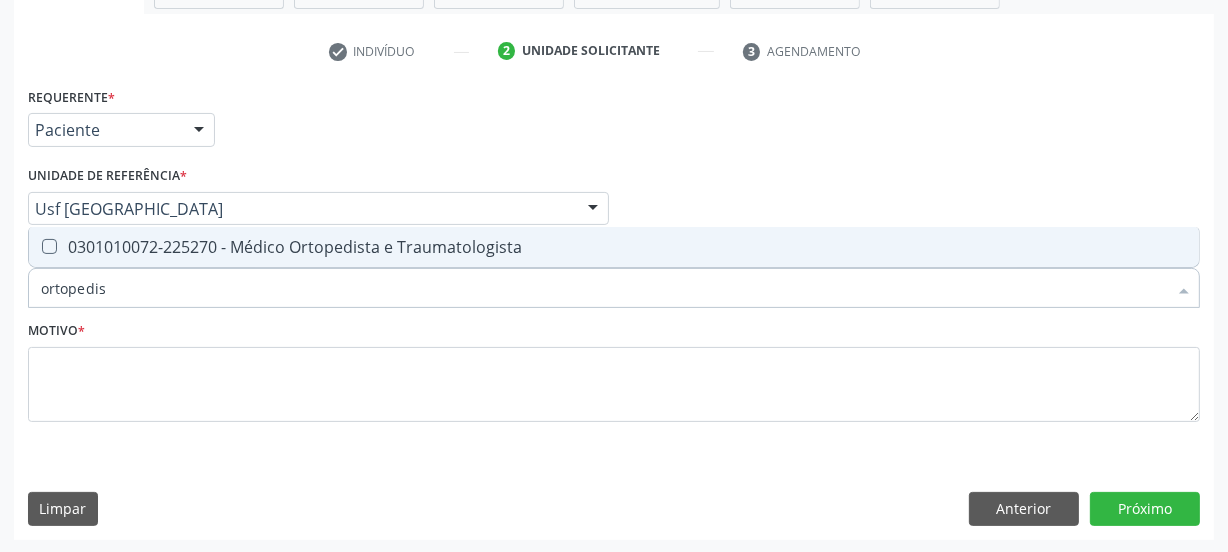 click on "0301010072-225270 - Médico Ortopedista e Traumatologista" at bounding box center (614, 247) 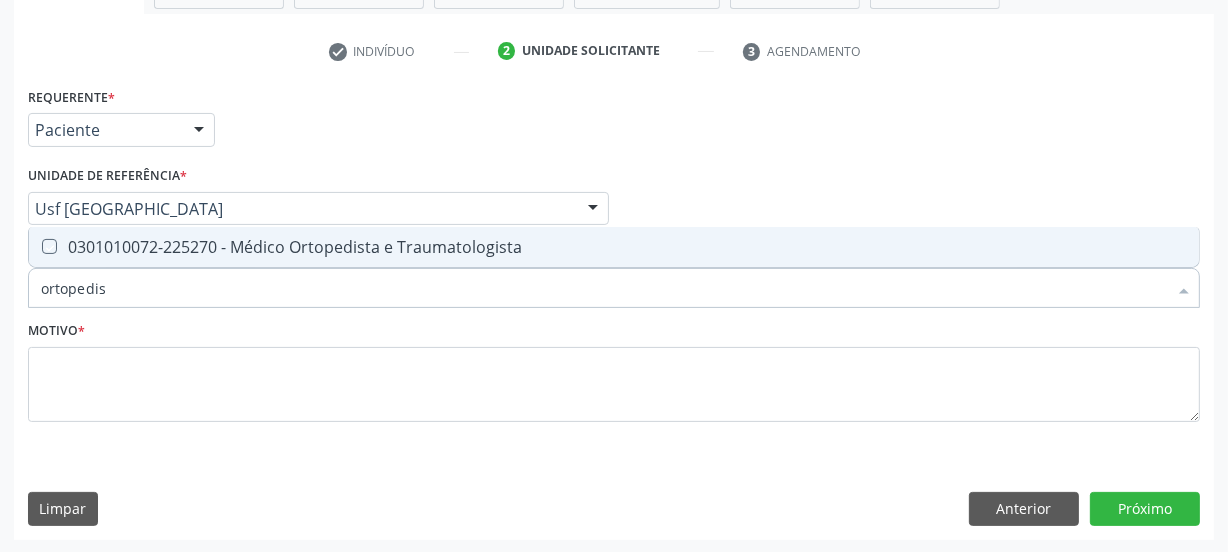checkbox on "true" 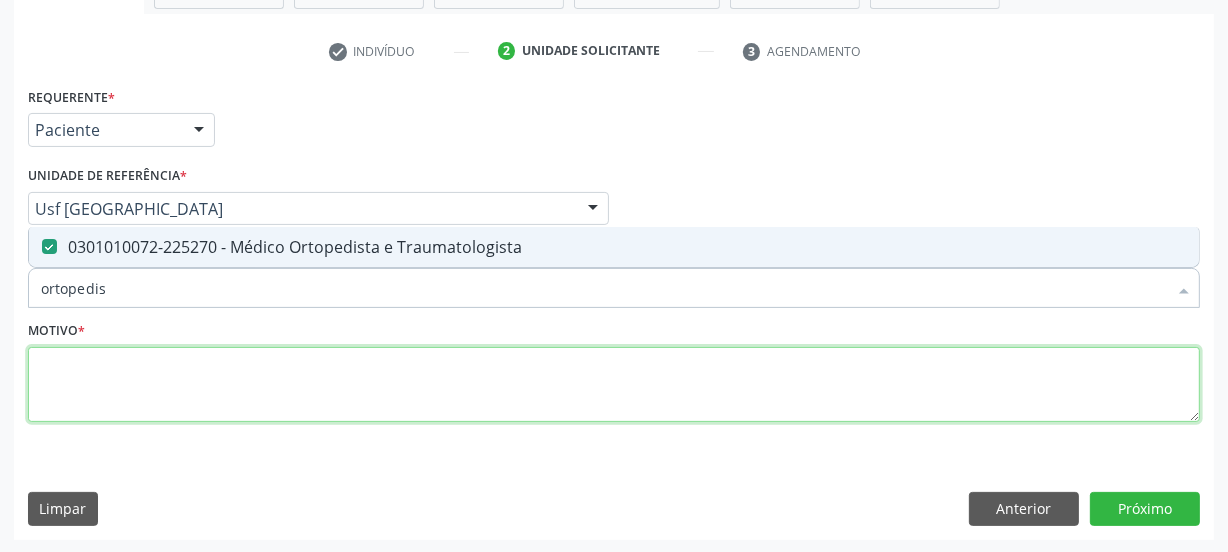 click at bounding box center (614, 385) 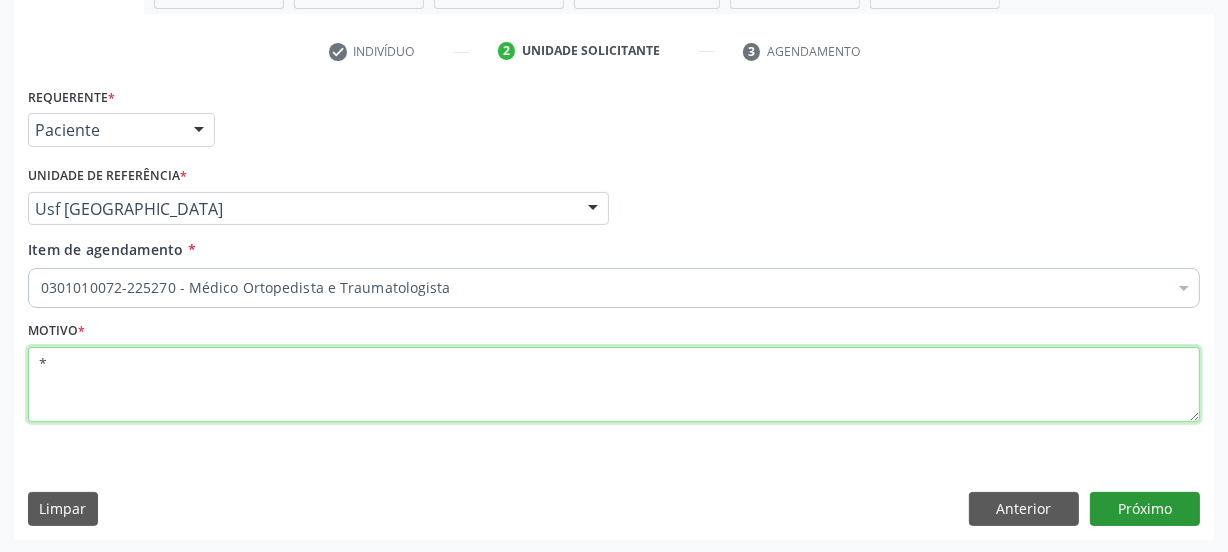 type on "*" 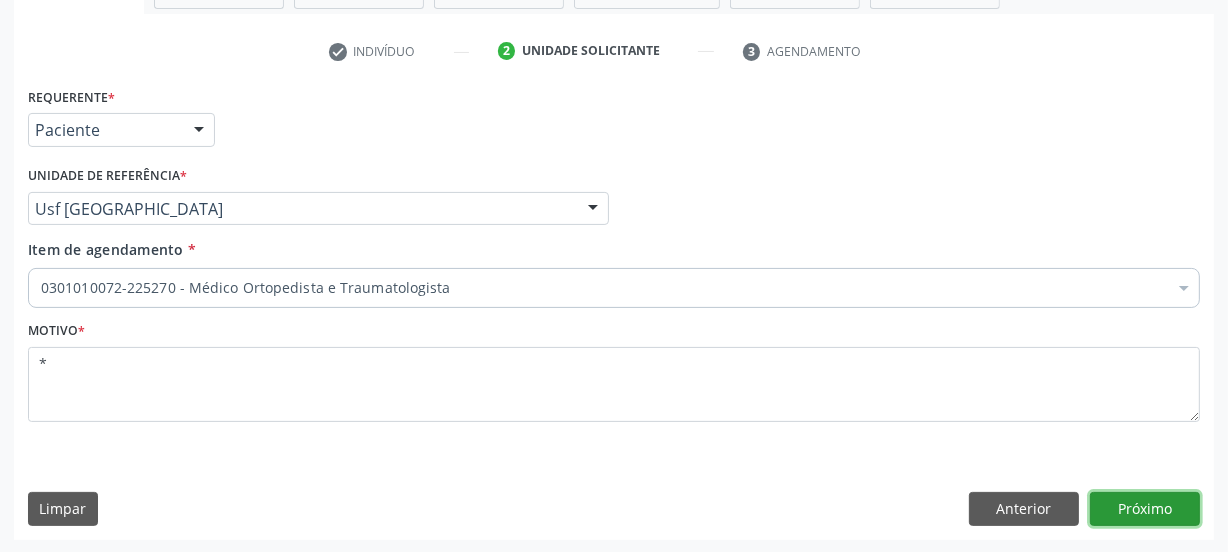 click on "Próximo" at bounding box center [1145, 509] 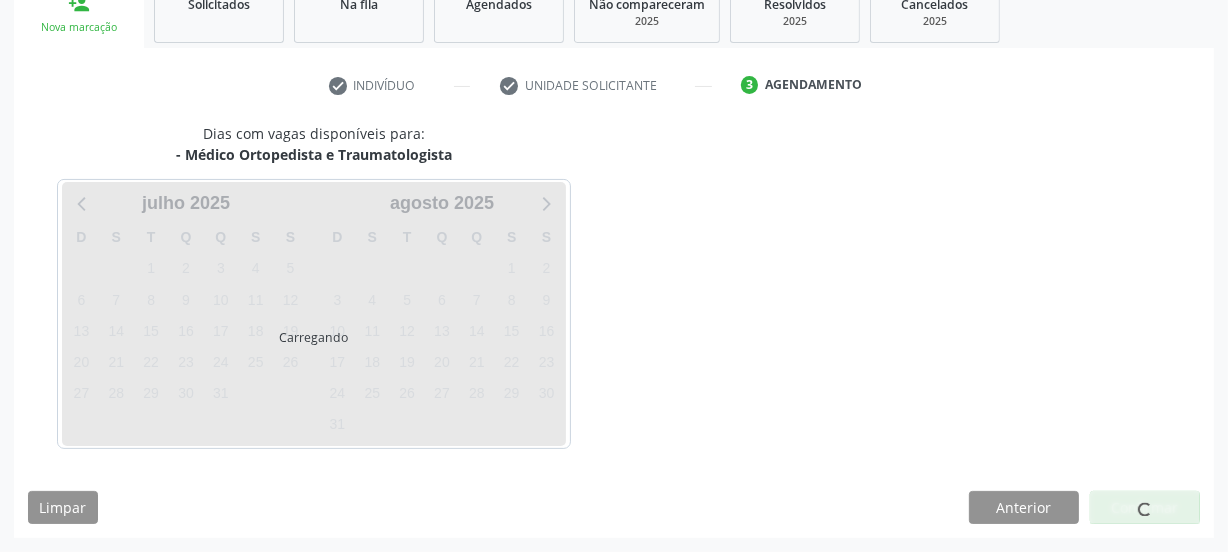 scroll, scrollTop: 317, scrollLeft: 0, axis: vertical 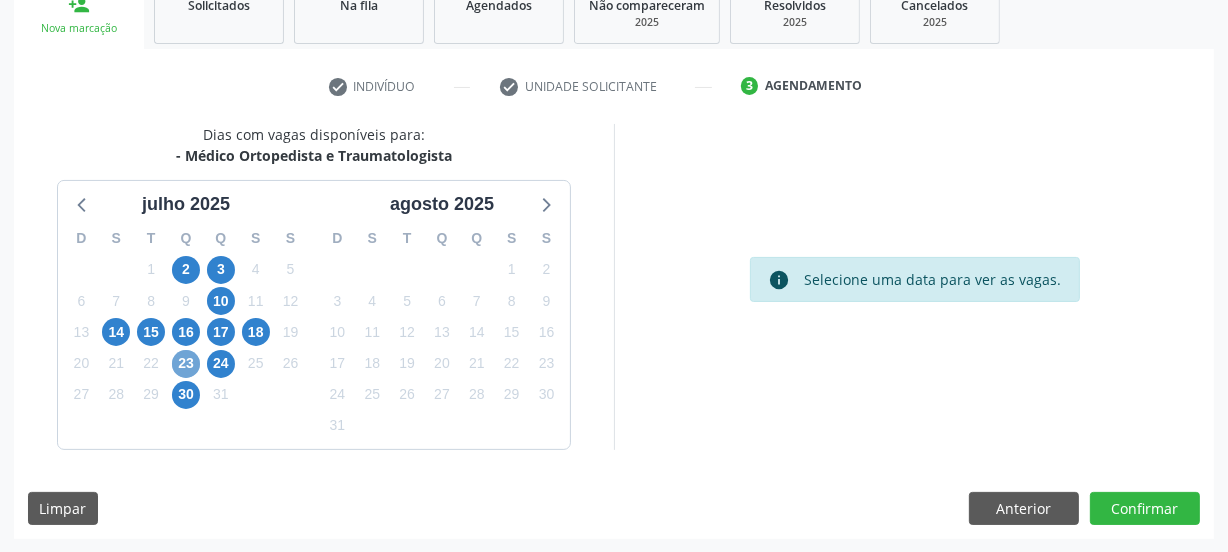 click on "23" at bounding box center [186, 364] 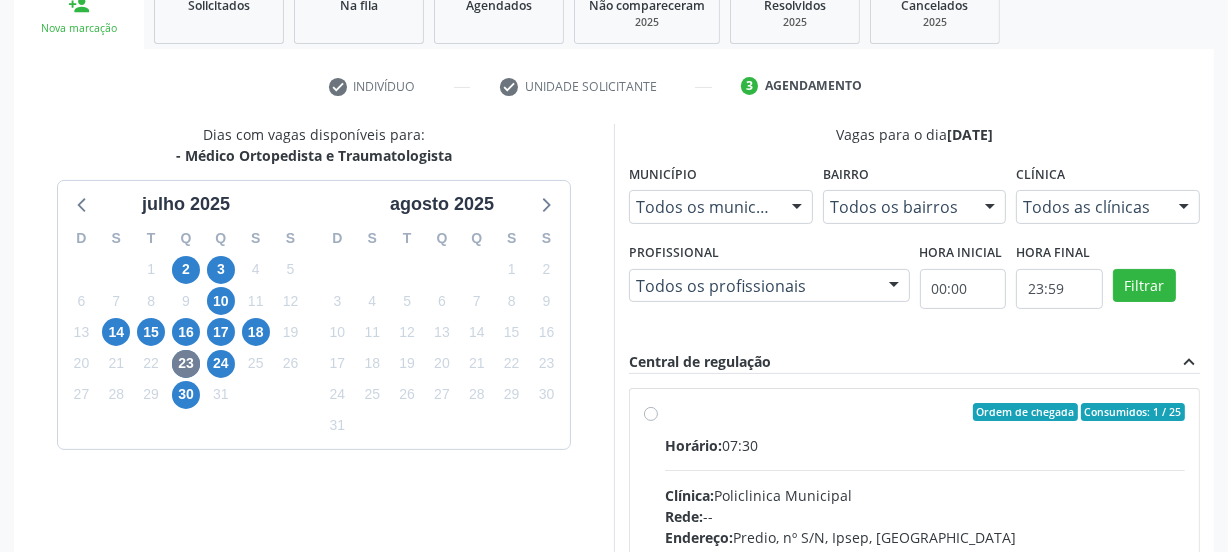 click on "Ordem de chegada
Consumidos: 1 / 25
Horário:   07:30
Clínica:  Policlinica Municipal
Rede:
--
Endereço:   Predio, nº S/N, Ipsep, [GEOGRAPHIC_DATA] - PE
Telefone:   --
Profissional:
[PERSON_NAME]
Informações adicionais sobre o atendimento
Idade de atendimento:
de 0 a 120 anos
Gênero(s) atendido(s):
Masculino e Feminino
Informações adicionais:
--" at bounding box center [925, 556] 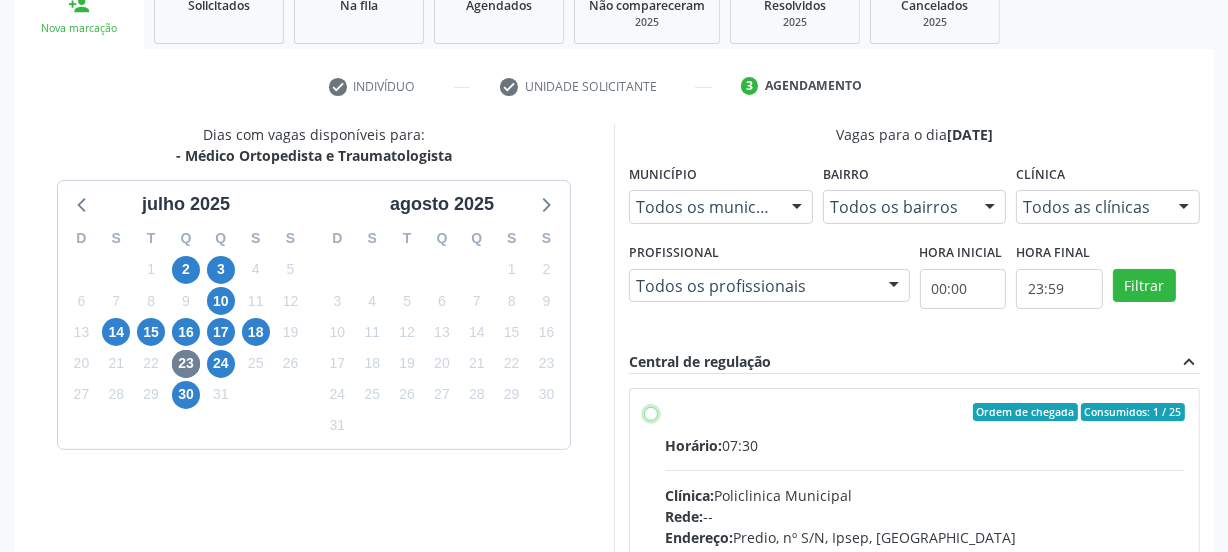click on "Ordem de chegada
Consumidos: 1 / 25
Horário:   07:30
Clínica:  Policlinica Municipal
Rede:
--
Endereço:   Predio, nº S/N, Ipsep, [GEOGRAPHIC_DATA] - PE
Telefone:   --
Profissional:
[PERSON_NAME]
Informações adicionais sobre o atendimento
Idade de atendimento:
de 0 a 120 anos
Gênero(s) atendido(s):
Masculino e Feminino
Informações adicionais:
--" at bounding box center (651, 412) 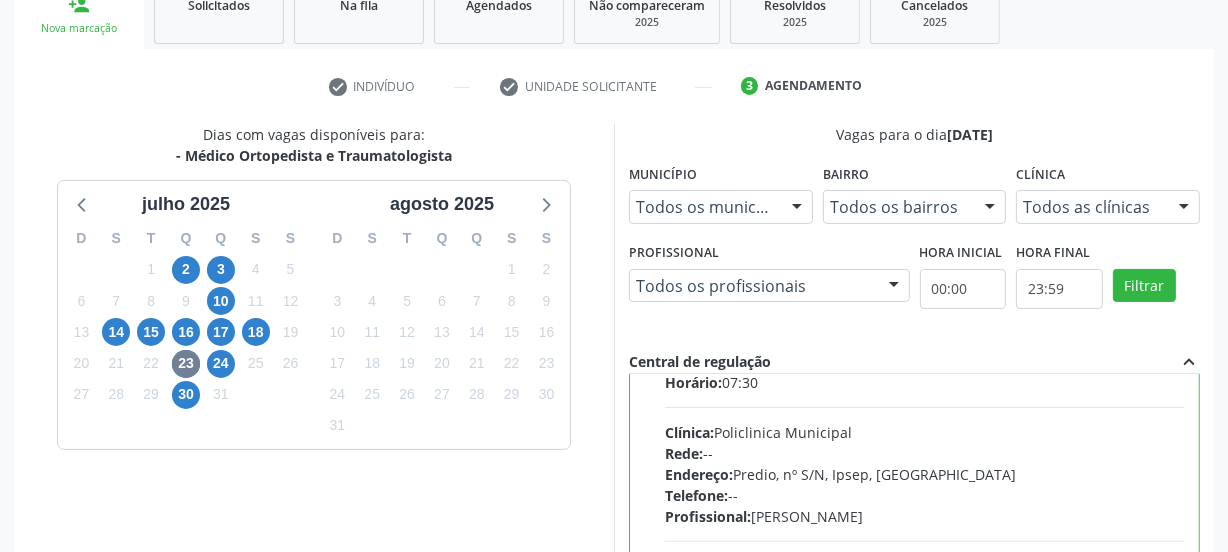scroll, scrollTop: 99, scrollLeft: 0, axis: vertical 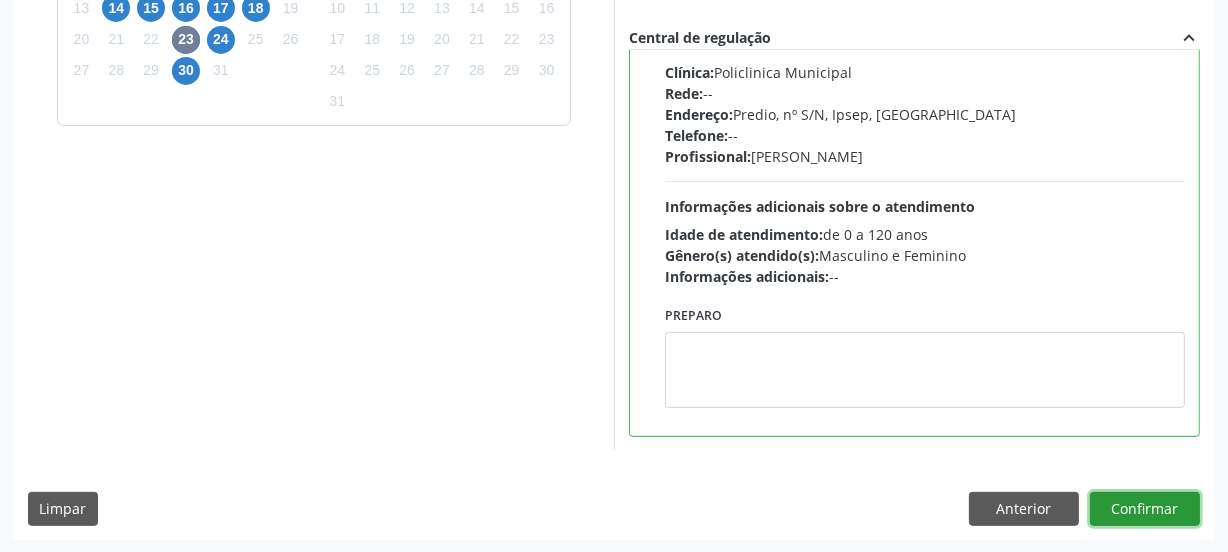 click on "Confirmar" at bounding box center [1145, 509] 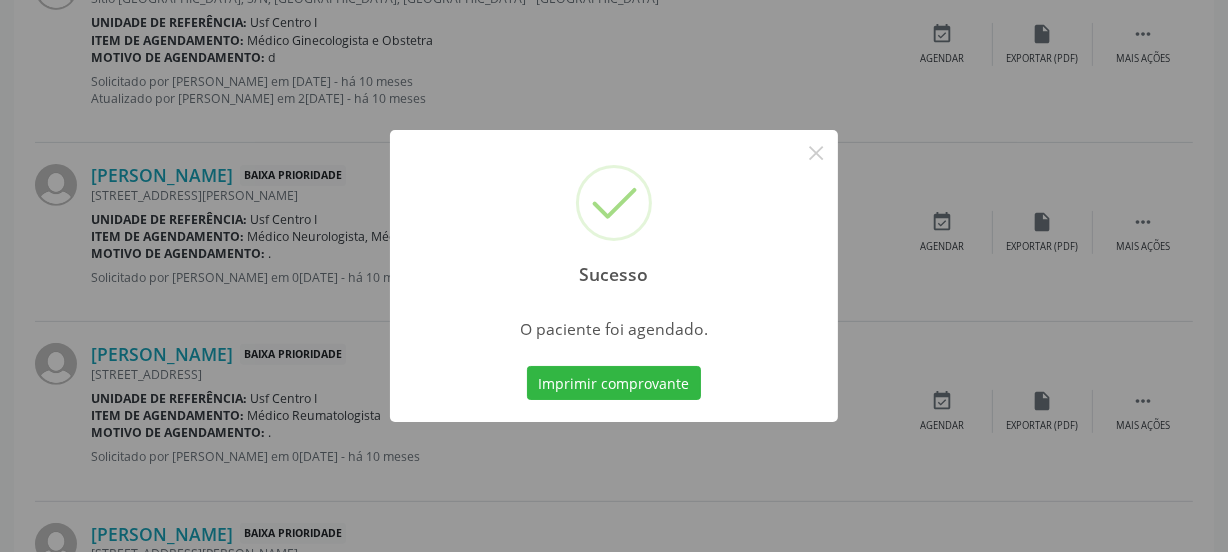 scroll, scrollTop: 114, scrollLeft: 0, axis: vertical 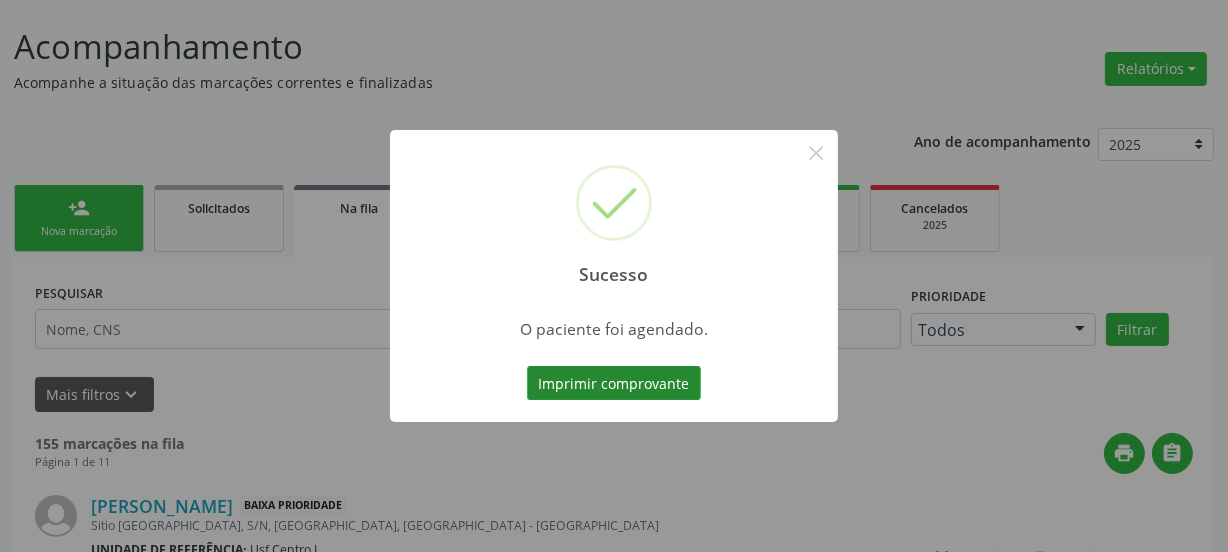 click on "Imprimir comprovante" at bounding box center (614, 383) 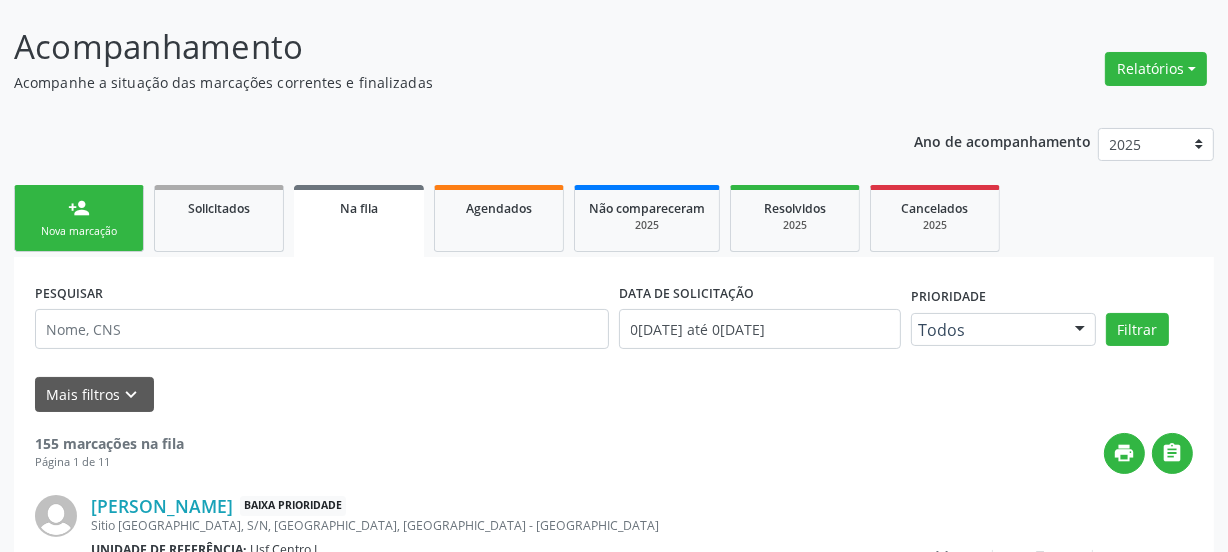 click on "person_add
Nova marcação" at bounding box center [79, 218] 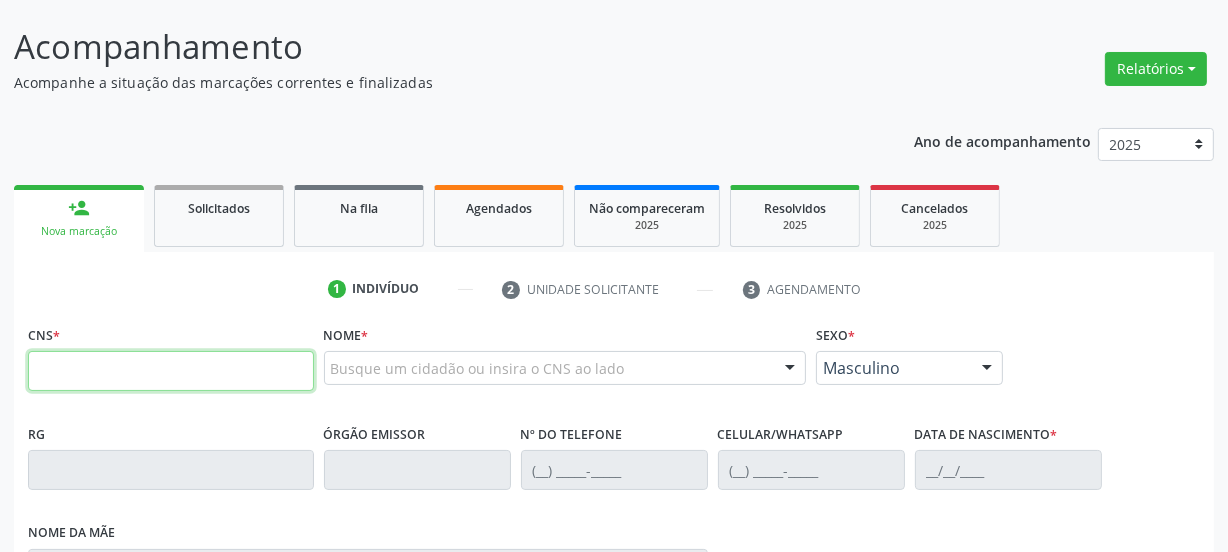 click at bounding box center [171, 371] 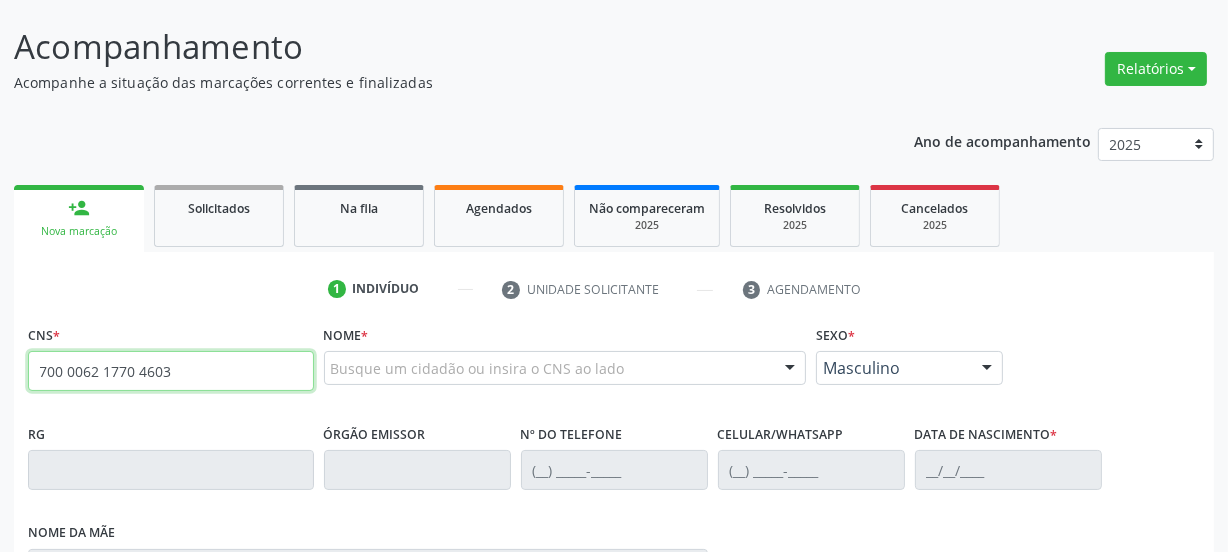 type on "700 0062 1770 4603" 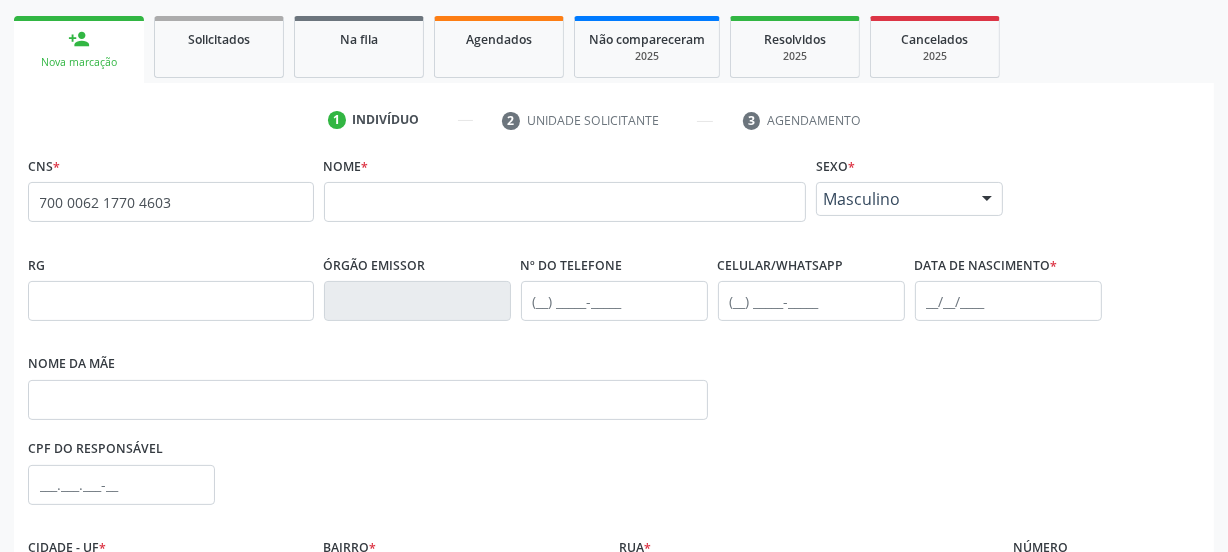 scroll, scrollTop: 114, scrollLeft: 0, axis: vertical 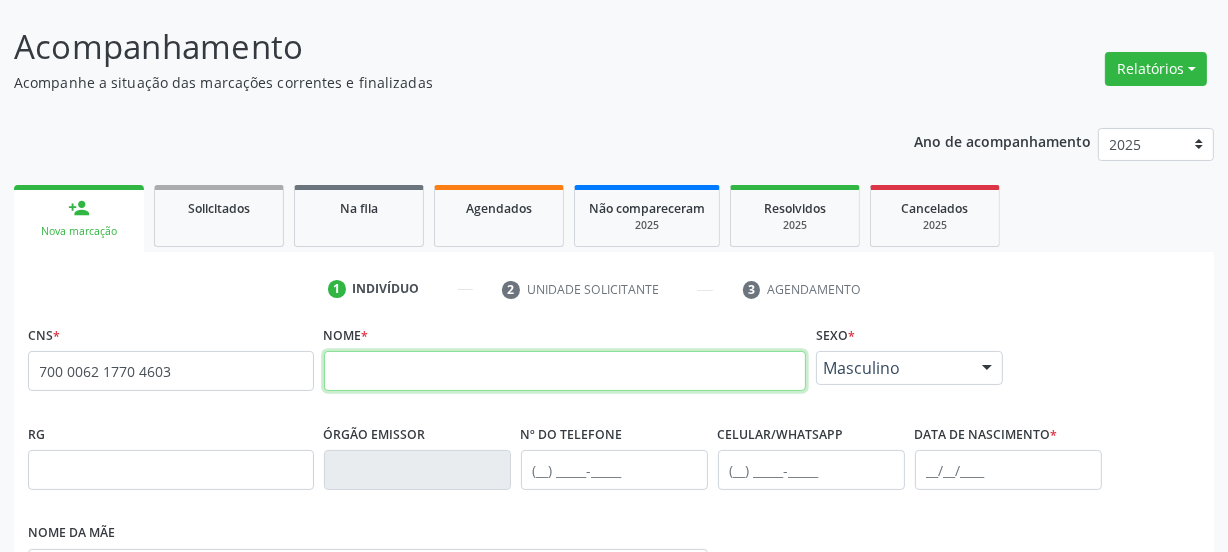 click at bounding box center (565, 371) 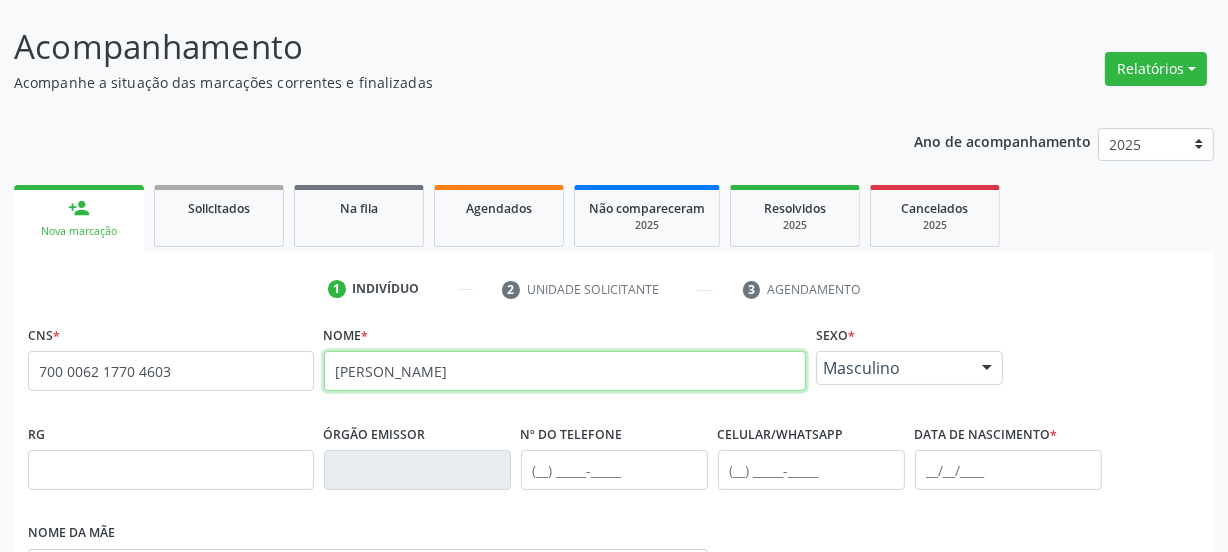 type on "[PERSON_NAME]" 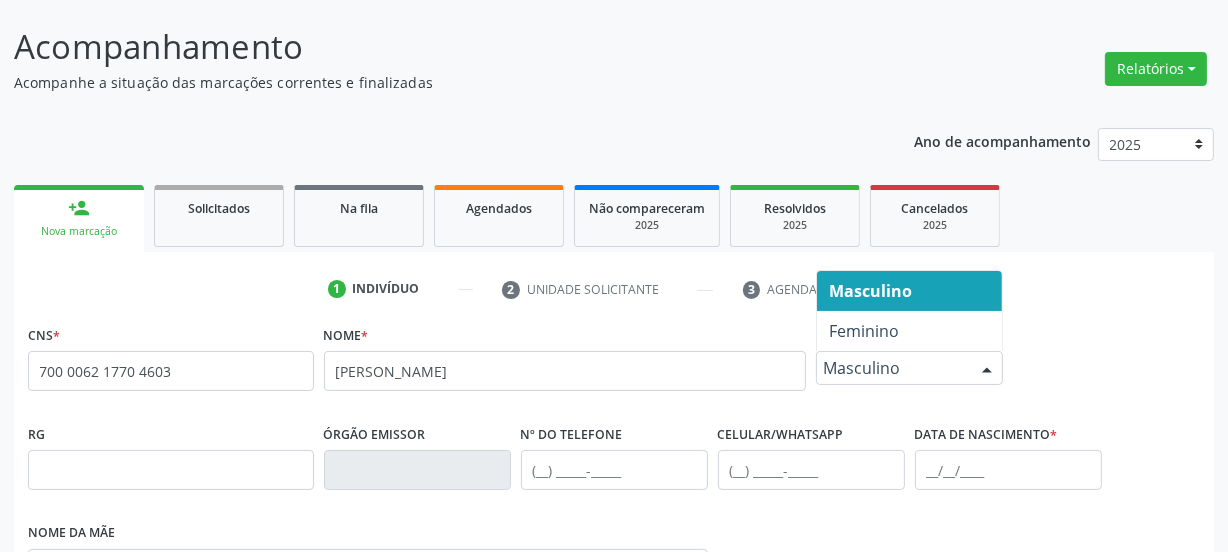 click on "Masculino" at bounding box center (870, 291) 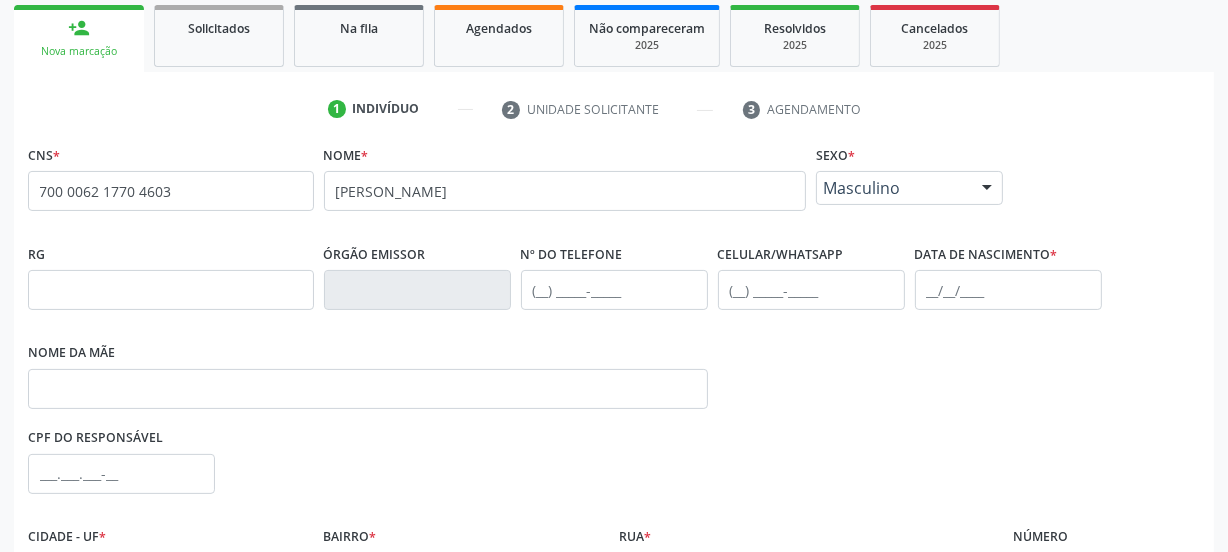 scroll, scrollTop: 296, scrollLeft: 0, axis: vertical 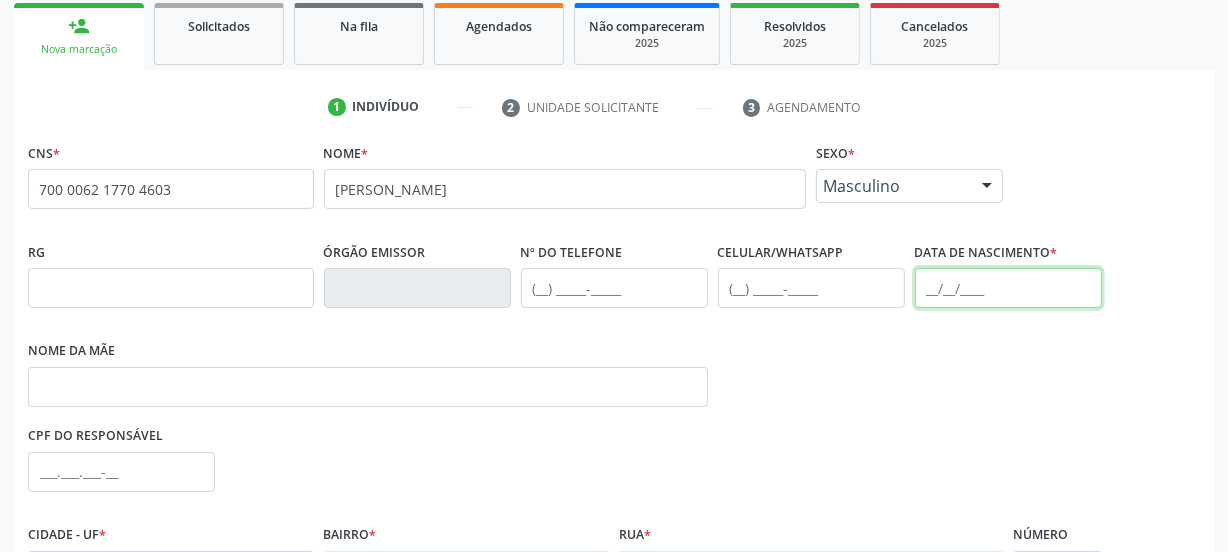 click at bounding box center (1008, 288) 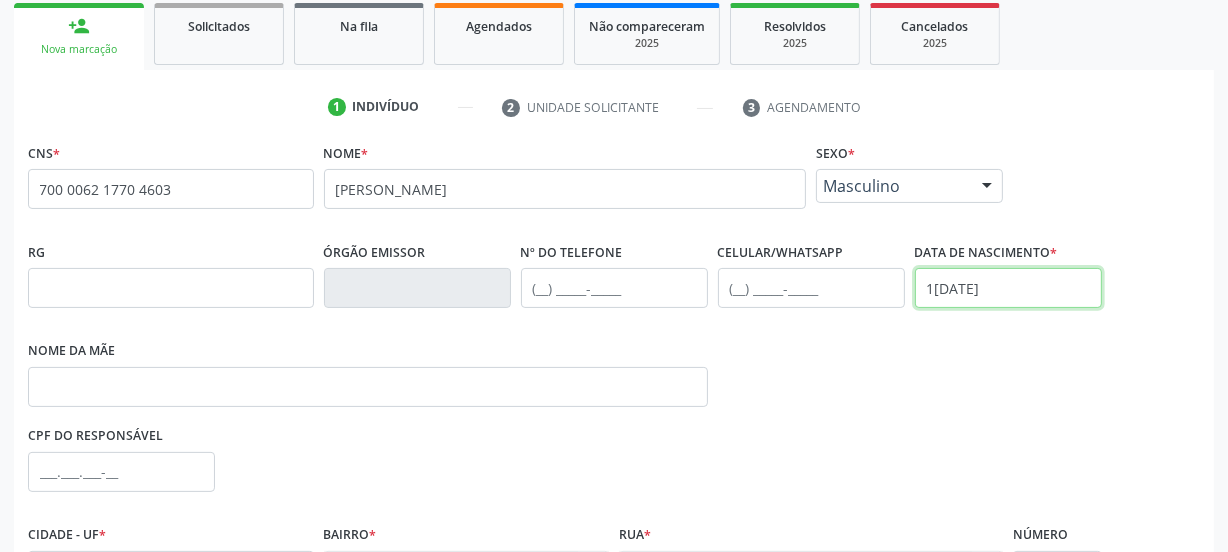 type on "1[DATE]" 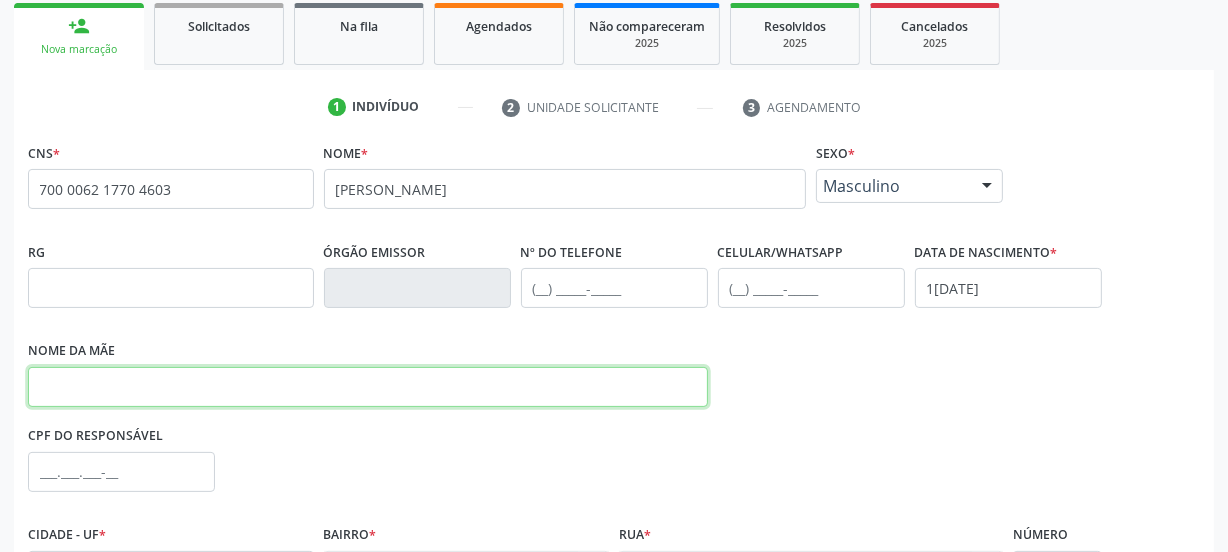 click at bounding box center (368, 387) 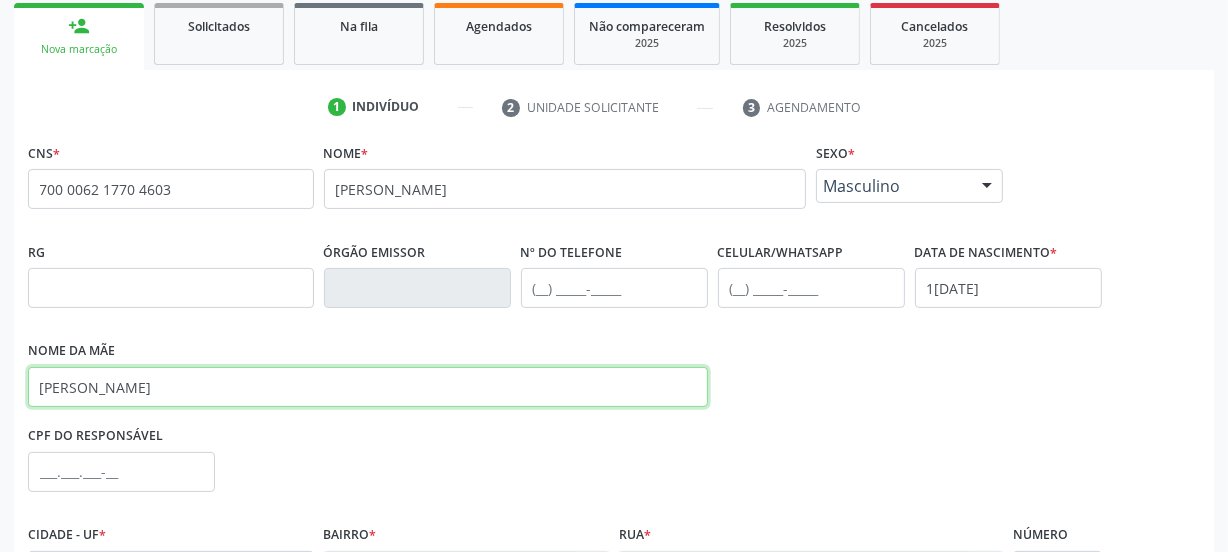 type on "[PERSON_NAME]" 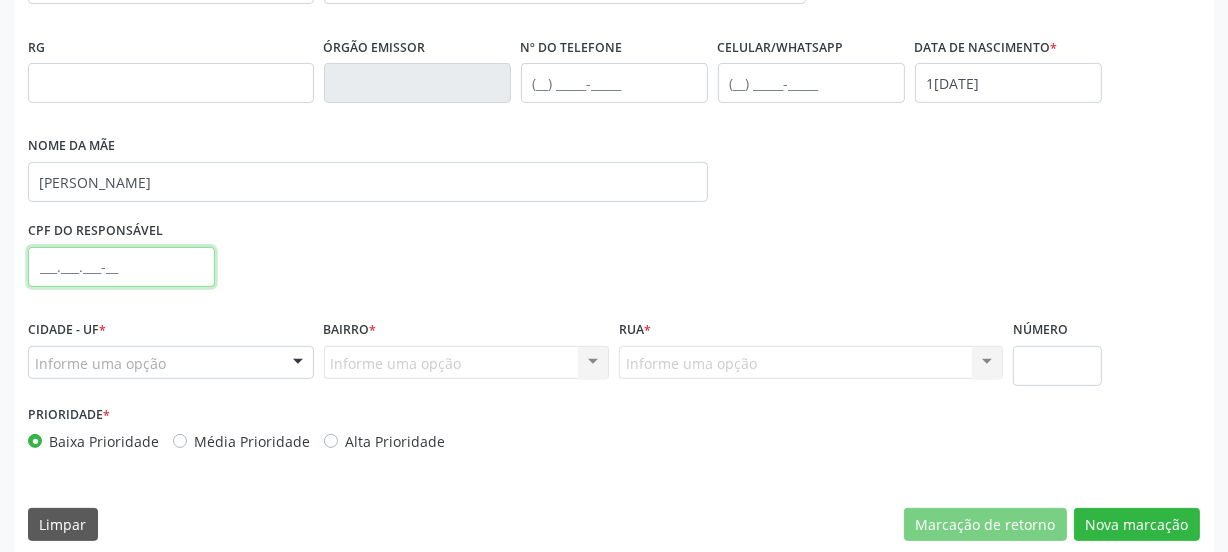 scroll, scrollTop: 517, scrollLeft: 0, axis: vertical 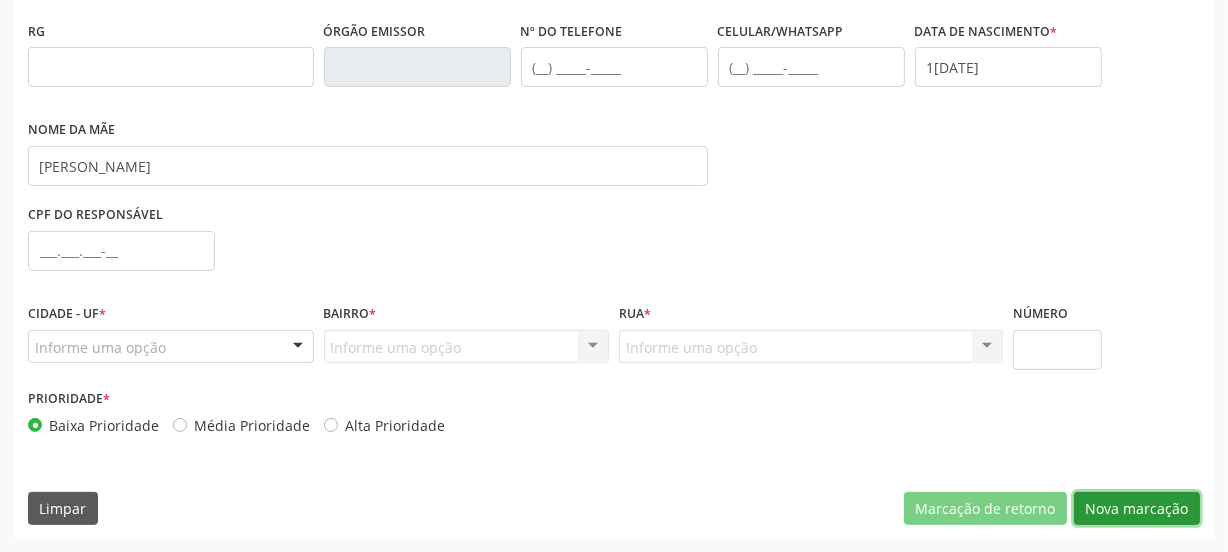 click on "Nova marcação" at bounding box center (1137, 509) 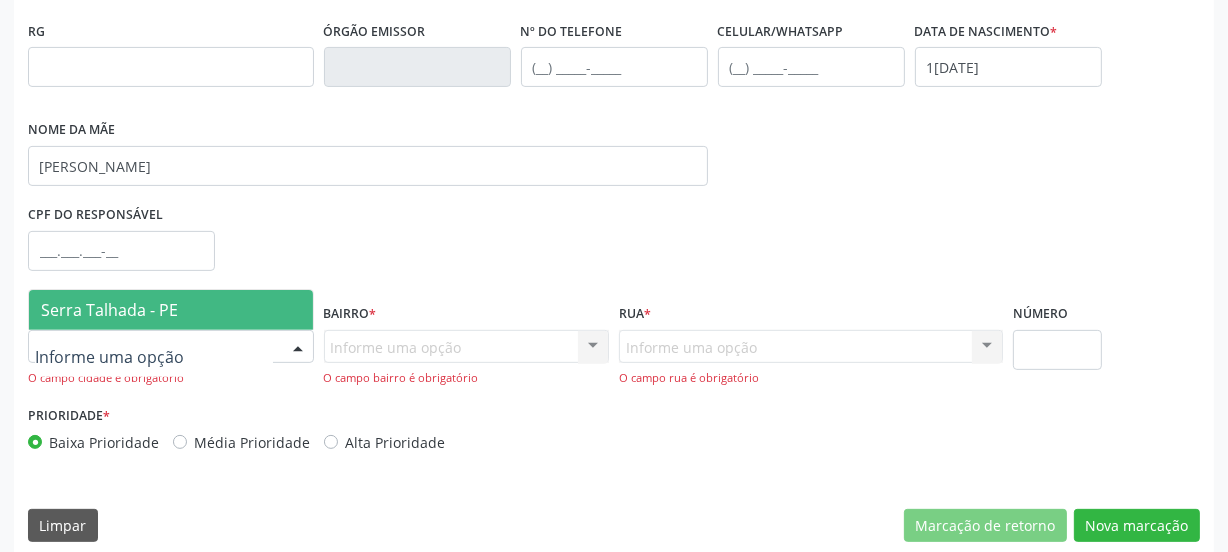 click at bounding box center (171, 347) 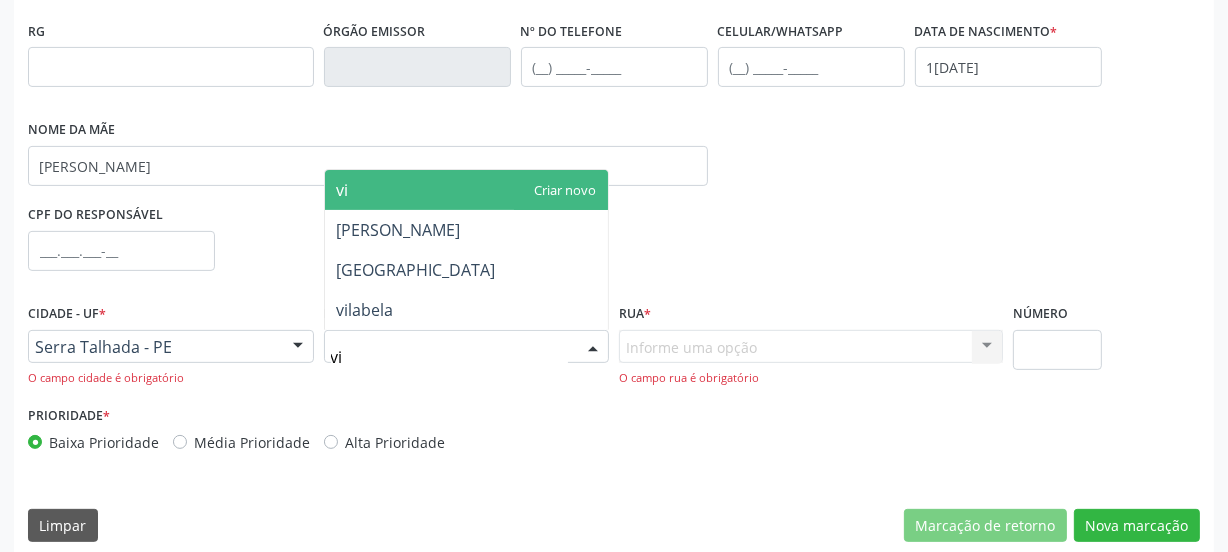 type on "vil" 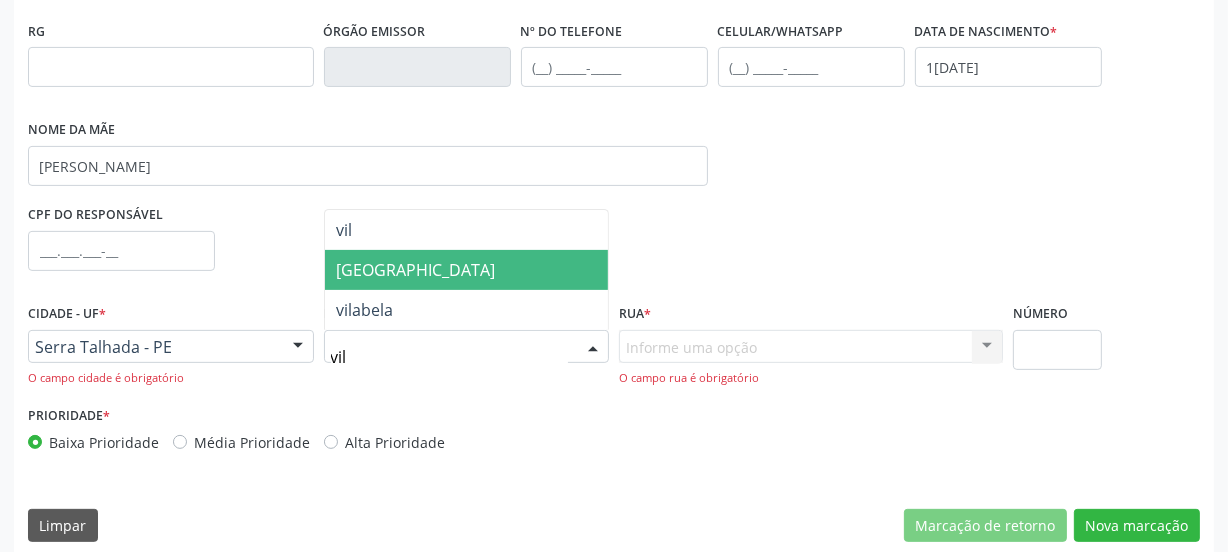 click on "[GEOGRAPHIC_DATA]" at bounding box center [467, 270] 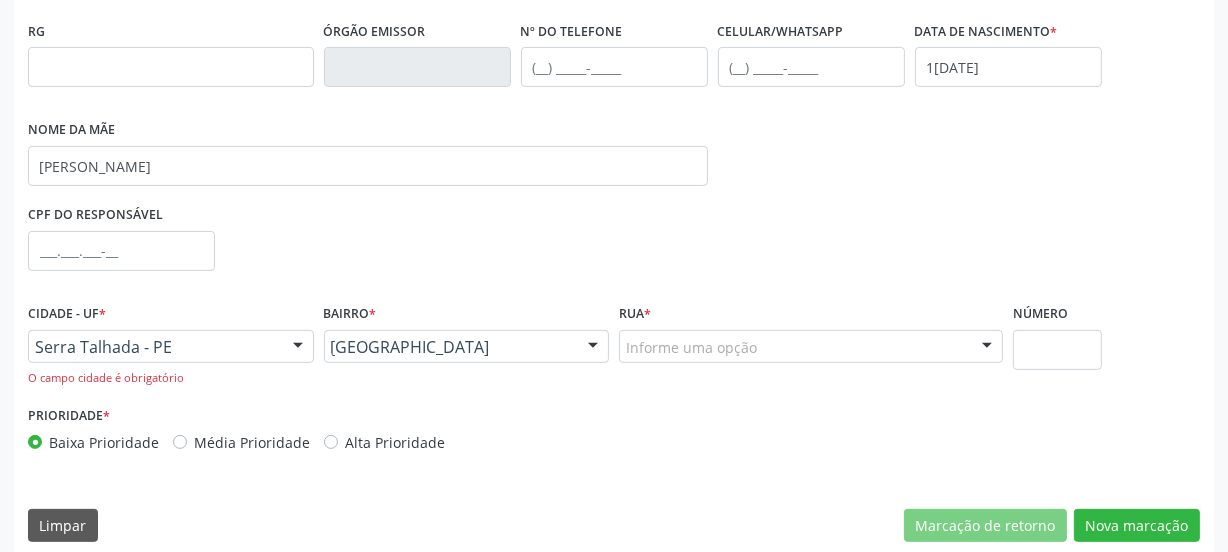 click on "Informe uma opção" at bounding box center [811, 347] 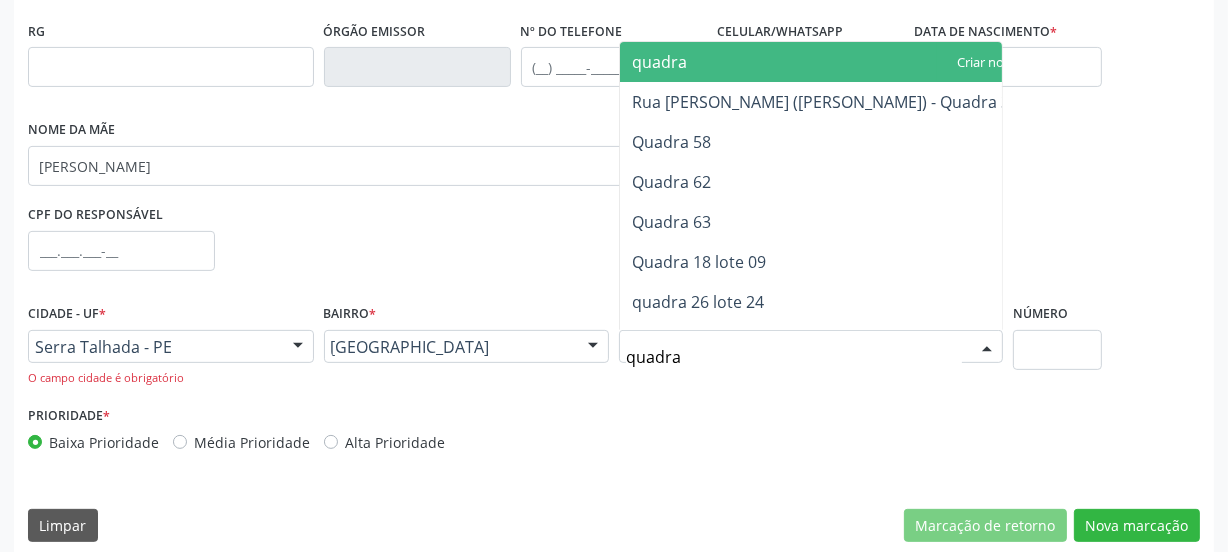 type on "quadra 4" 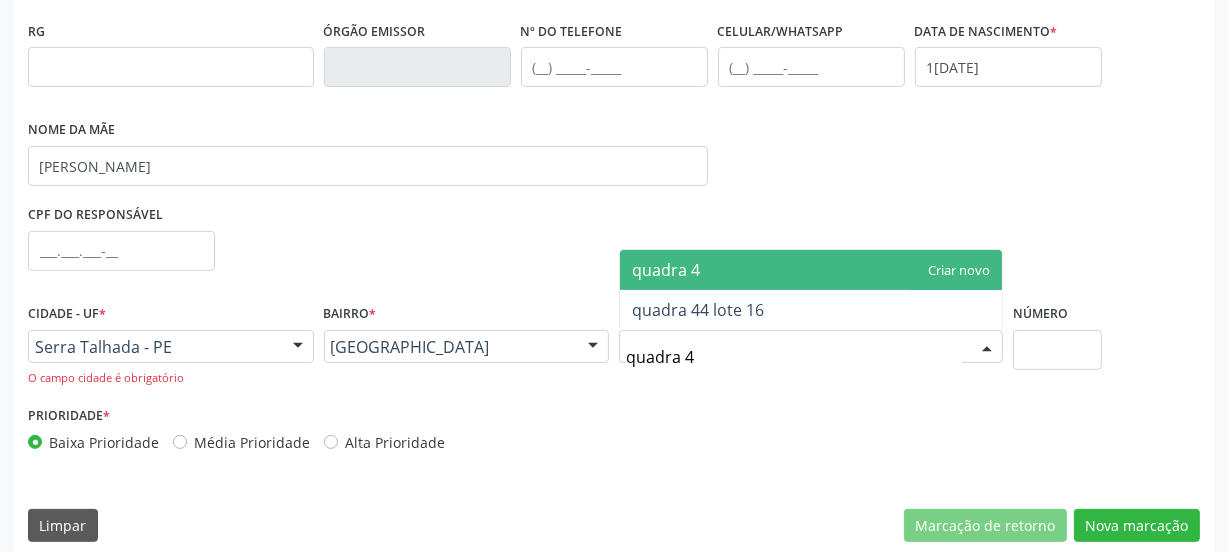 click on "quadra 4" at bounding box center [811, 270] 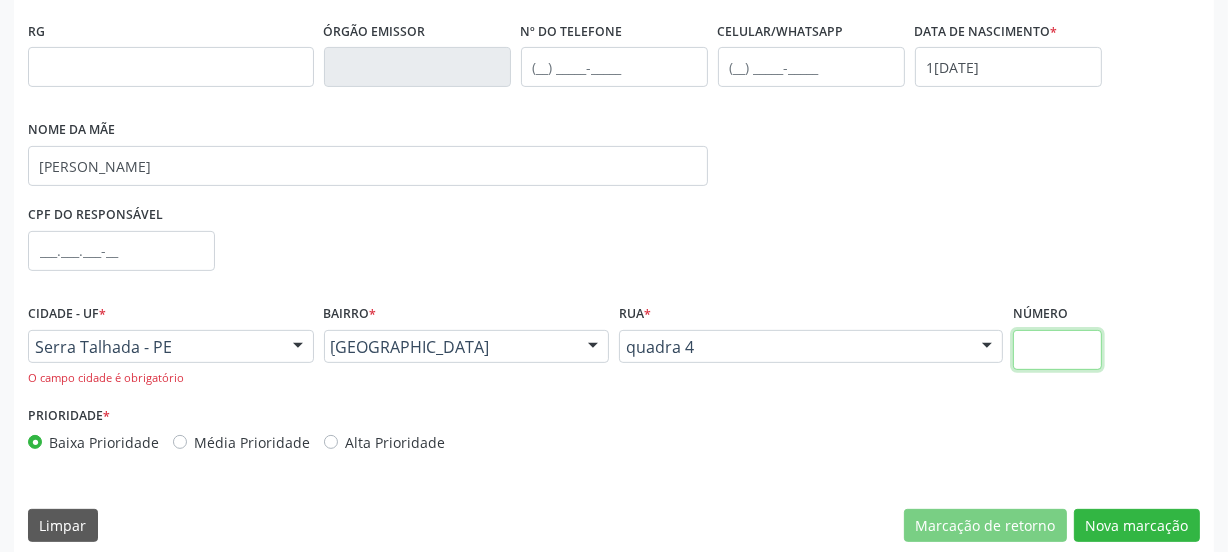click at bounding box center (1057, 350) 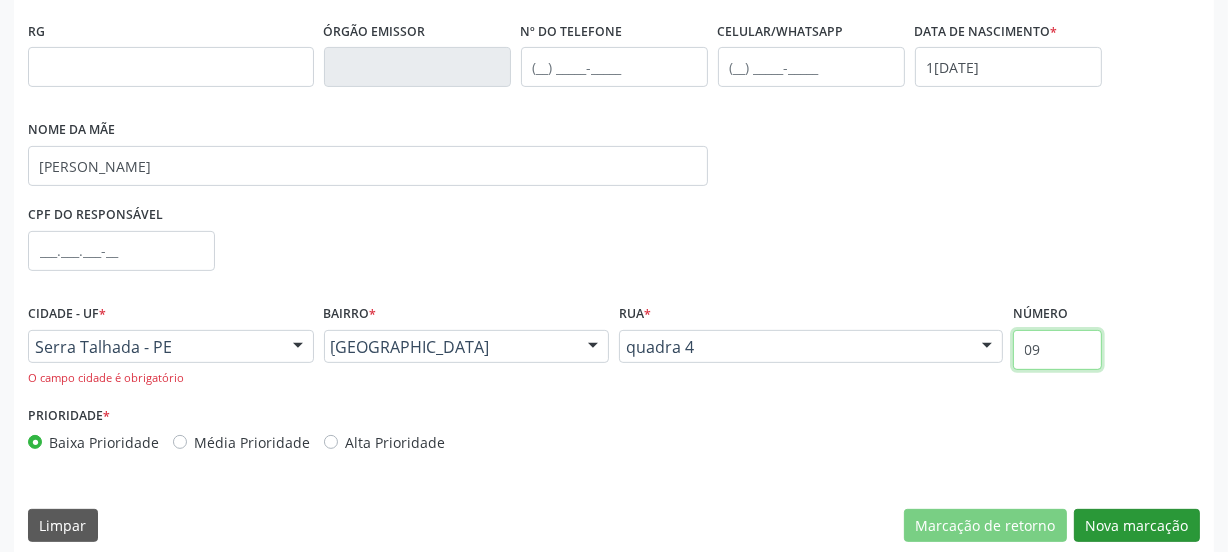type on "09" 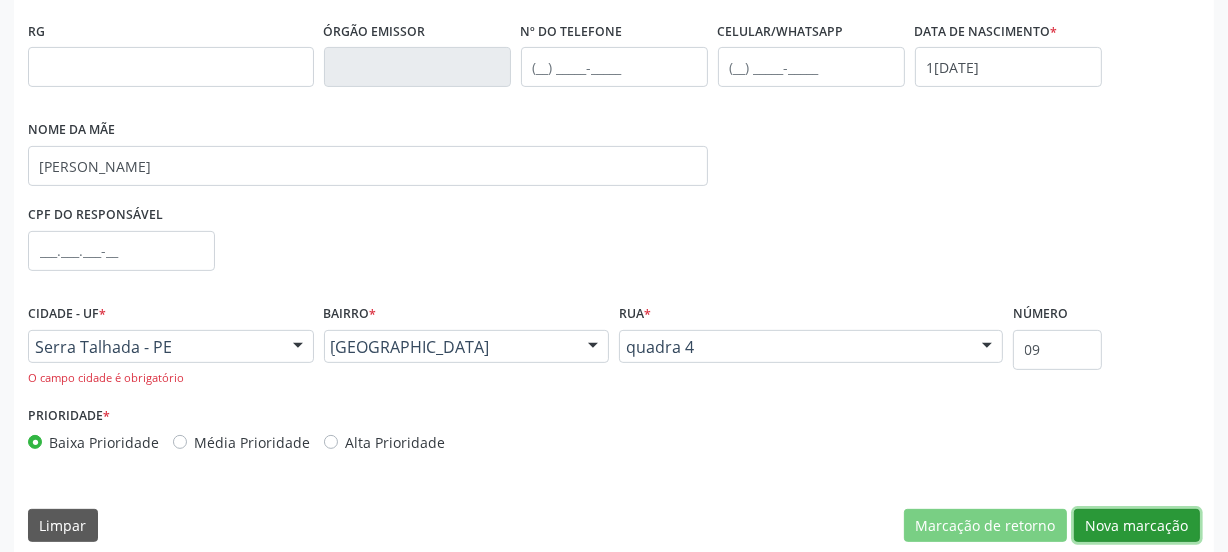 click on "Nova marcação" at bounding box center (1137, 526) 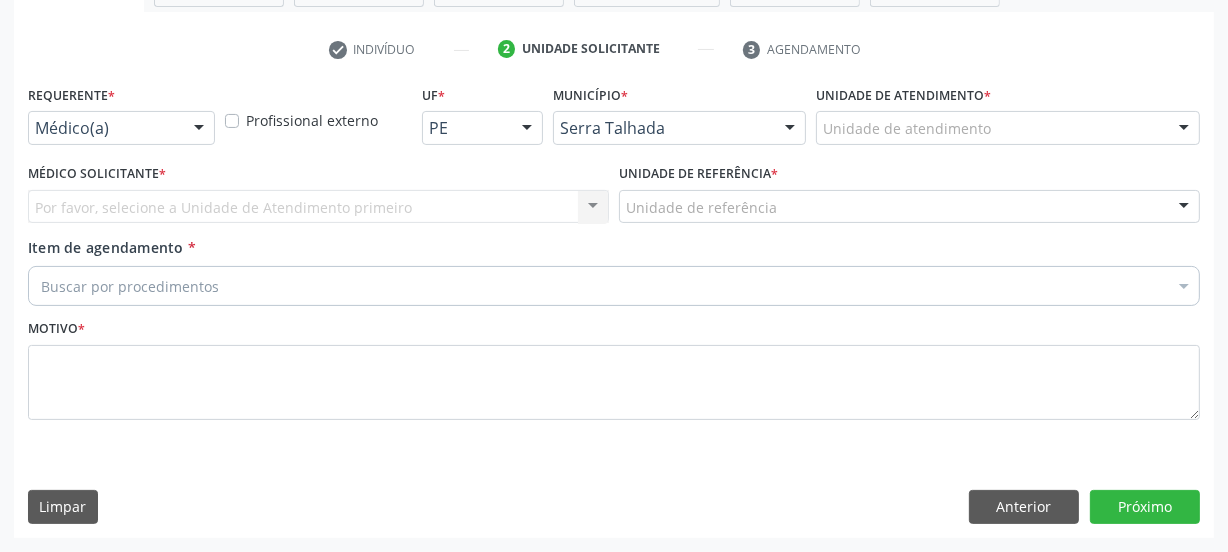 scroll, scrollTop: 352, scrollLeft: 0, axis: vertical 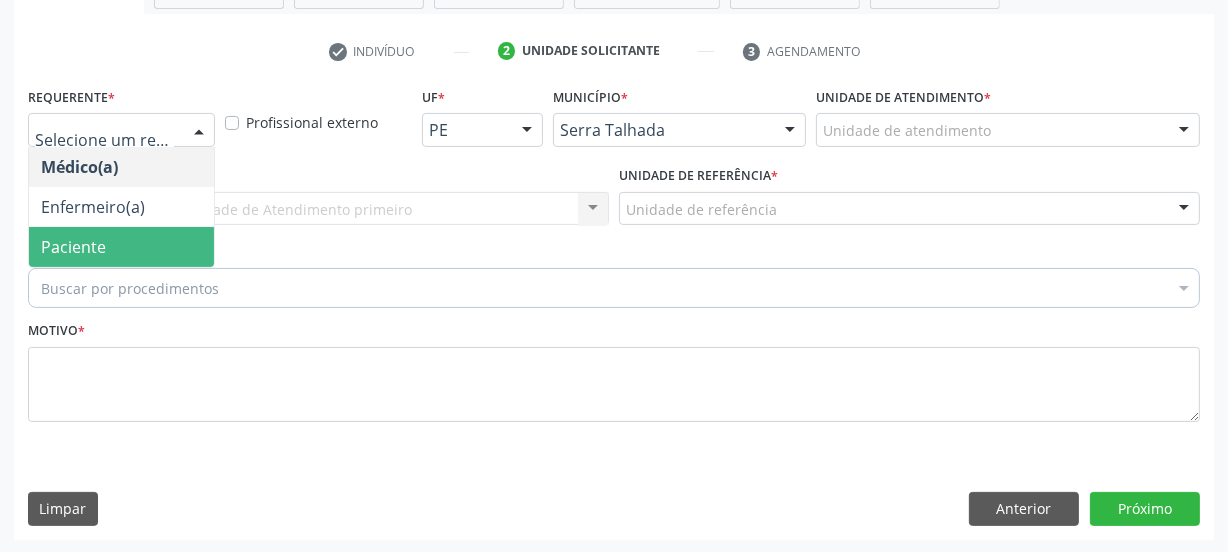 click on "Paciente" at bounding box center [73, 247] 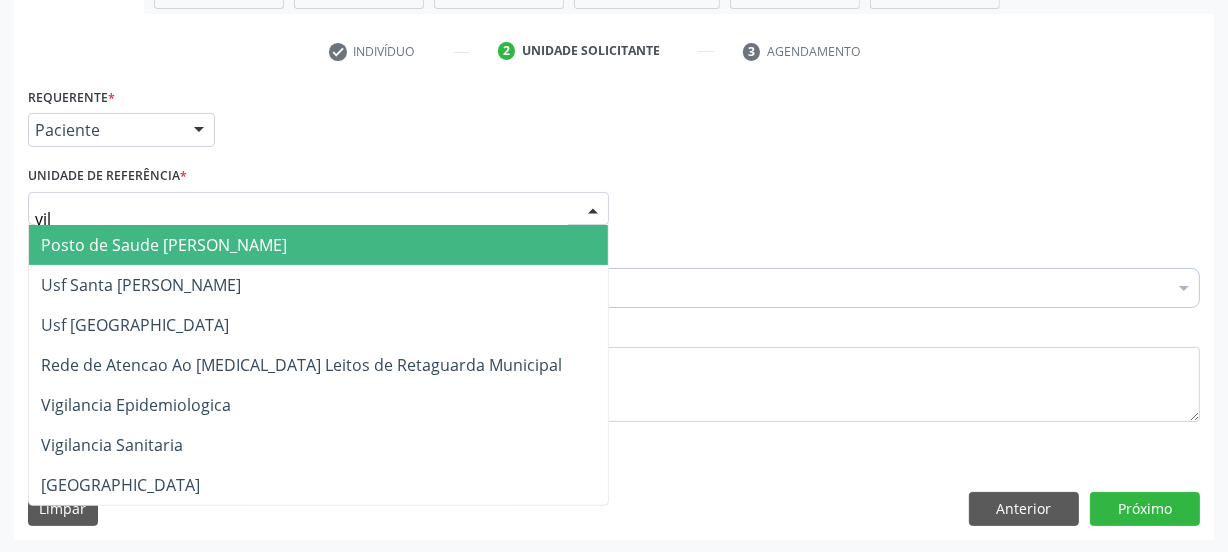 type on "vila" 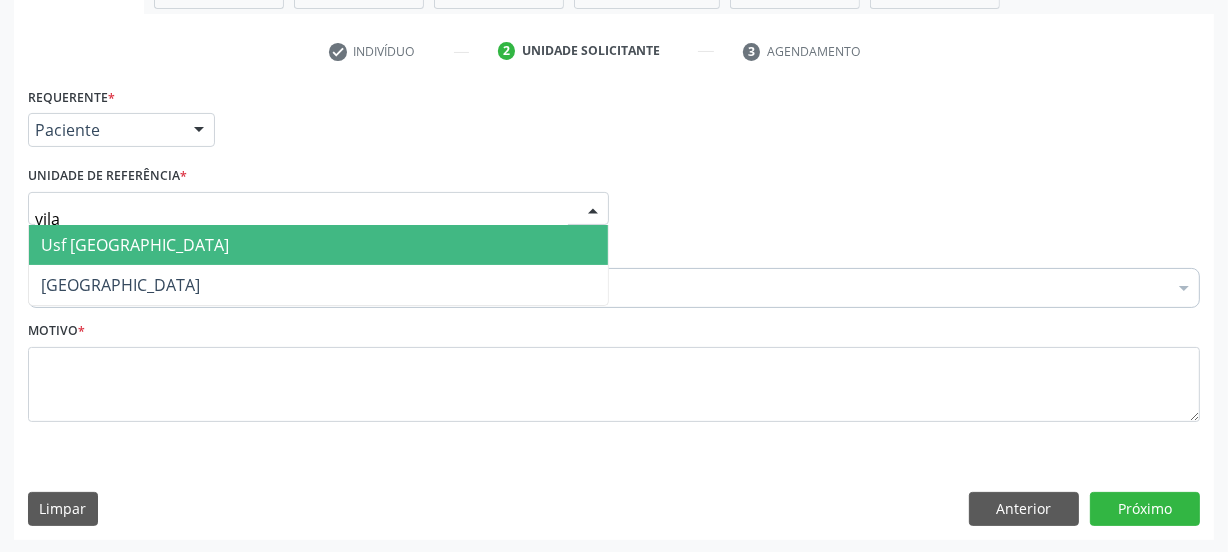 click on "Usf [GEOGRAPHIC_DATA]" at bounding box center [318, 245] 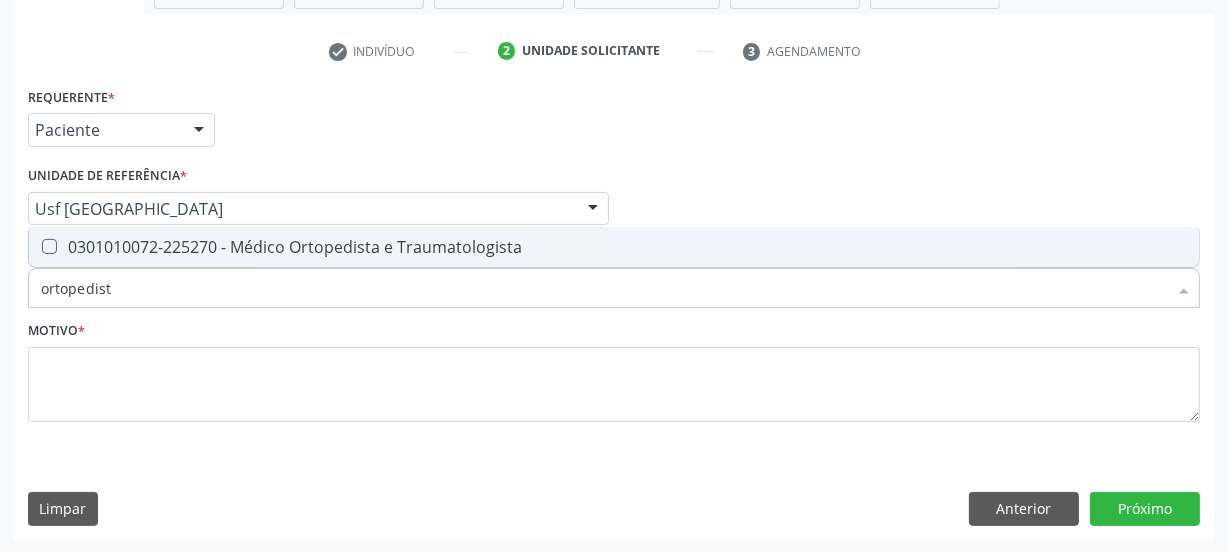 type on "ortopedista" 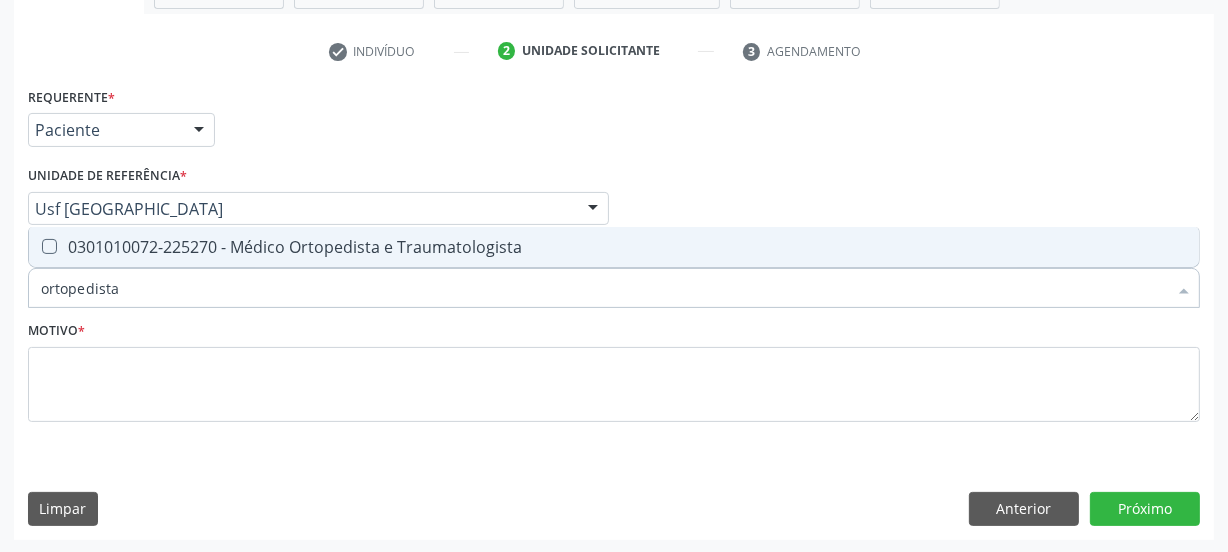 click on "0301010072-225270 - Médico Ortopedista e Traumatologista" at bounding box center (614, 247) 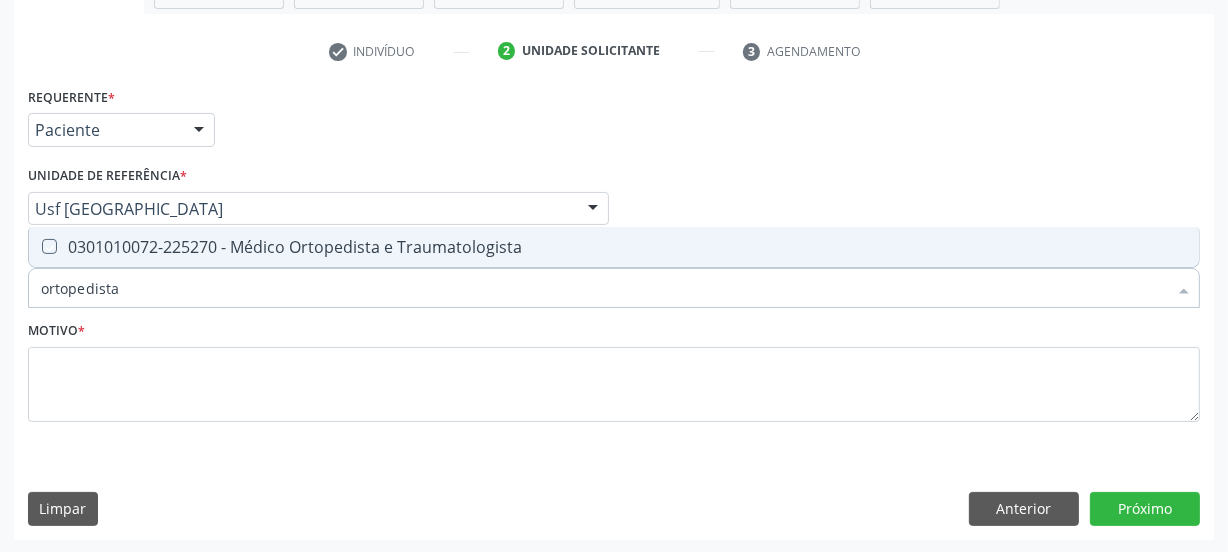 checkbox on "true" 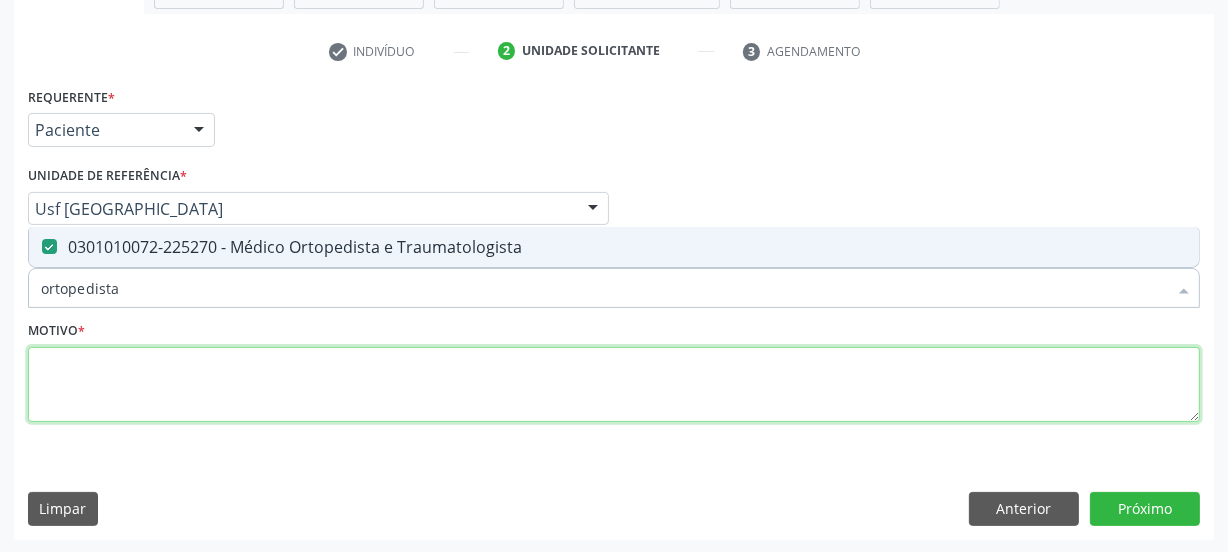 click at bounding box center (614, 385) 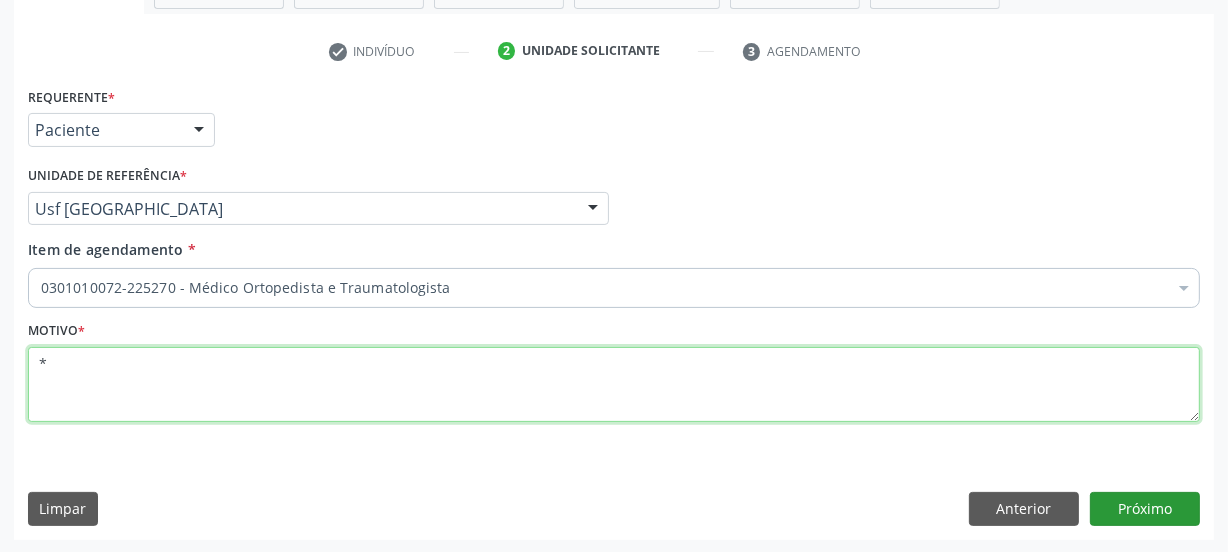 type on "*" 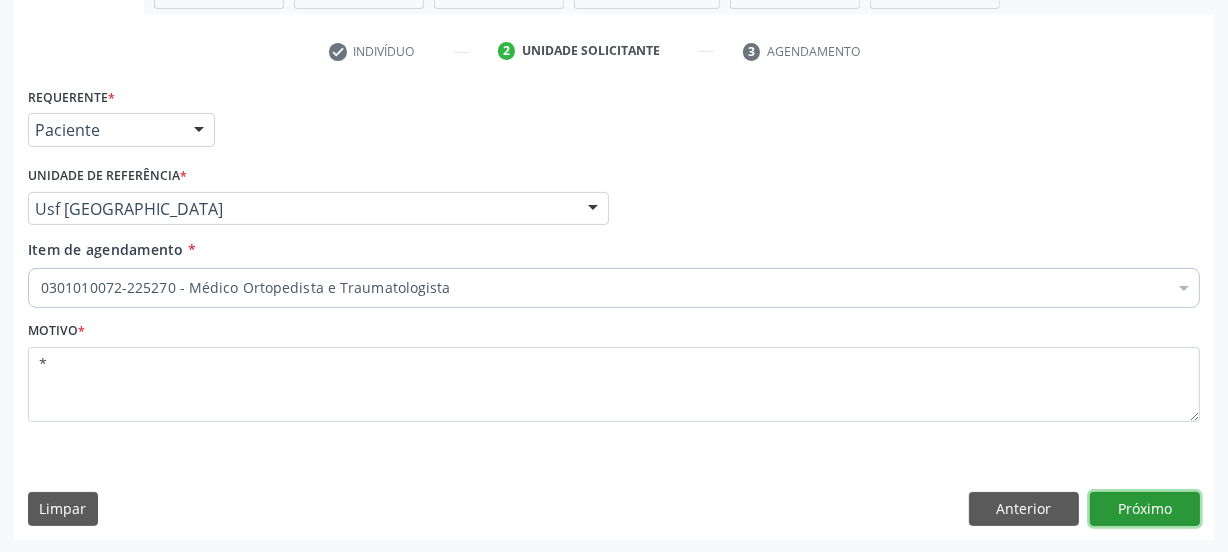click on "Próximo" at bounding box center [1145, 509] 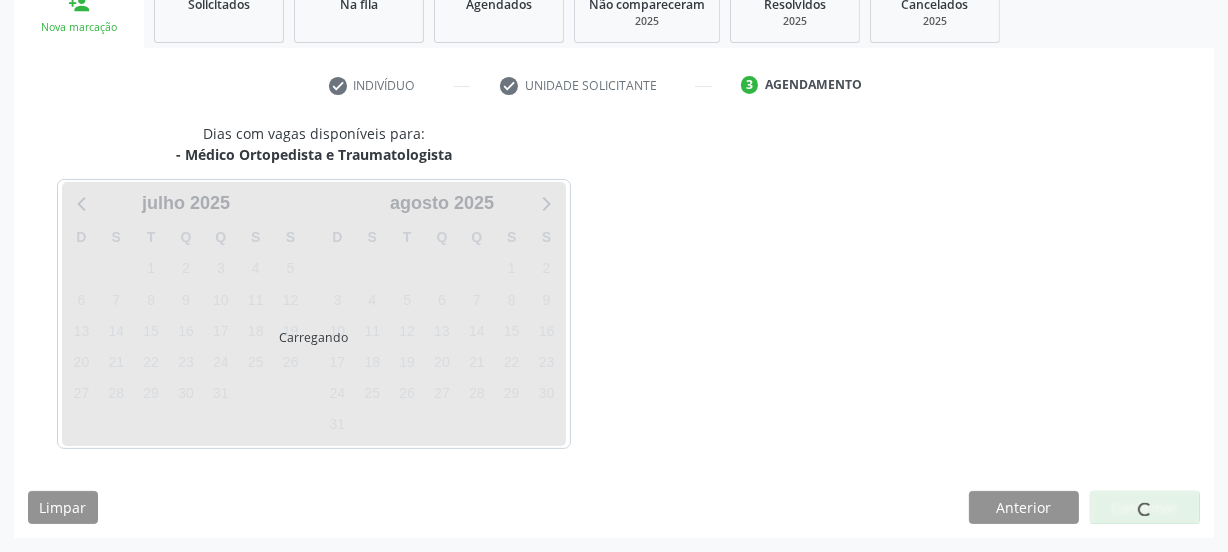 scroll, scrollTop: 317, scrollLeft: 0, axis: vertical 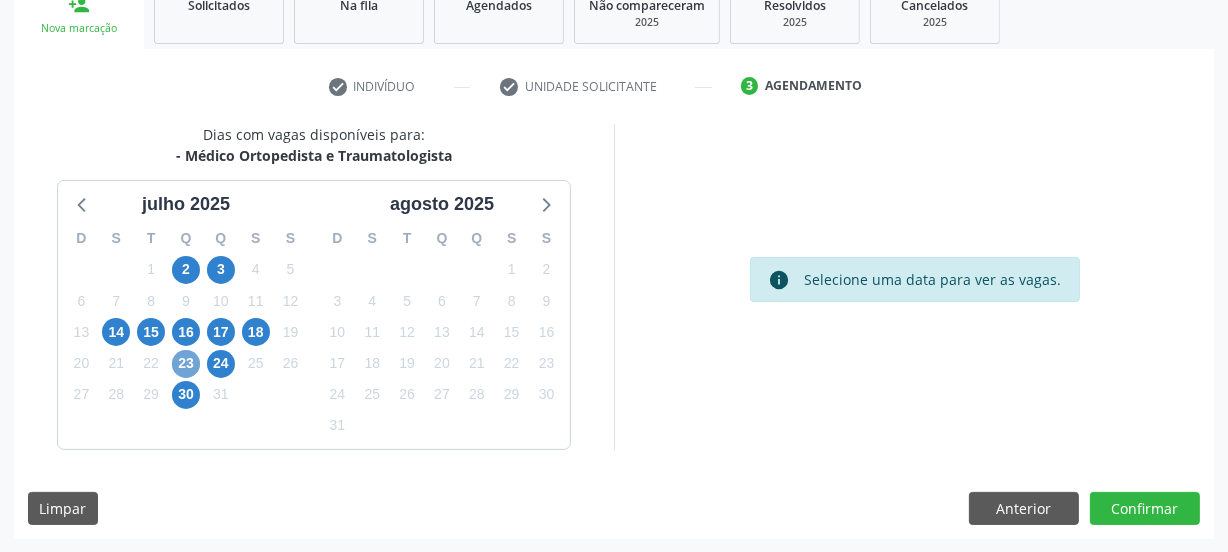 click on "23" at bounding box center (186, 364) 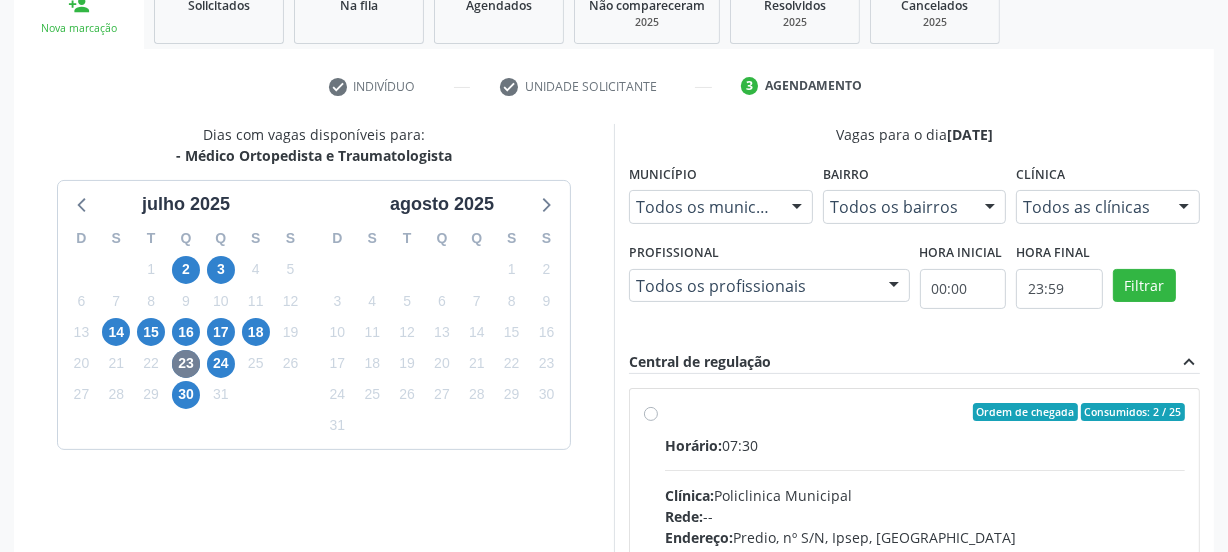 click on "Ordem de chegada
Consumidos: 2 / 25
Horário:   07:30
Clínica:  Policlinica Municipal
Rede:
--
Endereço:   Predio, nº S/N, Ipsep, [GEOGRAPHIC_DATA] - PE
Telefone:   --
Profissional:
[PERSON_NAME]
Informações adicionais sobre o atendimento
Idade de atendimento:
de 0 a 120 anos
Gênero(s) atendido(s):
Masculino e Feminino
Informações adicionais:
--" at bounding box center [925, 556] 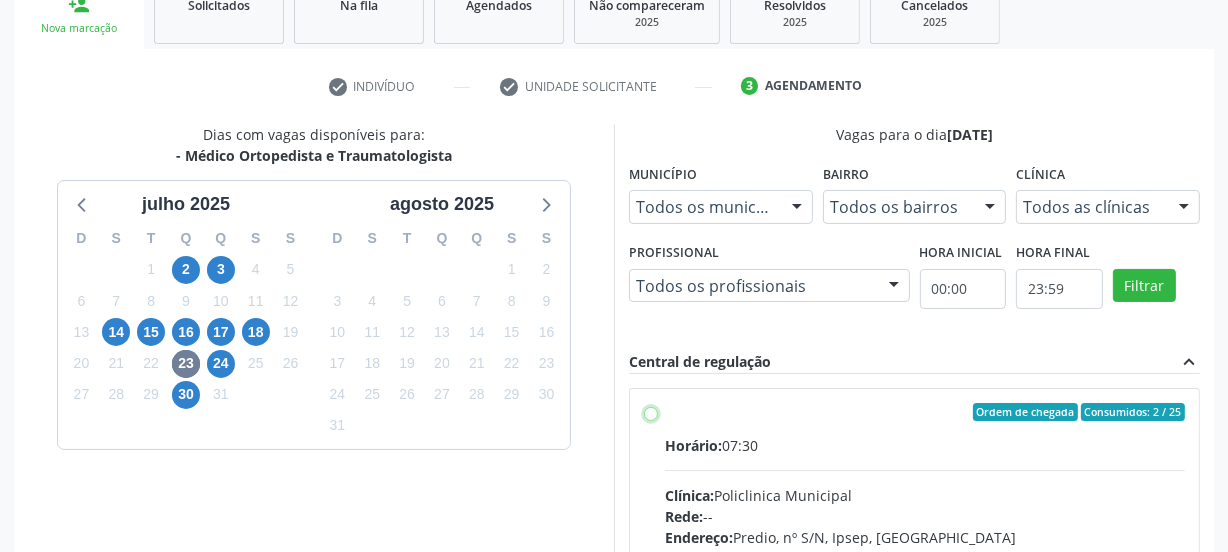 click on "Ordem de chegada
Consumidos: 2 / 25
Horário:   07:30
Clínica:  Policlinica Municipal
Rede:
--
Endereço:   Predio, nº S/N, Ipsep, [GEOGRAPHIC_DATA] - PE
Telefone:   --
Profissional:
[PERSON_NAME]
Informações adicionais sobre o atendimento
Idade de atendimento:
de 0 a 120 anos
Gênero(s) atendido(s):
Masculino e Feminino
Informações adicionais:
--" at bounding box center (651, 412) 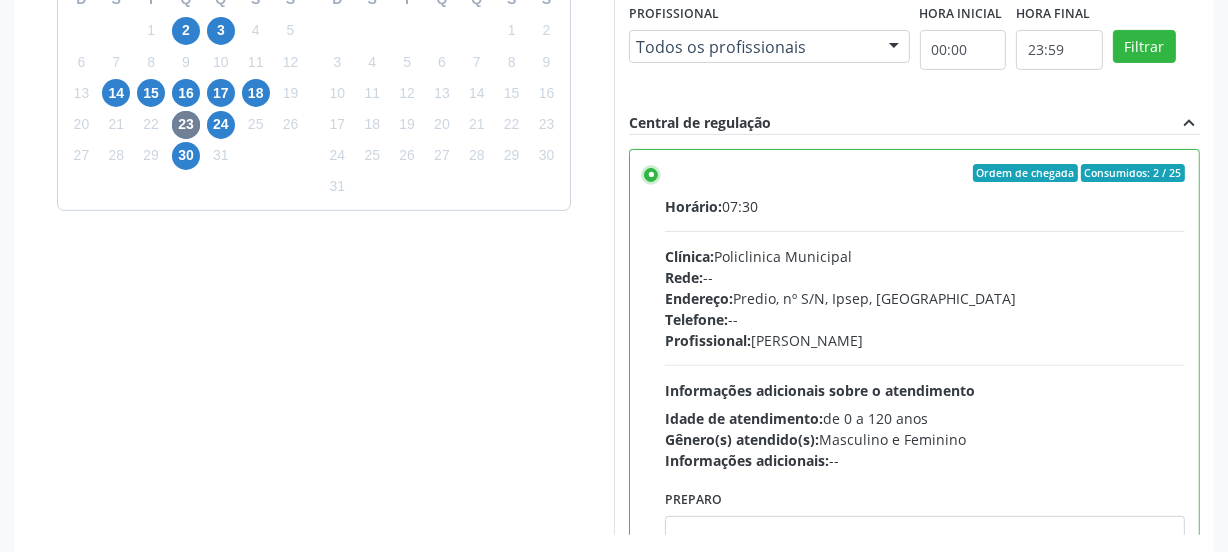 scroll, scrollTop: 641, scrollLeft: 0, axis: vertical 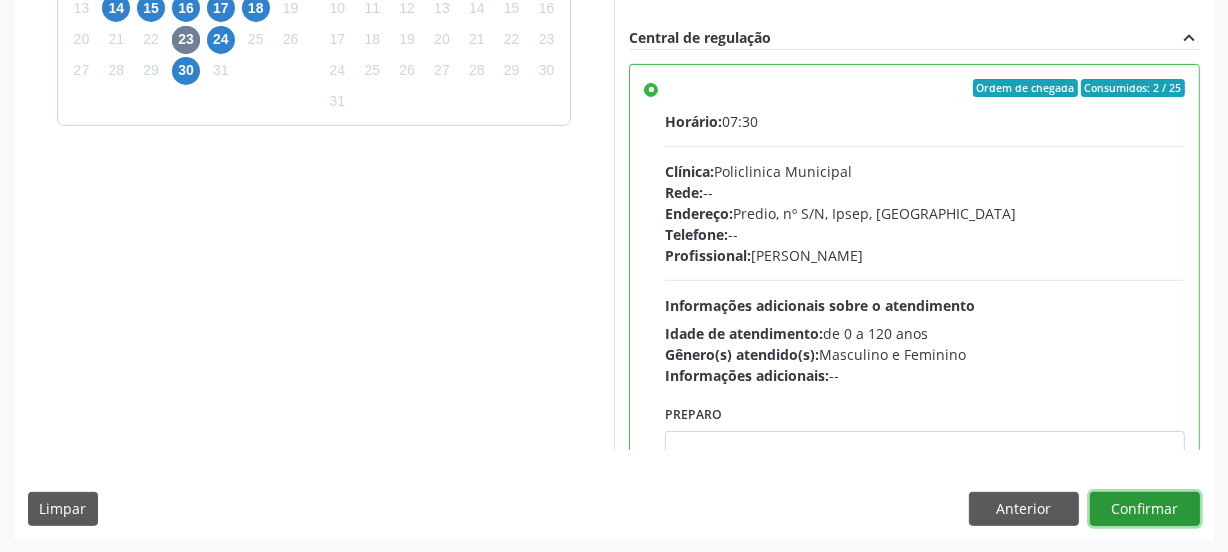 click on "Confirmar" at bounding box center (1145, 509) 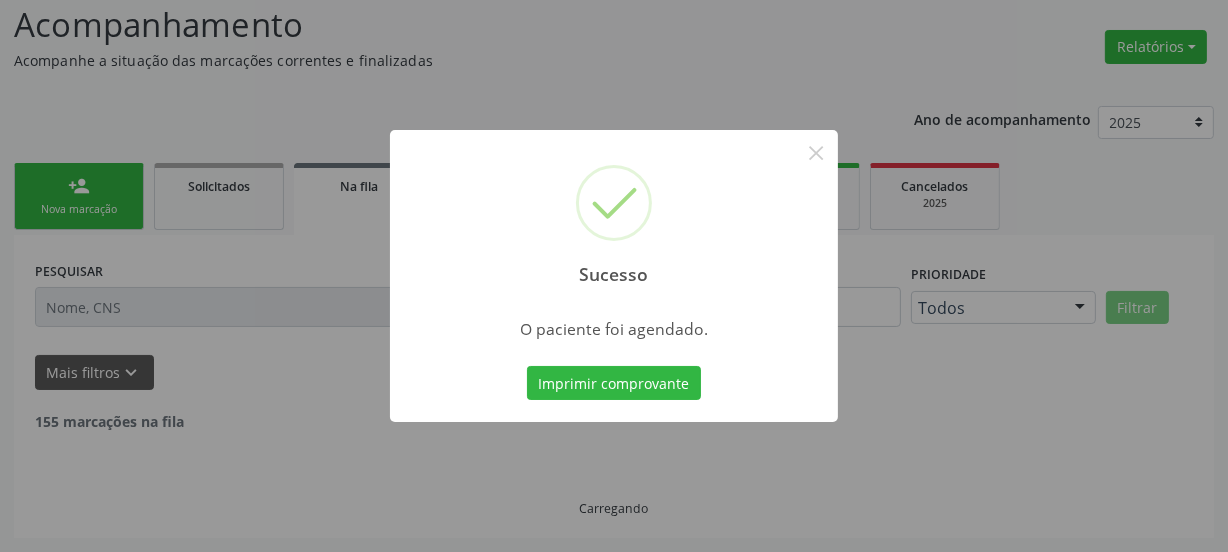 scroll, scrollTop: 114, scrollLeft: 0, axis: vertical 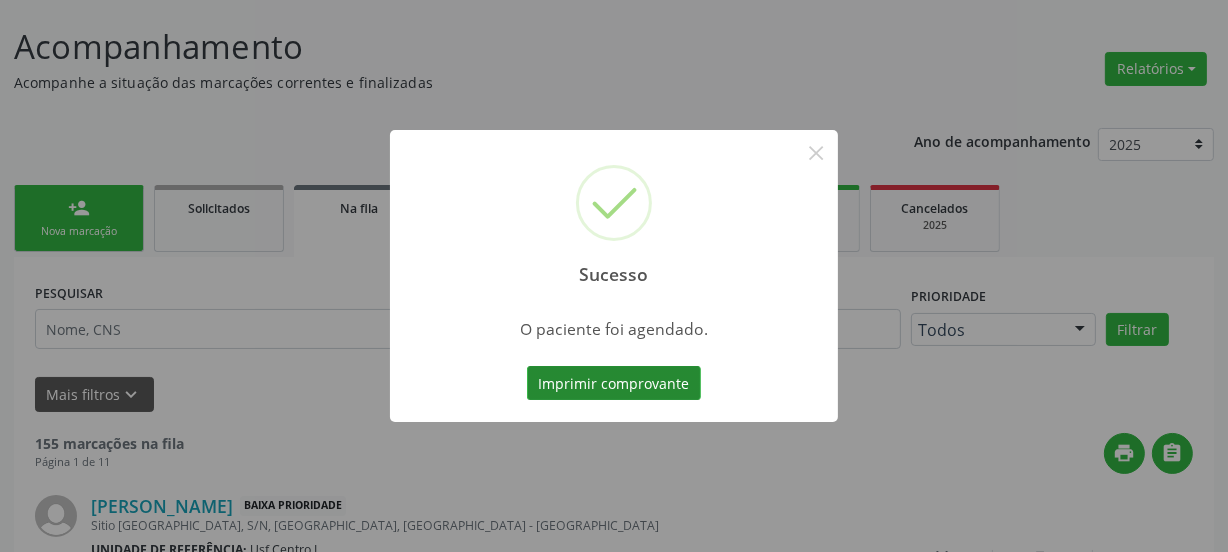 click on "Imprimir comprovante" at bounding box center [614, 383] 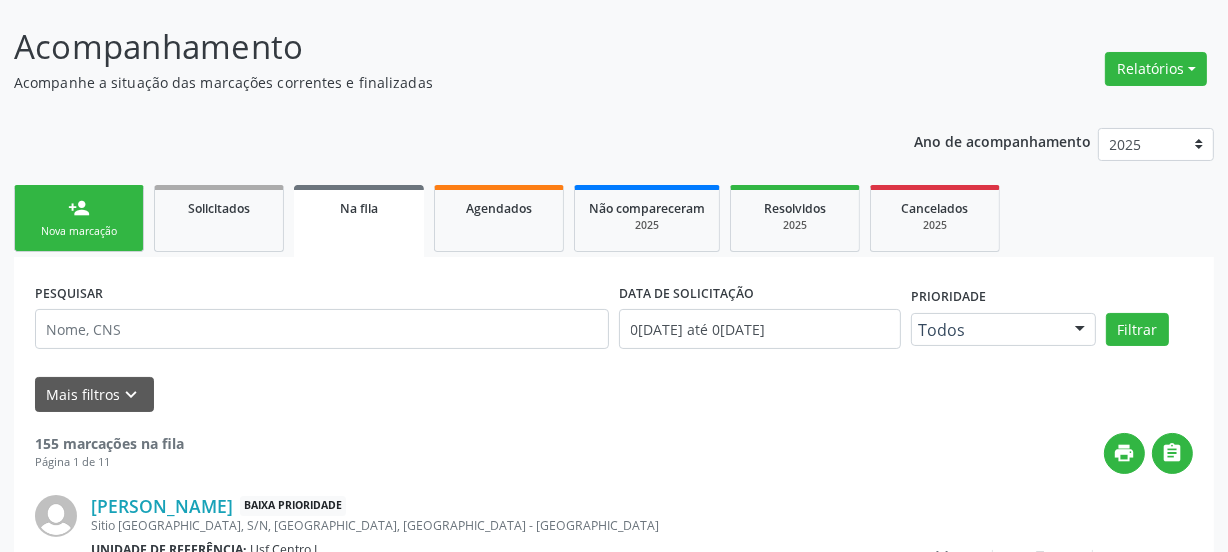 click on "person_add
Nova marcação" at bounding box center (79, 218) 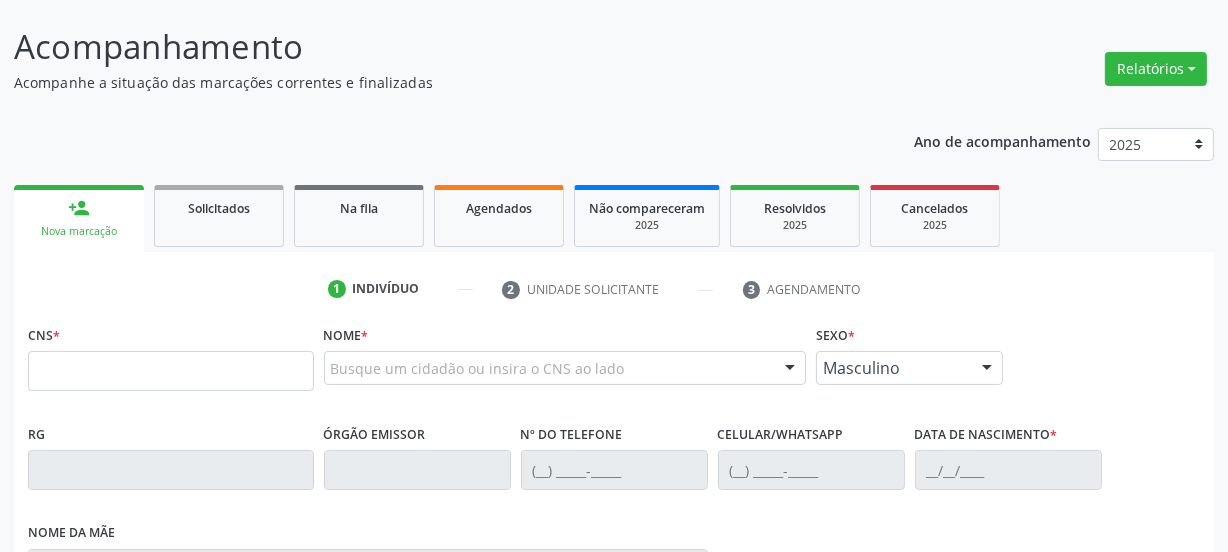 drag, startPoint x: 238, startPoint y: 406, endPoint x: 238, endPoint y: 390, distance: 16 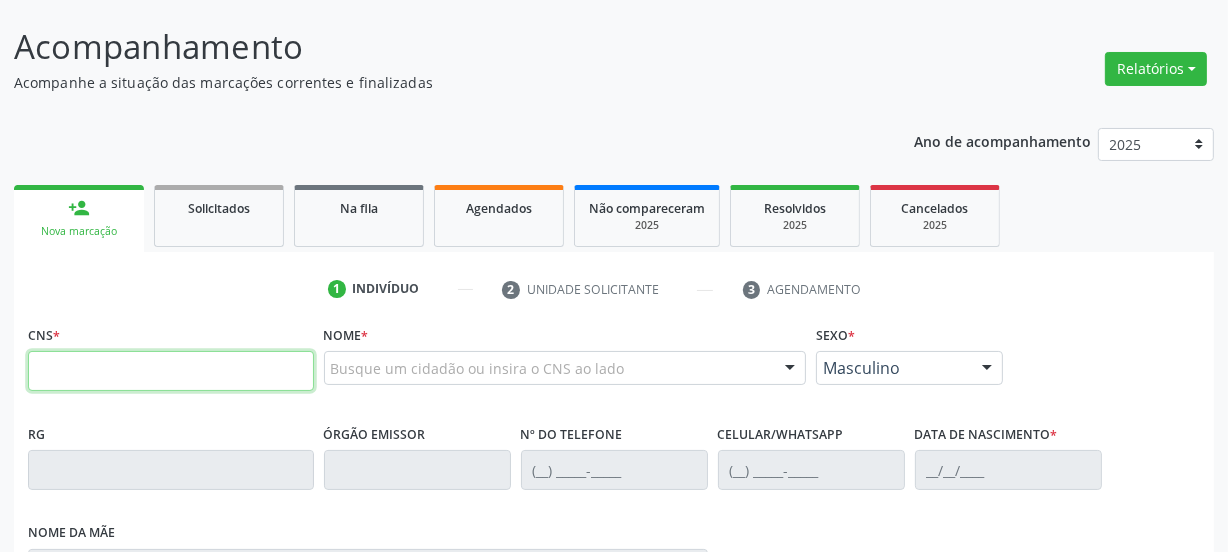 click at bounding box center (171, 371) 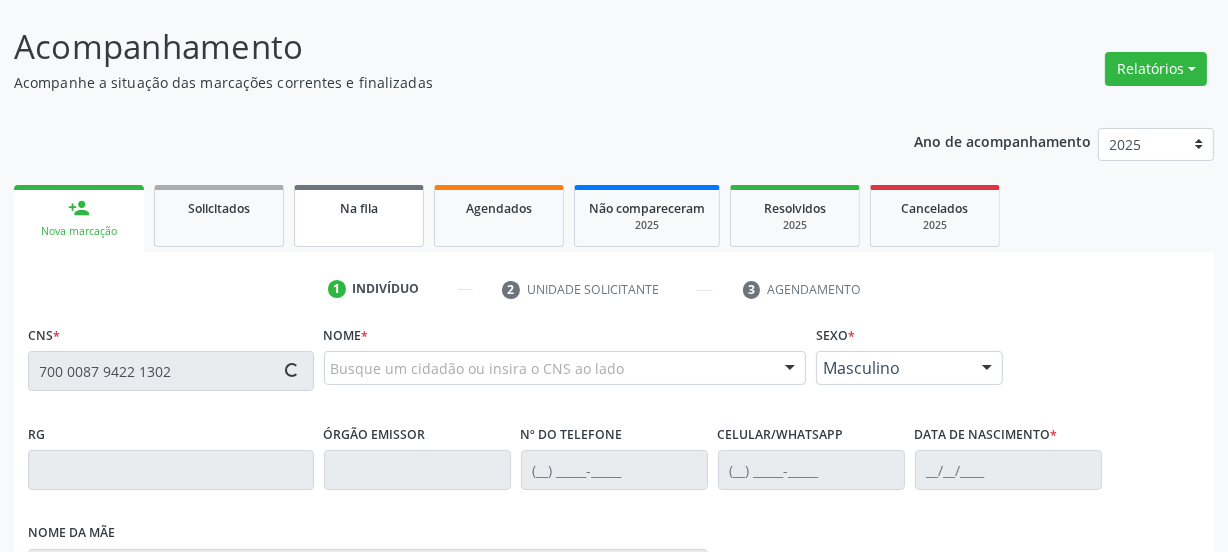type on "700 0087 9422 1302" 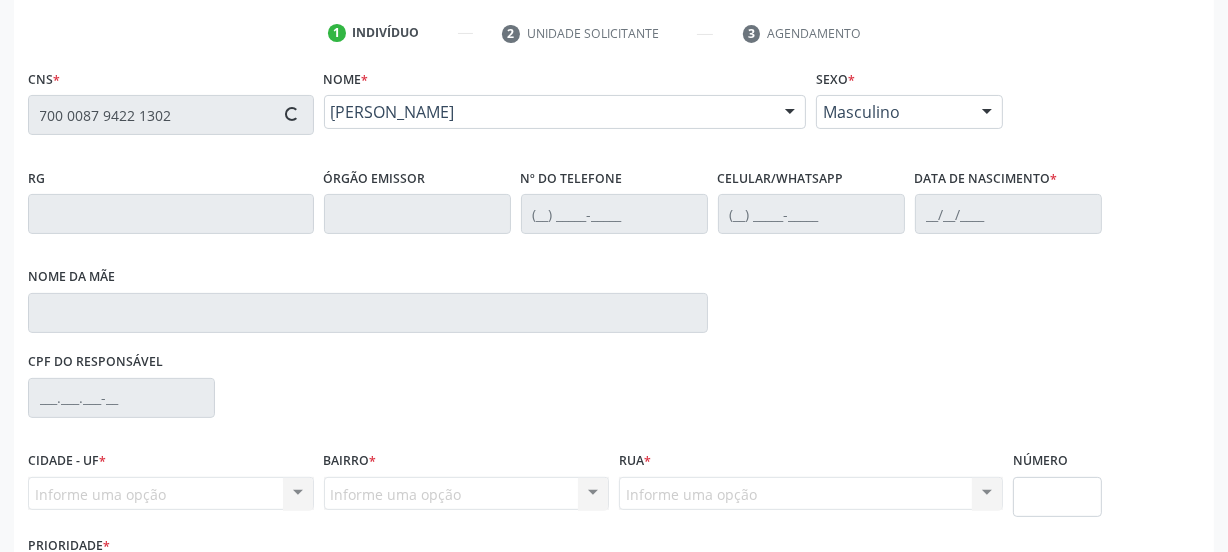 scroll, scrollTop: 517, scrollLeft: 0, axis: vertical 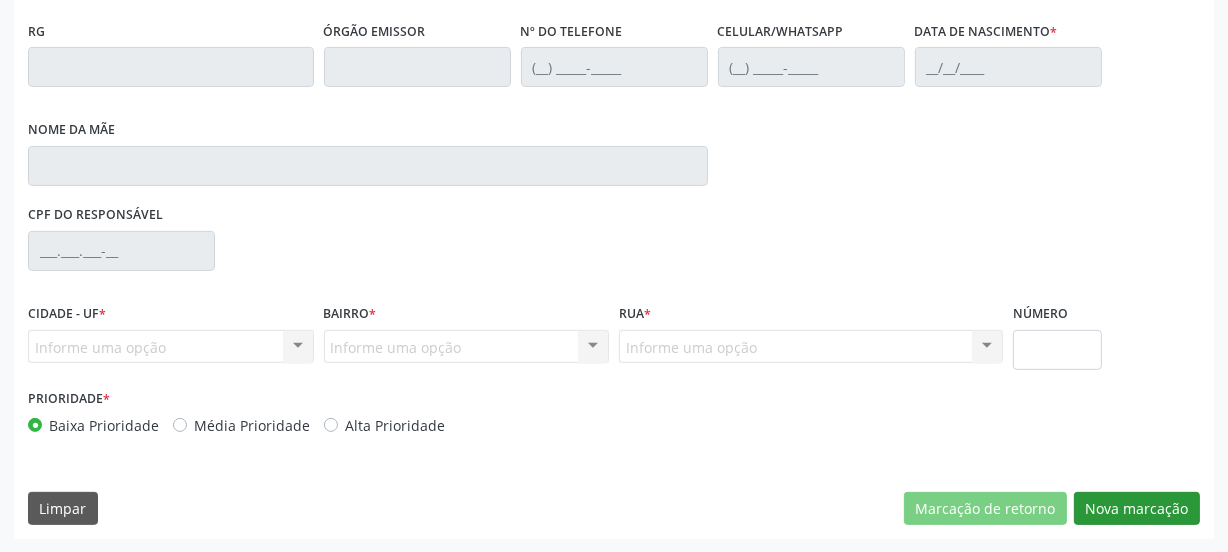 type on "[PHONE_NUMBER]" 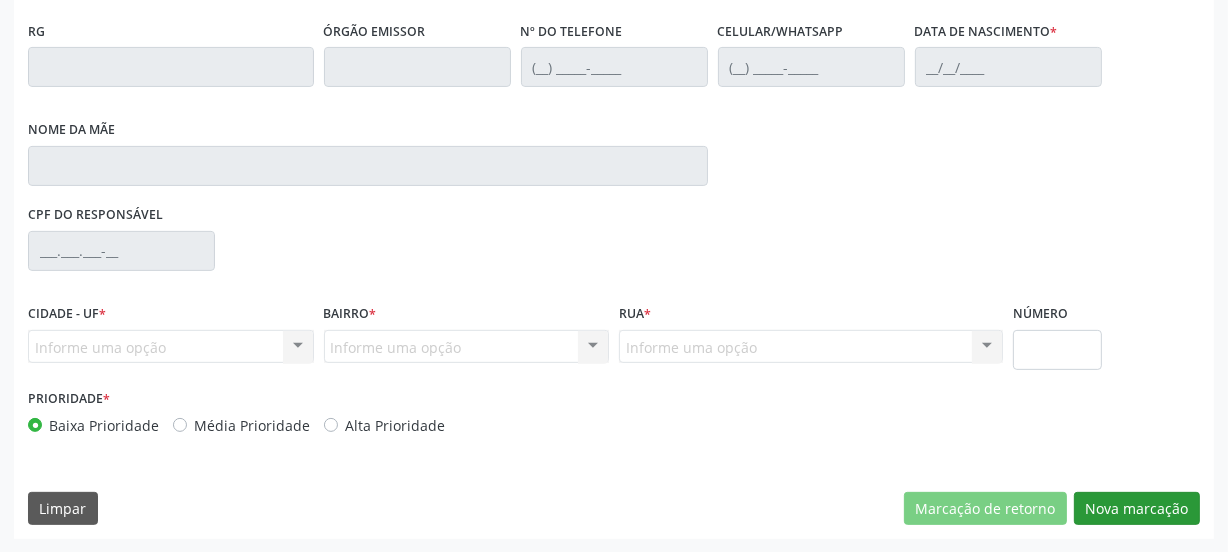type on "[PHONE_NUMBER]" 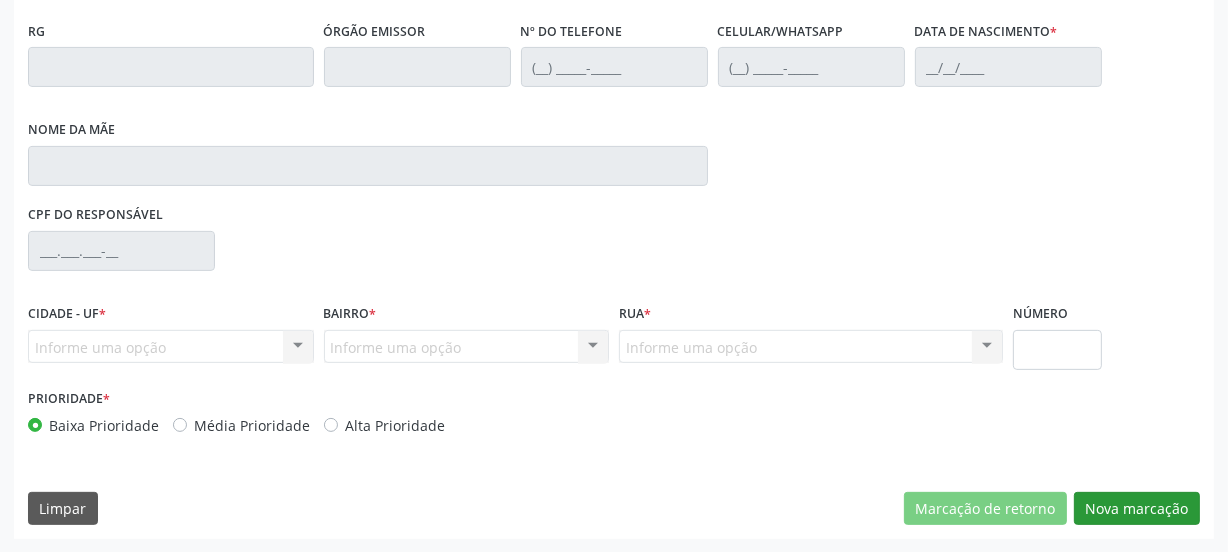 type on "2[DATE]" 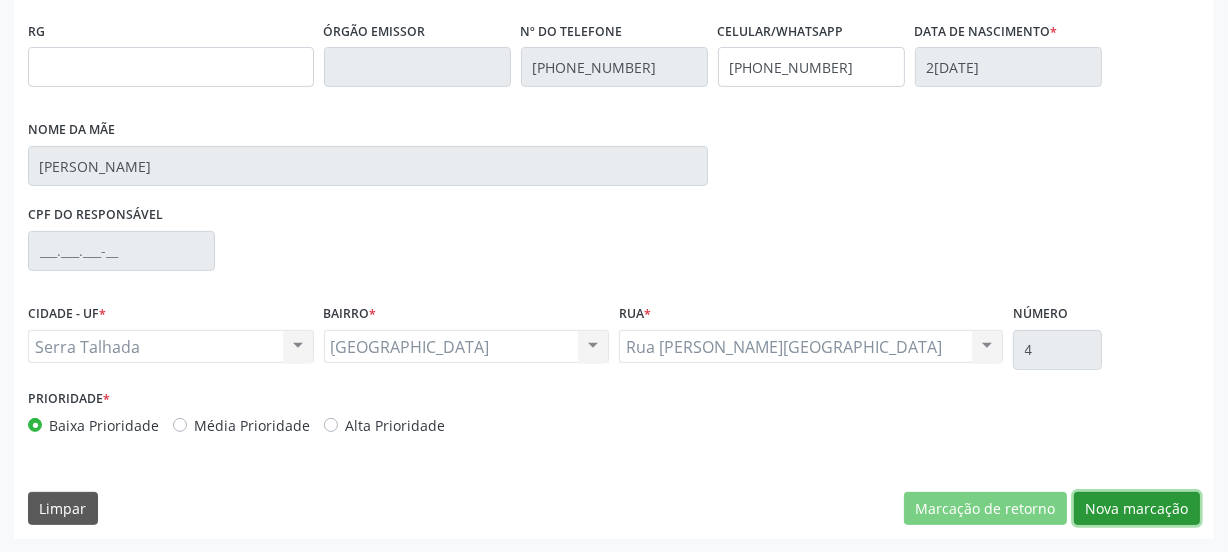 click on "Nova marcação" at bounding box center [1137, 509] 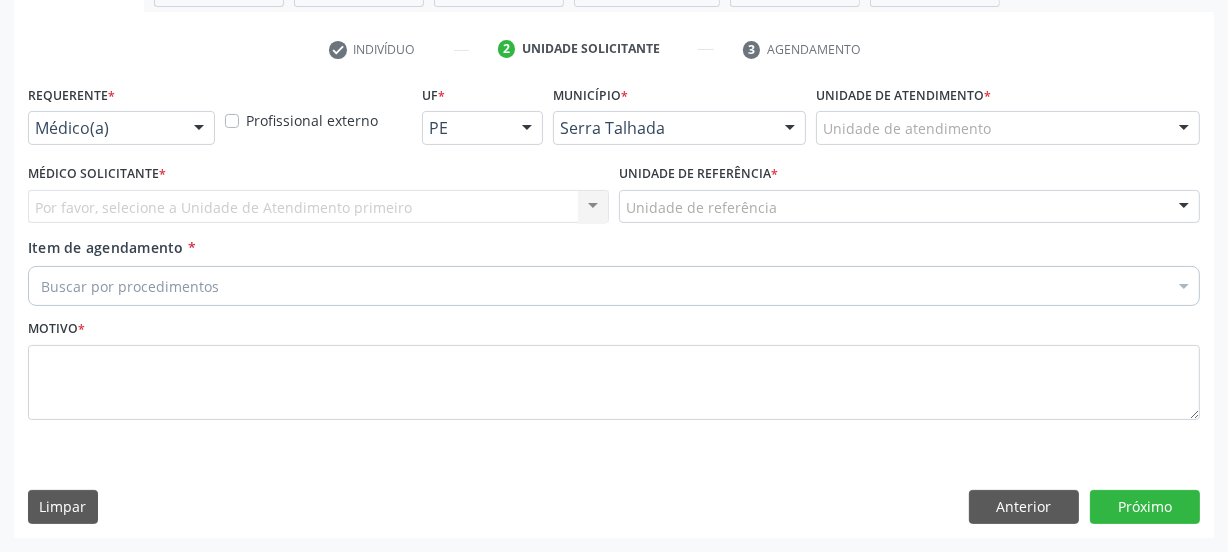 scroll, scrollTop: 352, scrollLeft: 0, axis: vertical 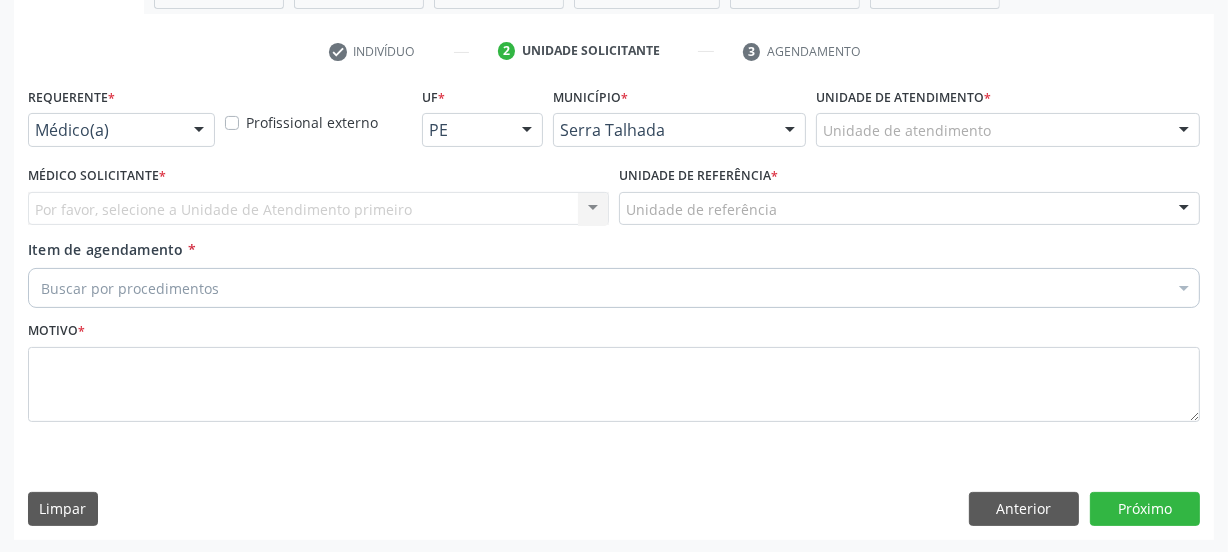 click on "Médico(a)" at bounding box center (121, 130) 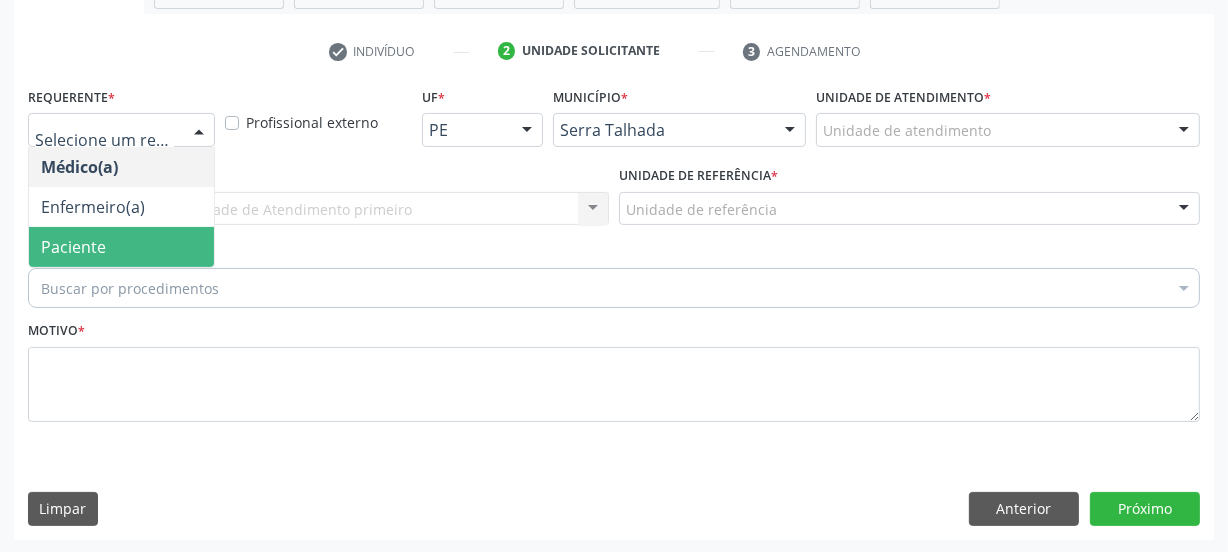 click on "Paciente" at bounding box center [73, 247] 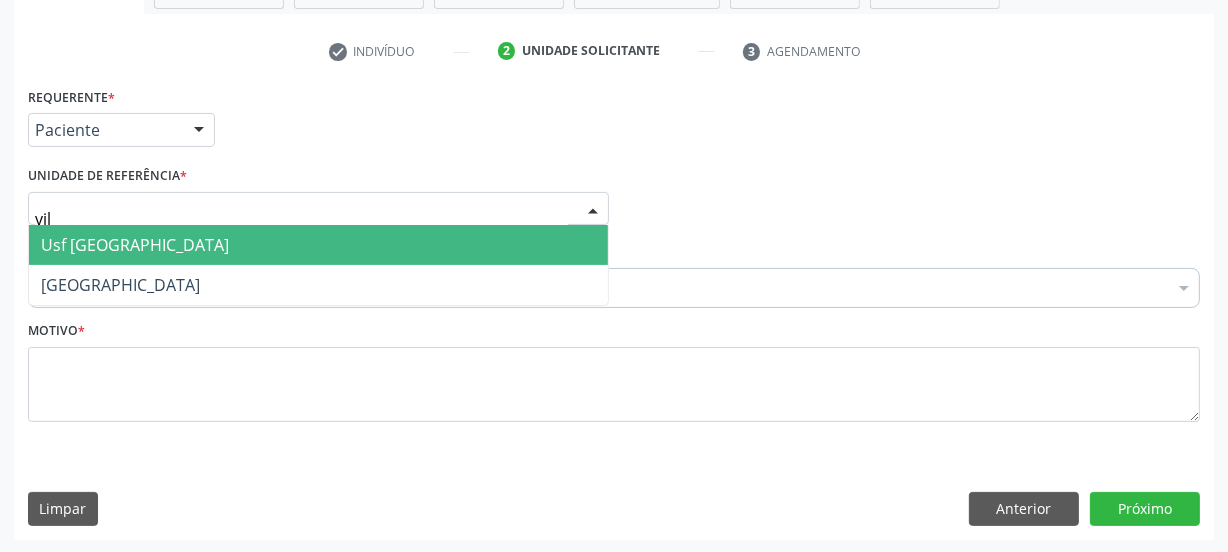 type on "vila" 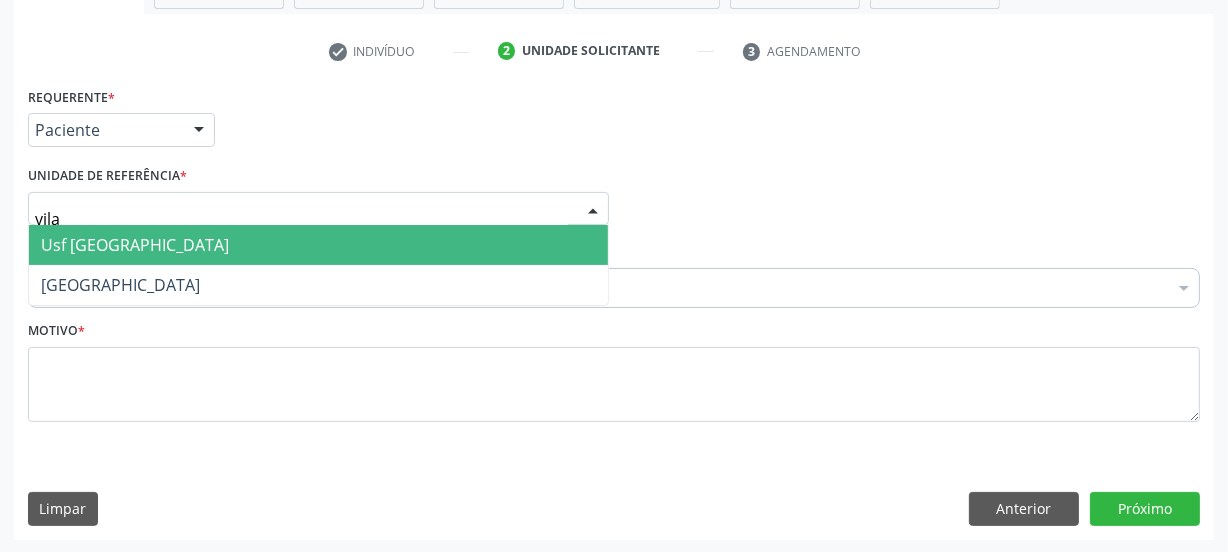 click on "Usf [GEOGRAPHIC_DATA]" at bounding box center (135, 245) 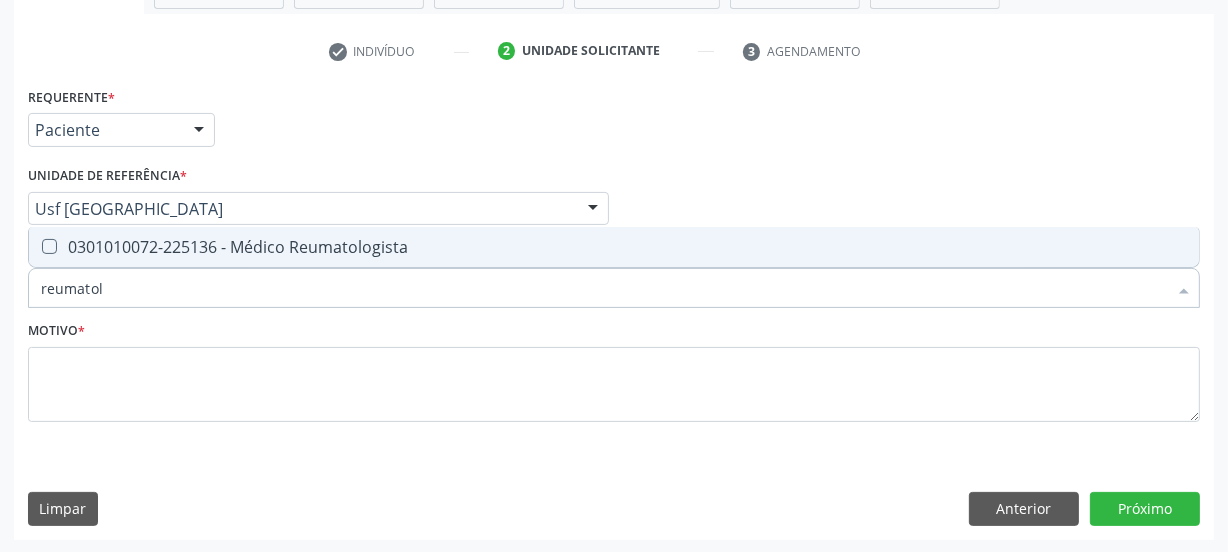 type on "reumatolo" 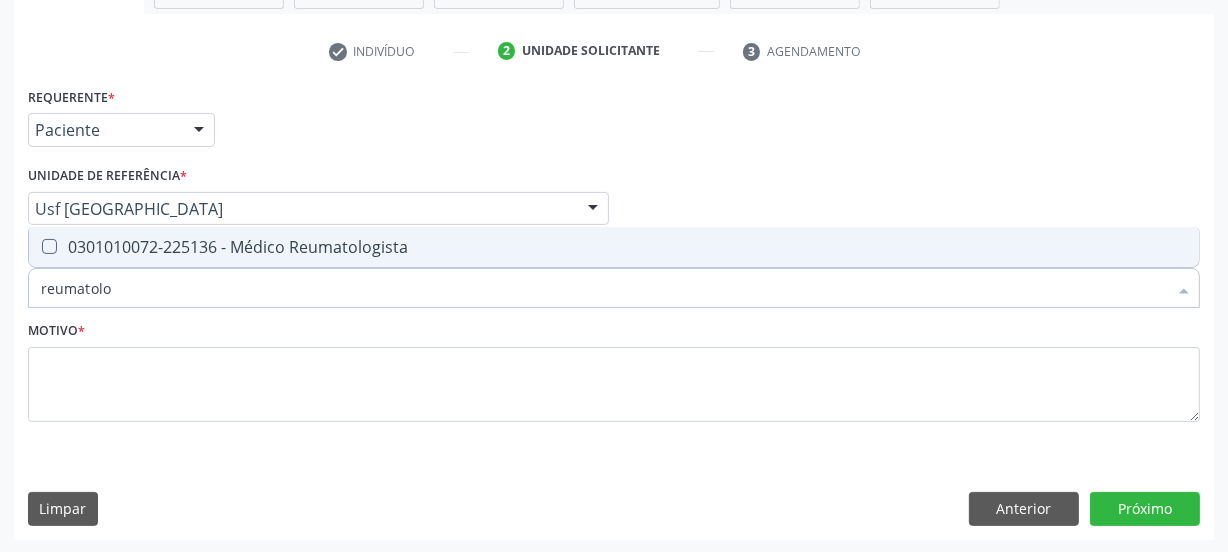 click on "0301010072-225136 - Médico Reumatologista" at bounding box center [614, 247] 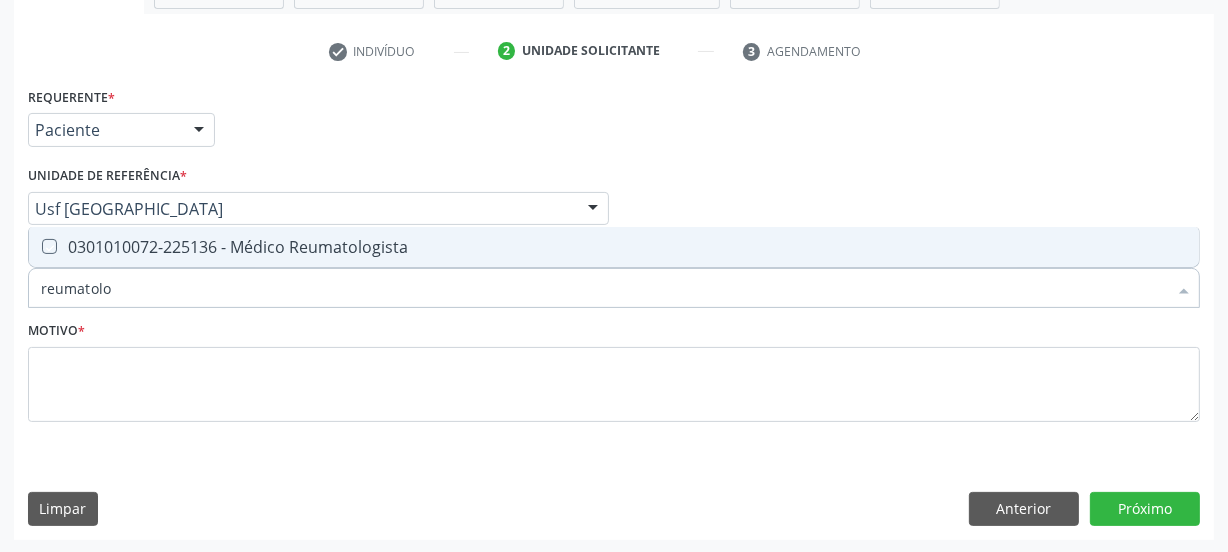 checkbox on "true" 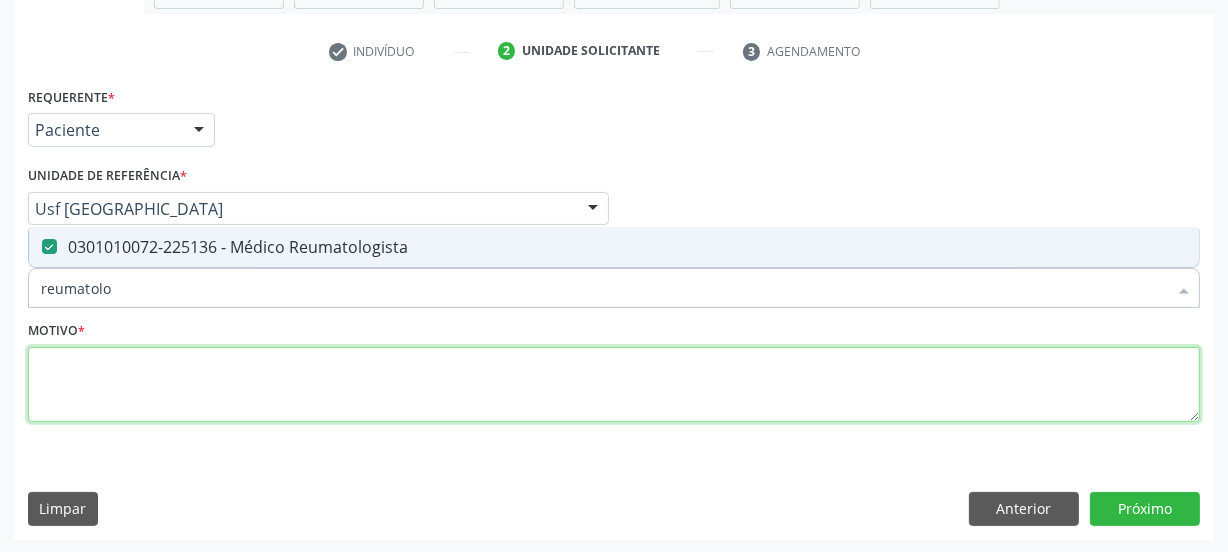 click at bounding box center (614, 385) 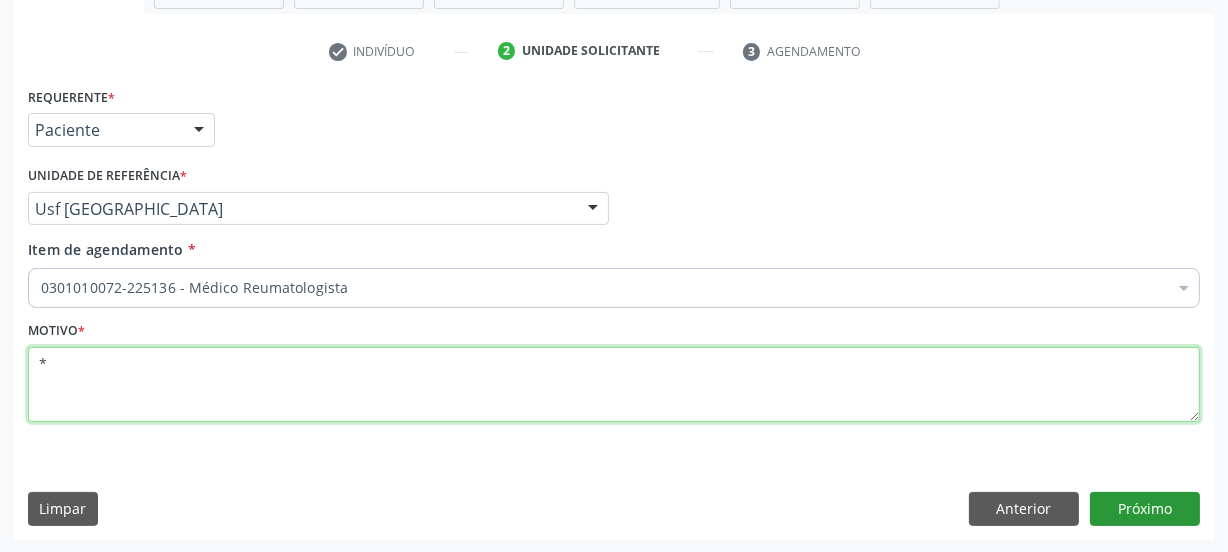 type on "*" 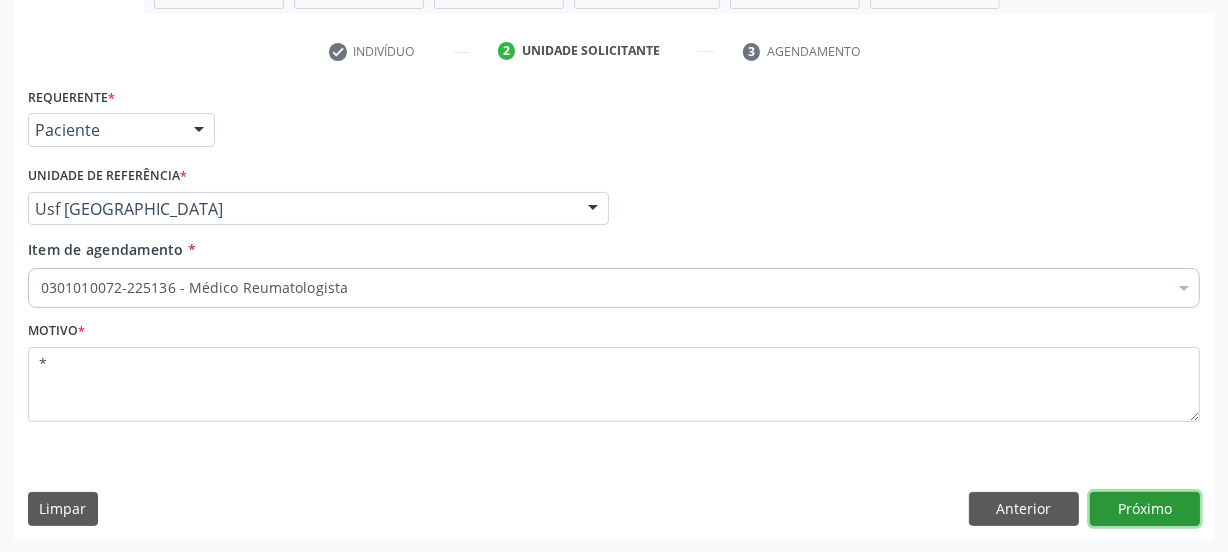 click on "Próximo" at bounding box center [1145, 509] 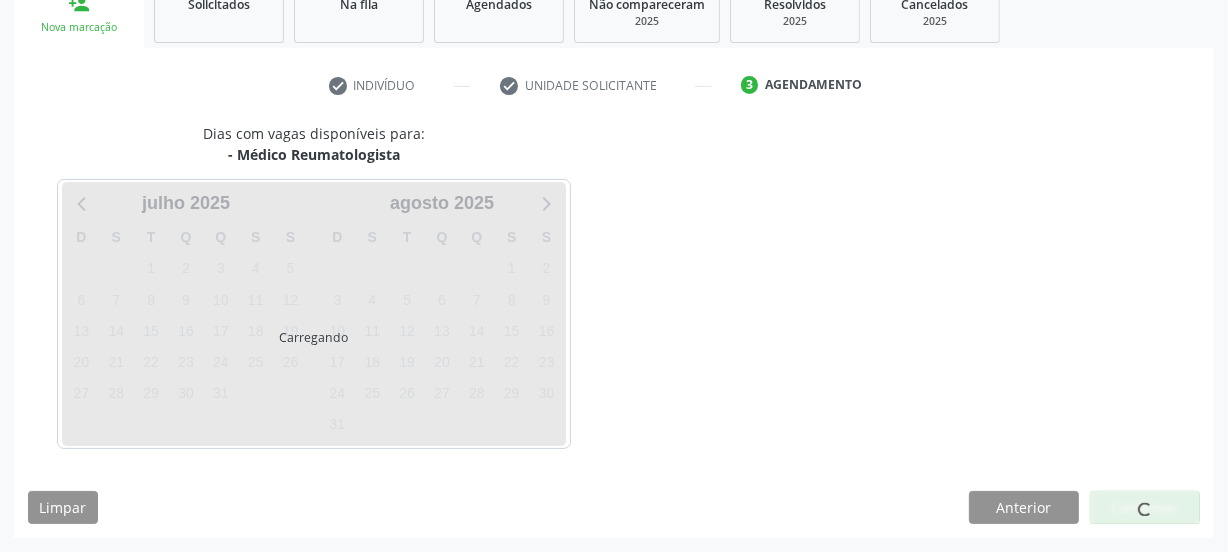 scroll, scrollTop: 317, scrollLeft: 0, axis: vertical 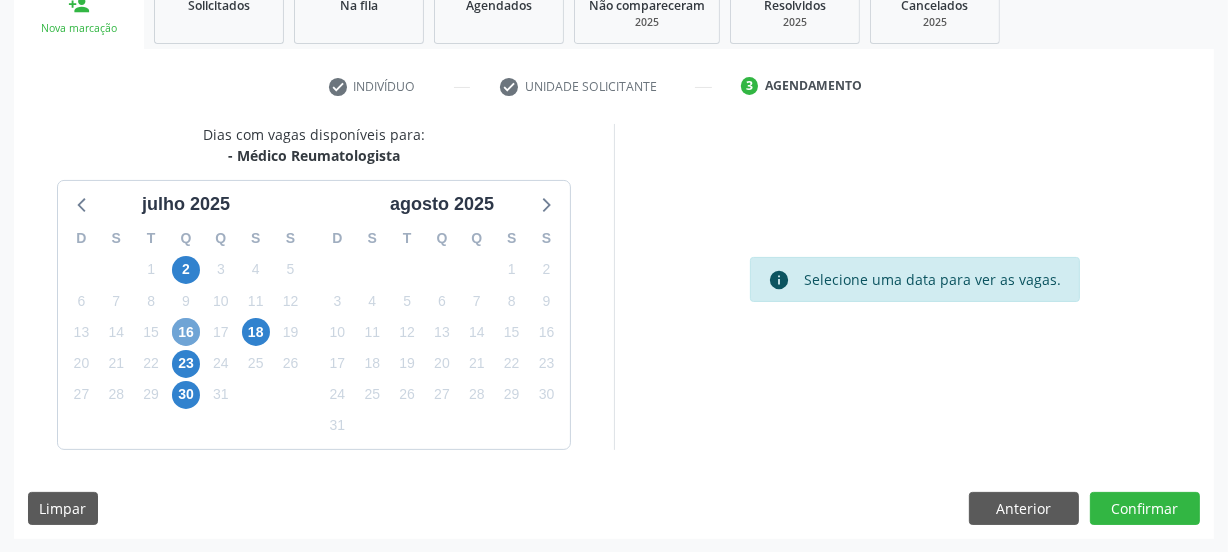 click on "16" at bounding box center (186, 332) 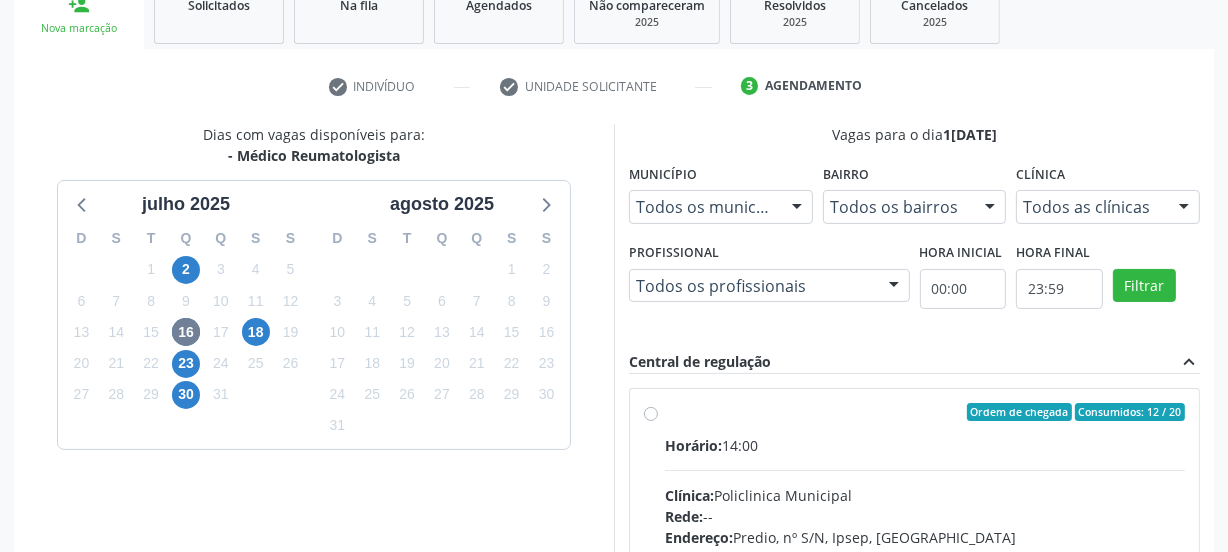 click on "Ordem de chegada
Consumidos: 12 / 20
Horário:   14:00
Clínica:  Policlinica Municipal
Rede:
--
Endereço:   Predio, nº S/N, Ipsep, [GEOGRAPHIC_DATA] - PE
Telefone:   --
Profissional:
[PERSON_NAME]
Informações adicionais sobre o atendimento
Idade de atendimento:
de 0 a 120 anos
Gênero(s) atendido(s):
Masculino e Feminino
Informações adicionais:
--" at bounding box center (925, 556) 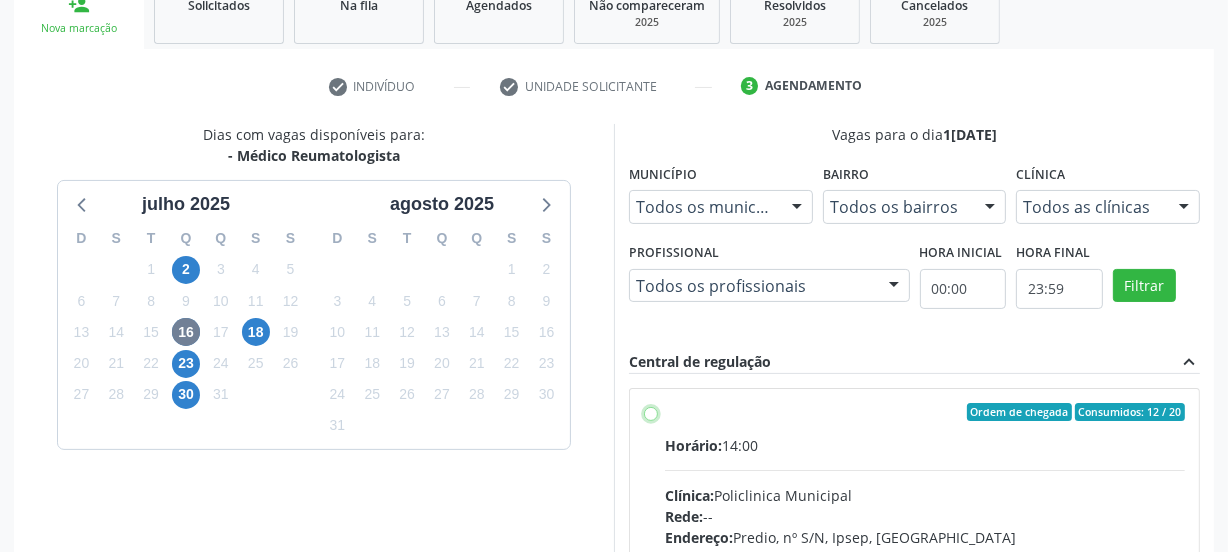 click on "Ordem de chegada
Consumidos: 12 / 20
Horário:   14:00
Clínica:  Policlinica Municipal
Rede:
--
Endereço:   Predio, nº S/N, Ipsep, [GEOGRAPHIC_DATA] - PE
Telefone:   --
Profissional:
[PERSON_NAME]
Informações adicionais sobre o atendimento
Idade de atendimento:
de 0 a 120 anos
Gênero(s) atendido(s):
Masculino e Feminino
Informações adicionais:
--" at bounding box center (651, 412) 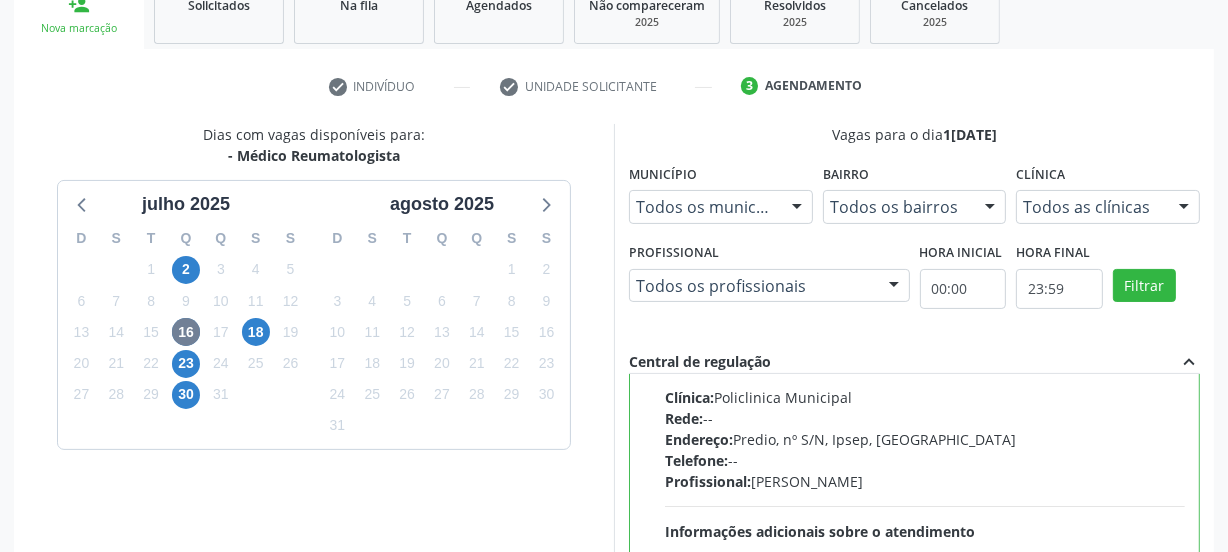scroll, scrollTop: 99, scrollLeft: 0, axis: vertical 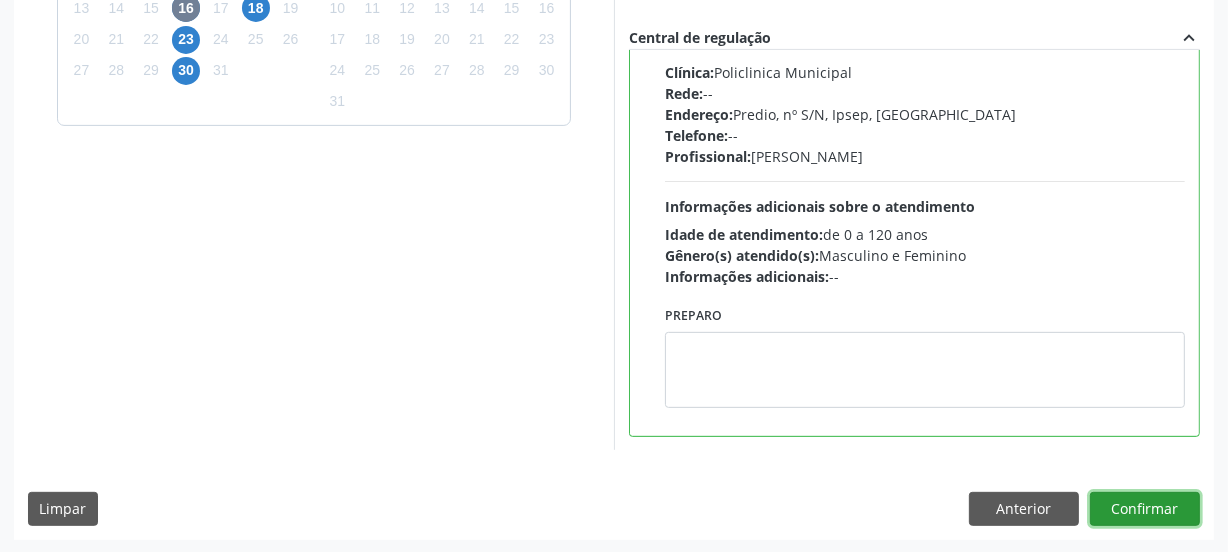 click on "Confirmar" at bounding box center [1145, 509] 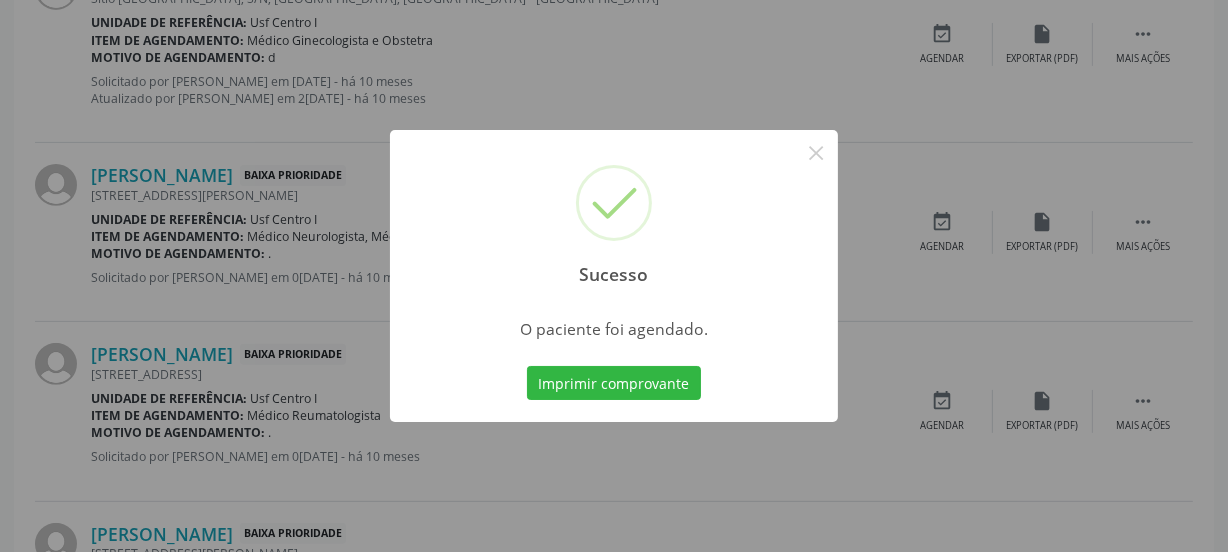 scroll, scrollTop: 114, scrollLeft: 0, axis: vertical 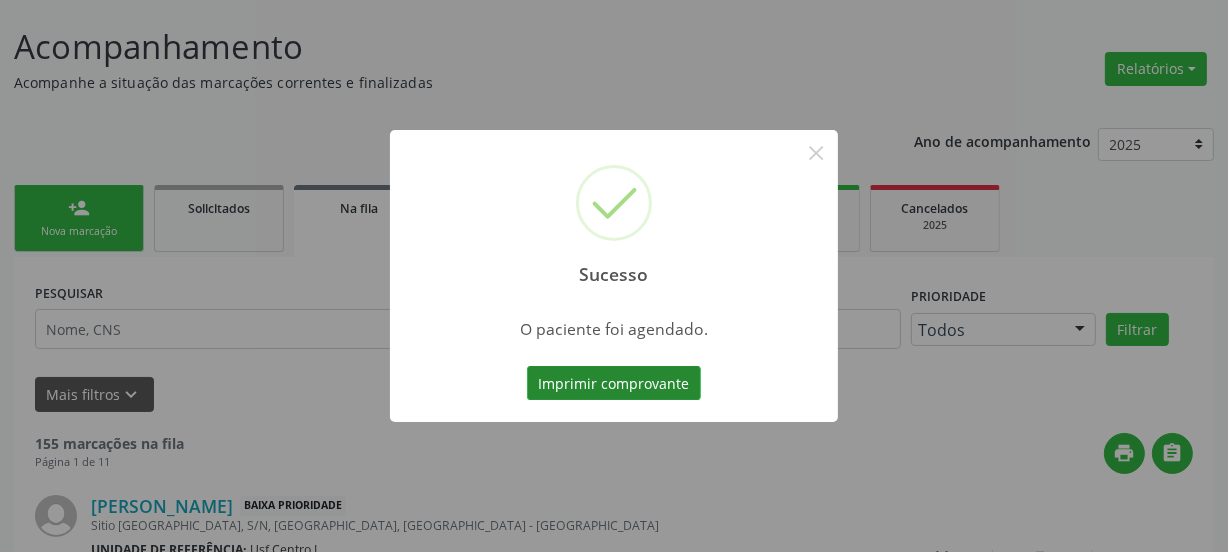 click on "Imprimir comprovante" at bounding box center (614, 383) 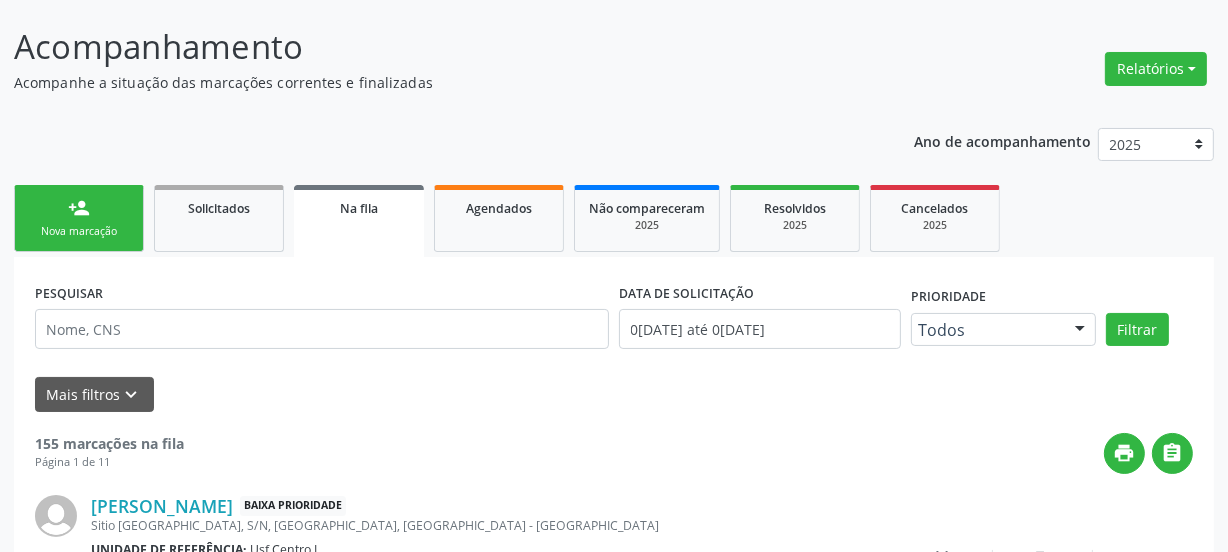 click on "person_add
Nova marcação" at bounding box center (79, 218) 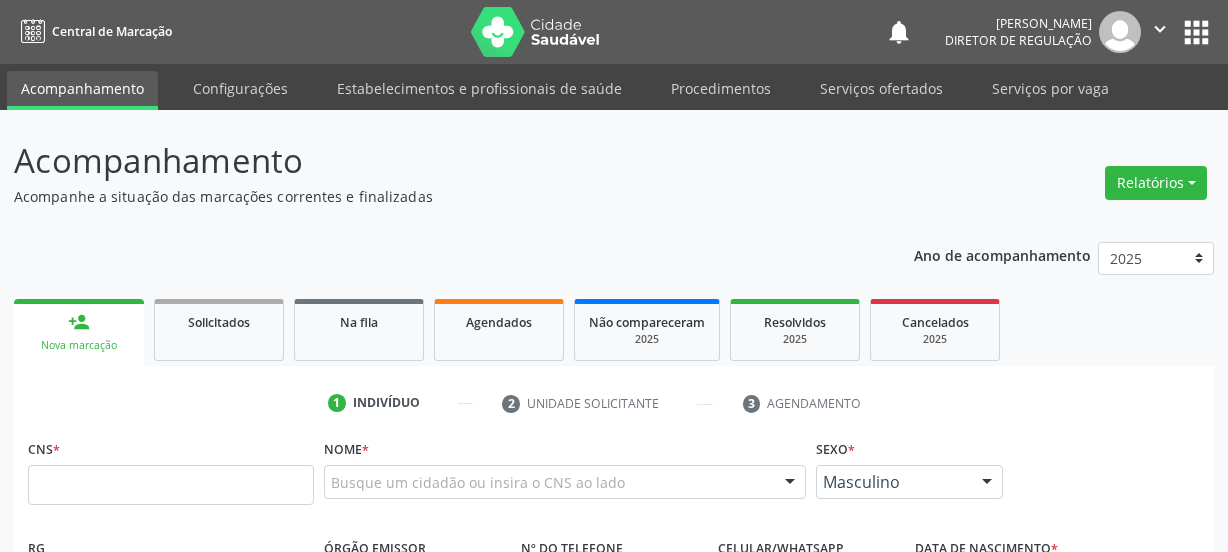 scroll, scrollTop: 114, scrollLeft: 0, axis: vertical 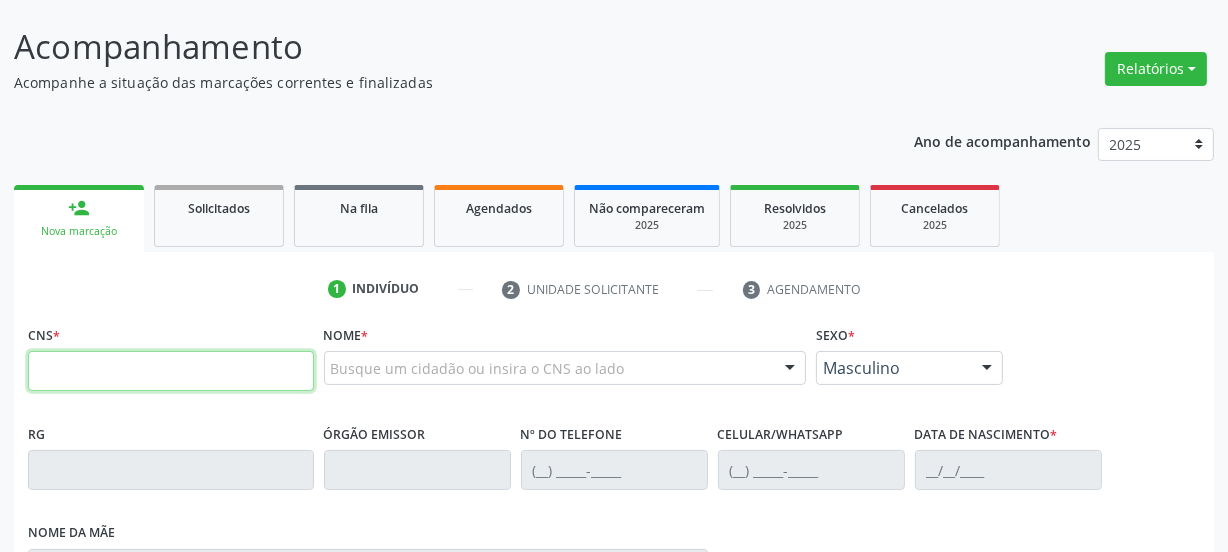click at bounding box center (171, 371) 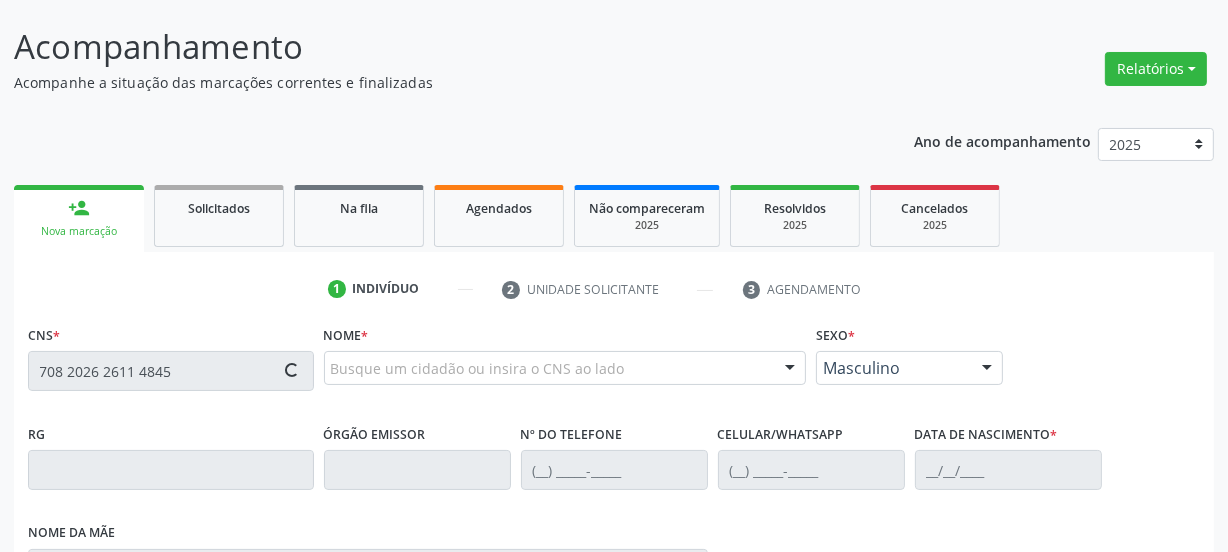 type on "708 2026 2611 4845" 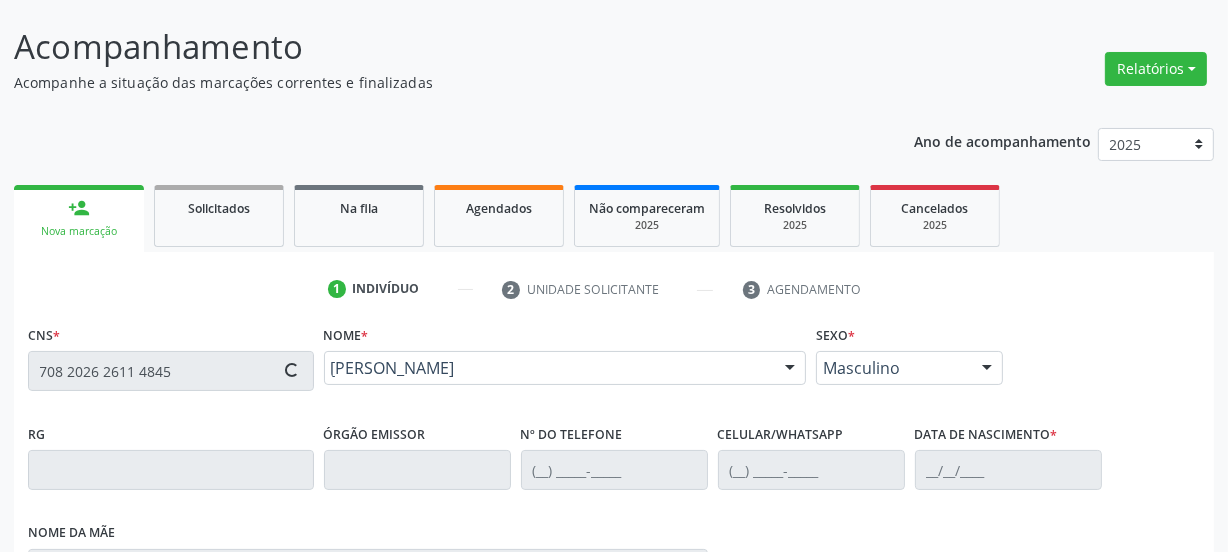 type on "17/01/1972" 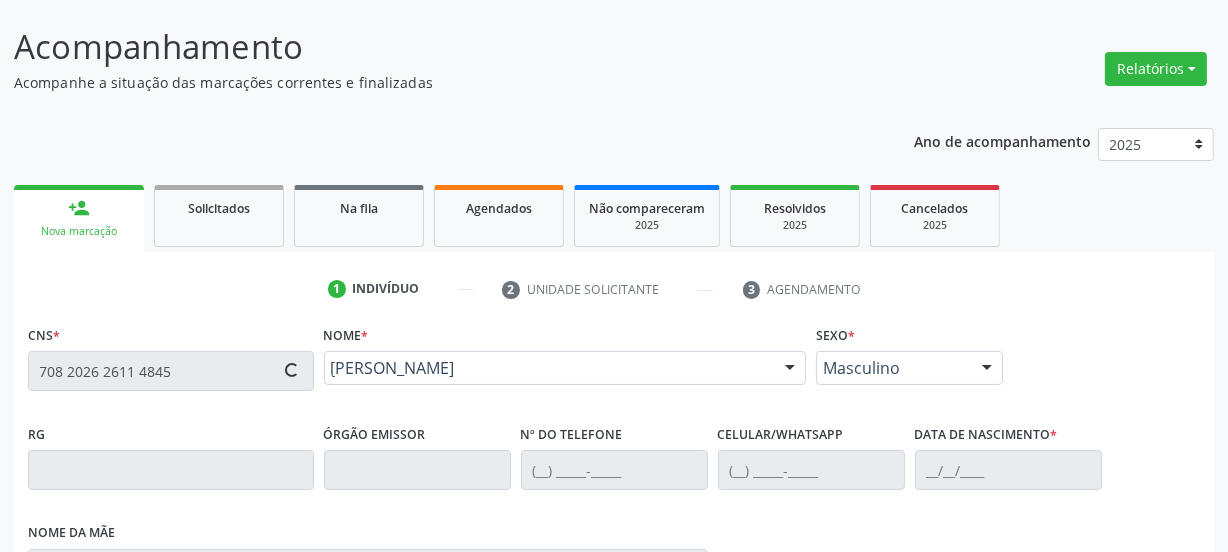 type on "S/N" 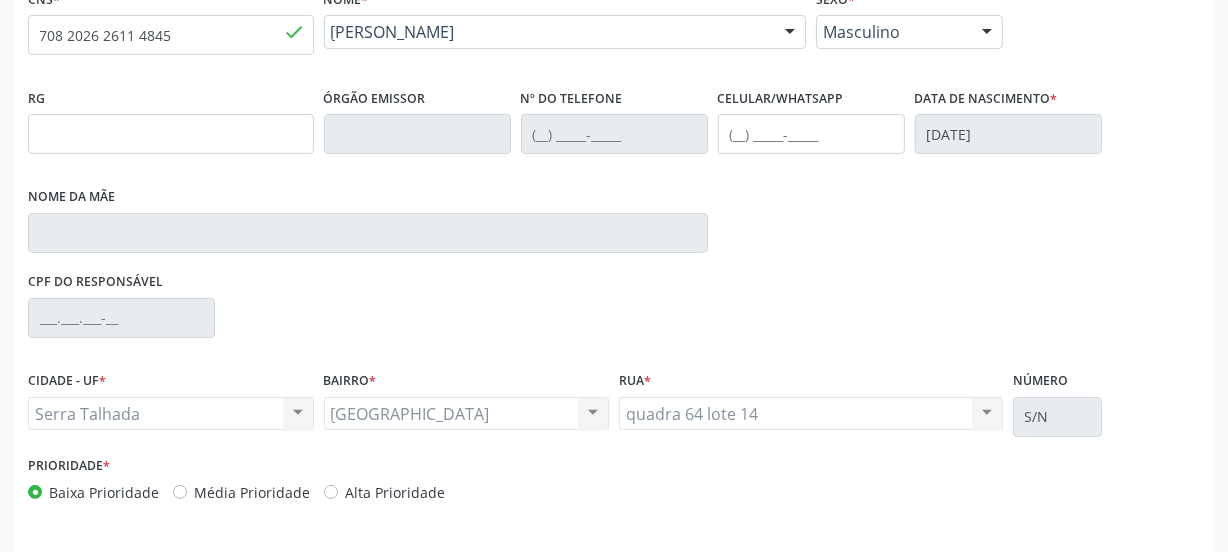 scroll, scrollTop: 517, scrollLeft: 0, axis: vertical 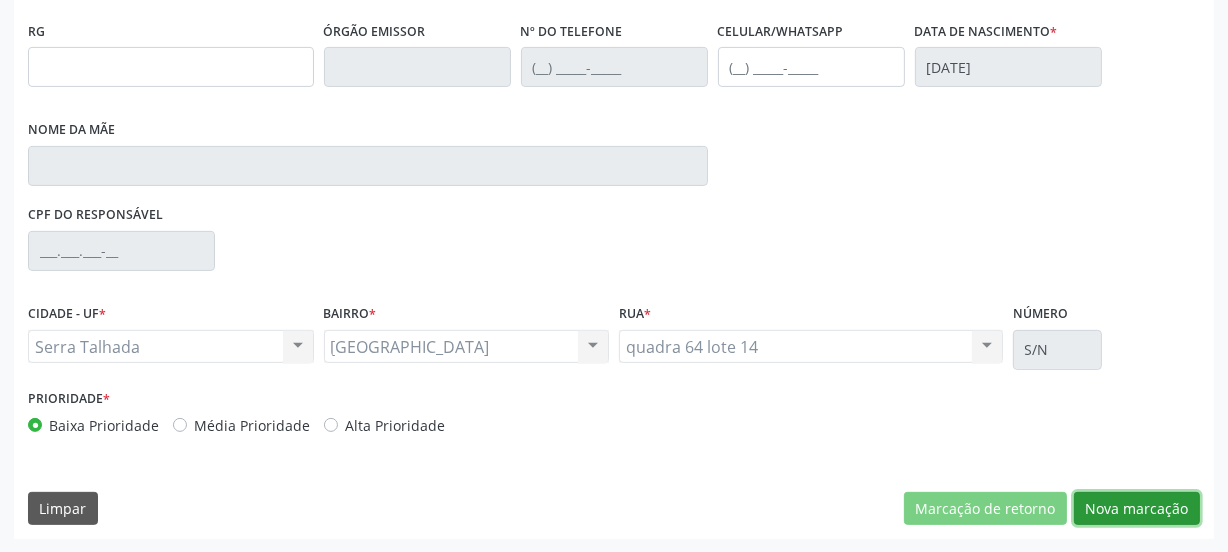 click on "Nova marcação" at bounding box center (1137, 509) 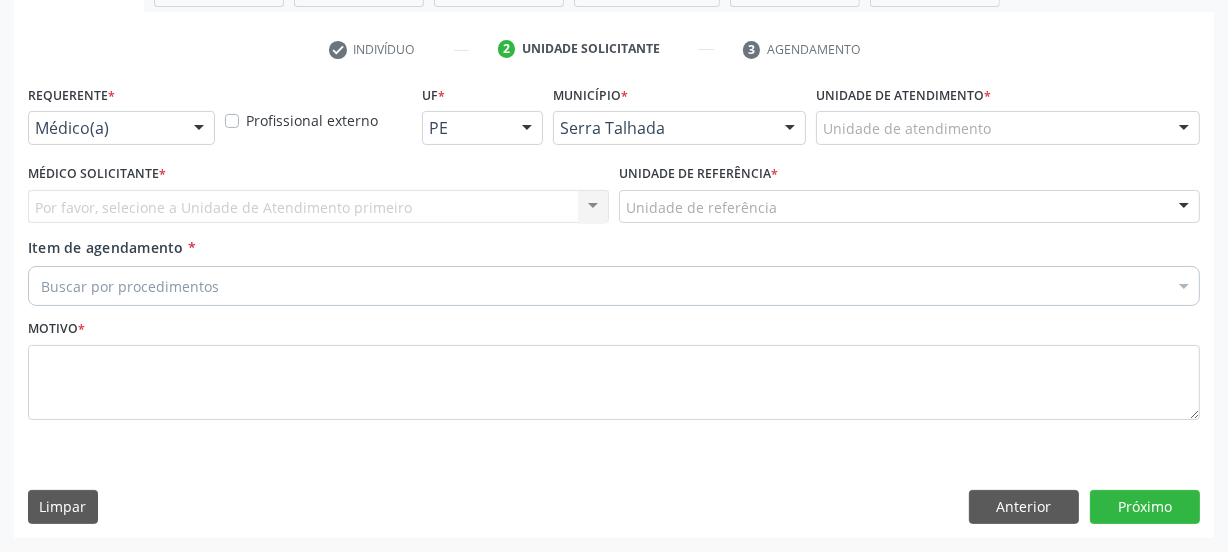 scroll, scrollTop: 352, scrollLeft: 0, axis: vertical 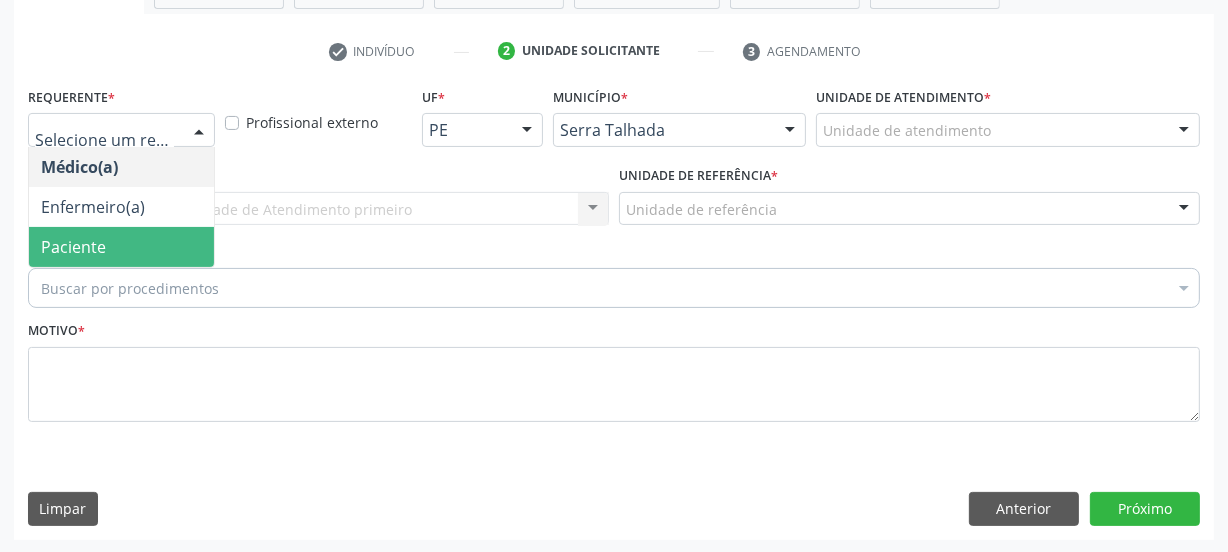 click on "Paciente" at bounding box center [121, 247] 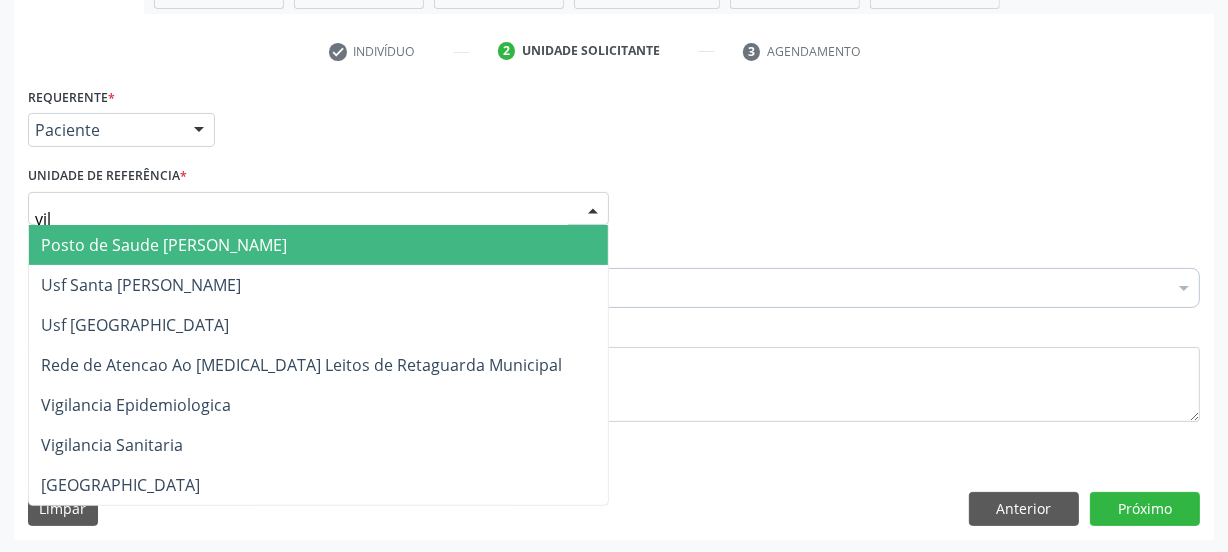 type on "vila" 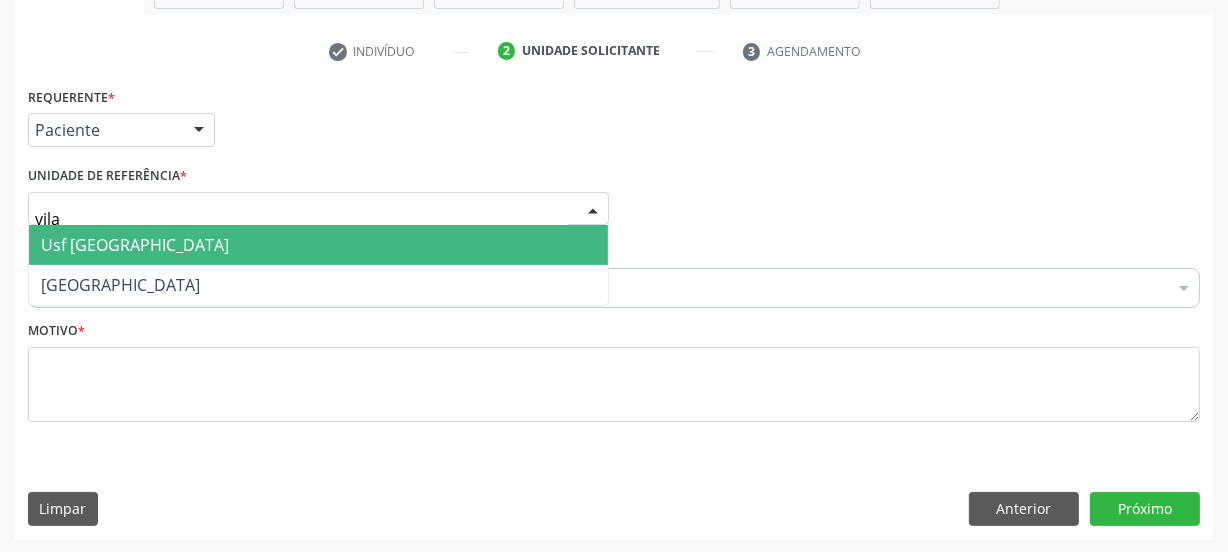 click on "Usf [GEOGRAPHIC_DATA]" at bounding box center (318, 245) 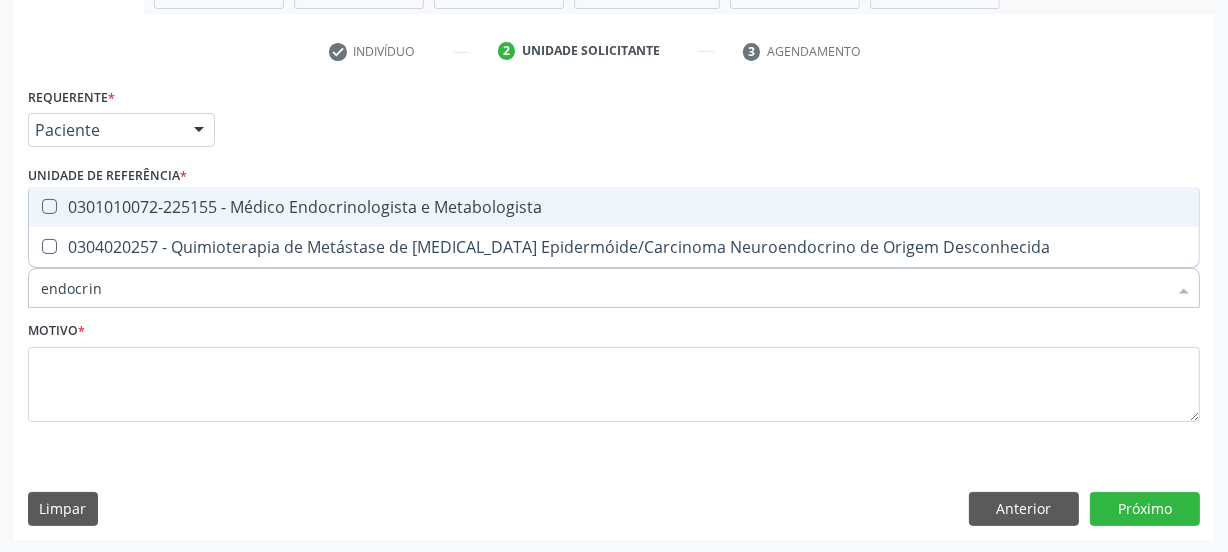 type on "endocrino" 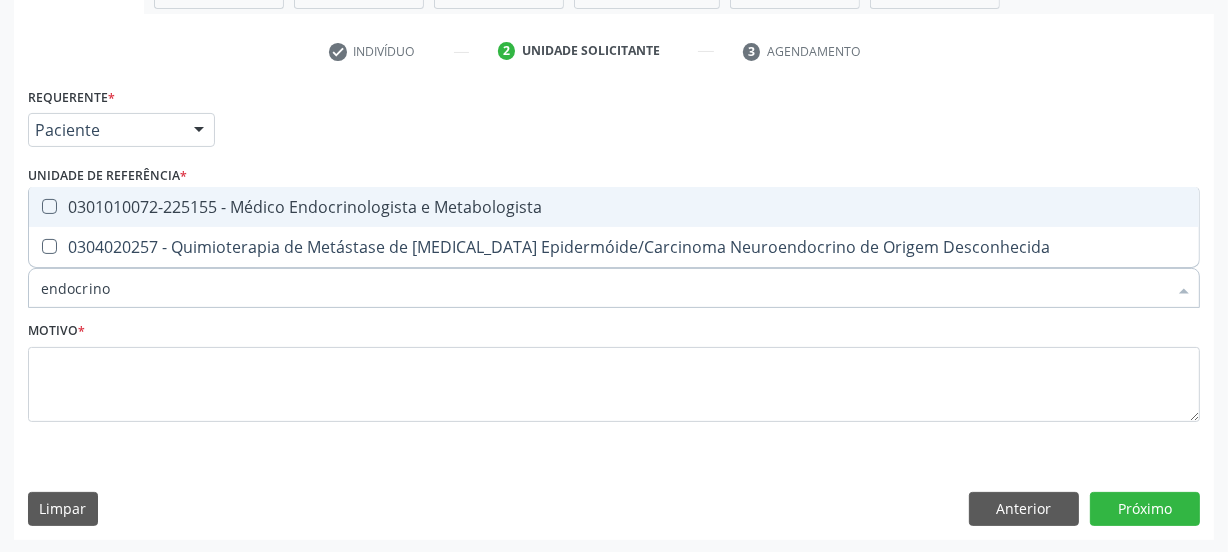 click on "0301010072-225155 - Médico Endocrinologista e Metabologista" at bounding box center (614, 207) 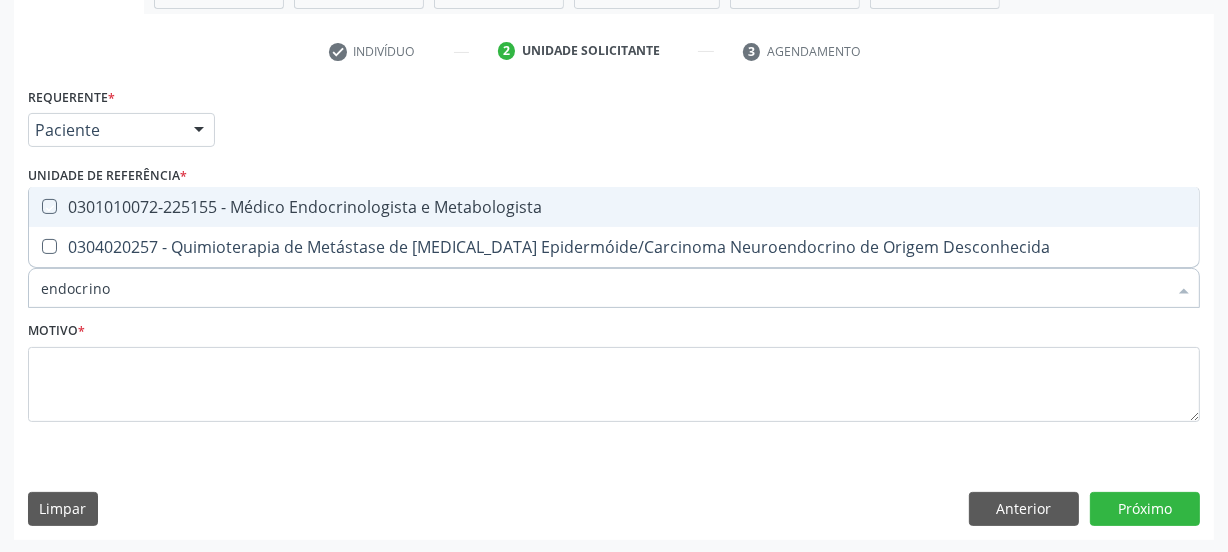 checkbox on "true" 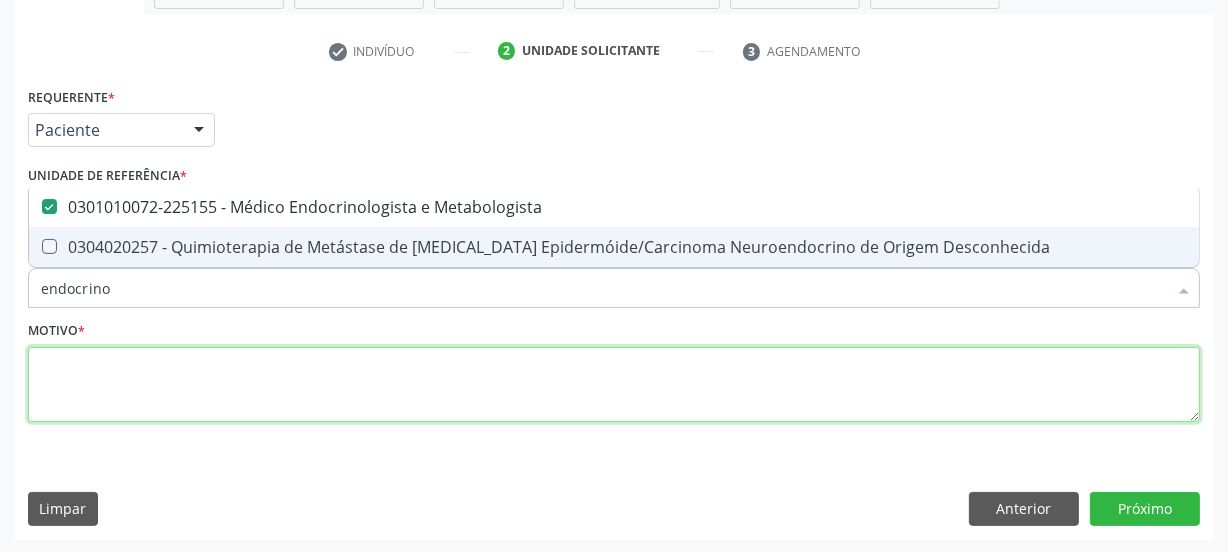 click at bounding box center (614, 385) 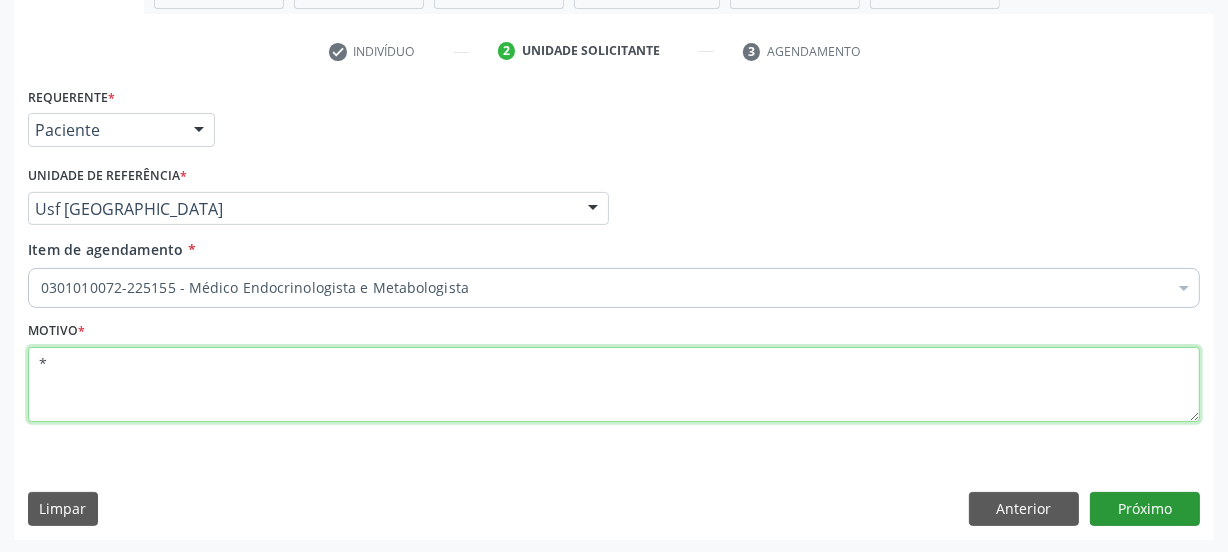 type on "*" 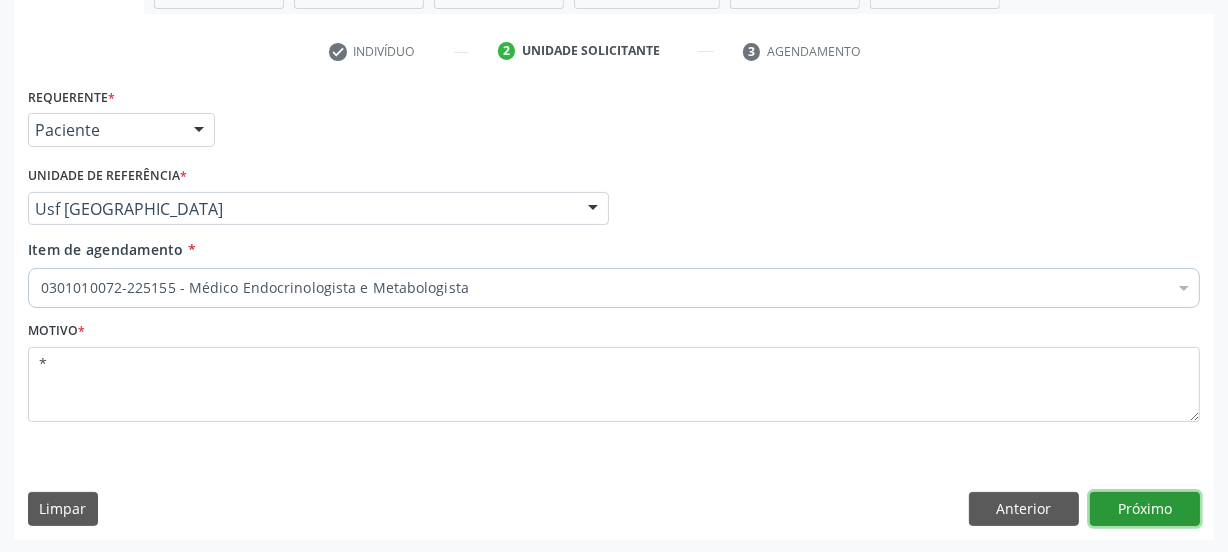 click on "Próximo" at bounding box center (1145, 509) 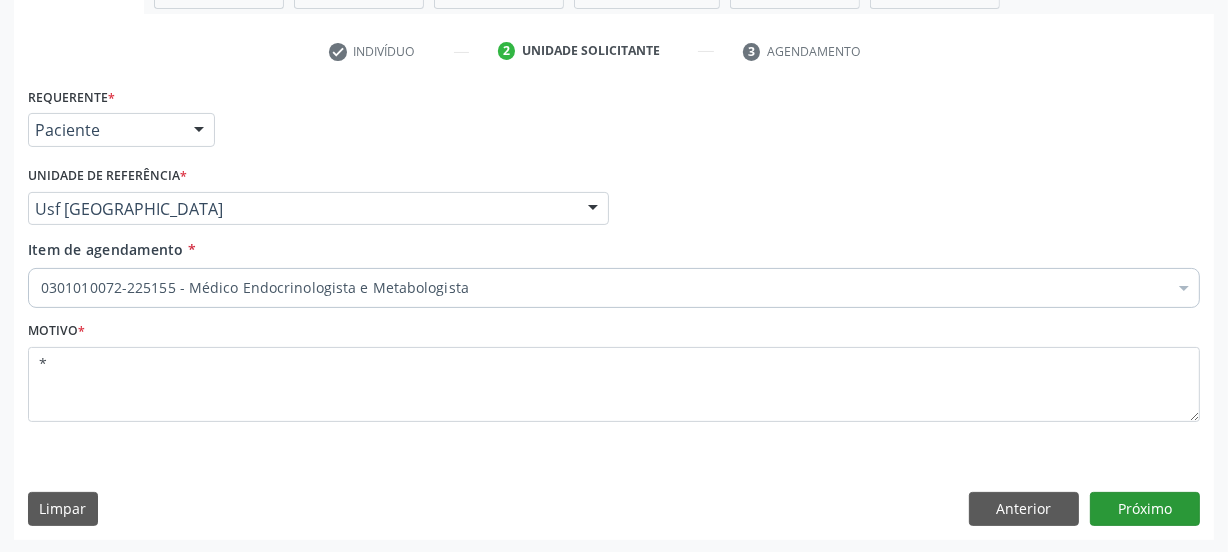scroll, scrollTop: 317, scrollLeft: 0, axis: vertical 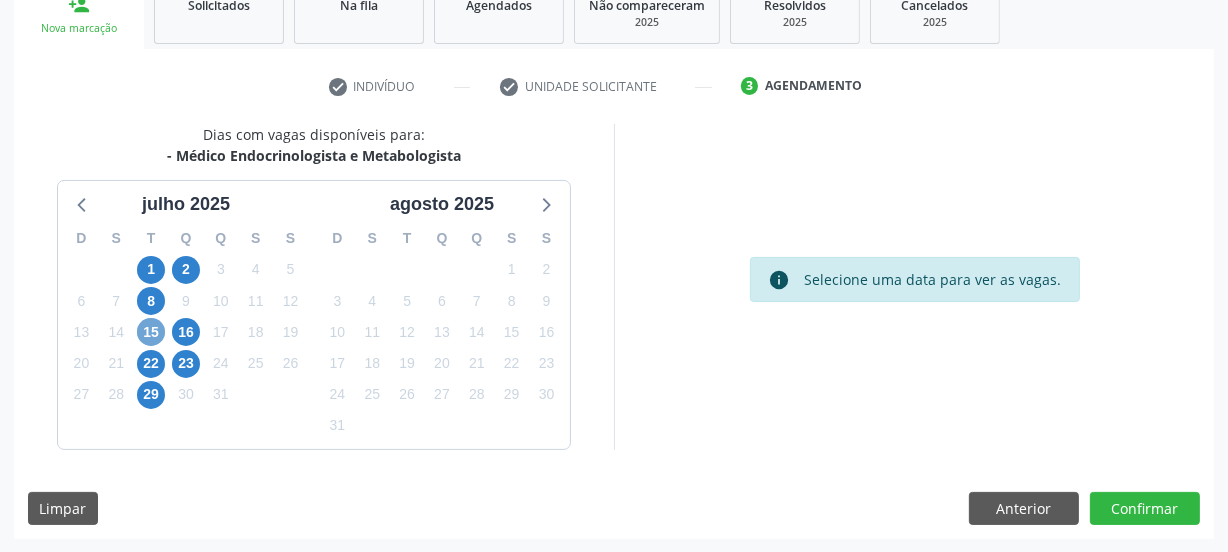 click on "15" at bounding box center (151, 332) 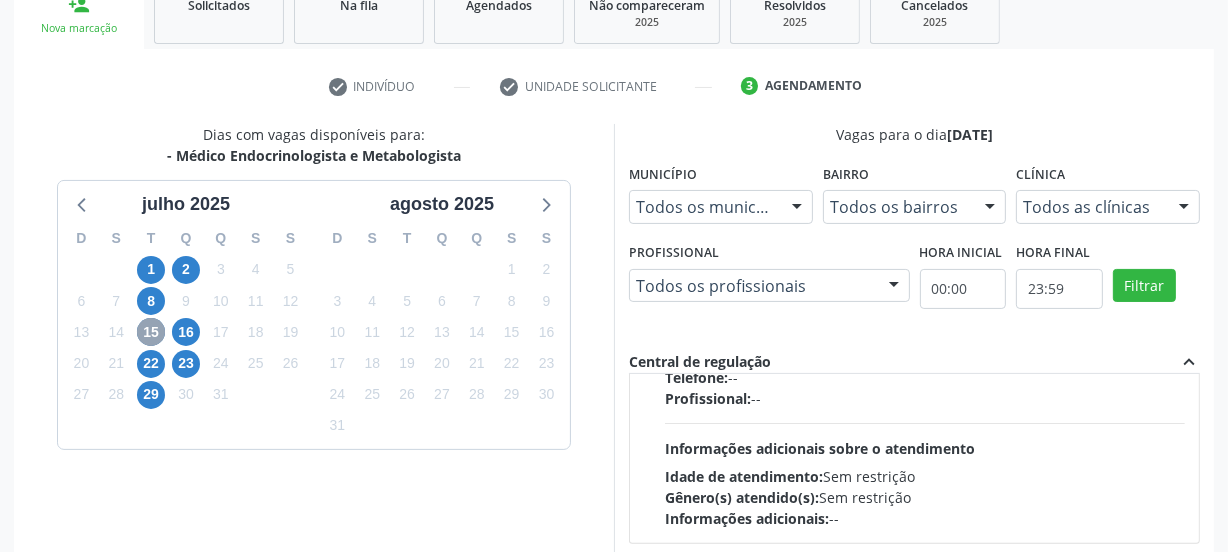 scroll, scrollTop: 0, scrollLeft: 0, axis: both 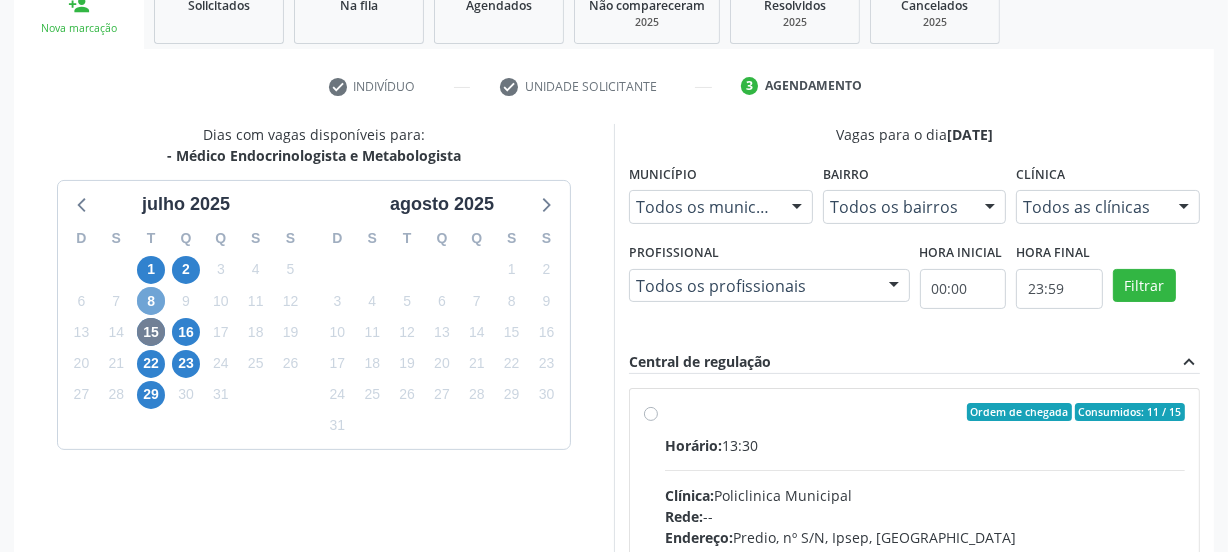 click on "8" at bounding box center (151, 301) 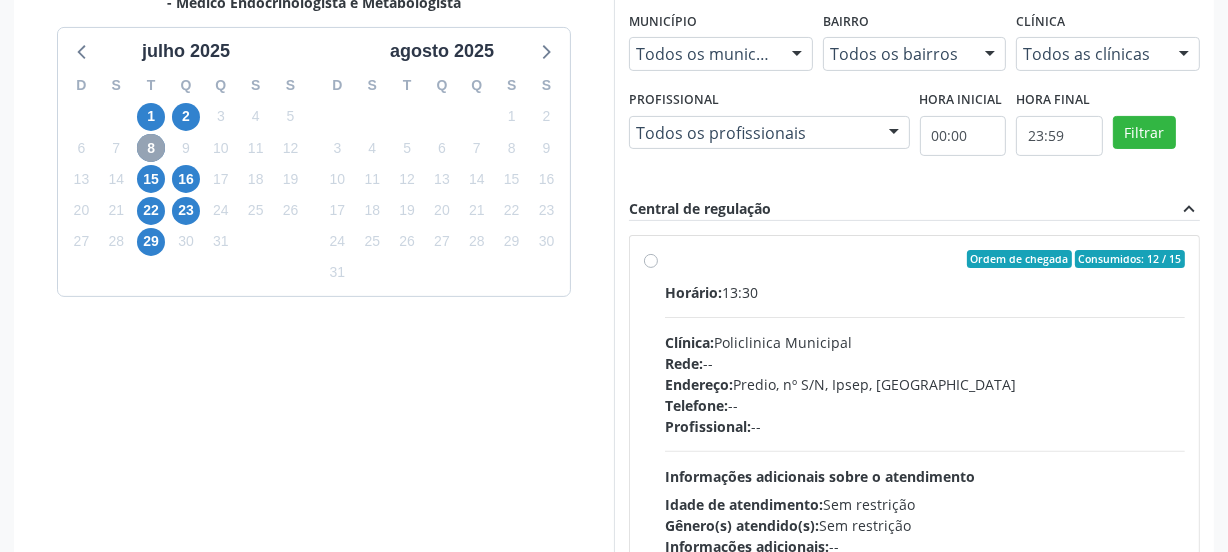 scroll, scrollTop: 499, scrollLeft: 0, axis: vertical 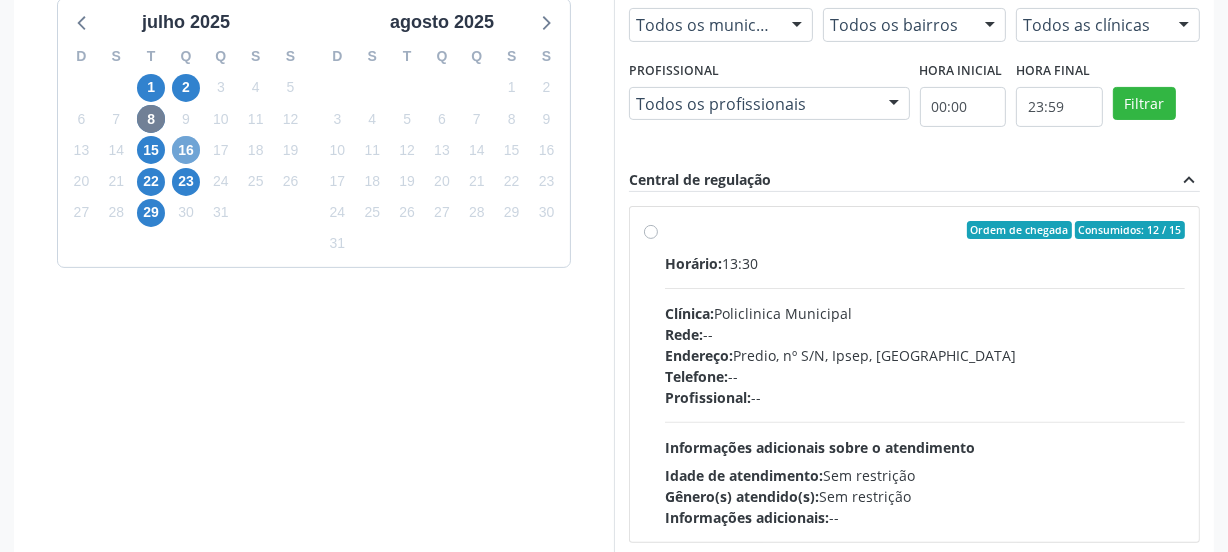 click on "16" at bounding box center (186, 150) 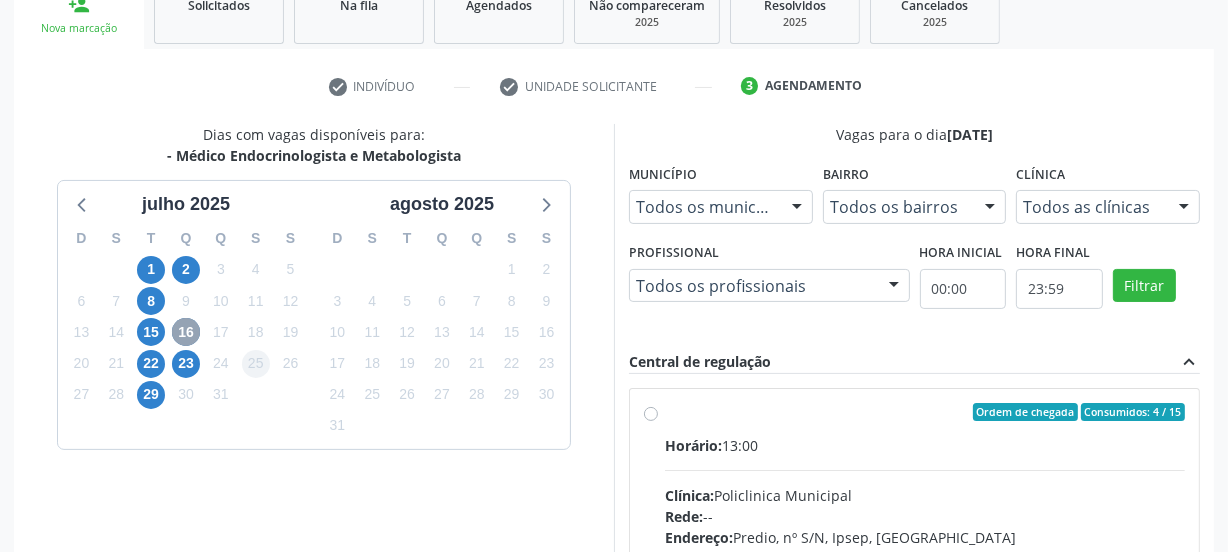 scroll, scrollTop: 499, scrollLeft: 0, axis: vertical 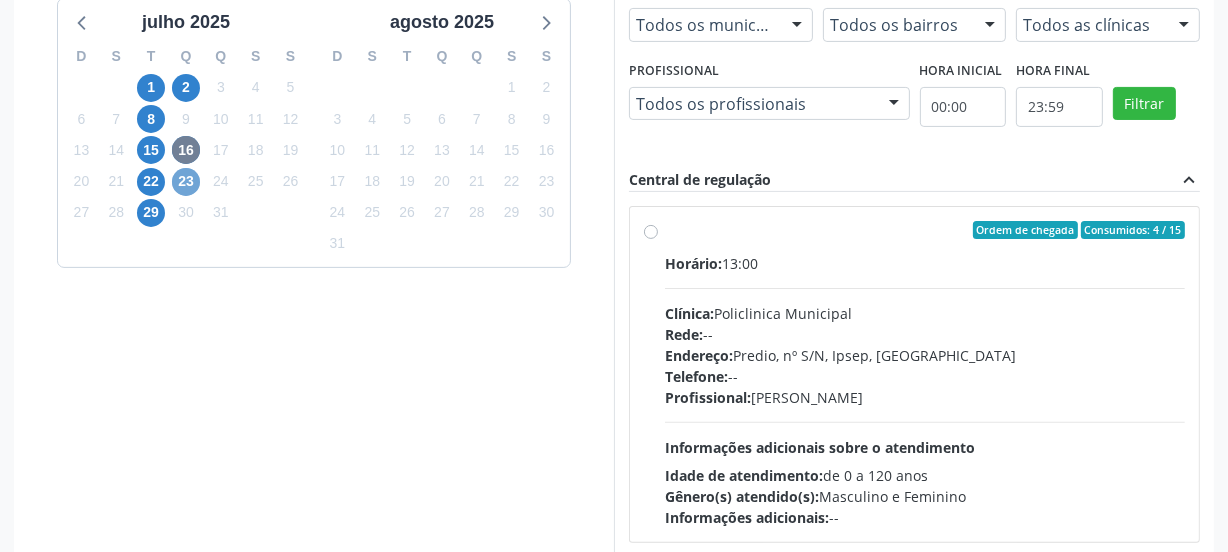 click on "23" at bounding box center (186, 182) 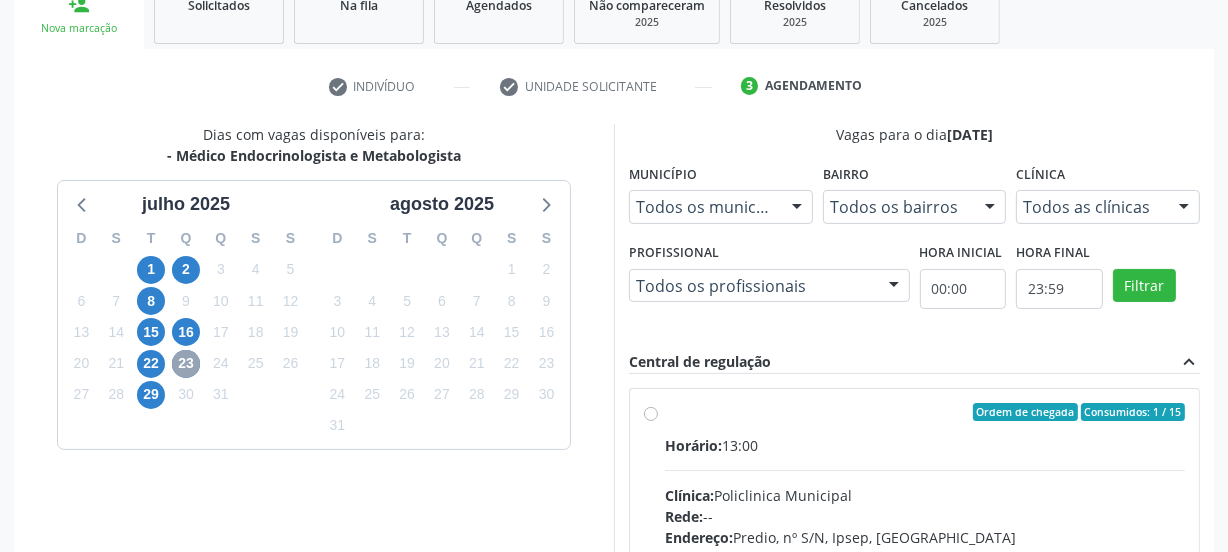 scroll, scrollTop: 499, scrollLeft: 0, axis: vertical 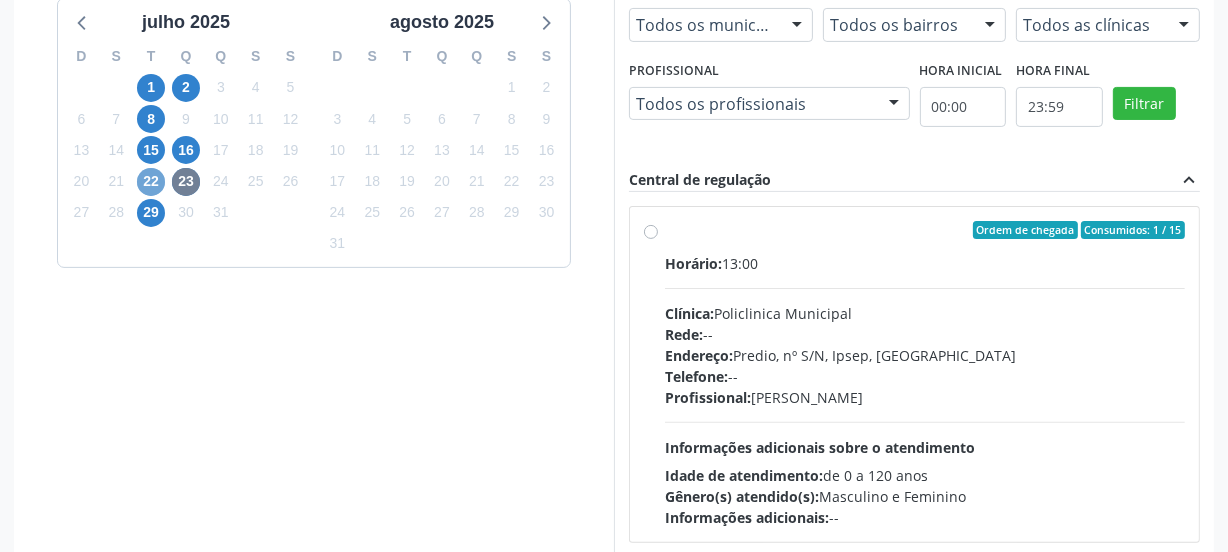click on "22" at bounding box center [151, 182] 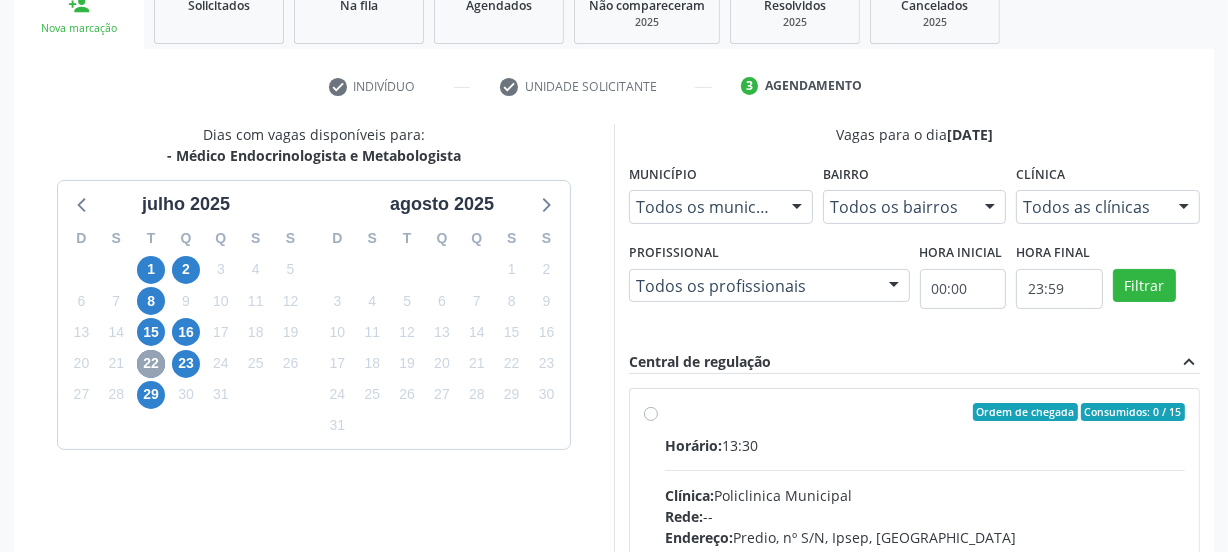 scroll, scrollTop: 499, scrollLeft: 0, axis: vertical 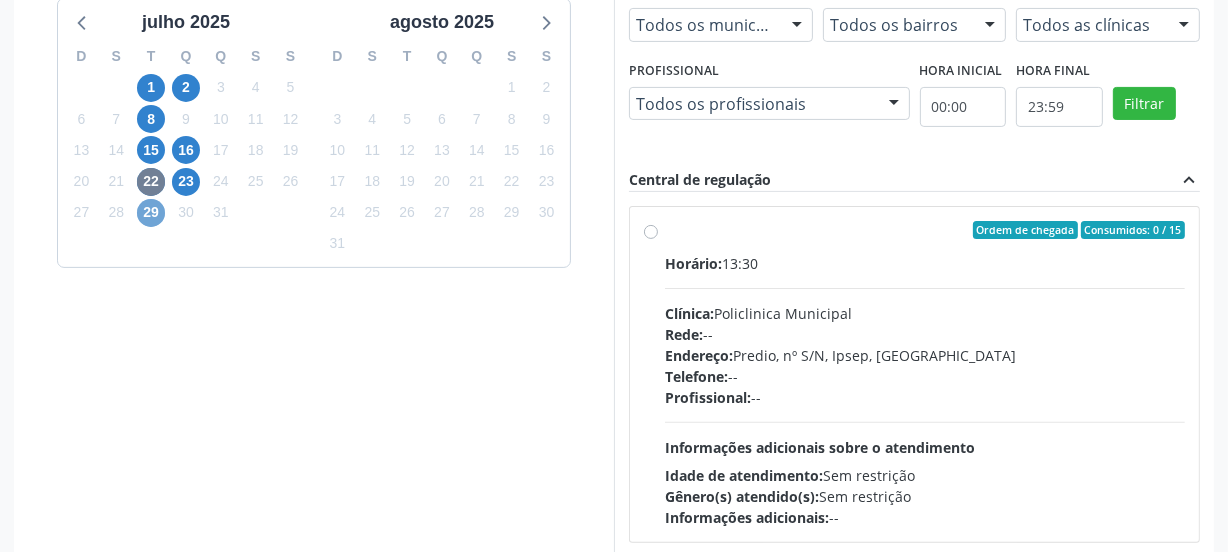 click on "29" at bounding box center [151, 213] 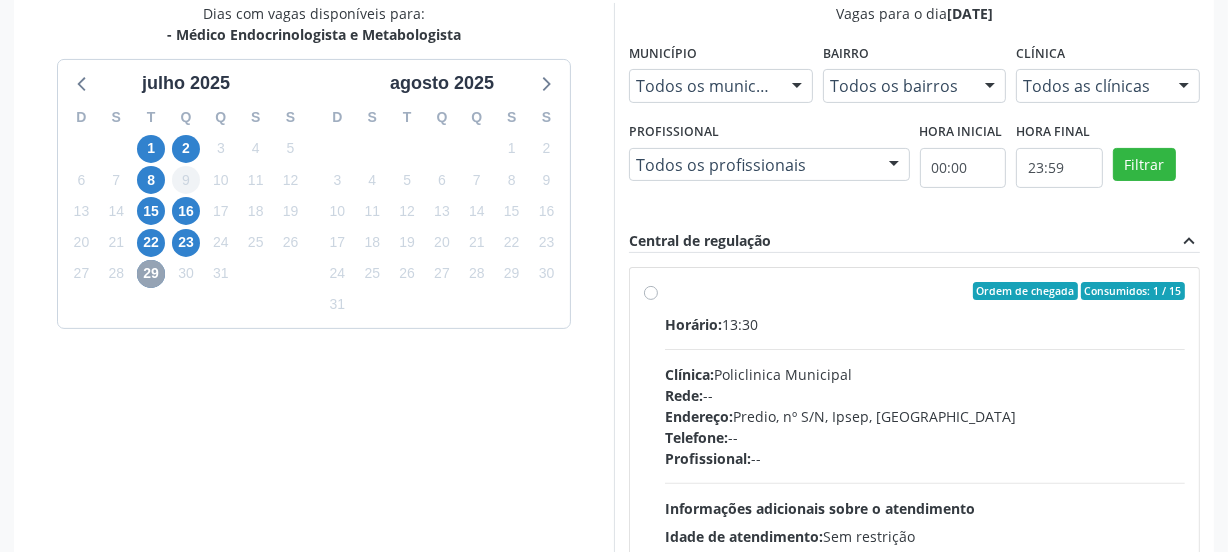 scroll, scrollTop: 408, scrollLeft: 0, axis: vertical 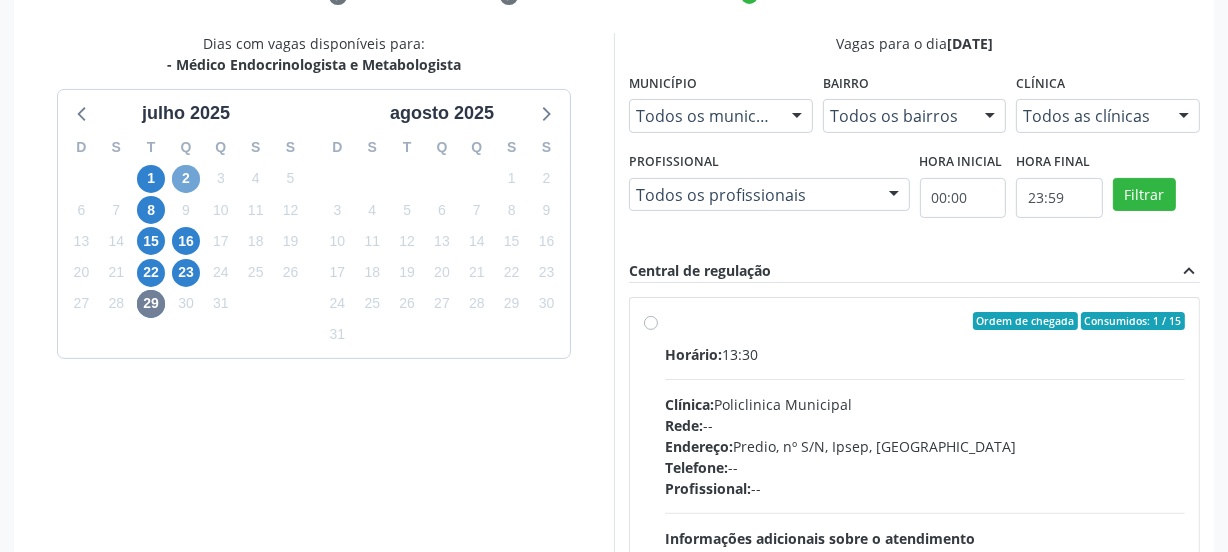 click on "2" at bounding box center (186, 179) 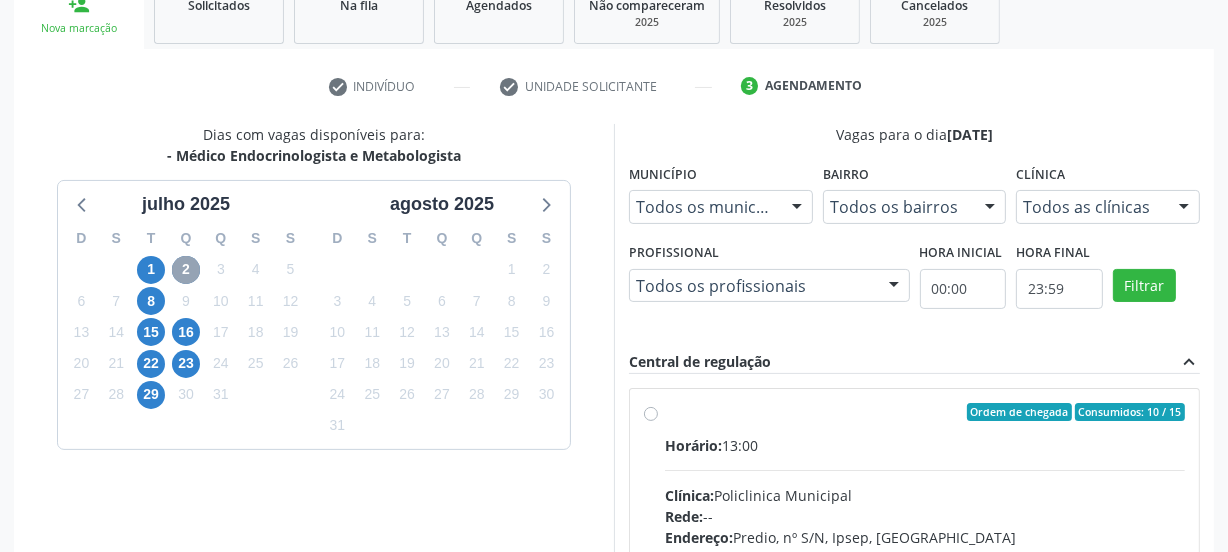 scroll, scrollTop: 408, scrollLeft: 0, axis: vertical 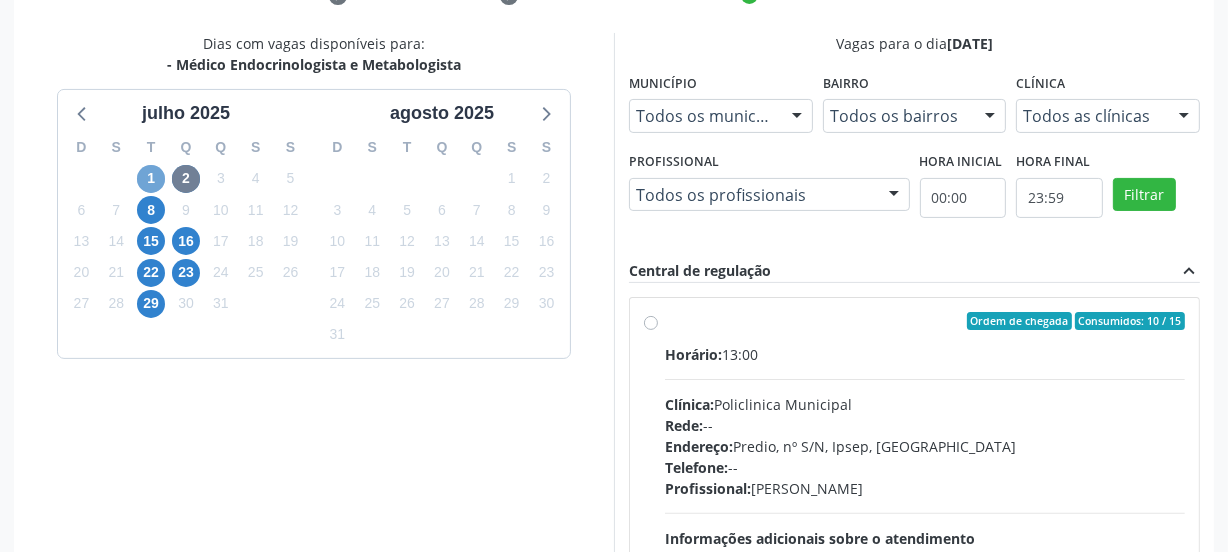 click on "1" at bounding box center [151, 179] 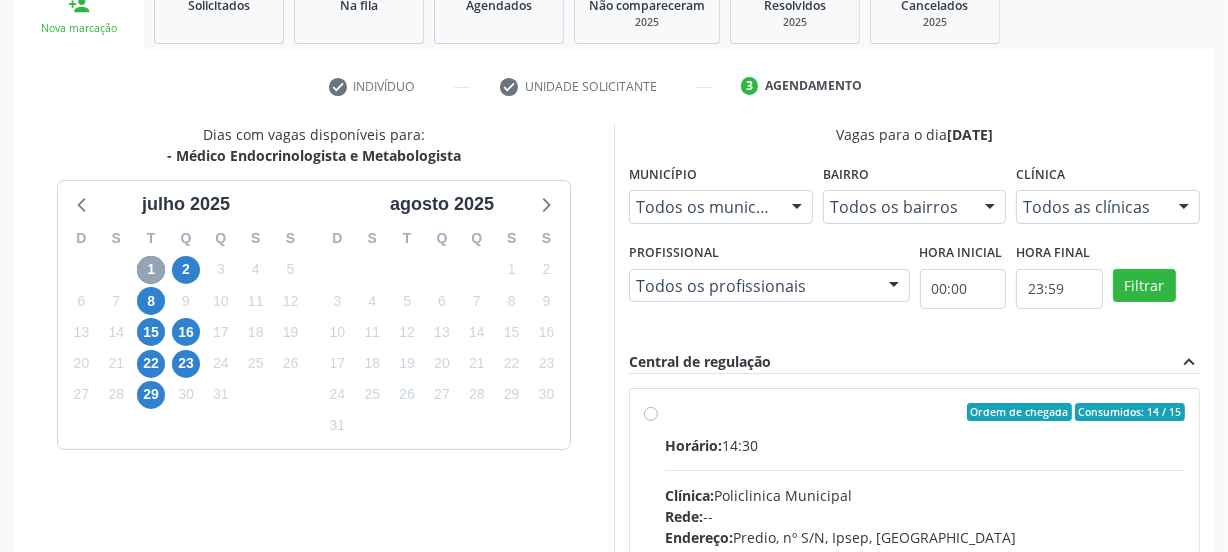 scroll, scrollTop: 408, scrollLeft: 0, axis: vertical 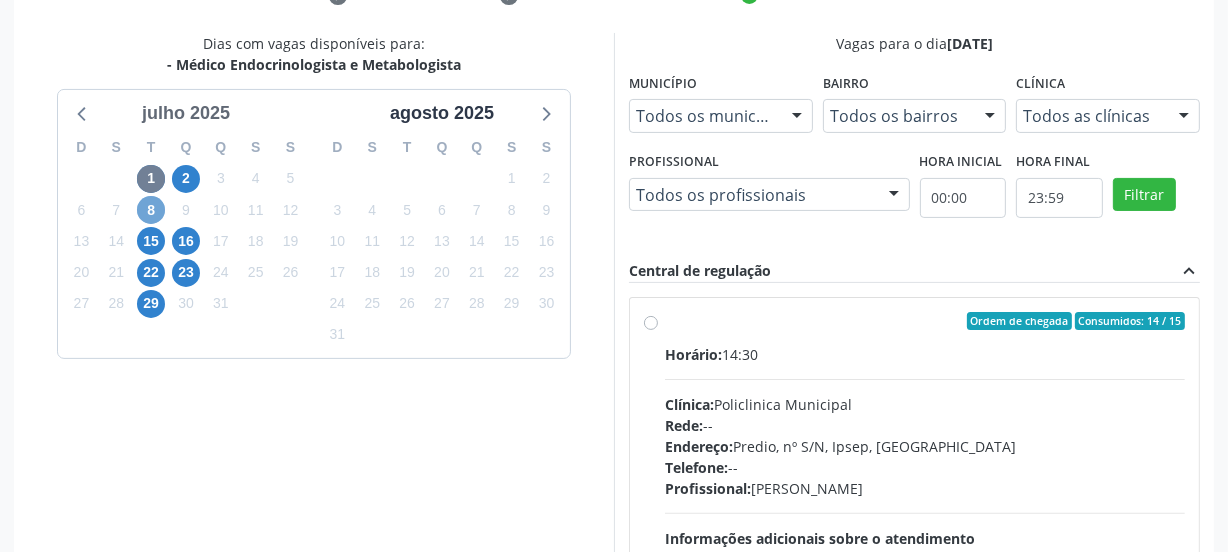 click on "8" at bounding box center [151, 210] 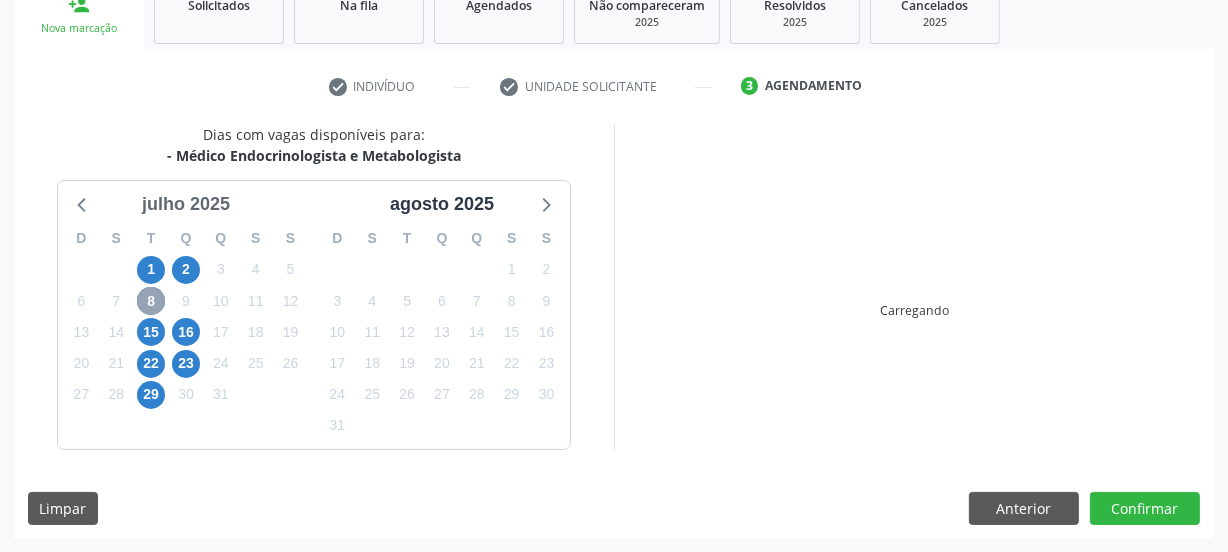 scroll, scrollTop: 408, scrollLeft: 0, axis: vertical 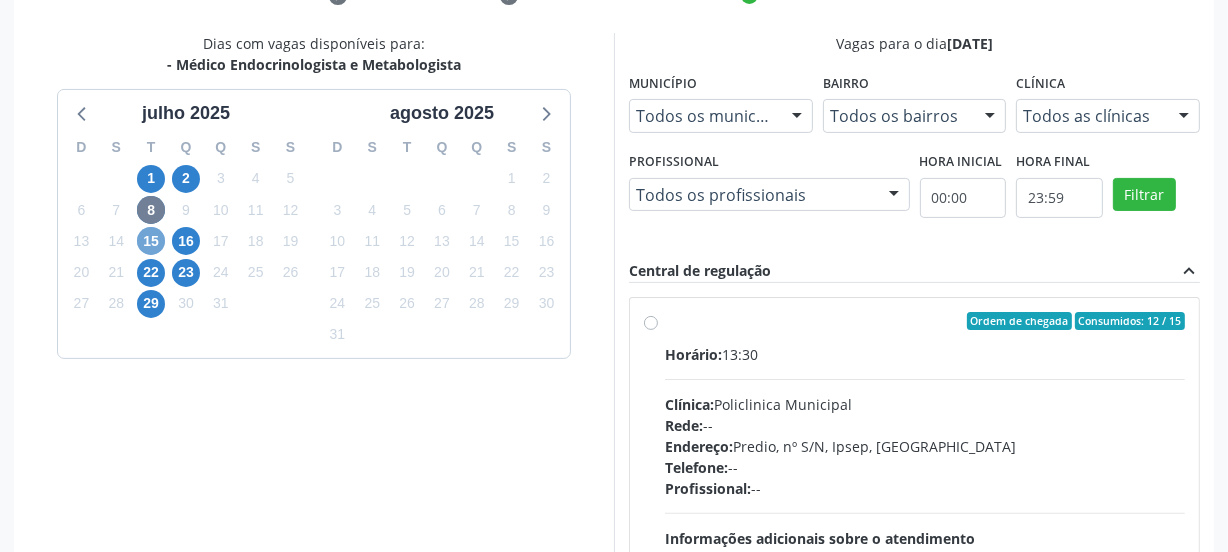 click on "15" at bounding box center [151, 241] 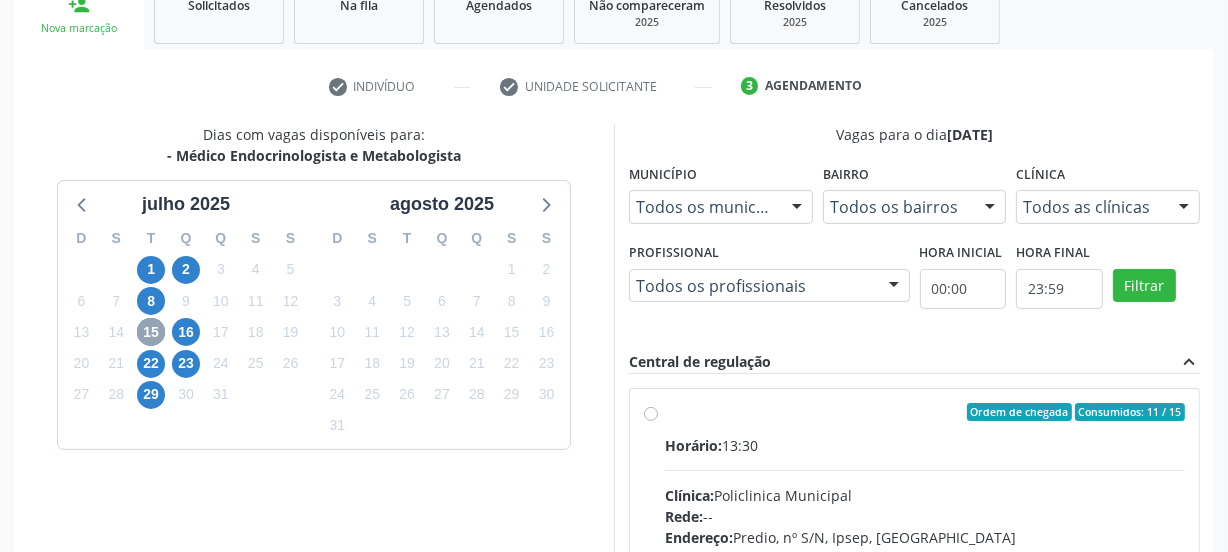 scroll, scrollTop: 408, scrollLeft: 0, axis: vertical 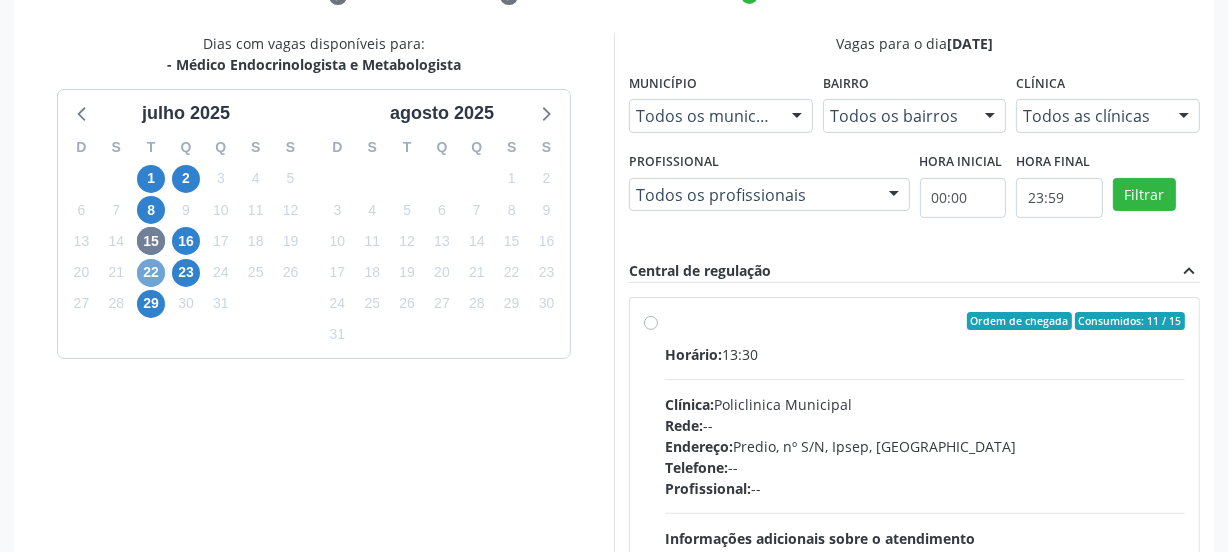 click on "22" at bounding box center [151, 273] 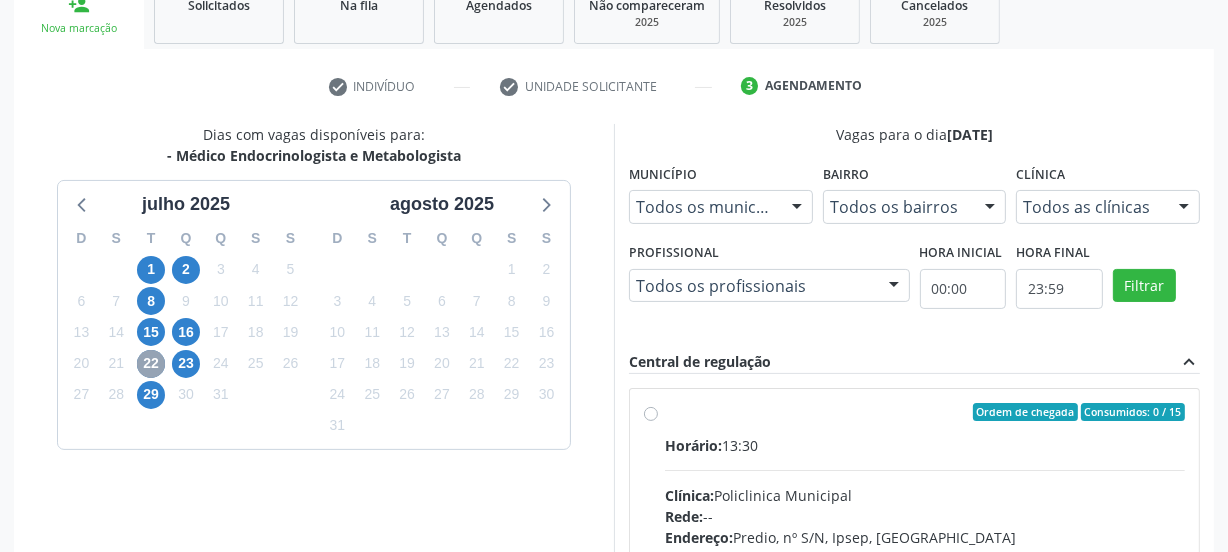 scroll, scrollTop: 408, scrollLeft: 0, axis: vertical 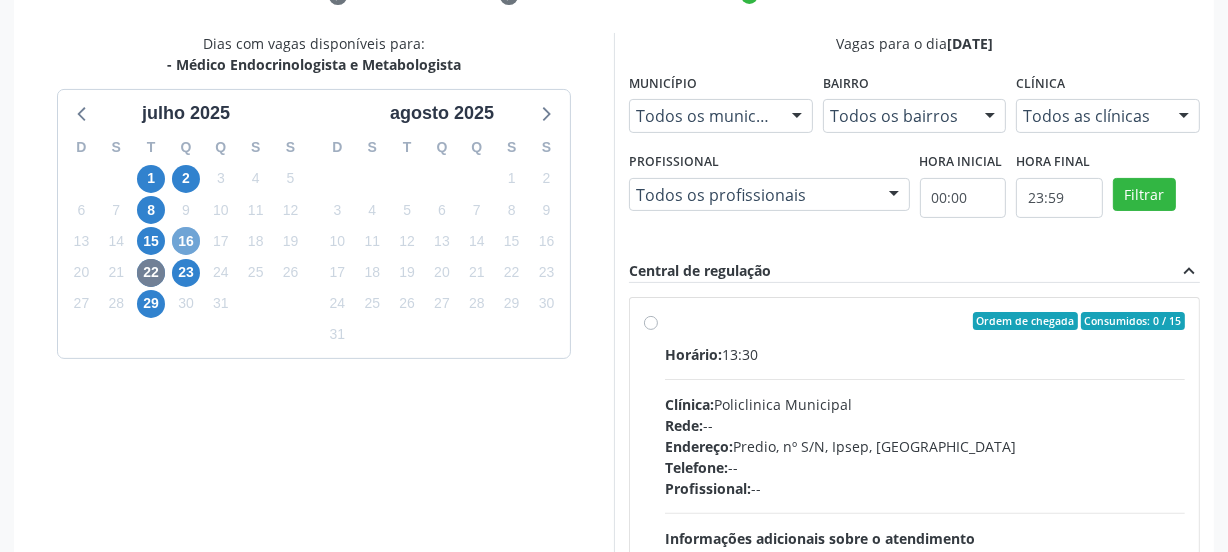 click on "16" at bounding box center [186, 241] 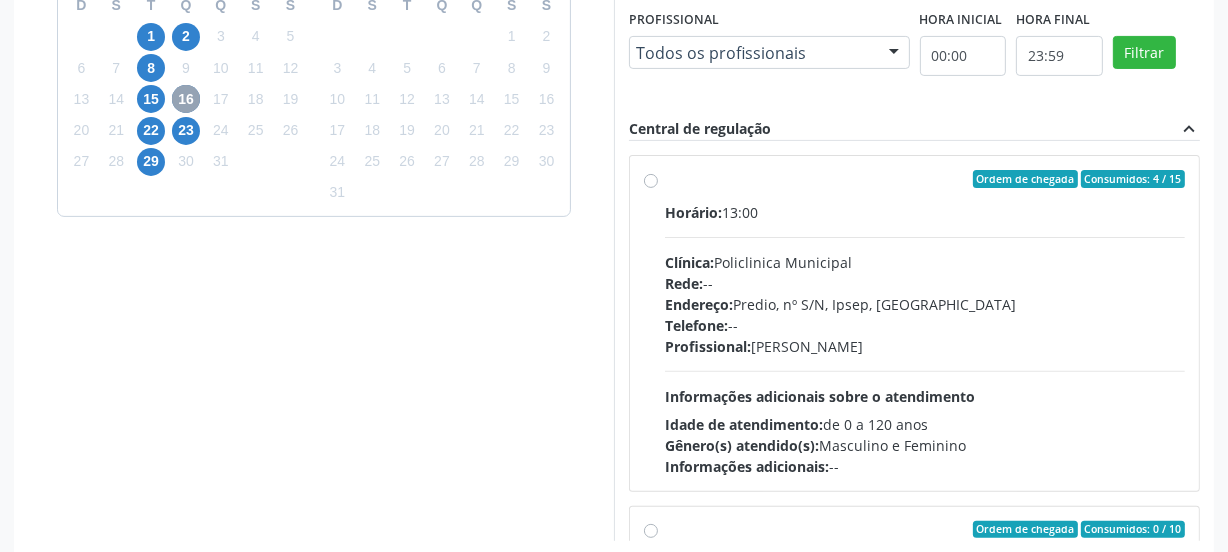 scroll, scrollTop: 590, scrollLeft: 0, axis: vertical 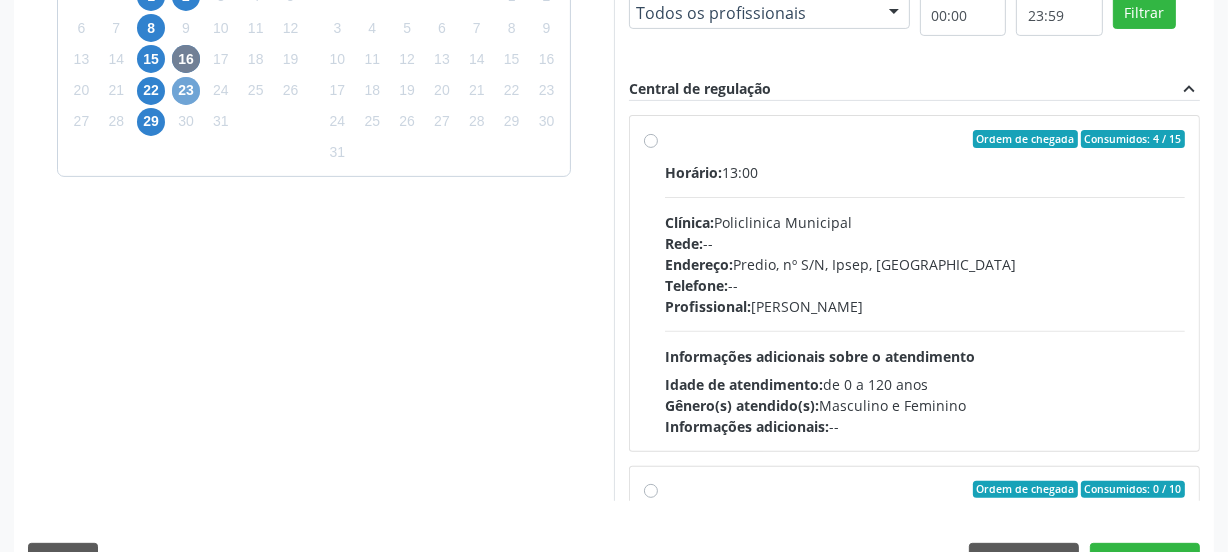 click on "23" at bounding box center [186, 91] 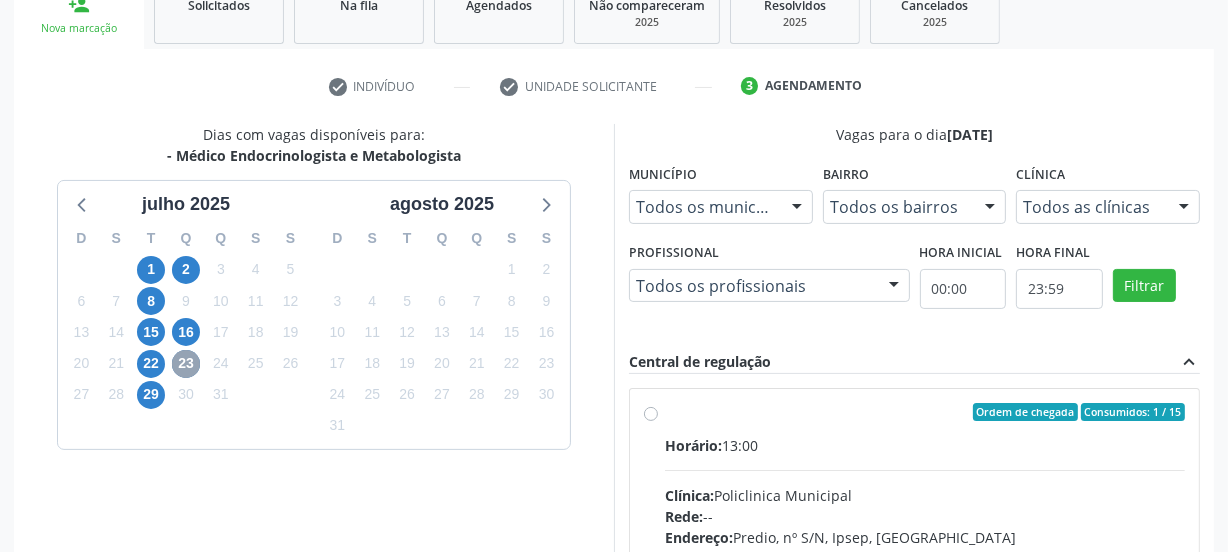 scroll, scrollTop: 590, scrollLeft: 0, axis: vertical 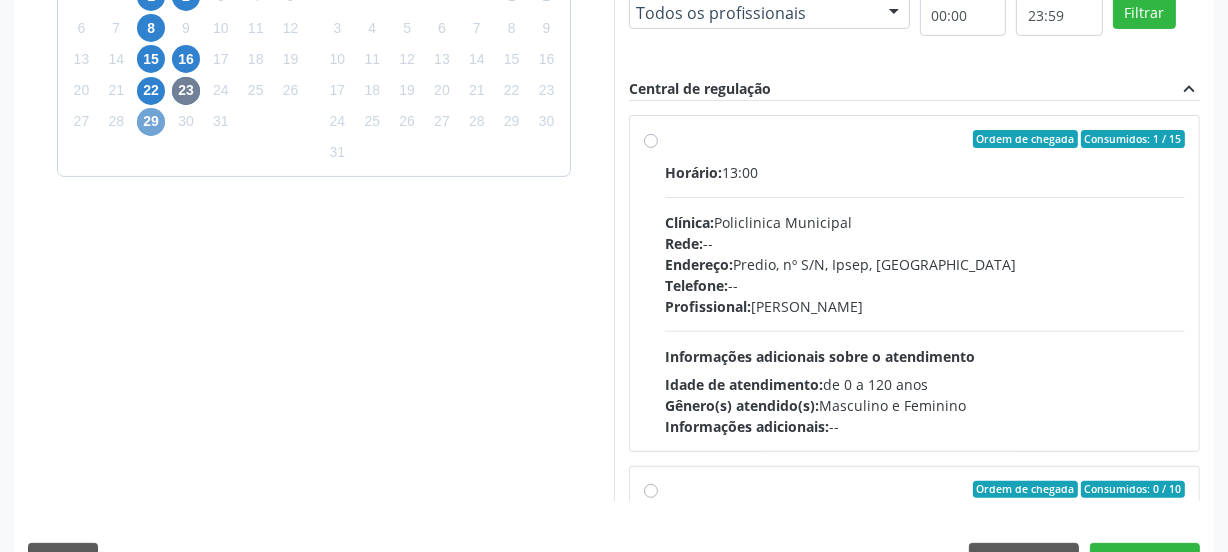 click on "29" at bounding box center [151, 122] 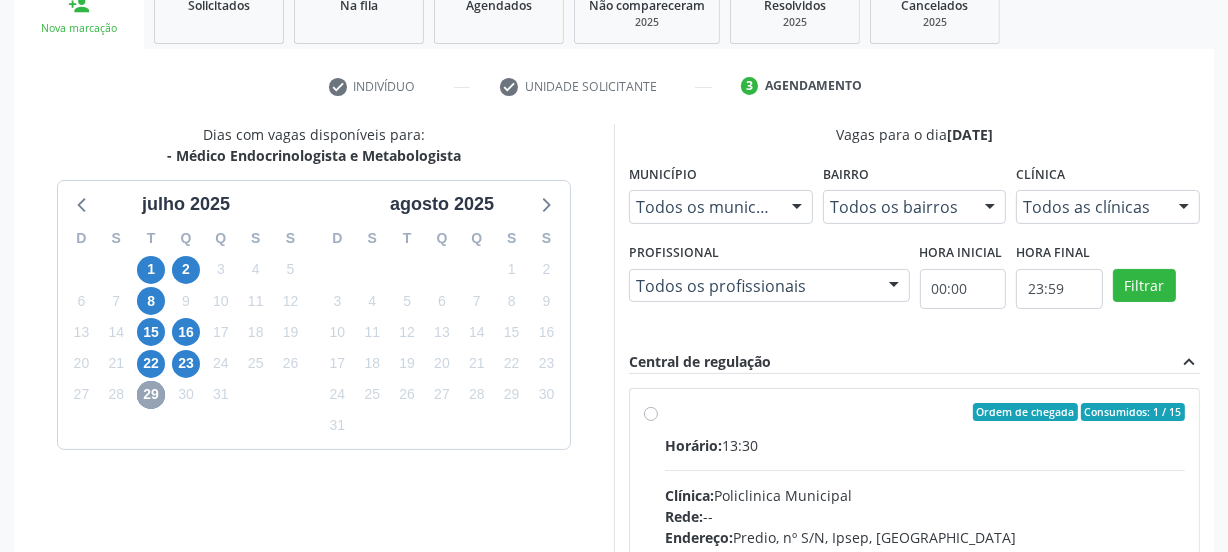 scroll, scrollTop: 590, scrollLeft: 0, axis: vertical 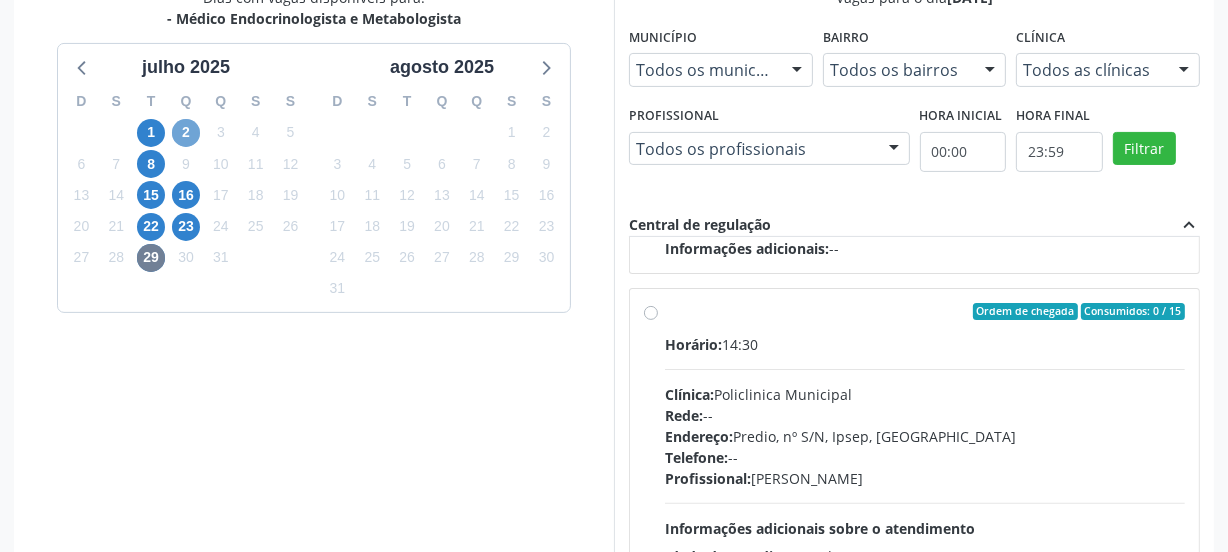 click on "2" at bounding box center [186, 133] 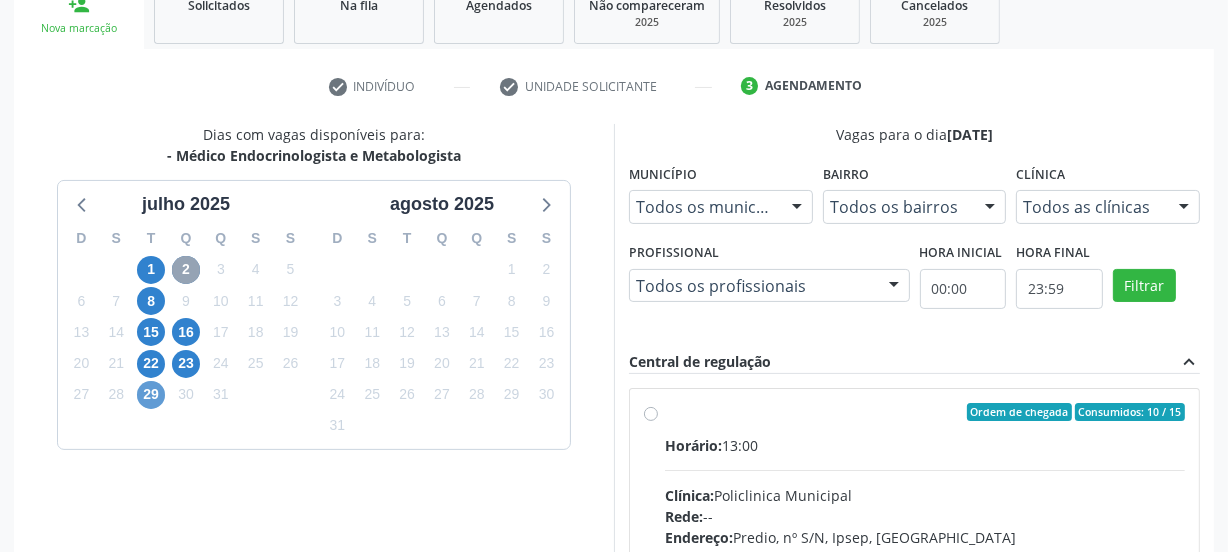 scroll, scrollTop: 454, scrollLeft: 0, axis: vertical 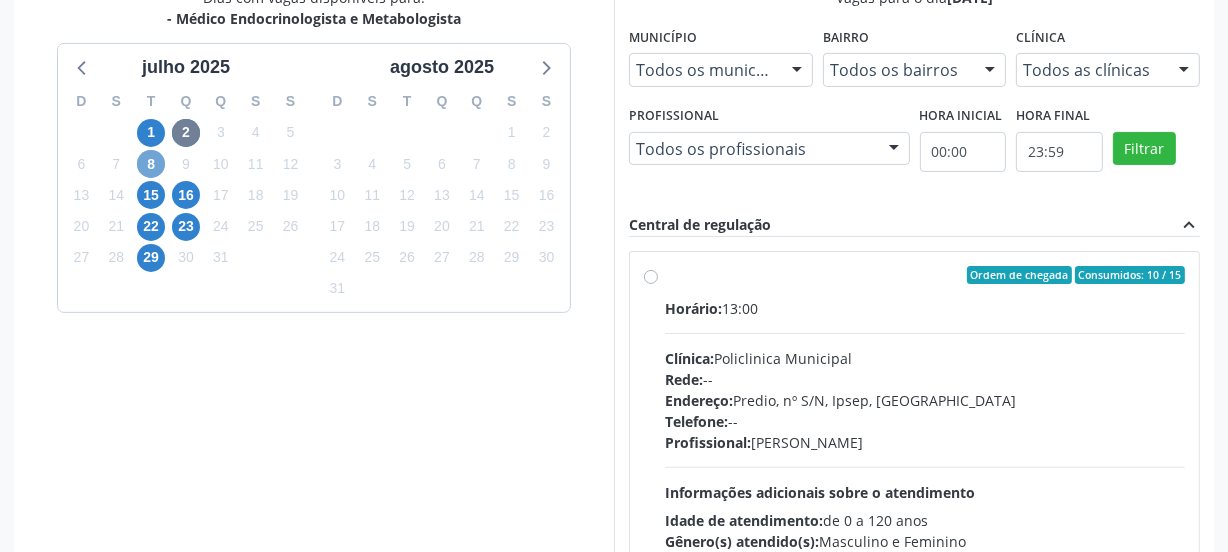click on "8" at bounding box center [151, 164] 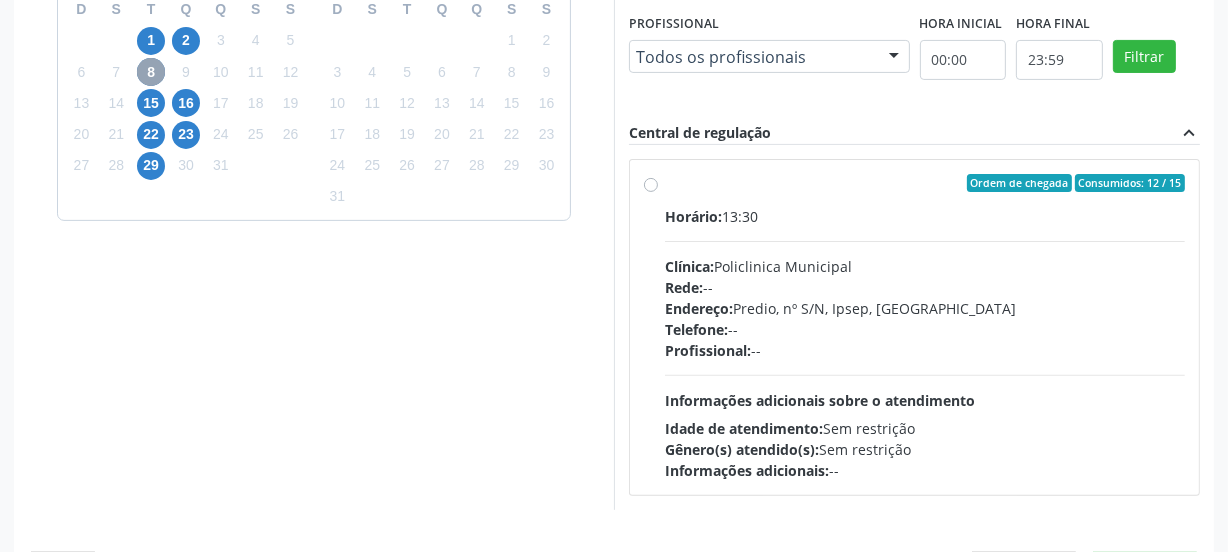 scroll, scrollTop: 515, scrollLeft: 0, axis: vertical 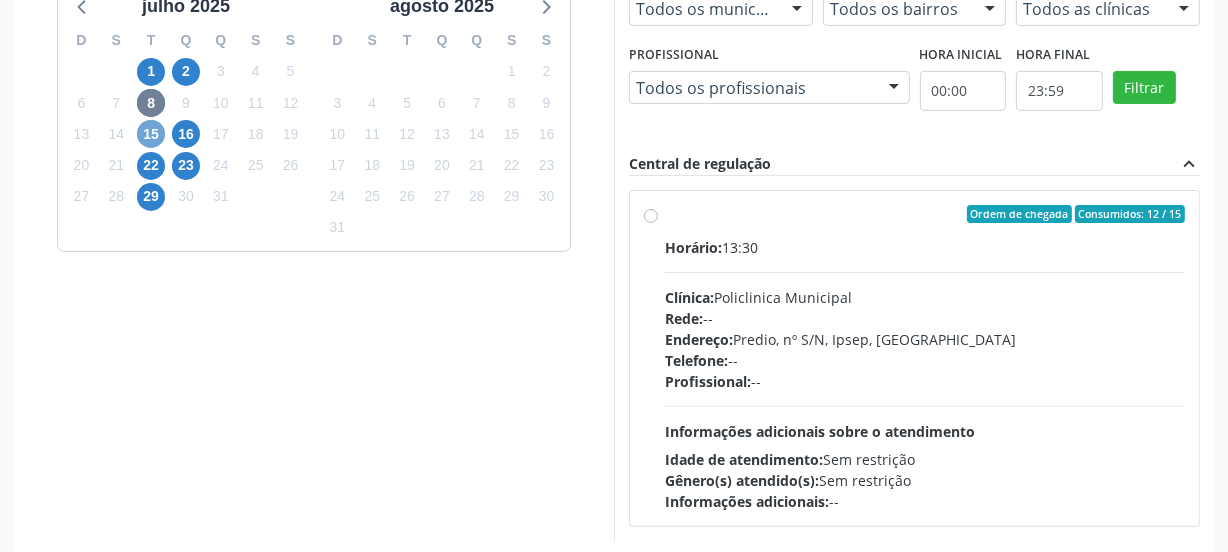 click on "15" at bounding box center (151, 134) 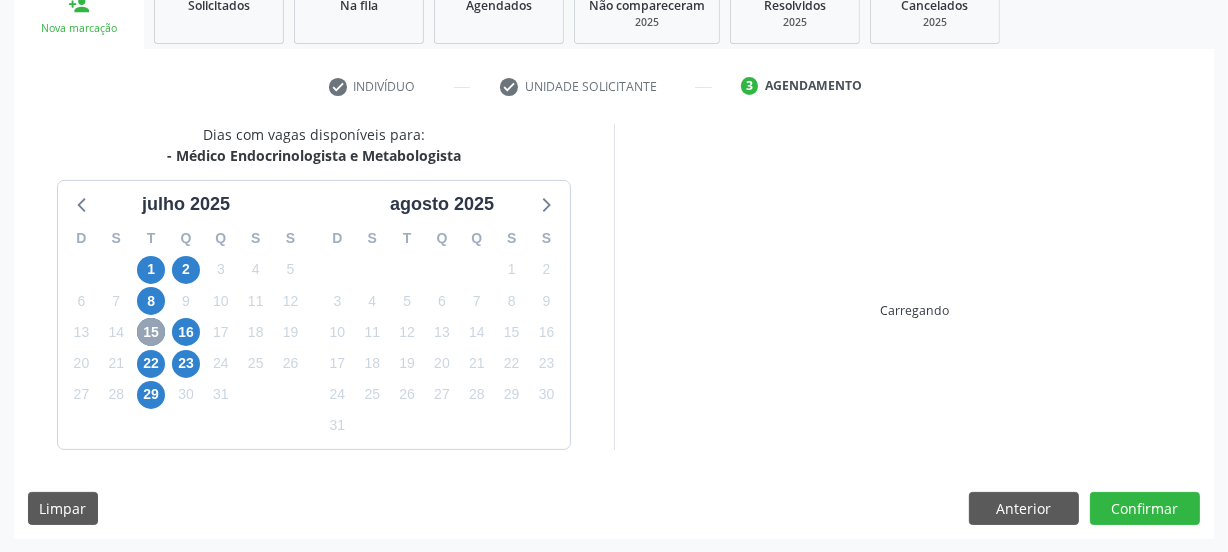 scroll, scrollTop: 515, scrollLeft: 0, axis: vertical 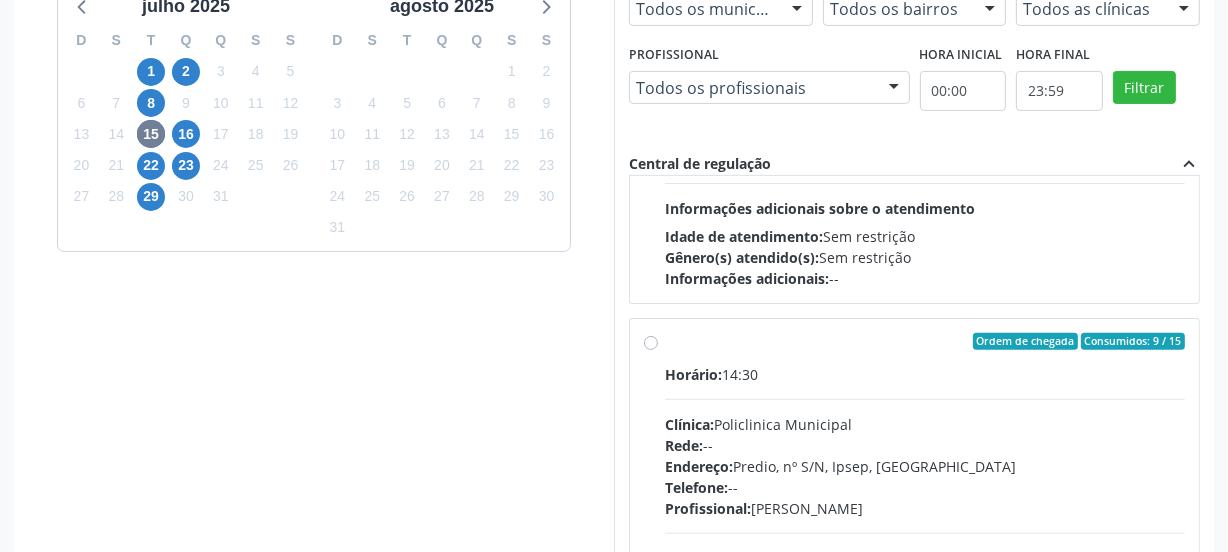 click on "Ordem de chegada
Consumidos: 9 / 15
Horário:   14:30
Clínica:  Policlinica Municipal
Rede:
--
Endereço:   Predio, nº S/N, Ipsep, Serra Talhada - PE
Telefone:   --
Profissional:
Livya Susany Bezerra de Lima
Informações adicionais sobre o atendimento
Idade de atendimento:
de 0 a 120 anos
Gênero(s) atendido(s):
Masculino e Feminino
Informações adicionais:
--" at bounding box center [925, 486] 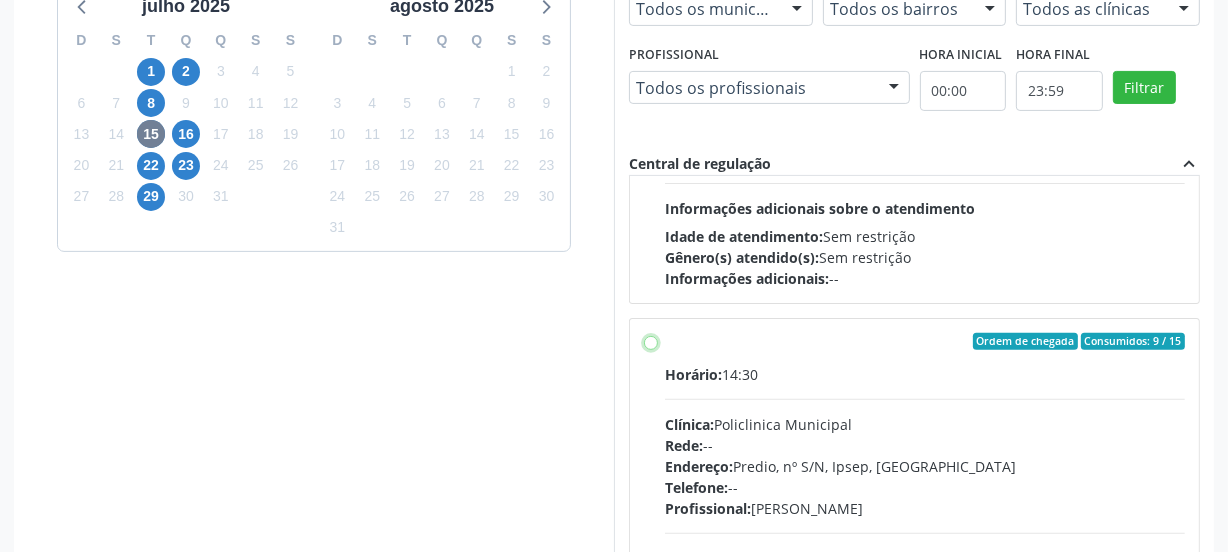 click on "Ordem de chegada
Consumidos: 9 / 15
Horário:   14:30
Clínica:  Policlinica Municipal
Rede:
--
Endereço:   Predio, nº S/N, Ipsep, Serra Talhada - PE
Telefone:   --
Profissional:
Livya Susany Bezerra de Lima
Informações adicionais sobre o atendimento
Idade de atendimento:
de 0 a 120 anos
Gênero(s) atendido(s):
Masculino e Feminino
Informações adicionais:
--" at bounding box center [651, 342] 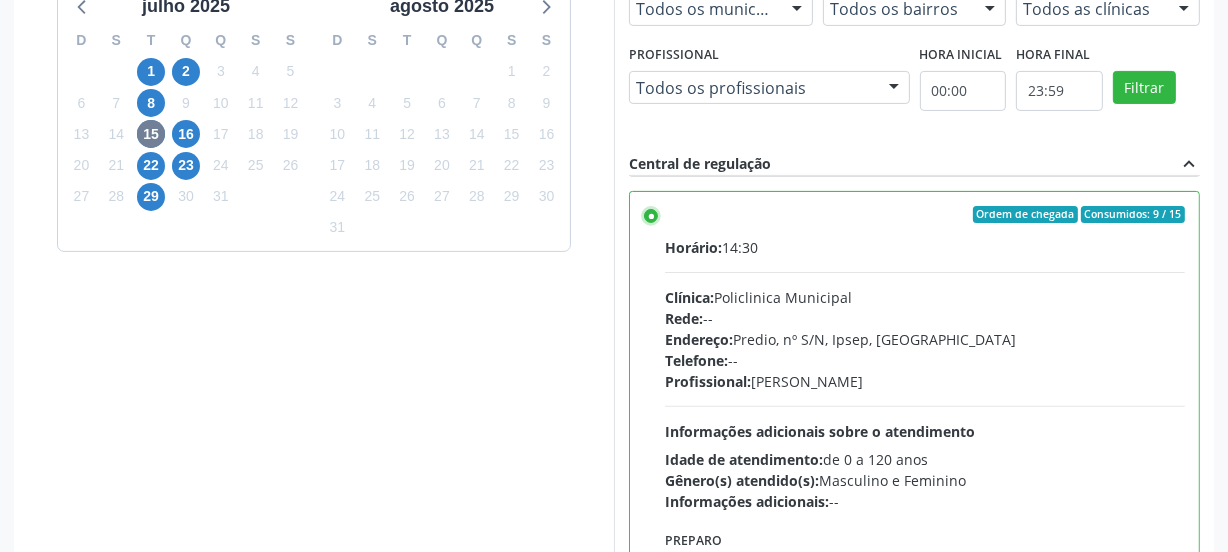 scroll, scrollTop: 449, scrollLeft: 0, axis: vertical 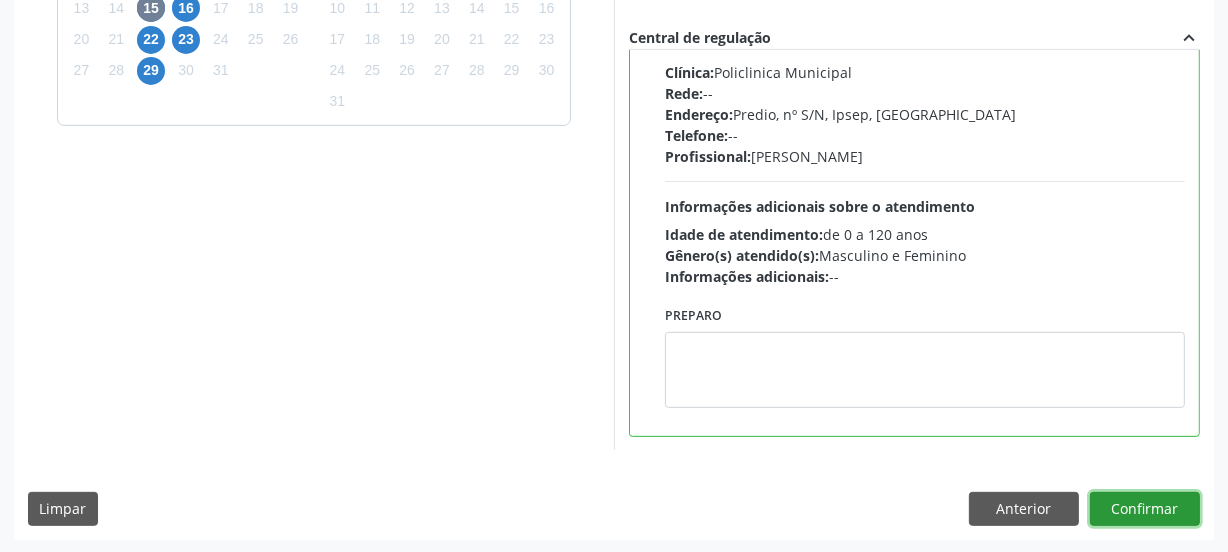 click on "Confirmar" at bounding box center (1145, 509) 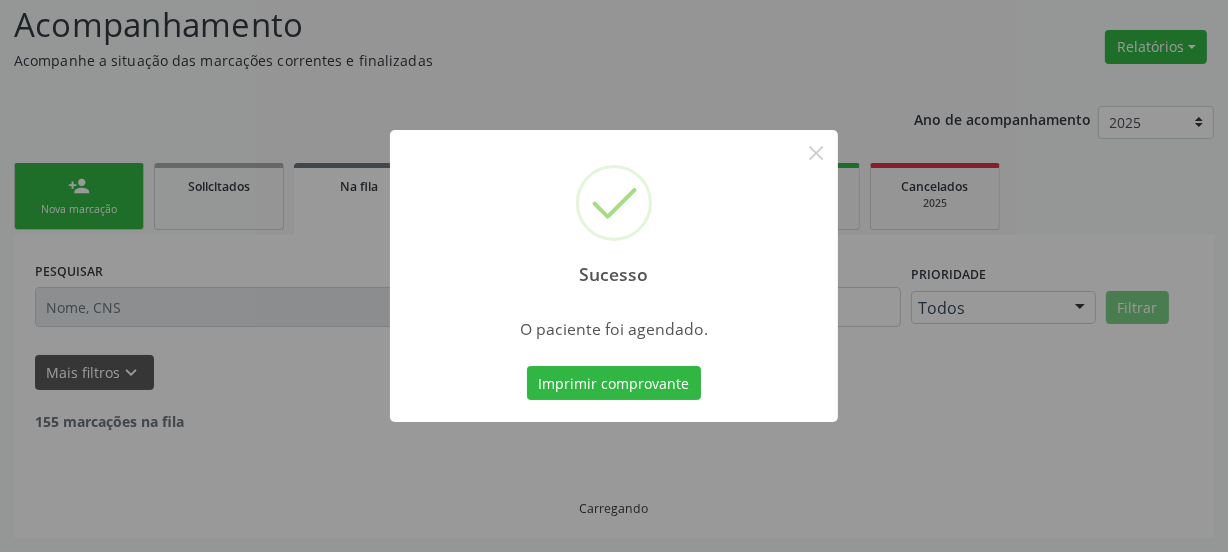 scroll, scrollTop: 114, scrollLeft: 0, axis: vertical 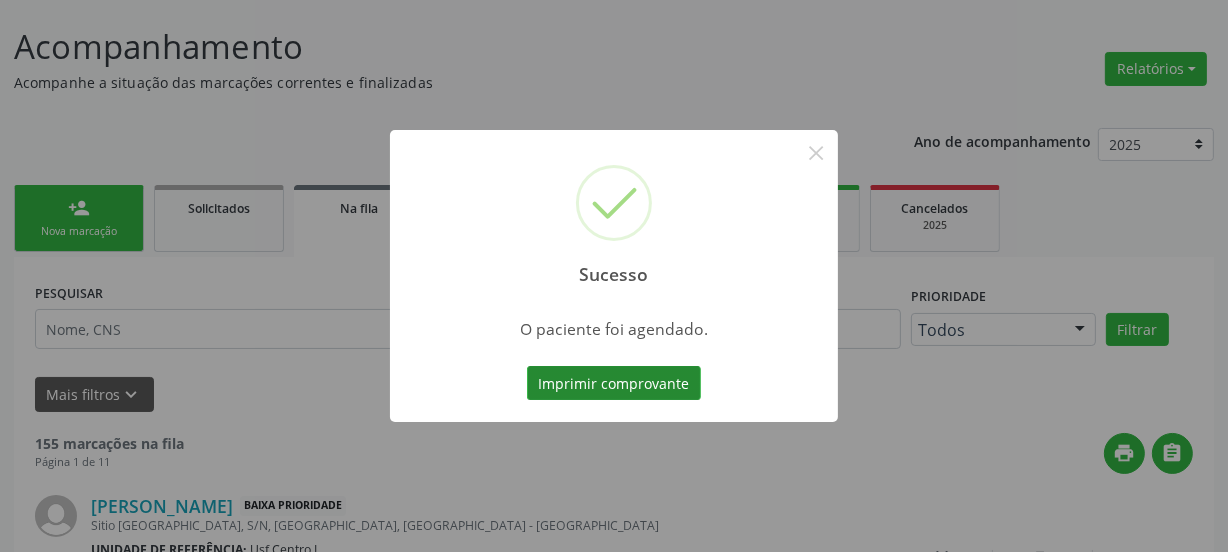 click on "Imprimir comprovante" at bounding box center (614, 383) 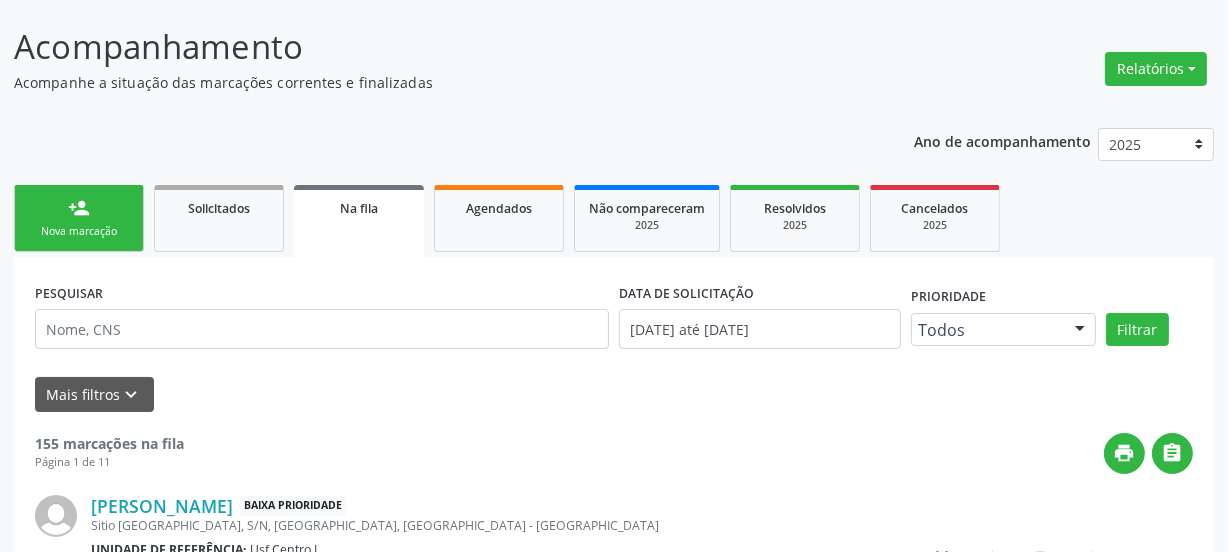 click on "Nova marcação" at bounding box center (79, 231) 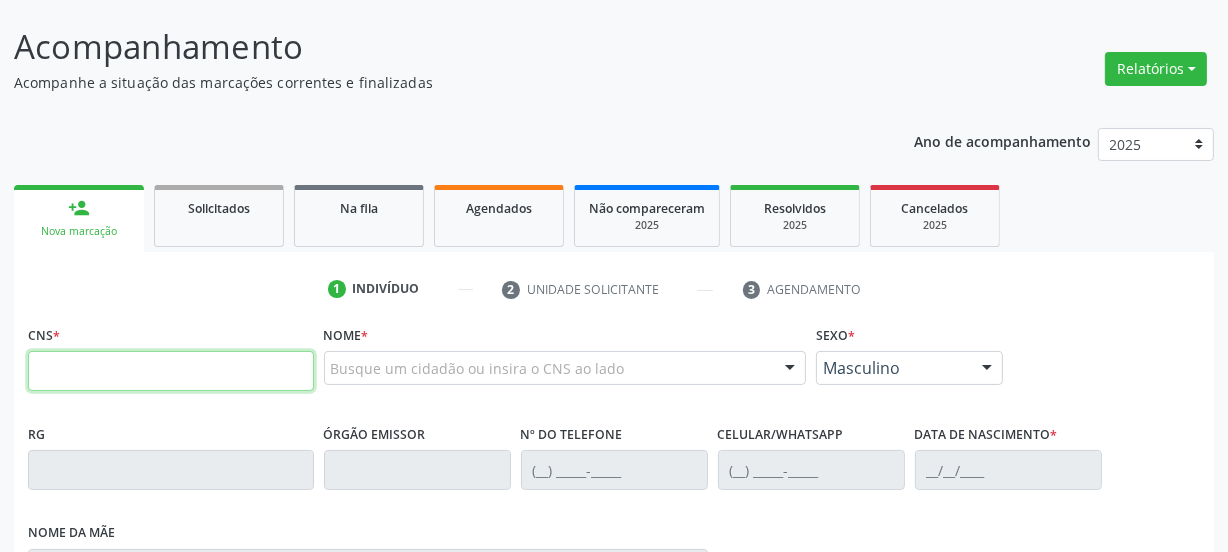 click at bounding box center (171, 371) 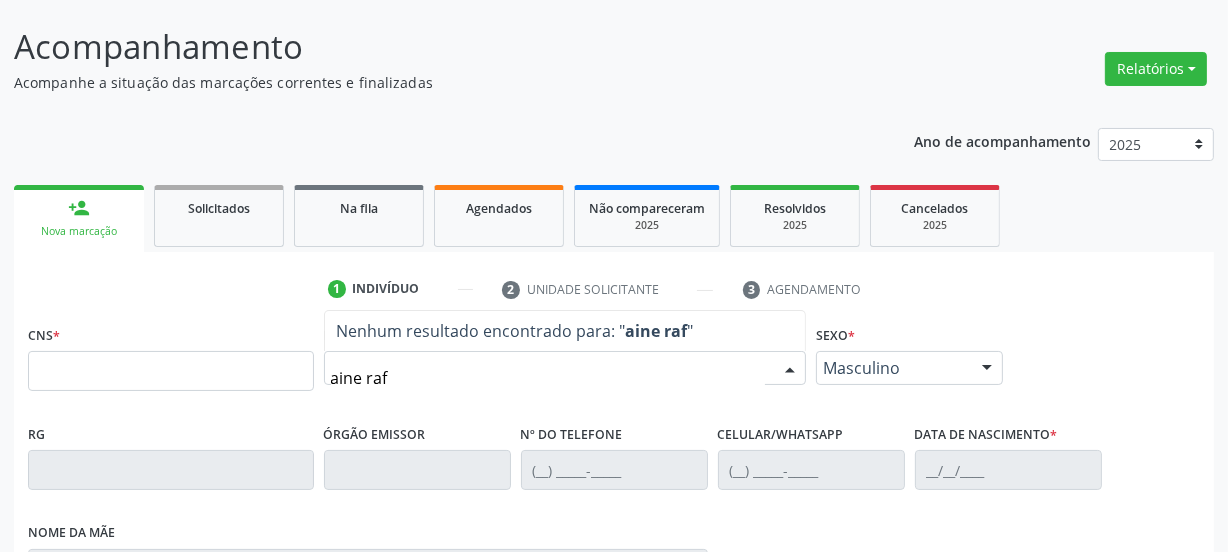 type on "aine rafa" 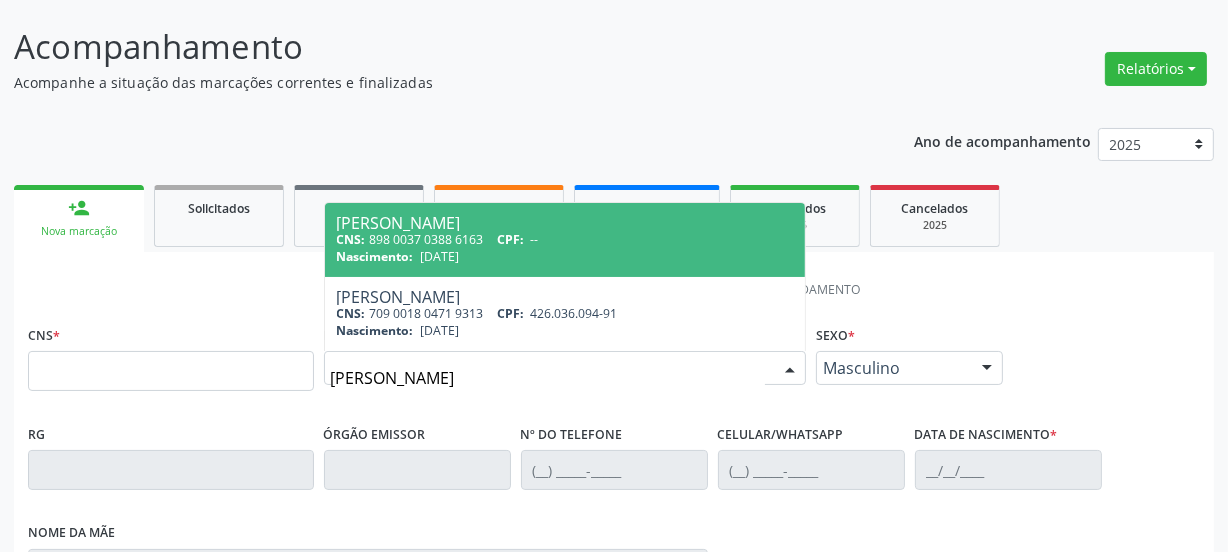 click on "--" at bounding box center [535, 239] 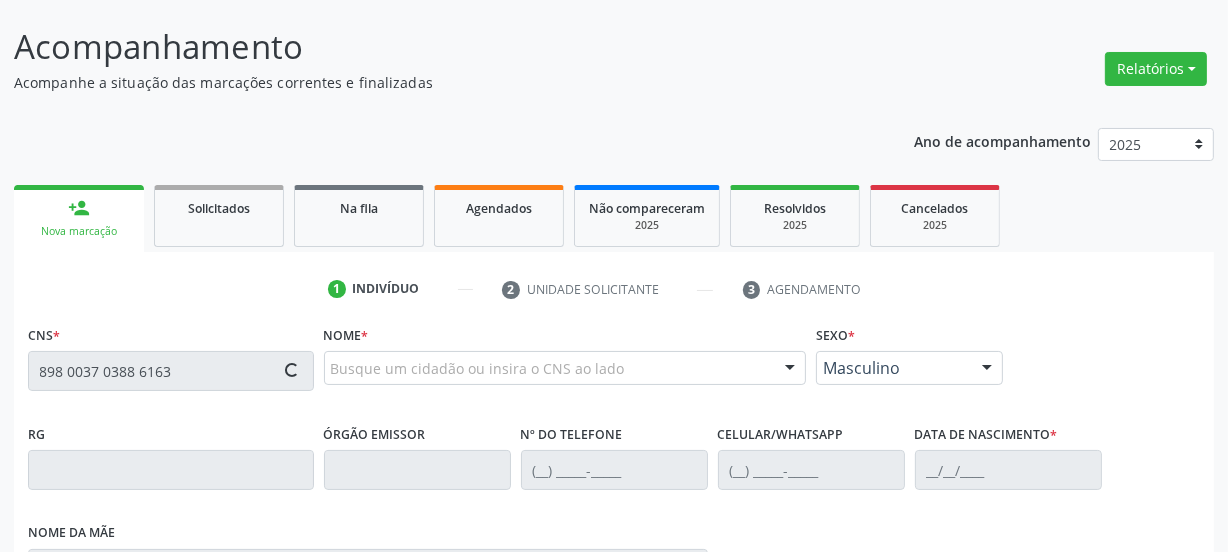 type on "898 0037 0388 6163" 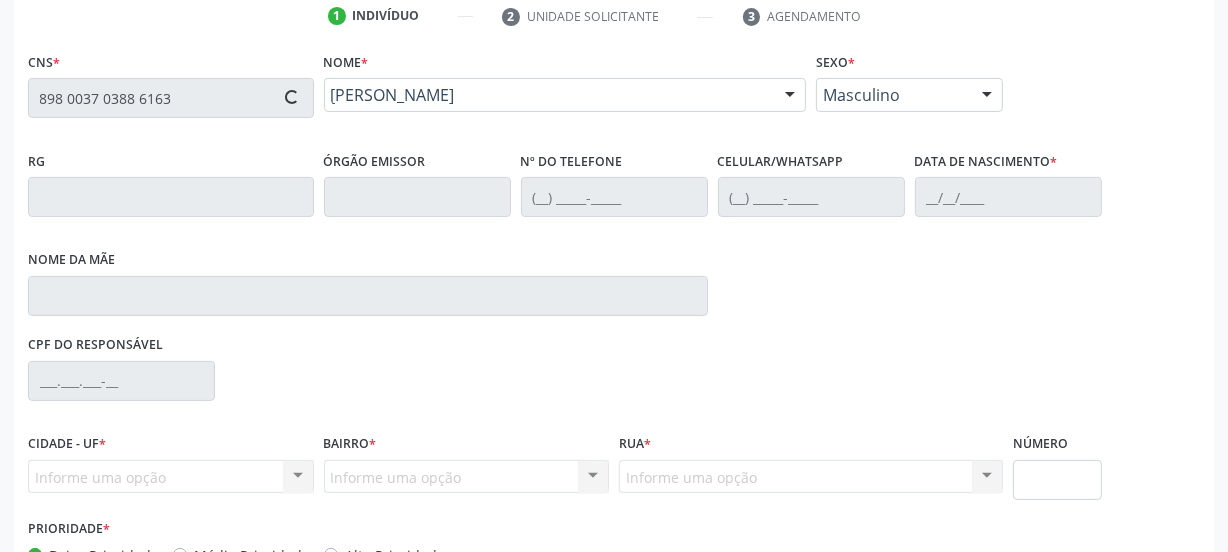 type on "(87) 99919-3824" 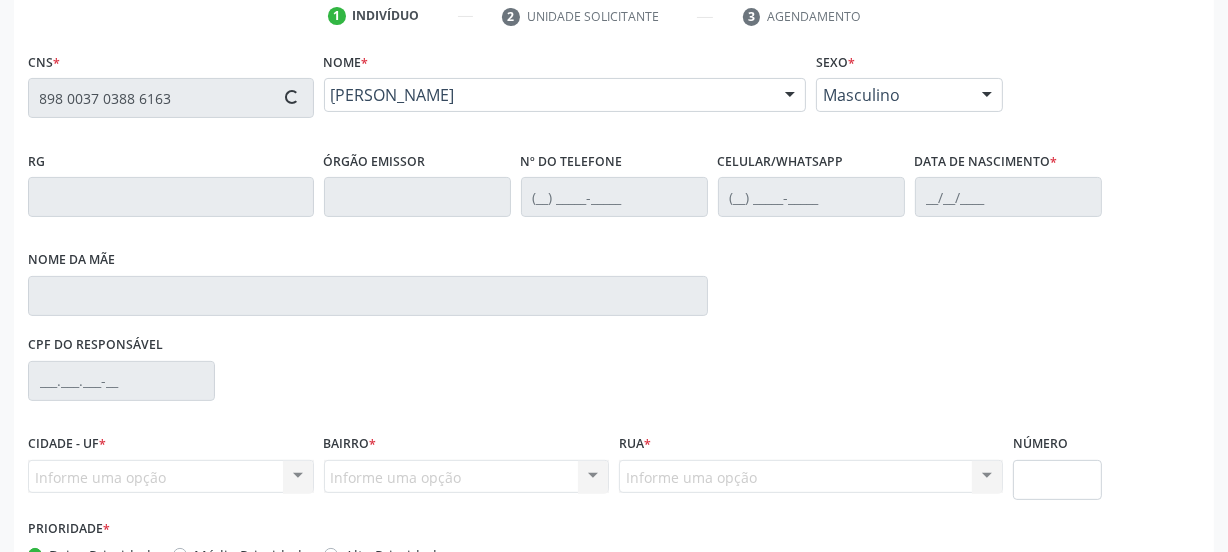 type on "04/03/2004" 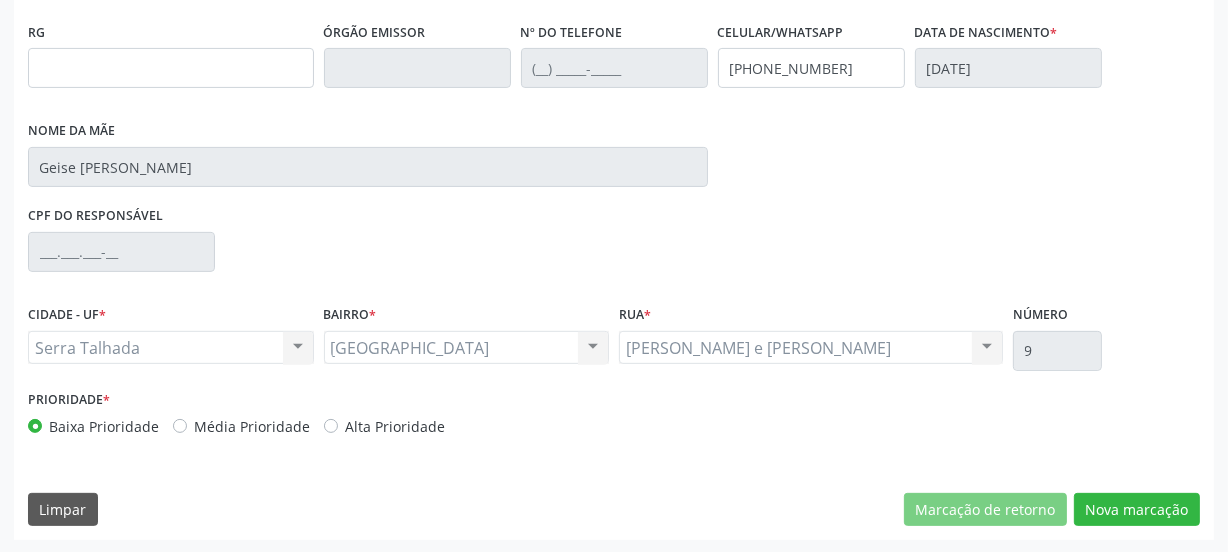 scroll, scrollTop: 517, scrollLeft: 0, axis: vertical 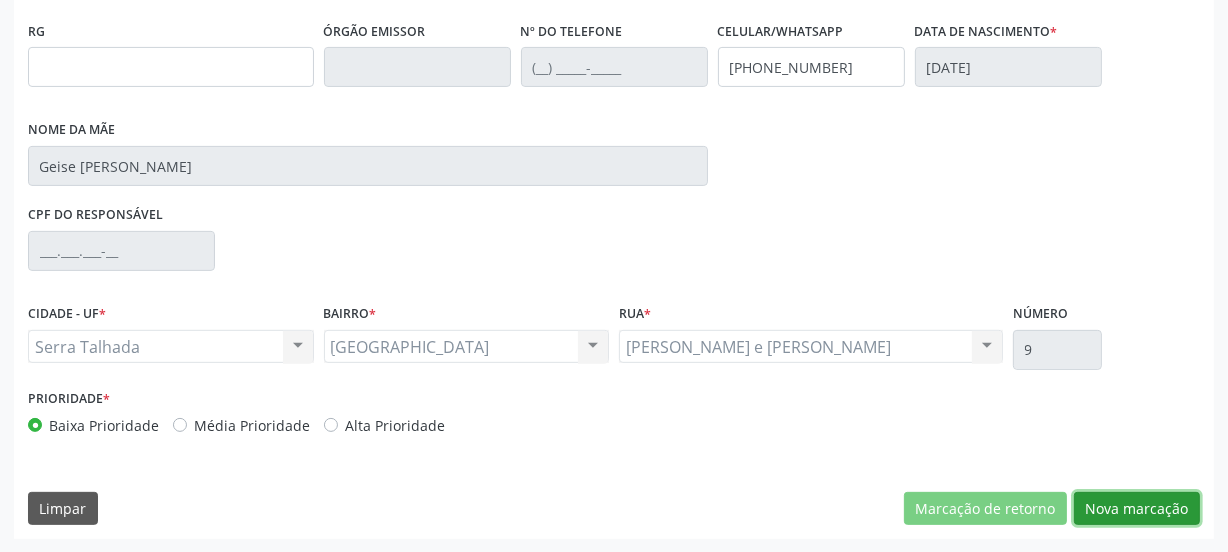 click on "Nova marcação" at bounding box center [1137, 509] 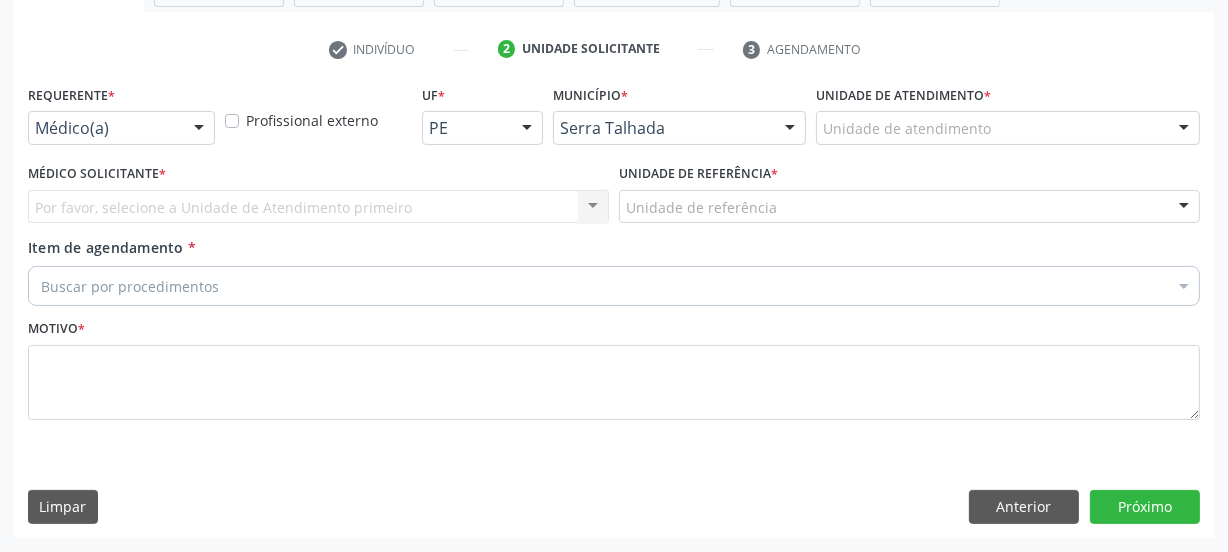 scroll, scrollTop: 352, scrollLeft: 0, axis: vertical 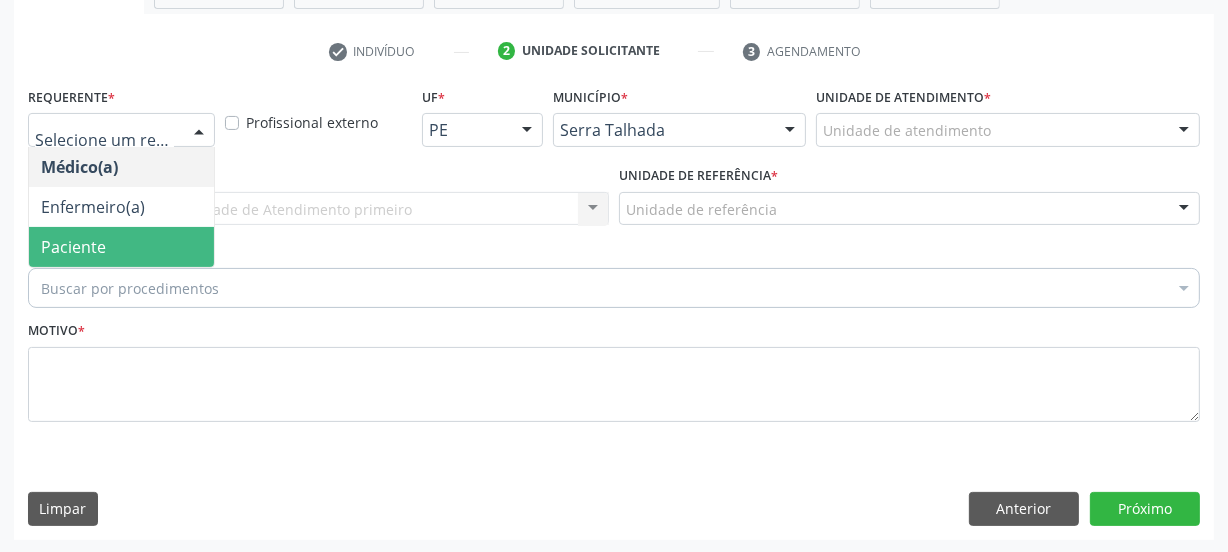 drag, startPoint x: 64, startPoint y: 241, endPoint x: 76, endPoint y: 215, distance: 28.635643 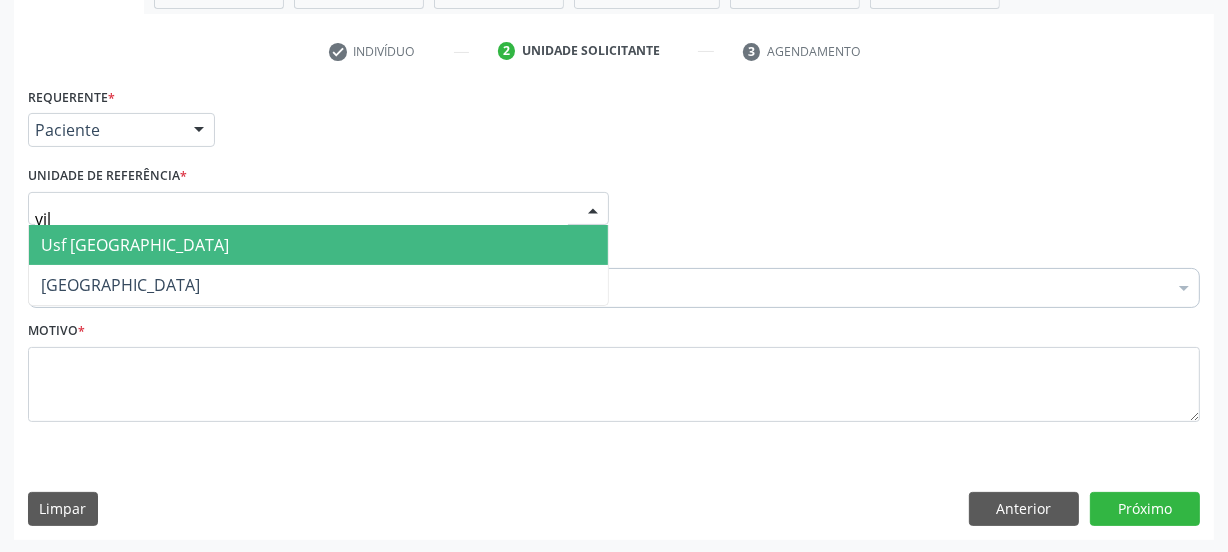 type on "vila" 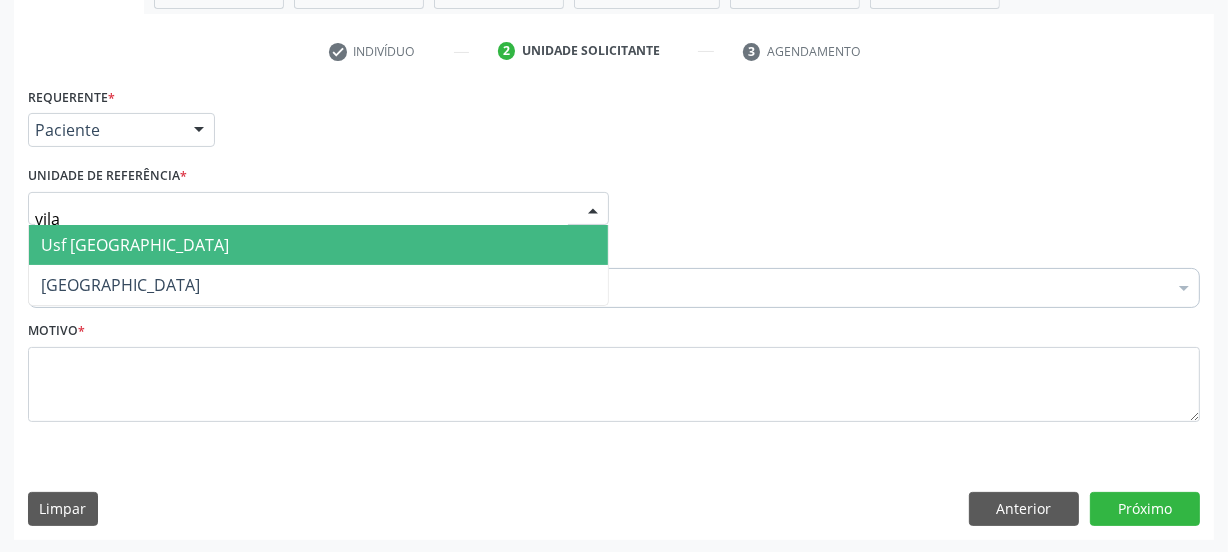 click on "Usf [GEOGRAPHIC_DATA]" at bounding box center [318, 245] 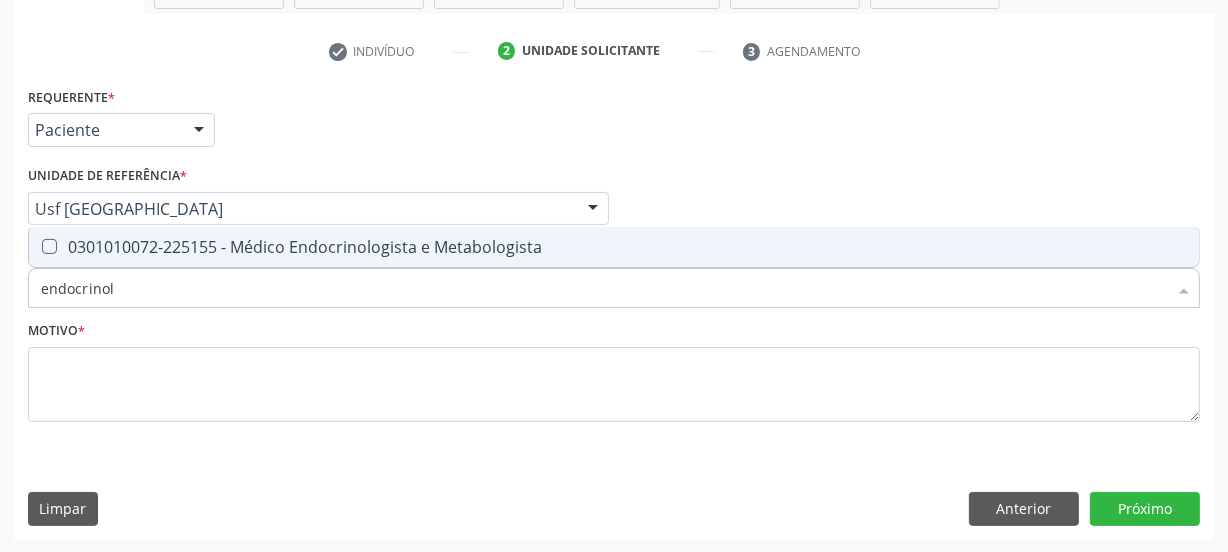 type on "endocrinolo" 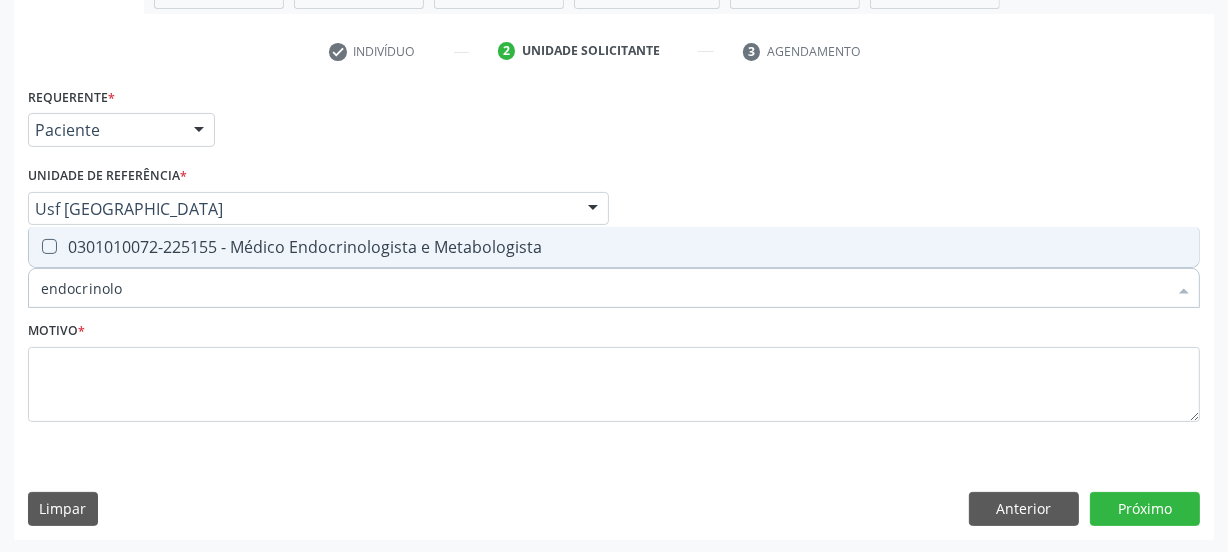 click on "0301010072-225155 - Médico Endocrinologista e Metabologista" at bounding box center [614, 247] 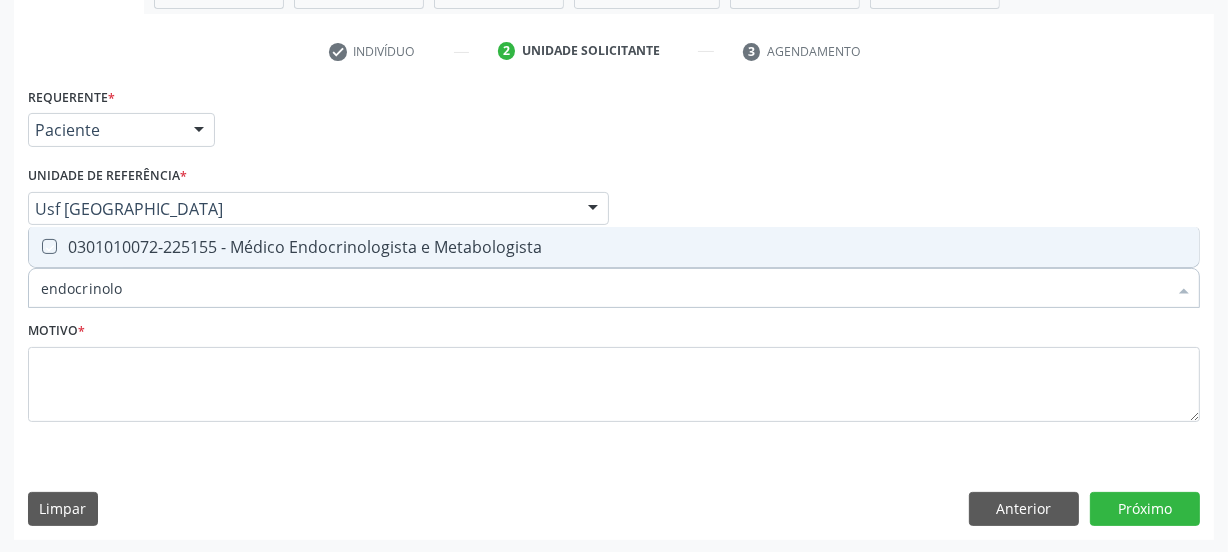 checkbox on "true" 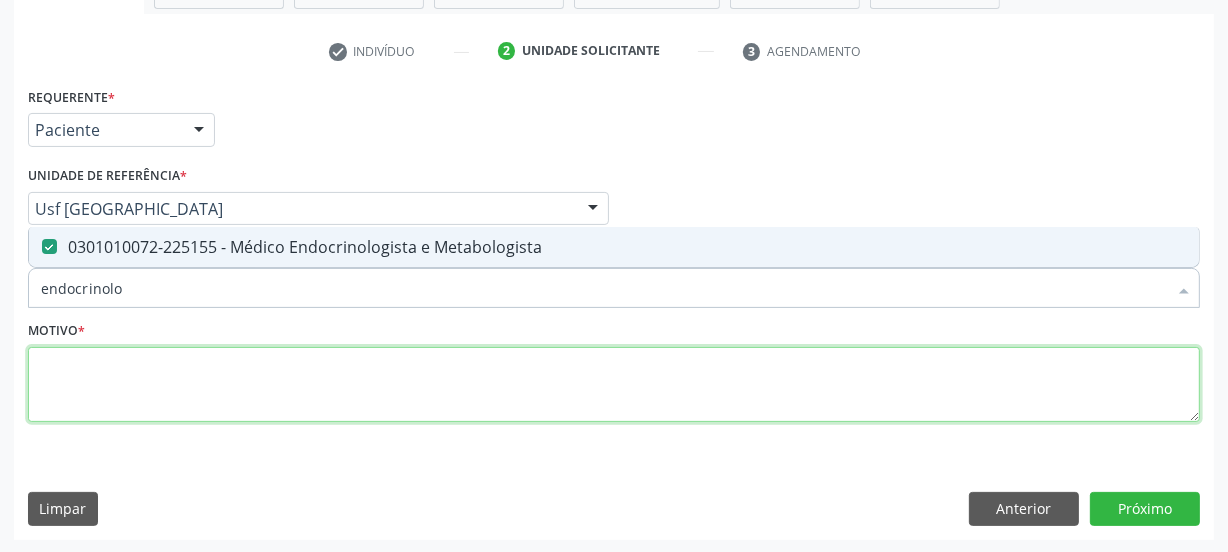 click at bounding box center [614, 385] 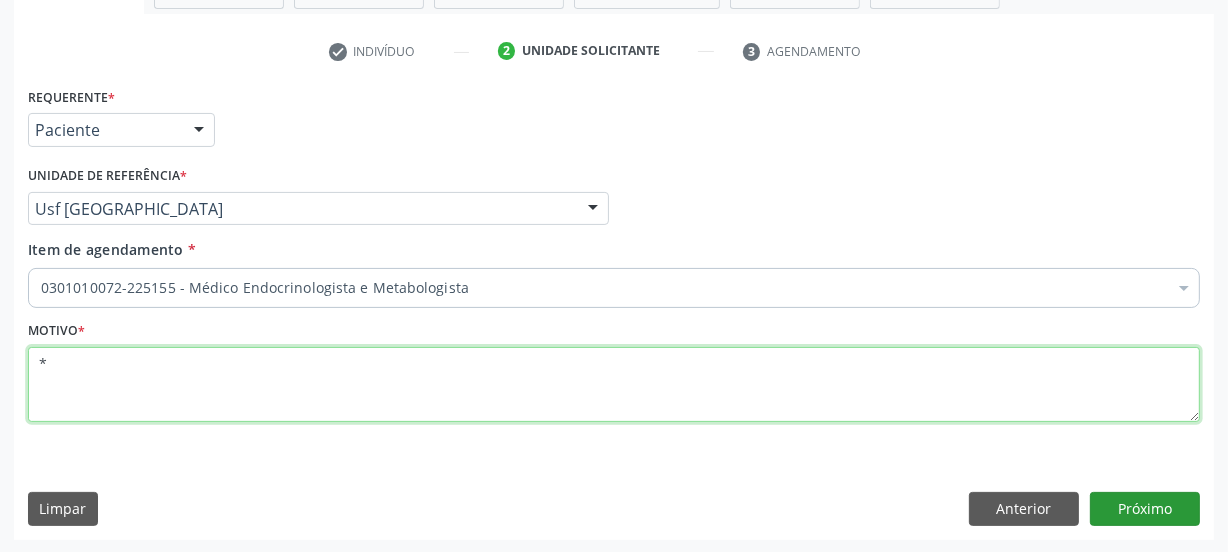 type on "*" 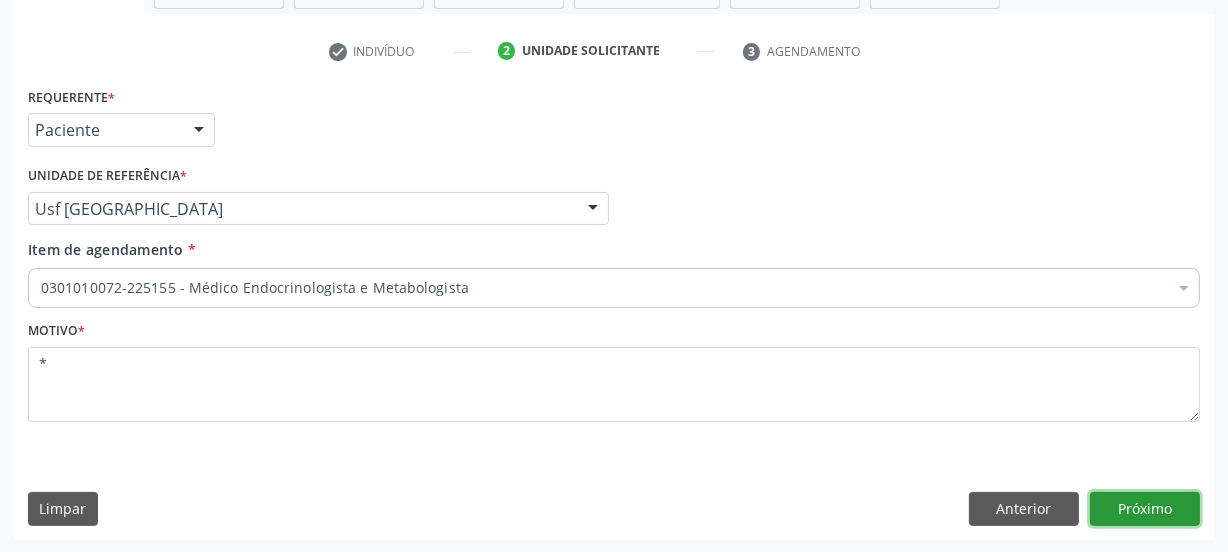 click on "Próximo" at bounding box center [1145, 509] 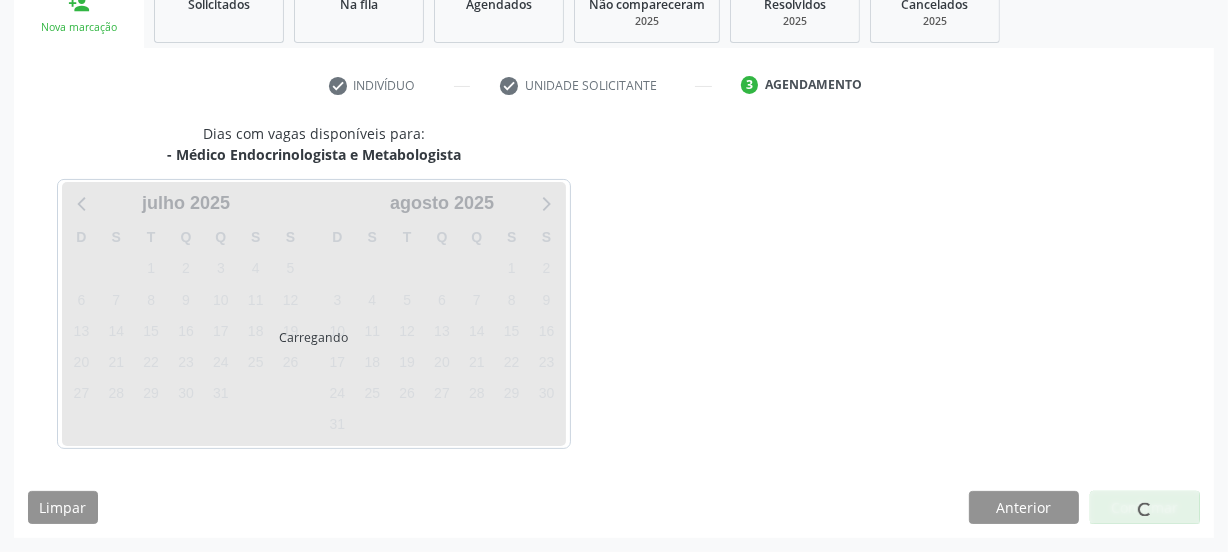 scroll, scrollTop: 317, scrollLeft: 0, axis: vertical 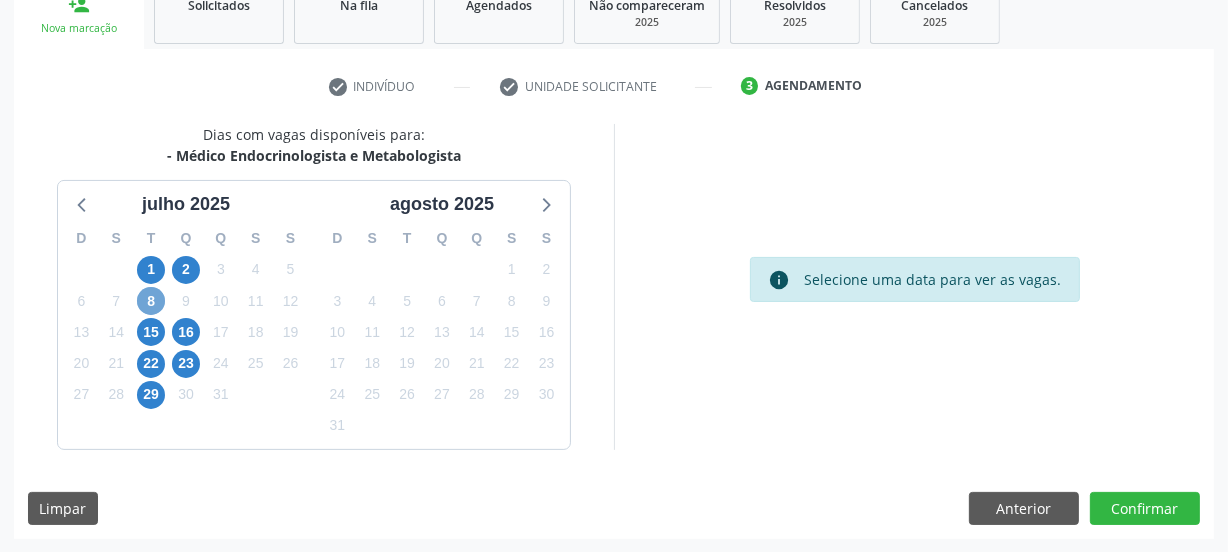 click on "8" at bounding box center (151, 301) 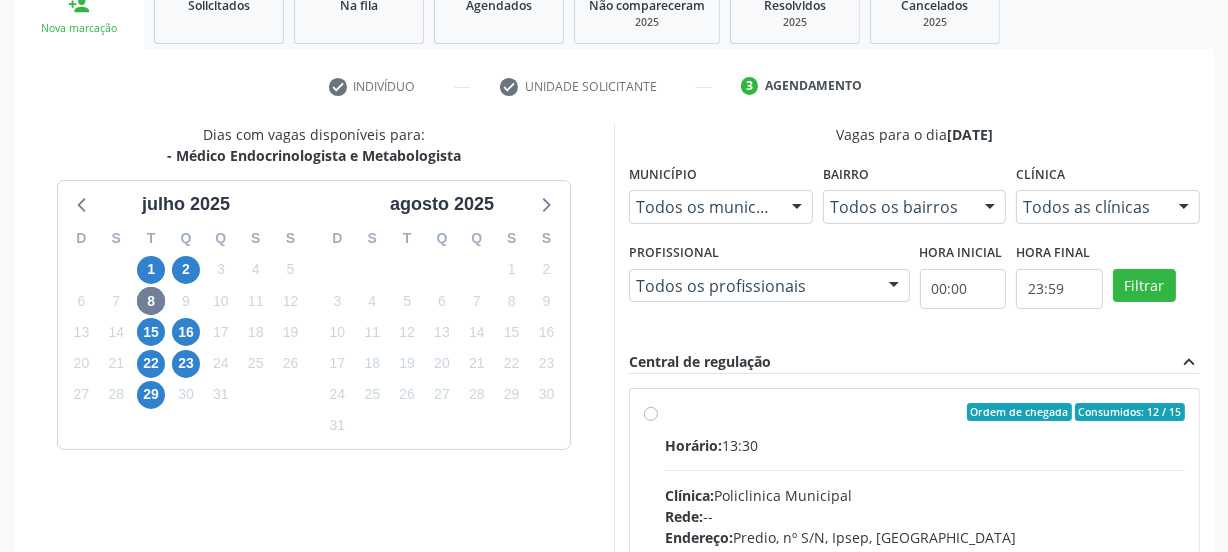 click on "Ordem de chegada
Consumidos: 12 / 15
Horário:   13:30
Clínica:  Policlinica Municipal
Rede:
--
Endereço:   Predio, nº S/N, Ipsep, Serra Talhada - PE
Telefone:   --
Profissional:
--
Informações adicionais sobre o atendimento
Idade de atendimento:
Sem restrição
Gênero(s) atendido(s):
Sem restrição
Informações adicionais:
--" at bounding box center [925, 556] 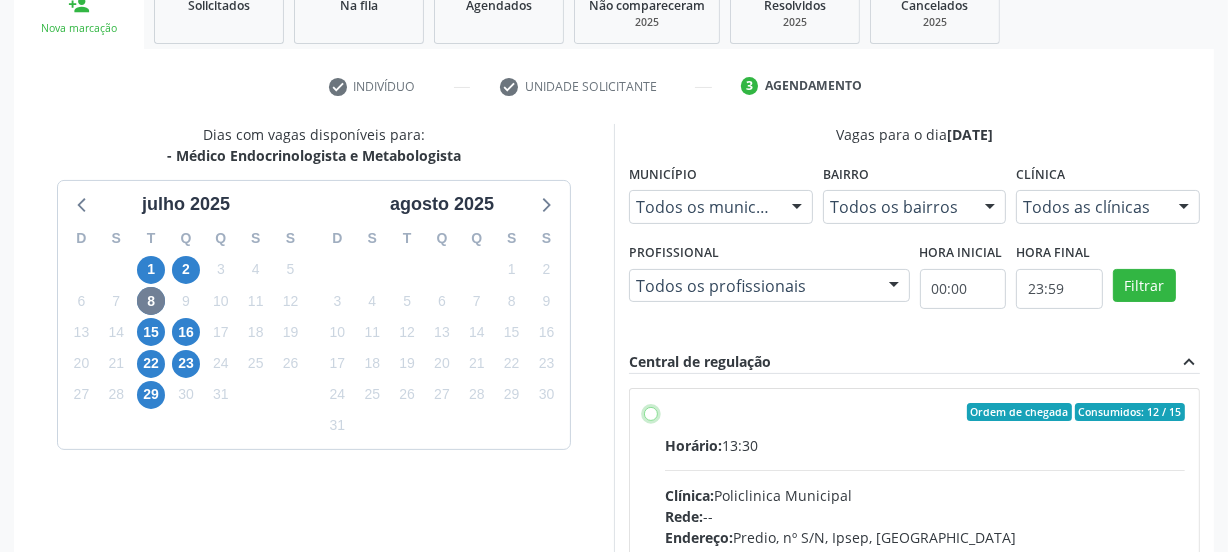 click on "Ordem de chegada
Consumidos: 12 / 15
Horário:   13:30
Clínica:  Policlinica Municipal
Rede:
--
Endereço:   Predio, nº S/N, Ipsep, Serra Talhada - PE
Telefone:   --
Profissional:
--
Informações adicionais sobre o atendimento
Idade de atendimento:
Sem restrição
Gênero(s) atendido(s):
Sem restrição
Informações adicionais:
--" at bounding box center [651, 412] 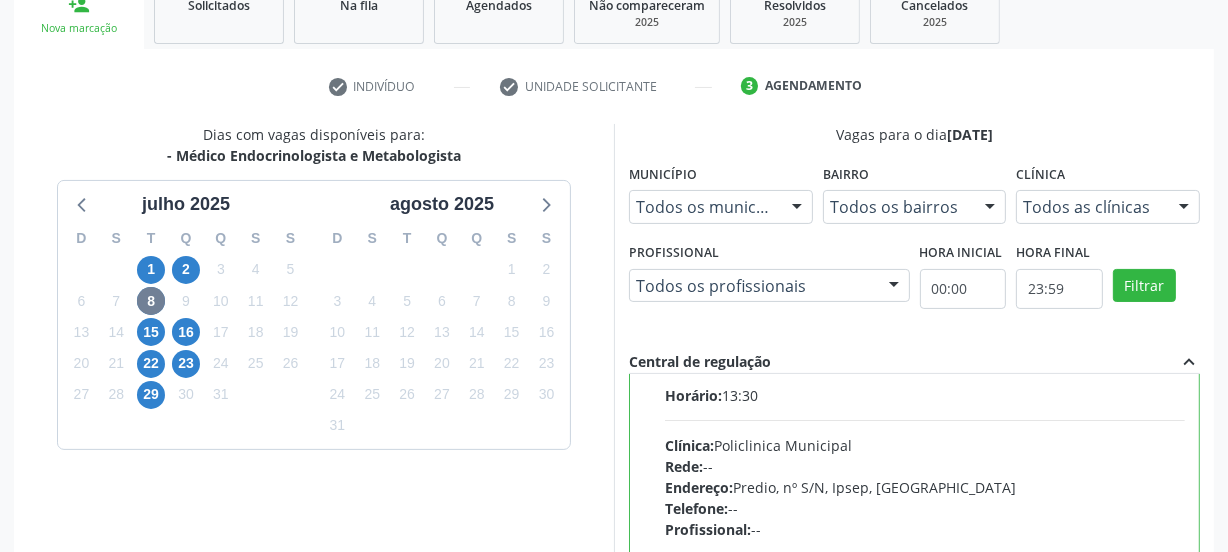 scroll, scrollTop: 99, scrollLeft: 0, axis: vertical 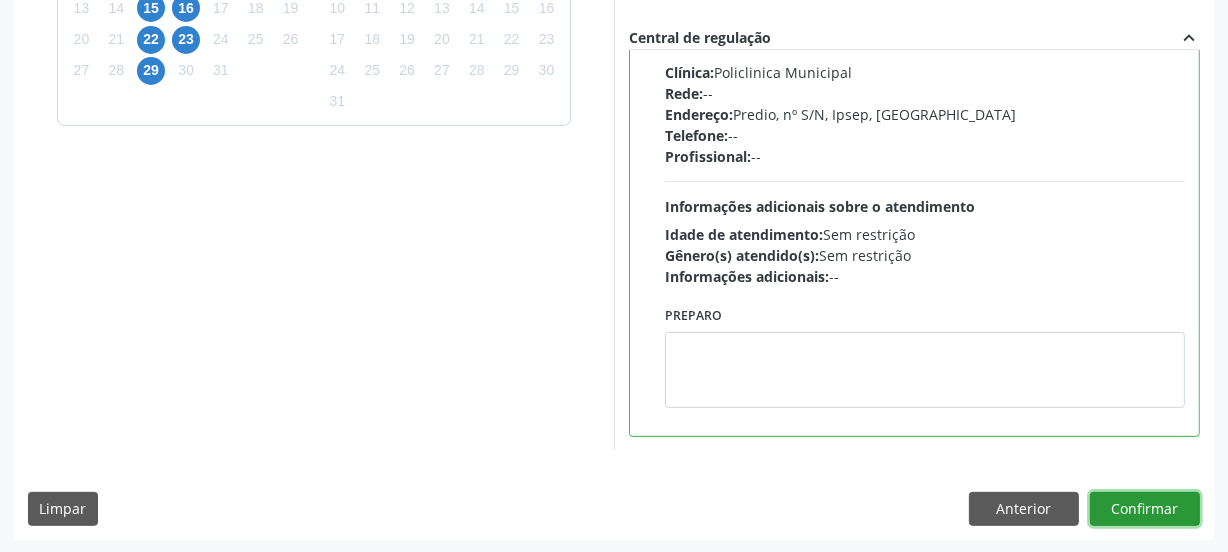 click on "Confirmar" at bounding box center [1145, 509] 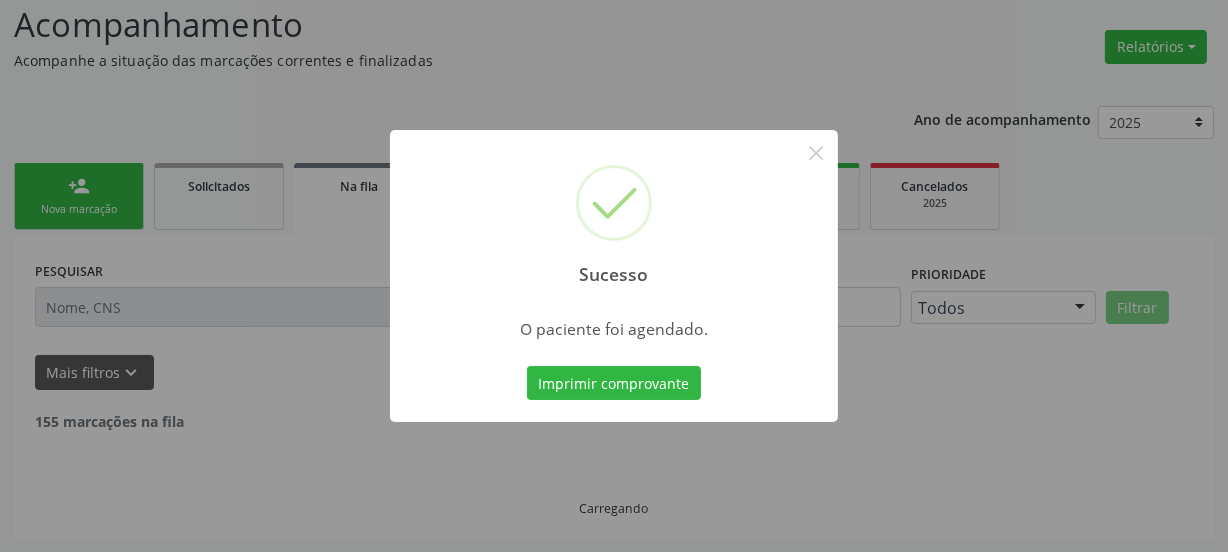 scroll, scrollTop: 114, scrollLeft: 0, axis: vertical 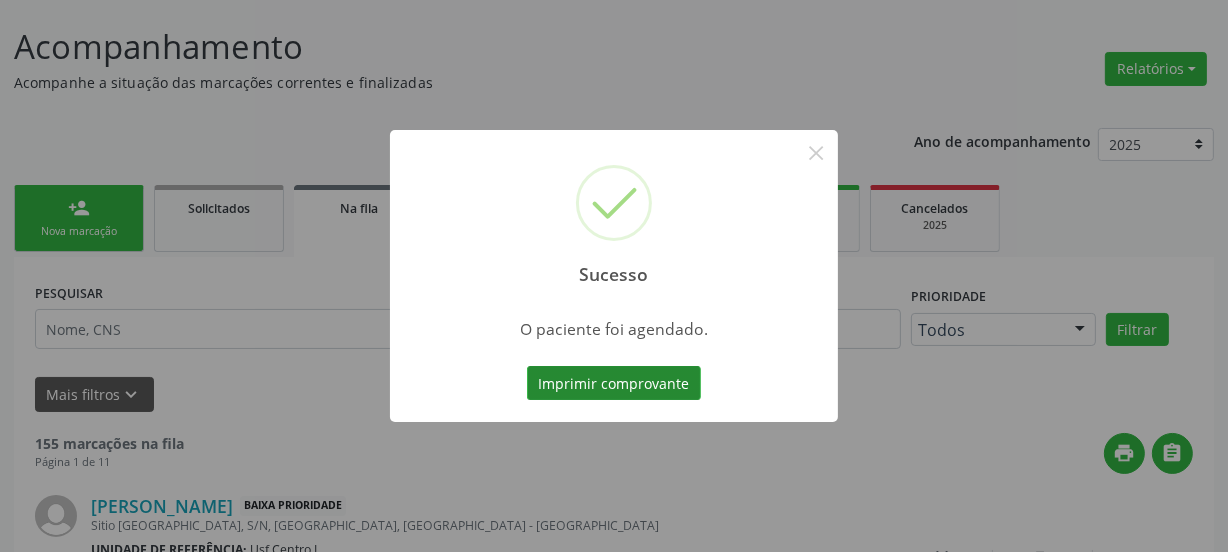 click on "Imprimir comprovante" at bounding box center [614, 383] 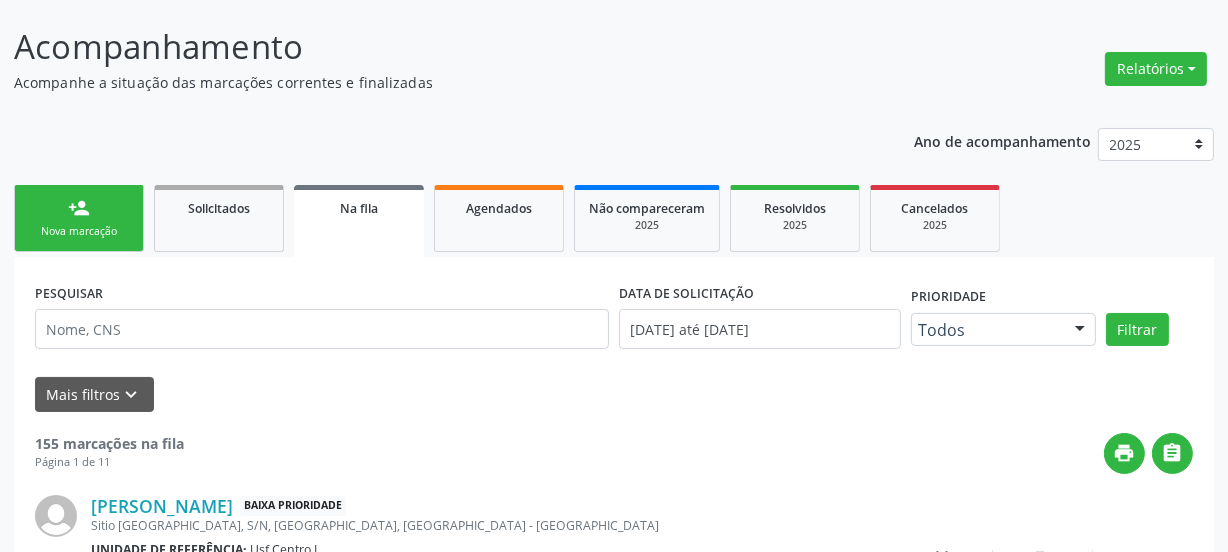 click on "person_add
Nova marcação" at bounding box center (79, 218) 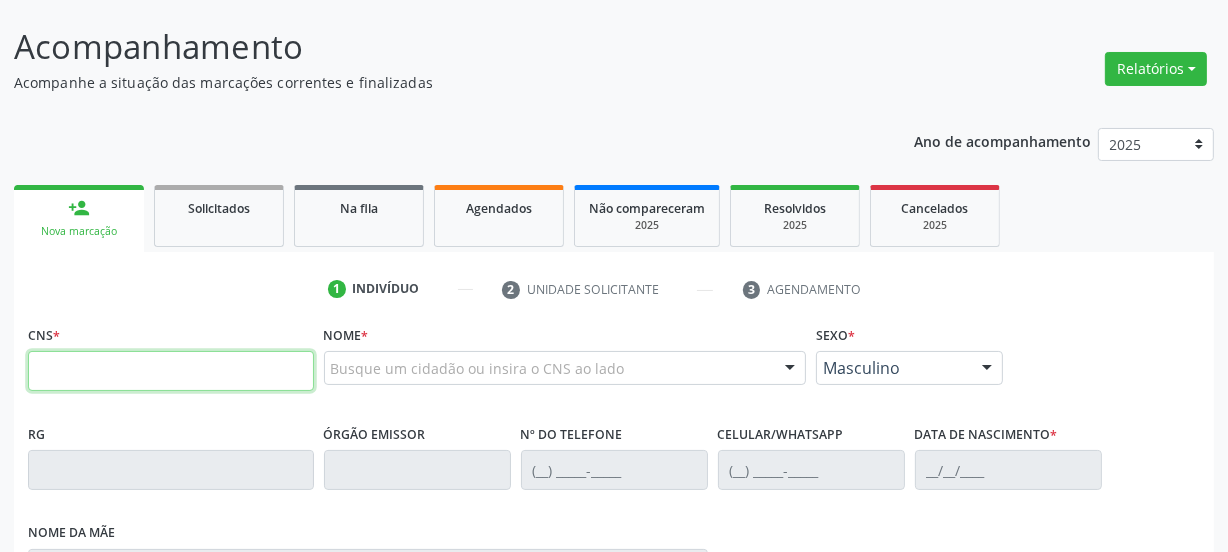 click at bounding box center (171, 371) 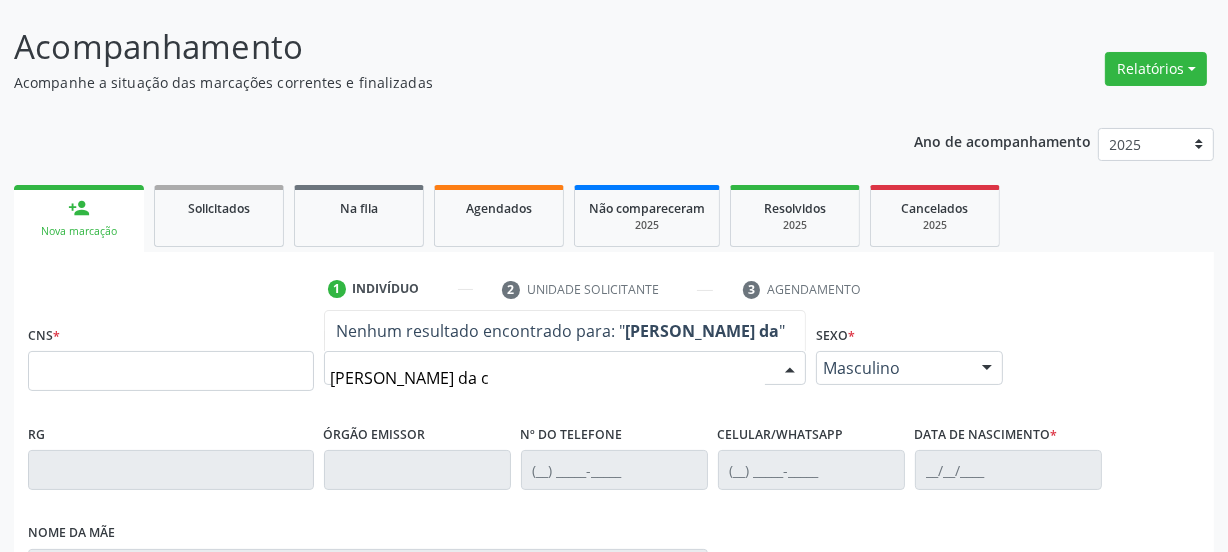 type on "maria de lourdes da co" 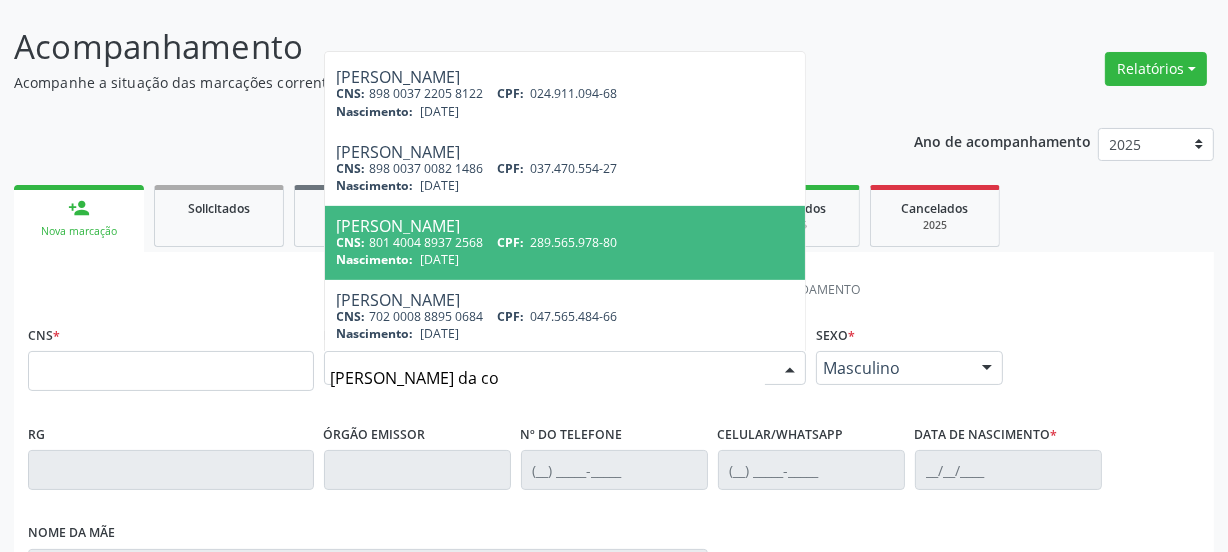 scroll, scrollTop: 740, scrollLeft: 0, axis: vertical 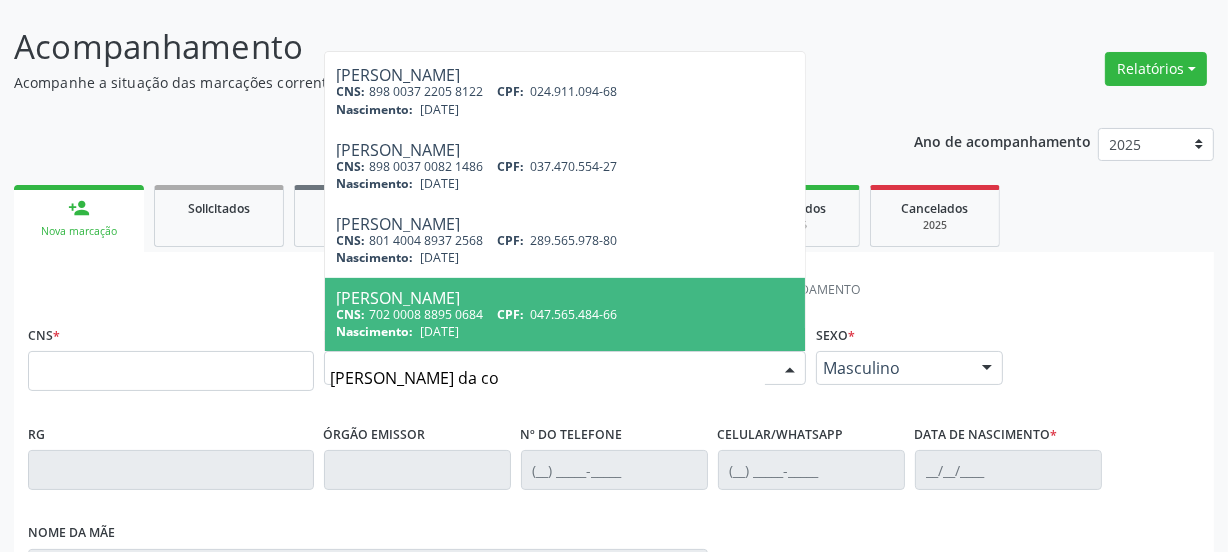 click on "maria de lourdes da co" at bounding box center [548, 378] 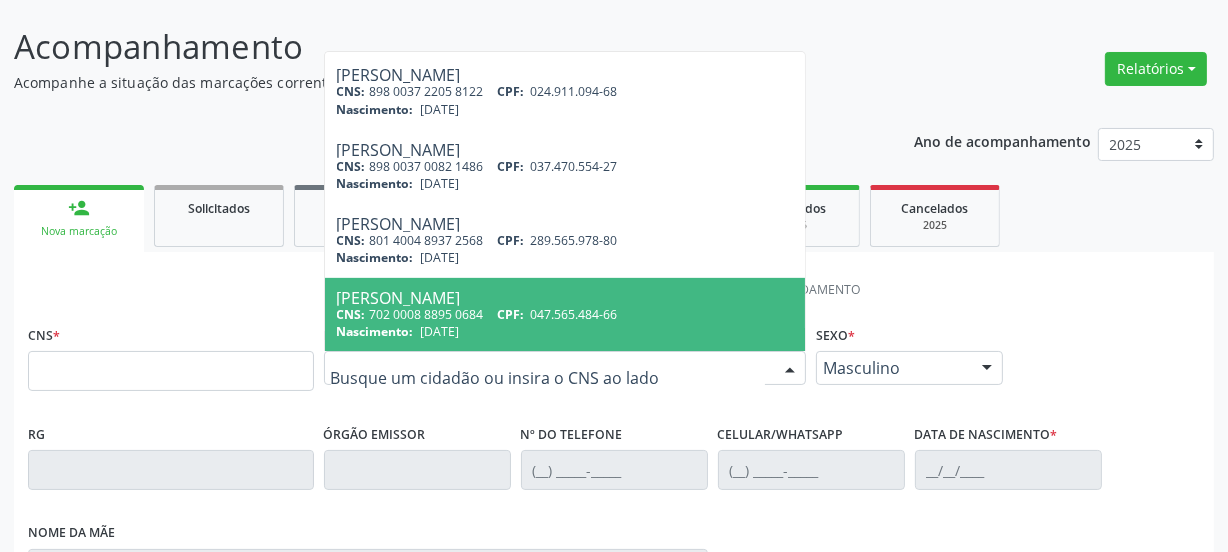 scroll, scrollTop: 0, scrollLeft: 0, axis: both 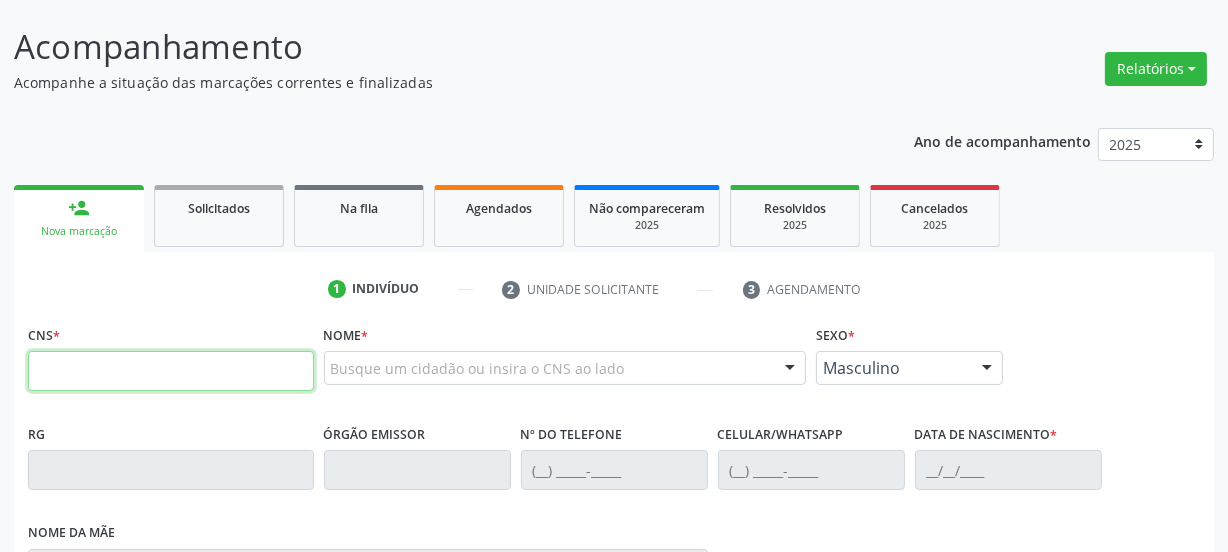 click at bounding box center (171, 371) 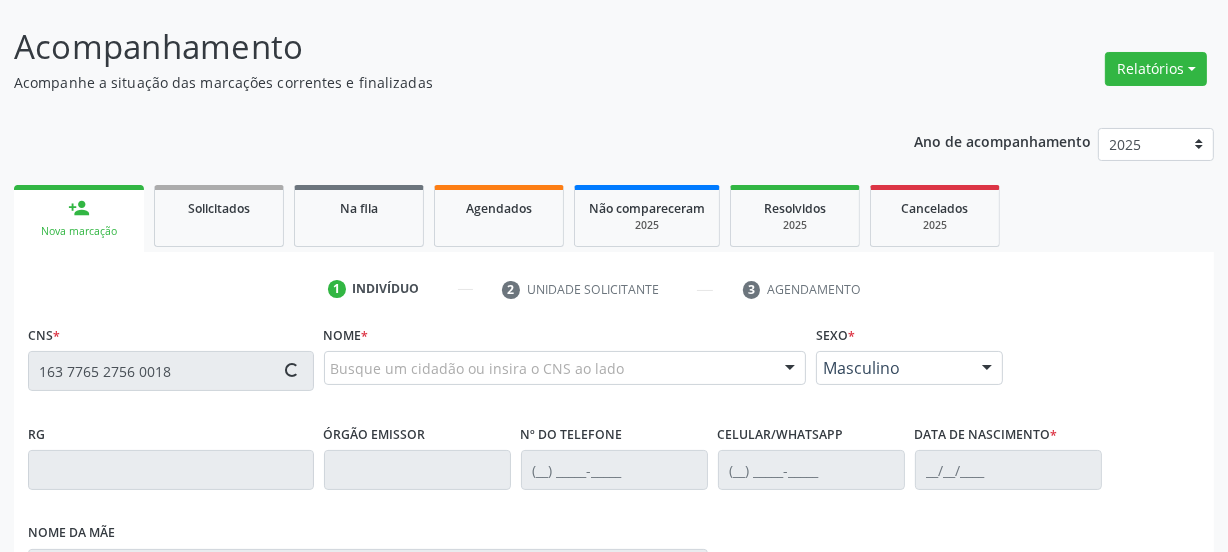 type on "163 7765 2756 0018" 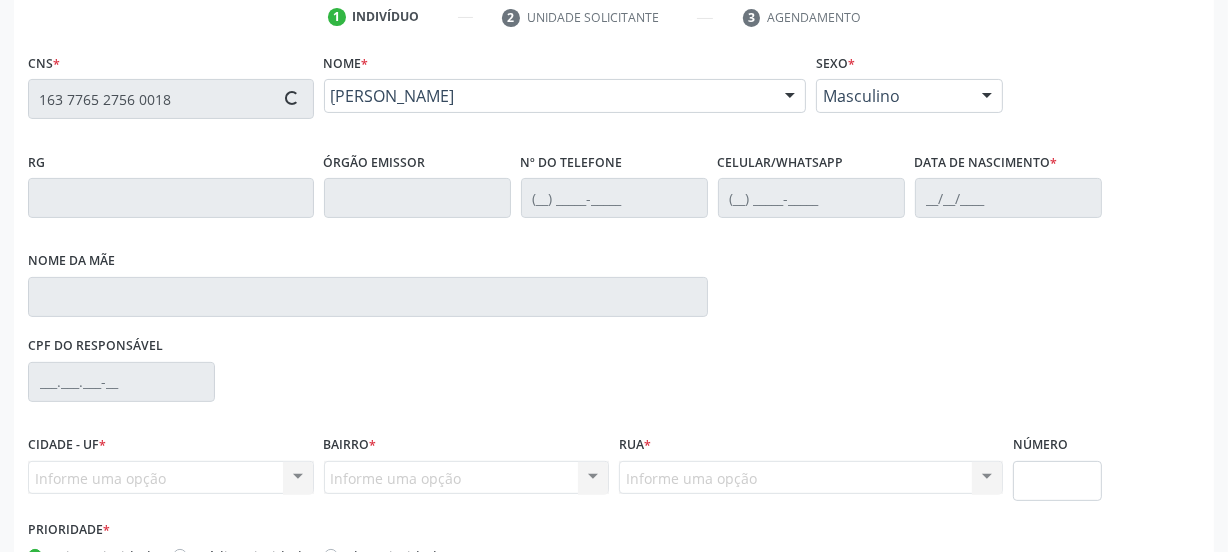 type on "(87) 99952-4988" 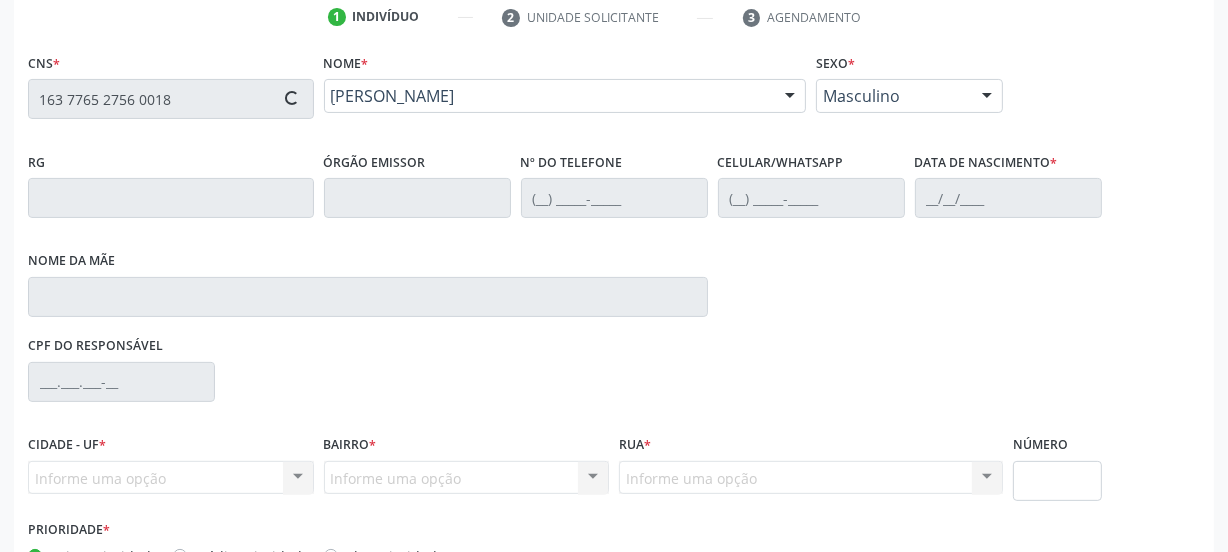 type on "15/07/1951" 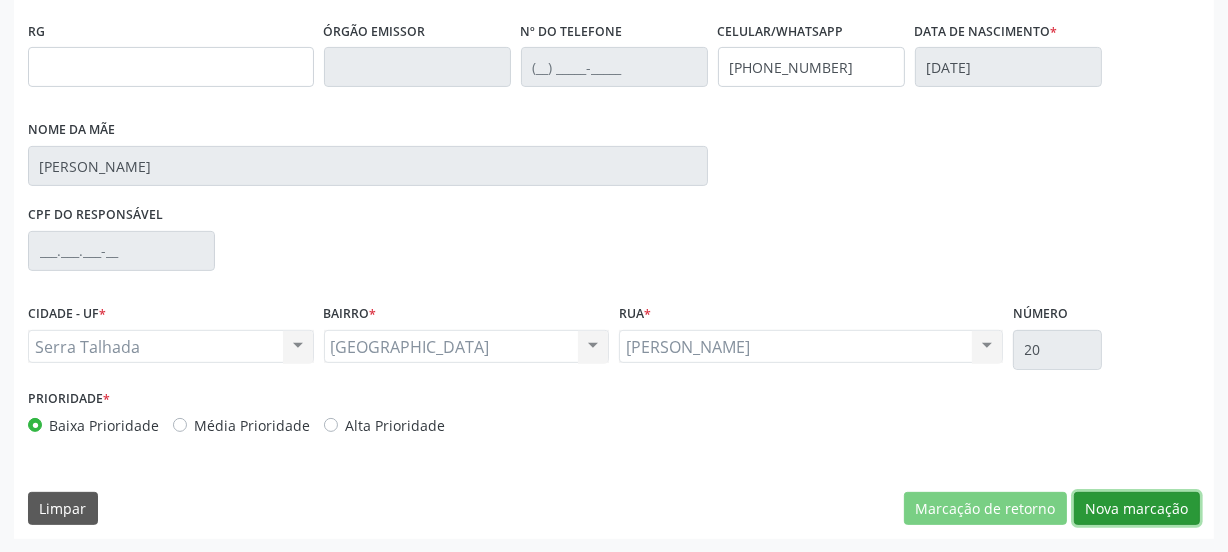 click on "Nova marcação" at bounding box center (1137, 509) 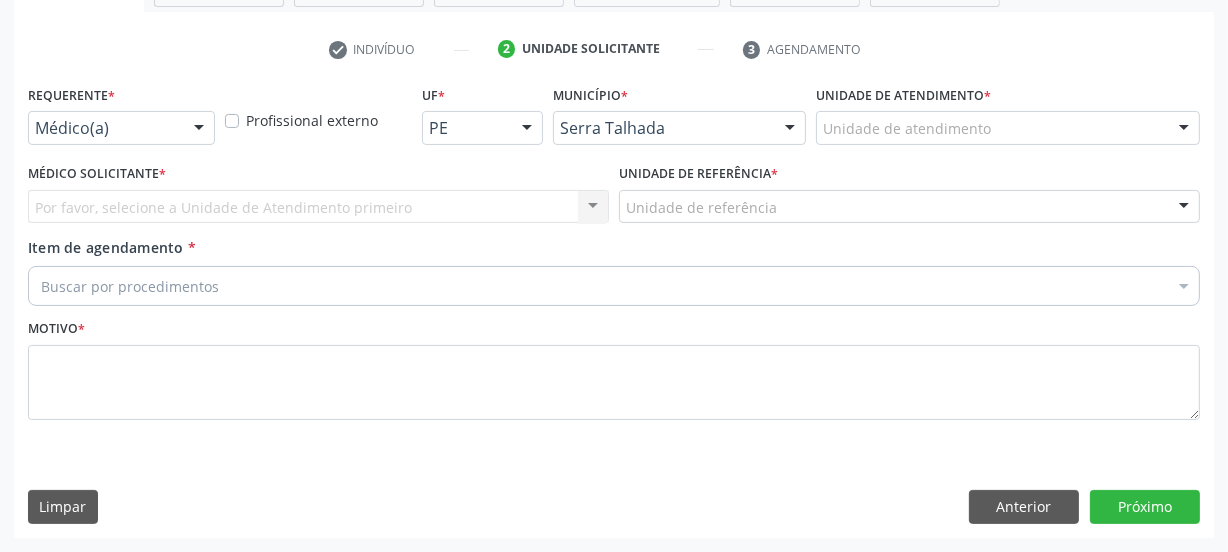 scroll, scrollTop: 352, scrollLeft: 0, axis: vertical 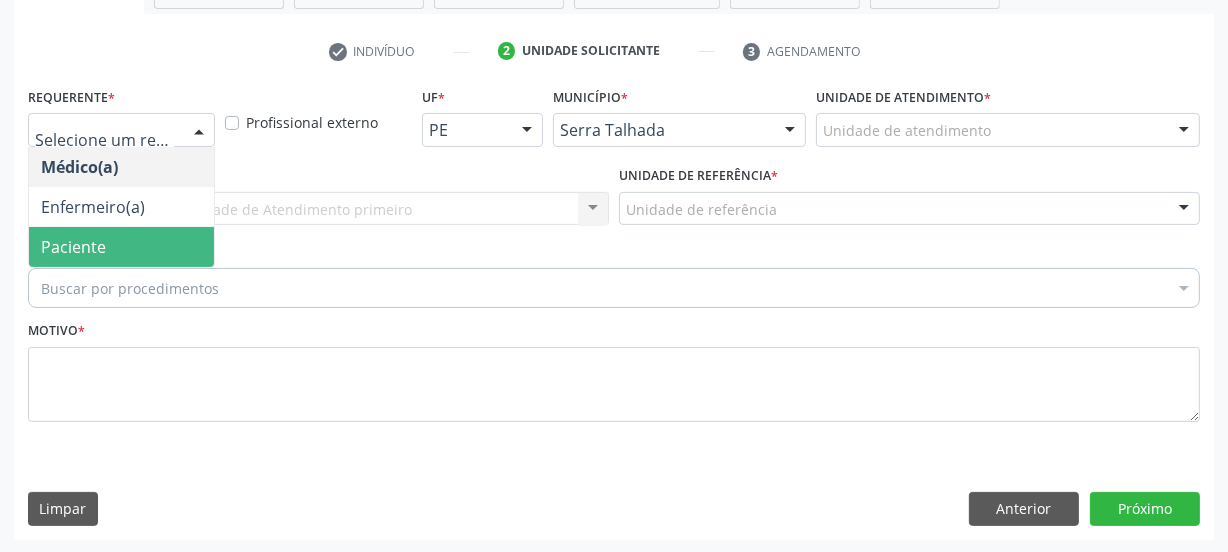 click on "Paciente" at bounding box center (73, 247) 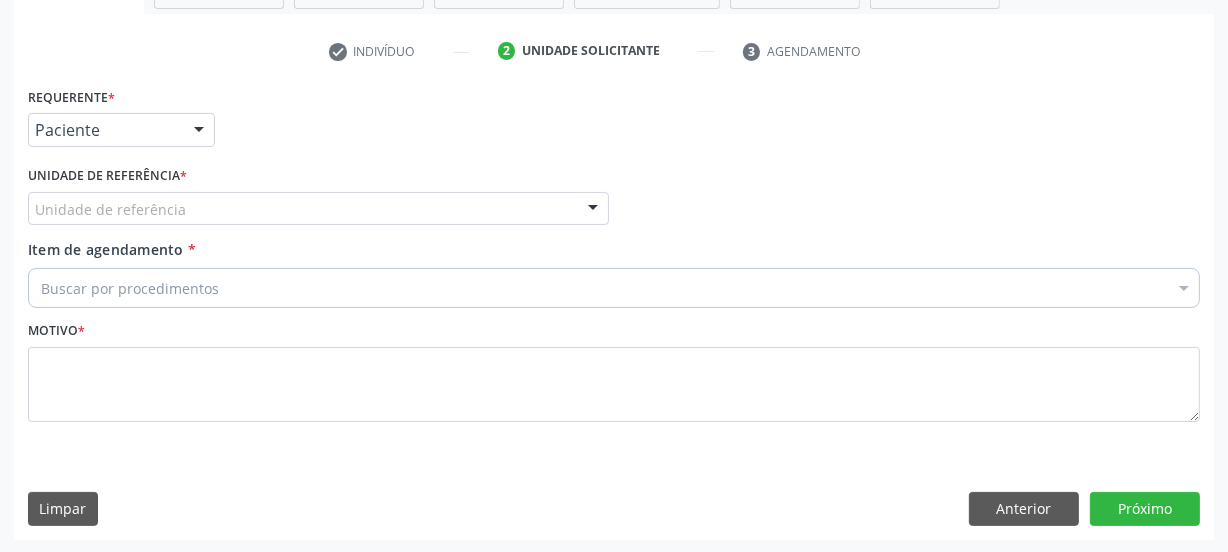 click on "Unidade de referência" at bounding box center (318, 209) 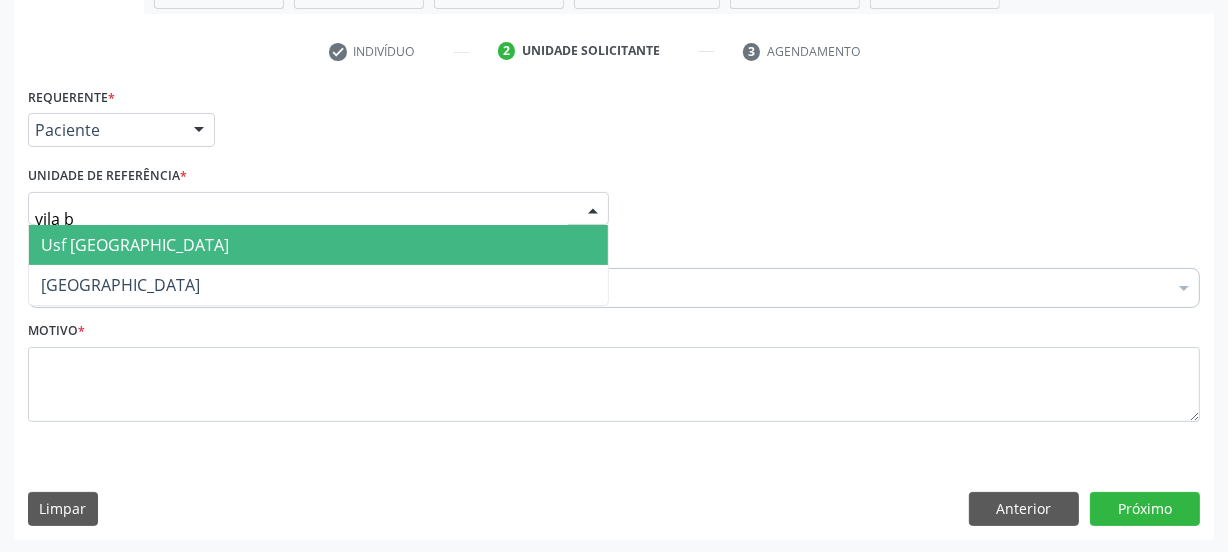 type on "vila be" 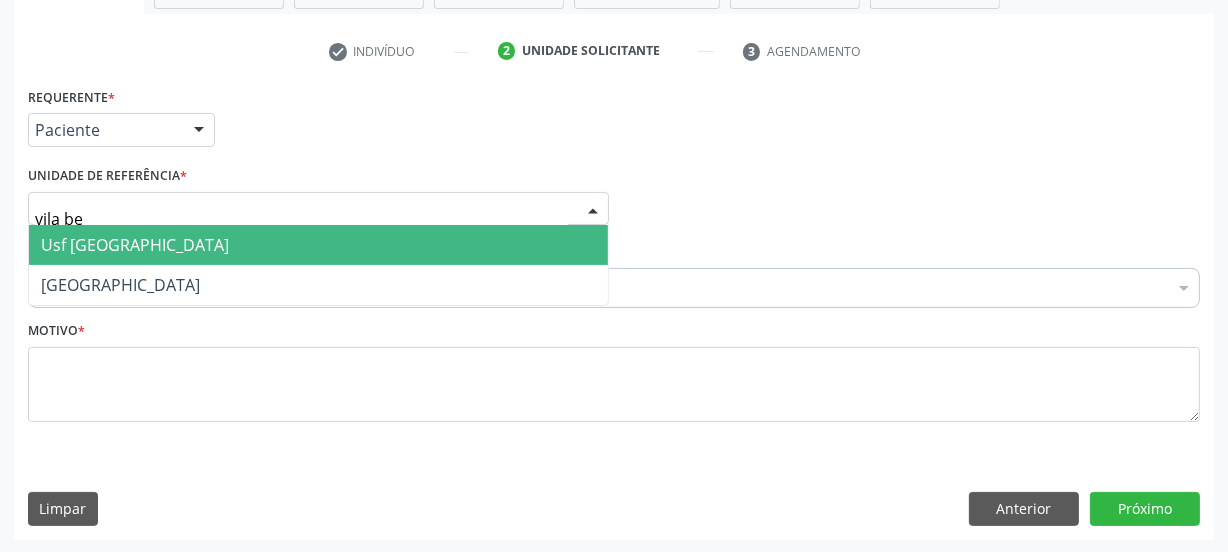 click on "Usf [GEOGRAPHIC_DATA]" at bounding box center (318, 245) 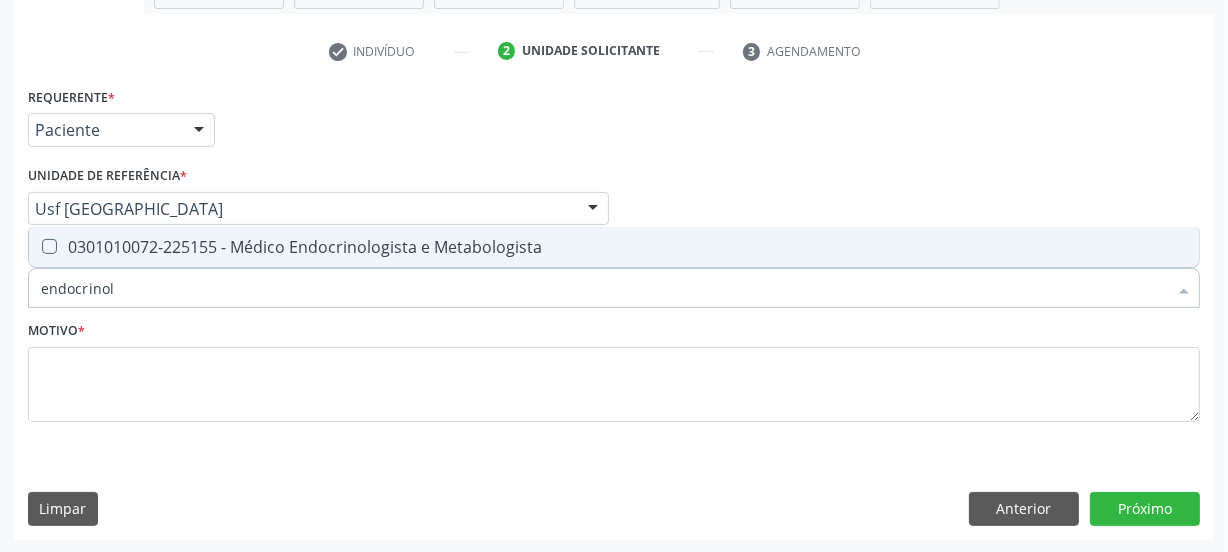 type on "endocrinolo" 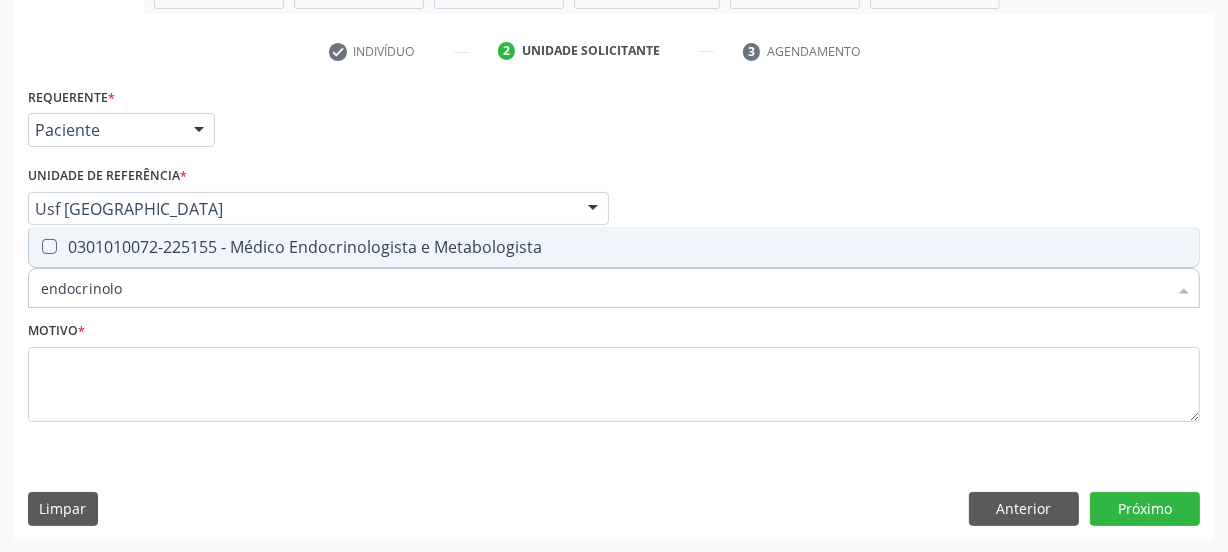 click on "0301010072-225155 - Médico Endocrinologista e Metabologista" at bounding box center [614, 247] 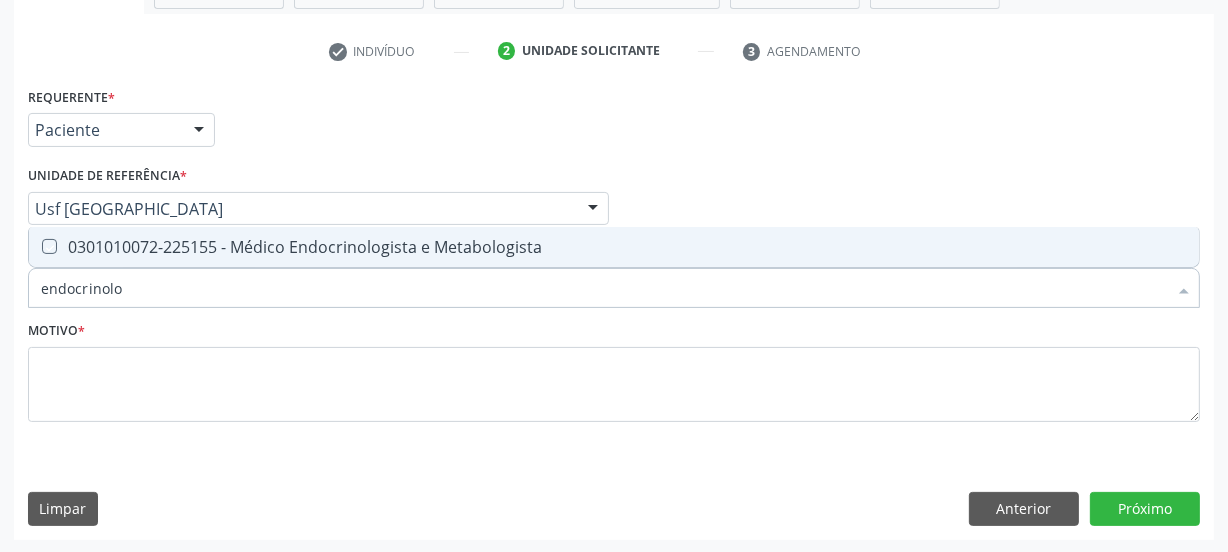 checkbox on "true" 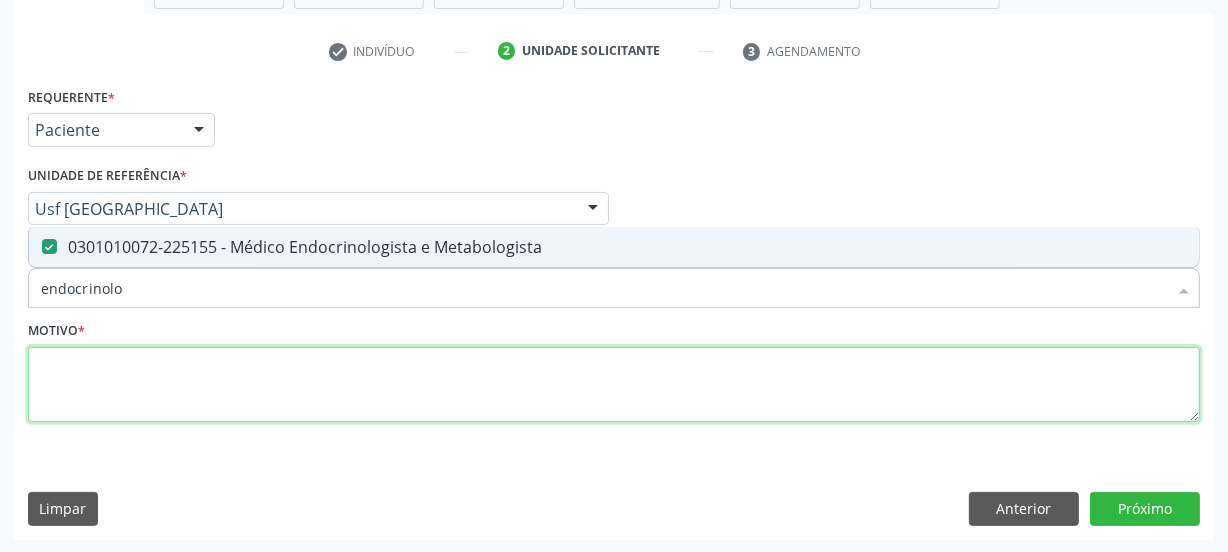click at bounding box center (614, 385) 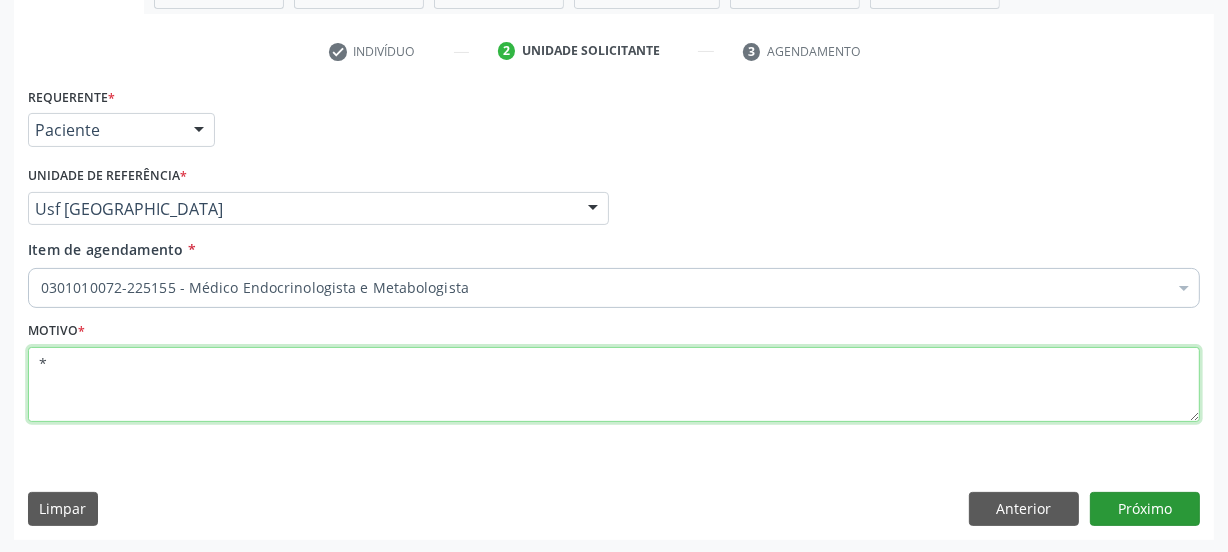 type on "*" 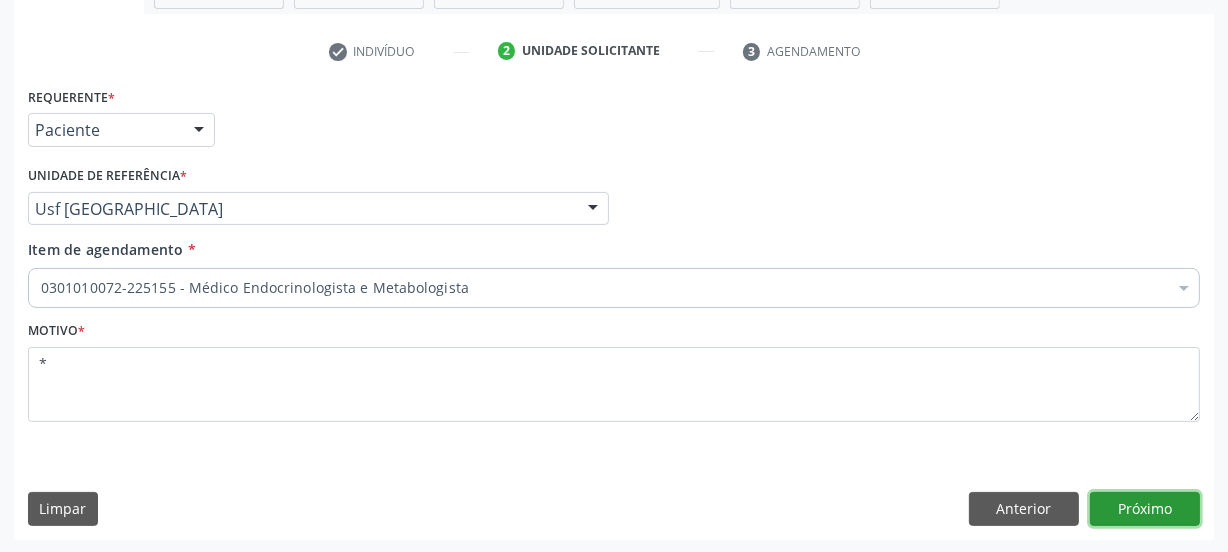 click on "Próximo" at bounding box center [1145, 509] 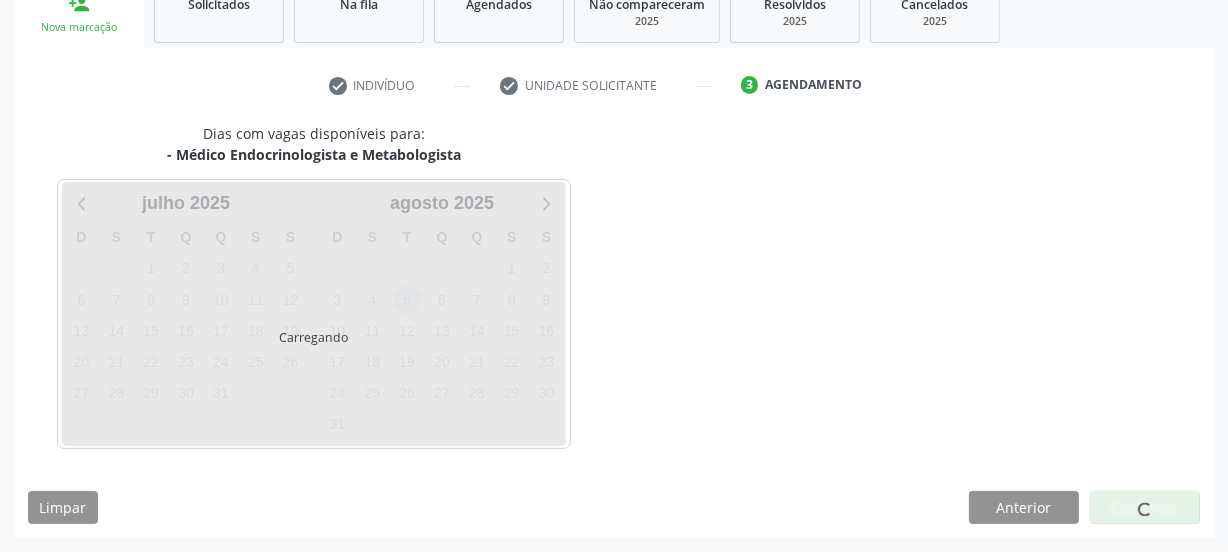 scroll, scrollTop: 317, scrollLeft: 0, axis: vertical 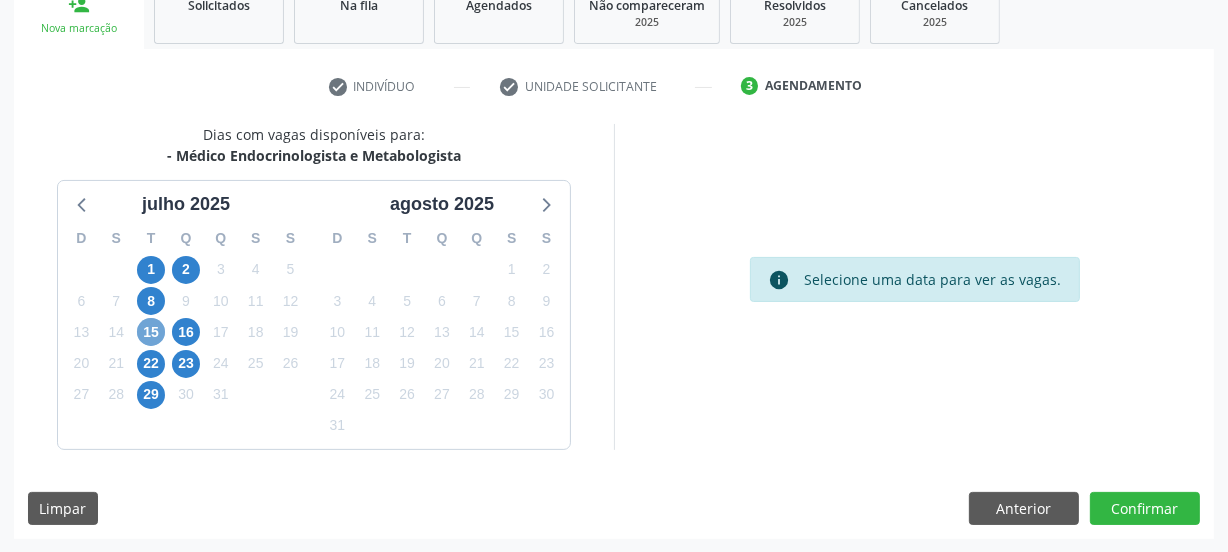 click on "15" at bounding box center [151, 332] 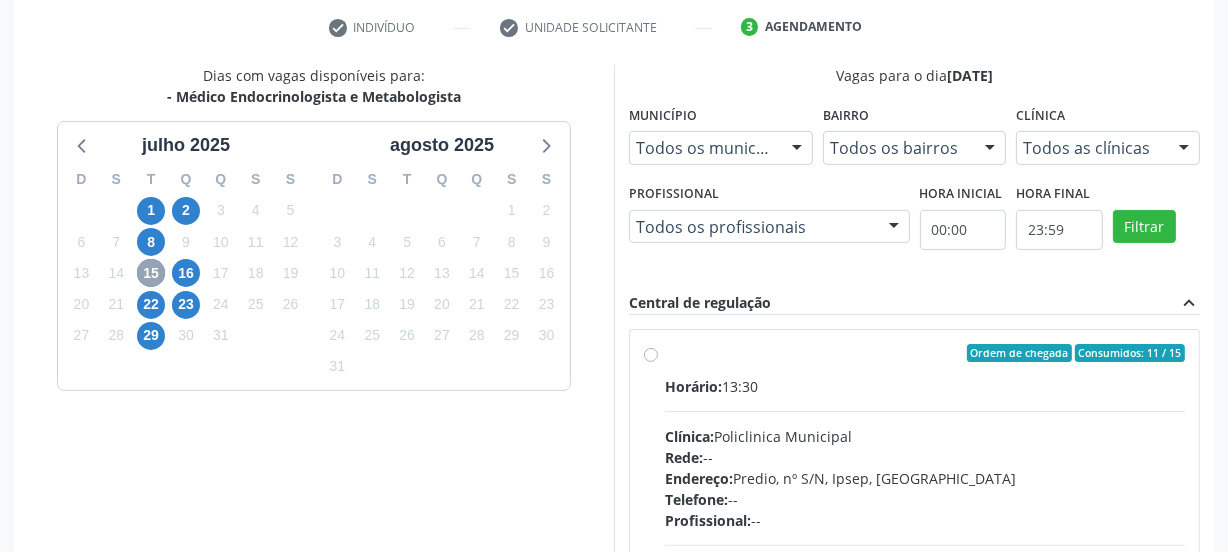 scroll, scrollTop: 408, scrollLeft: 0, axis: vertical 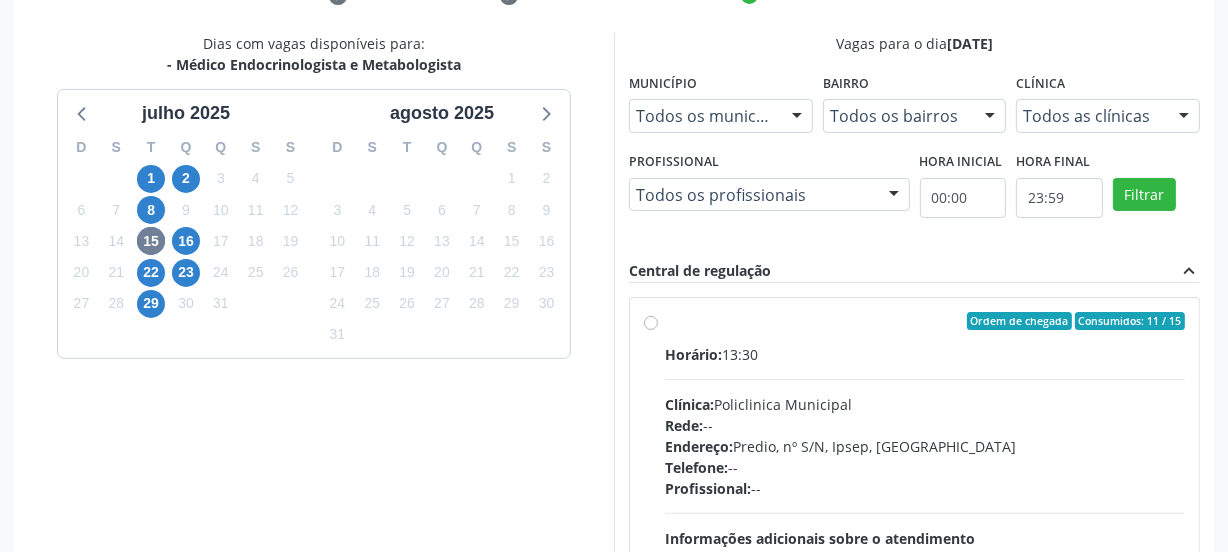 click on "Ordem de chegada
Consumidos: 11 / 15
Horário:   13:30
Clínica:  Policlinica Municipal
Rede:
--
Endereço:   Predio, nº S/N, Ipsep, Serra Talhada - PE
Telefone:   --
Profissional:
--
Informações adicionais sobre o atendimento
Idade de atendimento:
Sem restrição
Gênero(s) atendido(s):
Sem restrição
Informações adicionais:
--" at bounding box center (925, 465) 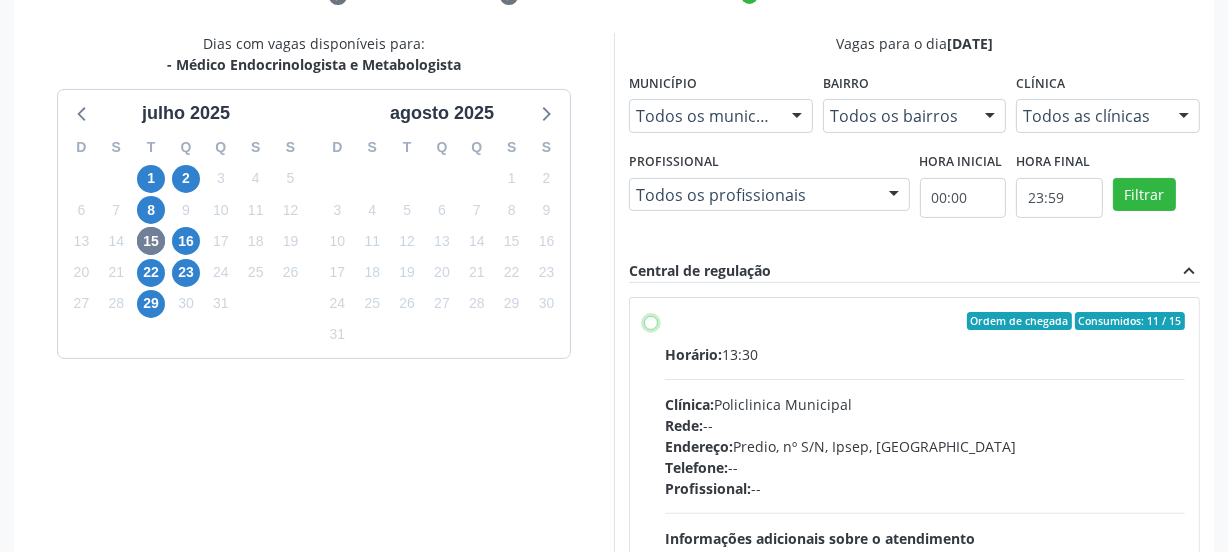 click on "Ordem de chegada
Consumidos: 11 / 15
Horário:   13:30
Clínica:  Policlinica Municipal
Rede:
--
Endereço:   Predio, nº S/N, Ipsep, Serra Talhada - PE
Telefone:   --
Profissional:
--
Informações adicionais sobre o atendimento
Idade de atendimento:
Sem restrição
Gênero(s) atendido(s):
Sem restrição
Informações adicionais:
--" at bounding box center [651, 321] 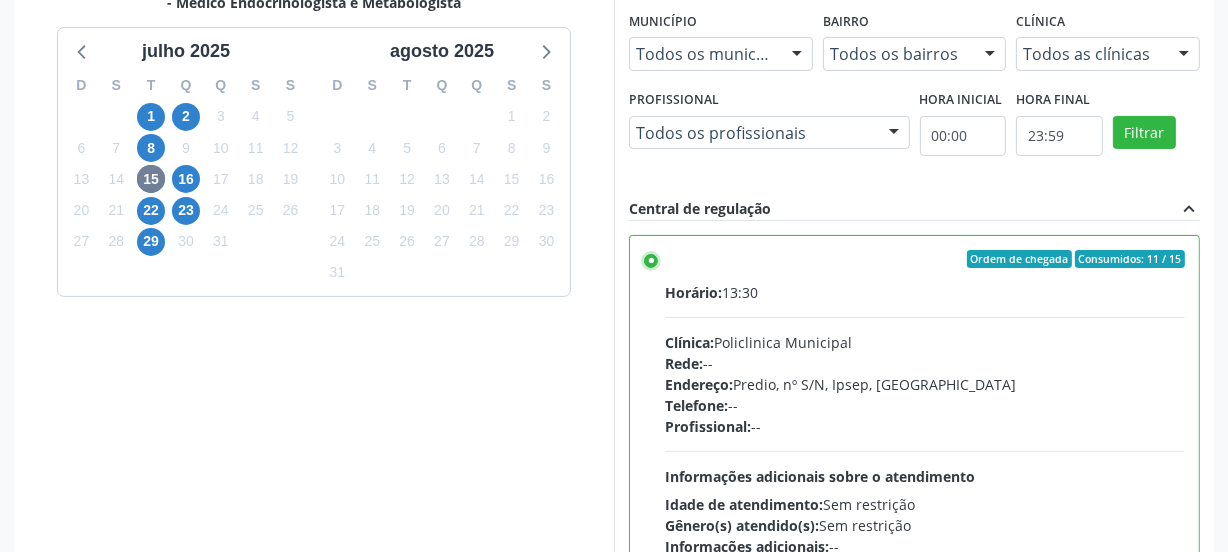 scroll, scrollTop: 499, scrollLeft: 0, axis: vertical 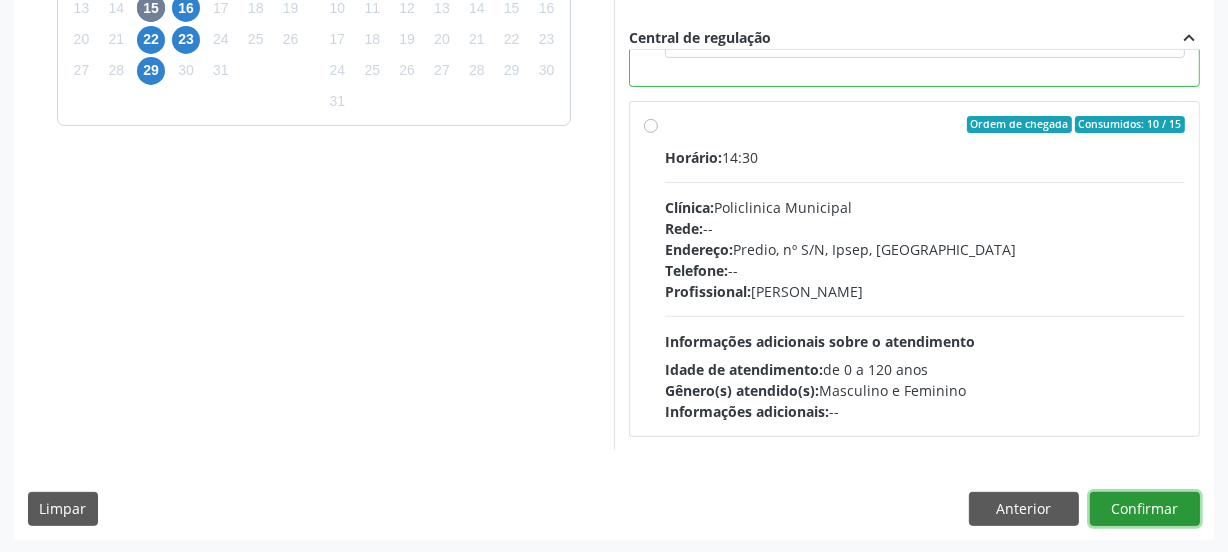 click on "Confirmar" at bounding box center [1145, 509] 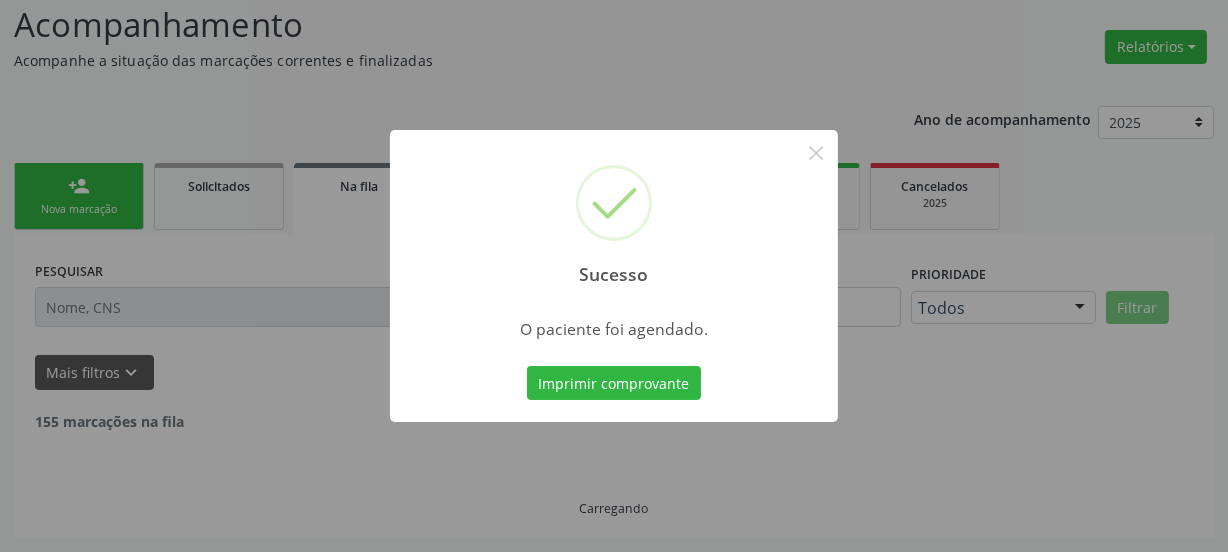 scroll, scrollTop: 114, scrollLeft: 0, axis: vertical 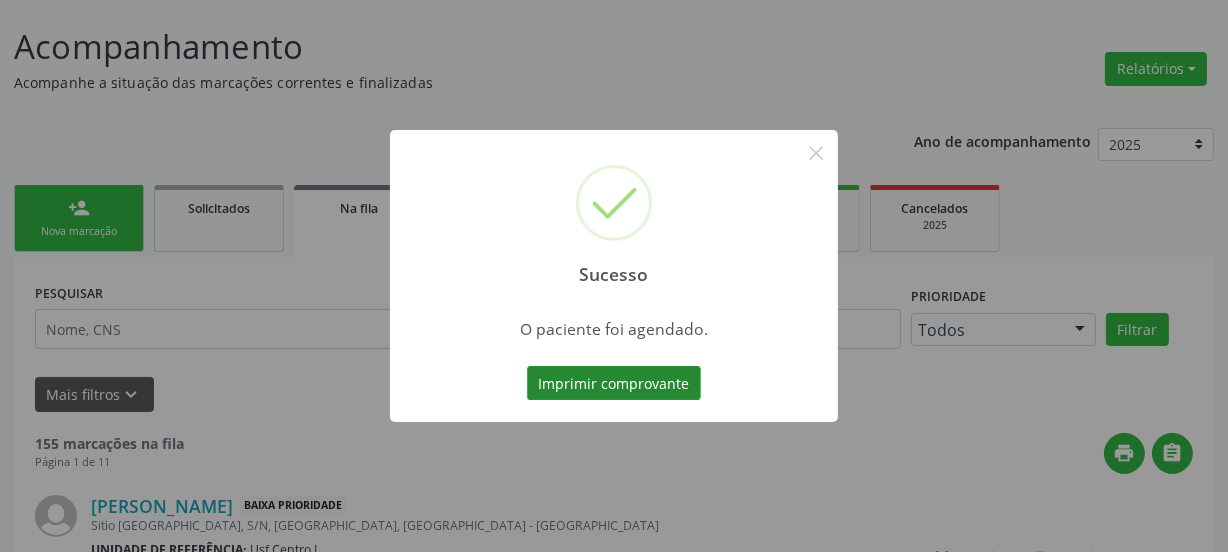click on "Imprimir comprovante" at bounding box center (614, 383) 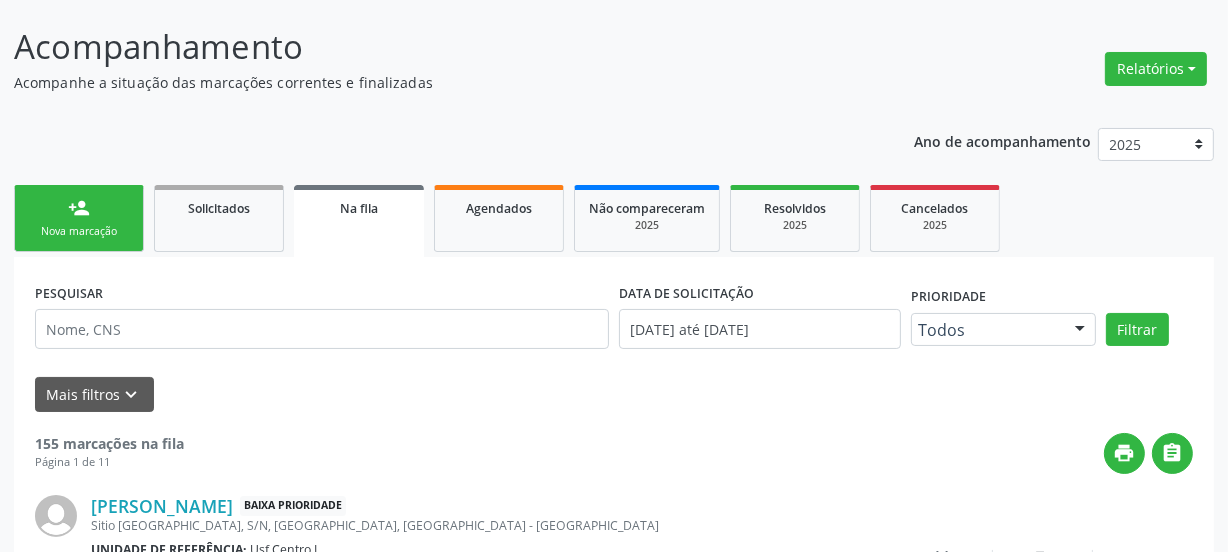click on "person_add" at bounding box center [79, 208] 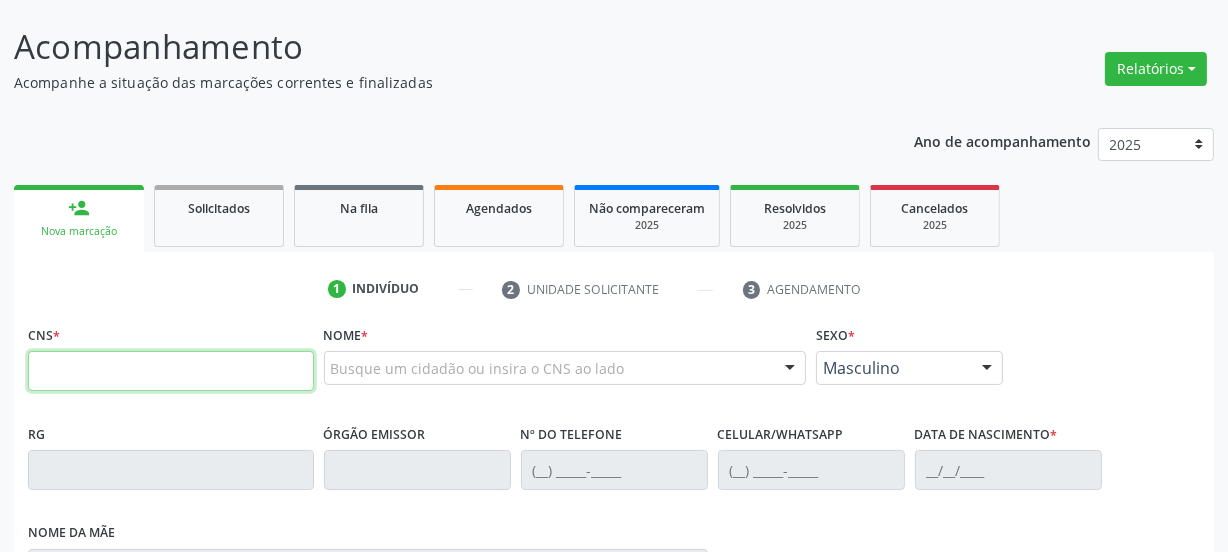 click at bounding box center [171, 371] 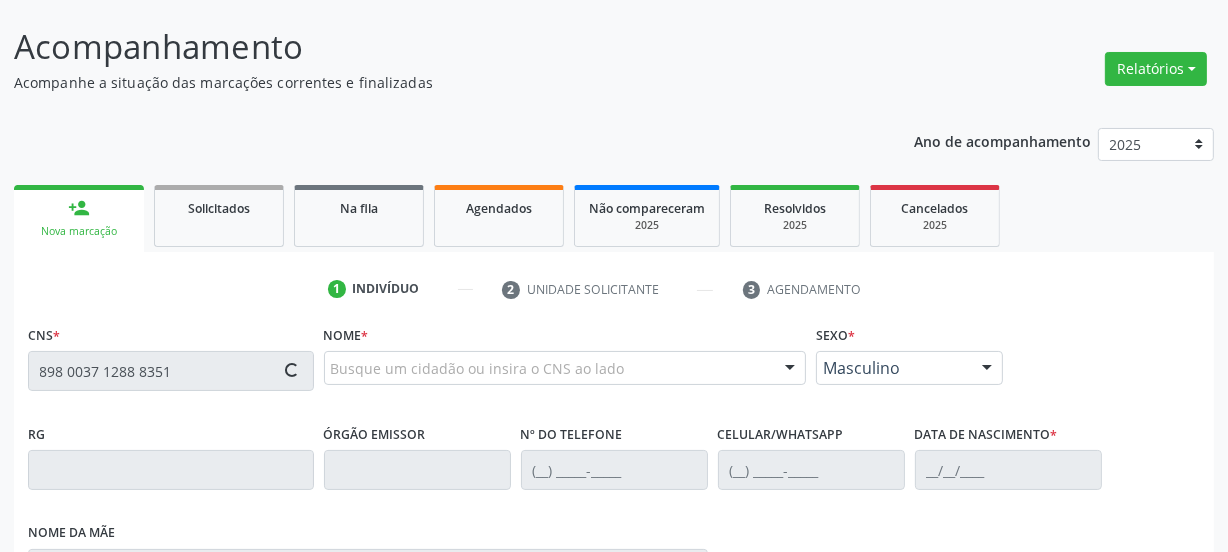type on "898 0037 1288 8351" 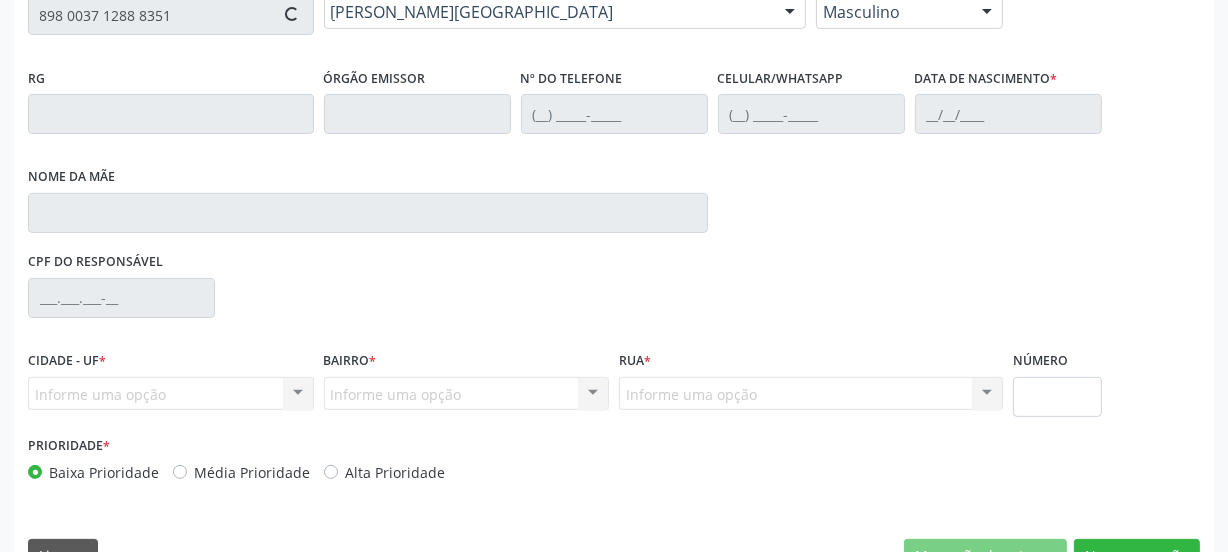 scroll, scrollTop: 517, scrollLeft: 0, axis: vertical 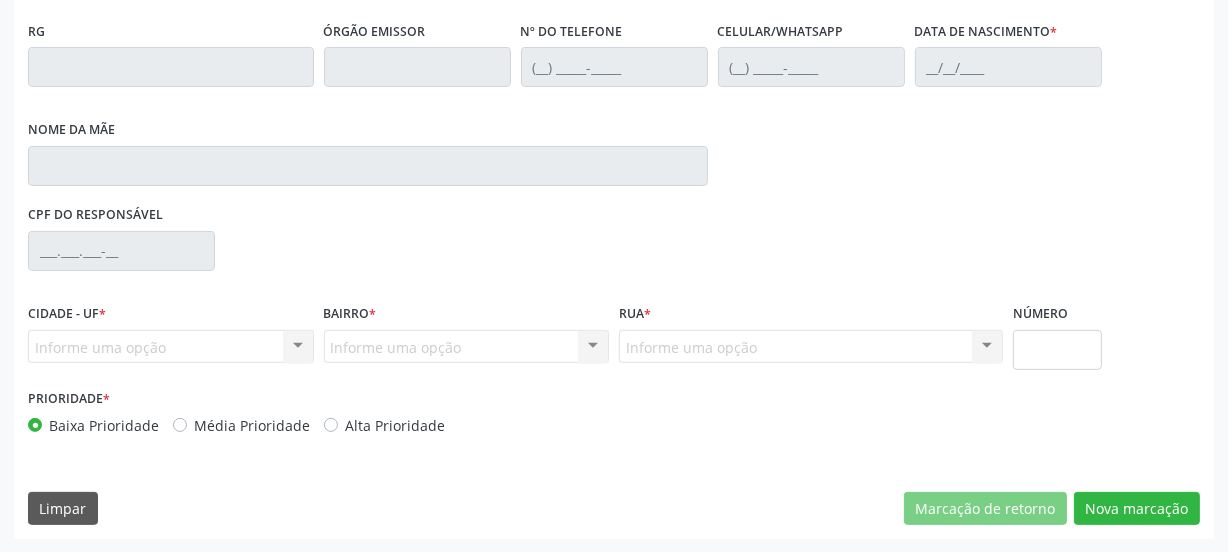 type on "(87) 98146-5662" 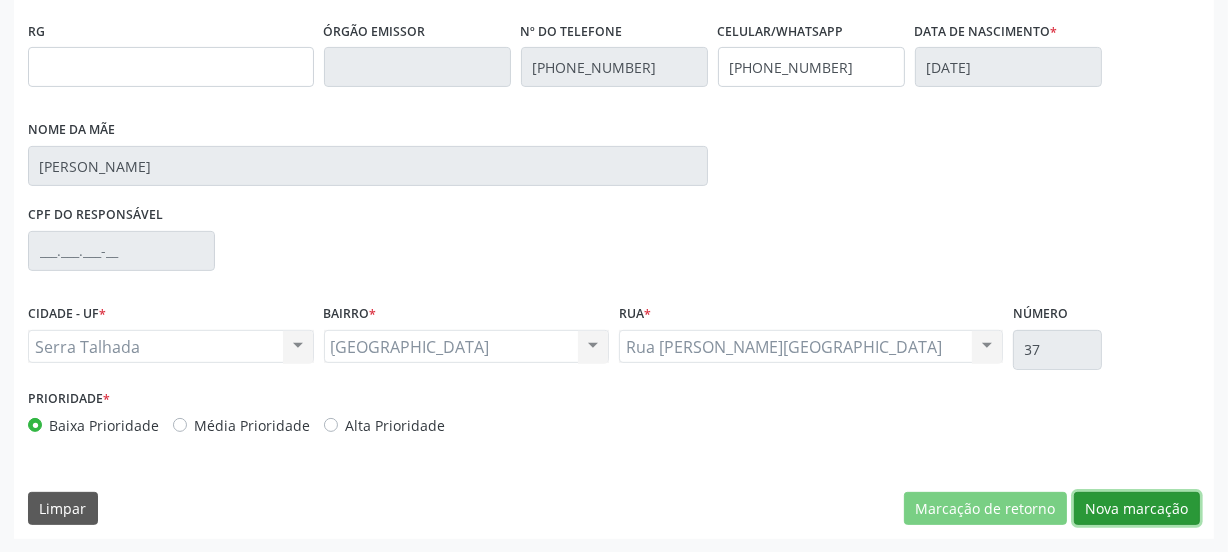 click on "Nova marcação" at bounding box center [1137, 509] 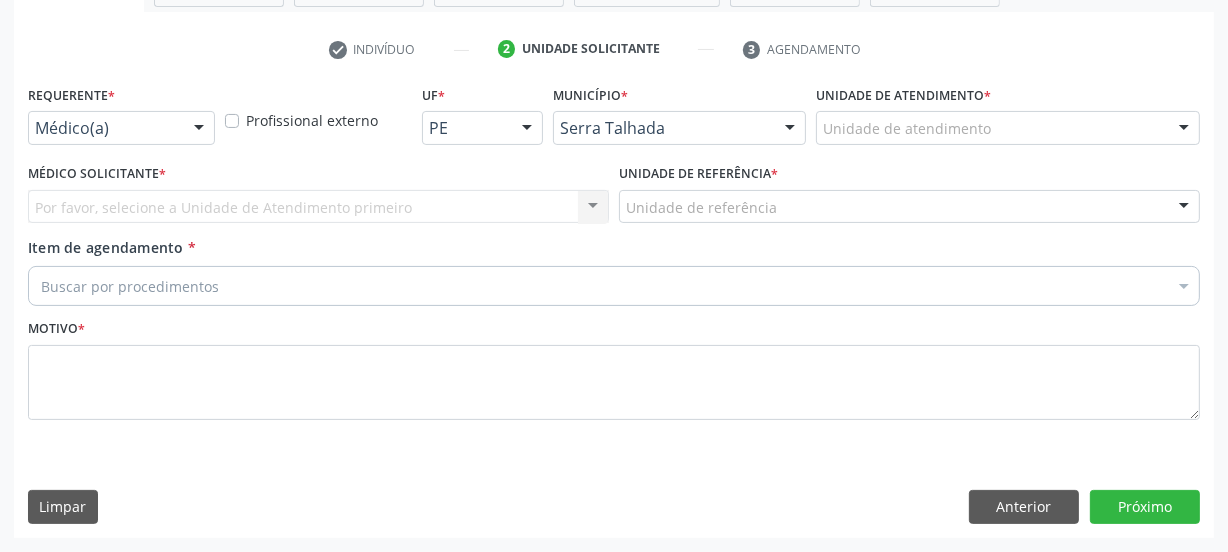 scroll, scrollTop: 352, scrollLeft: 0, axis: vertical 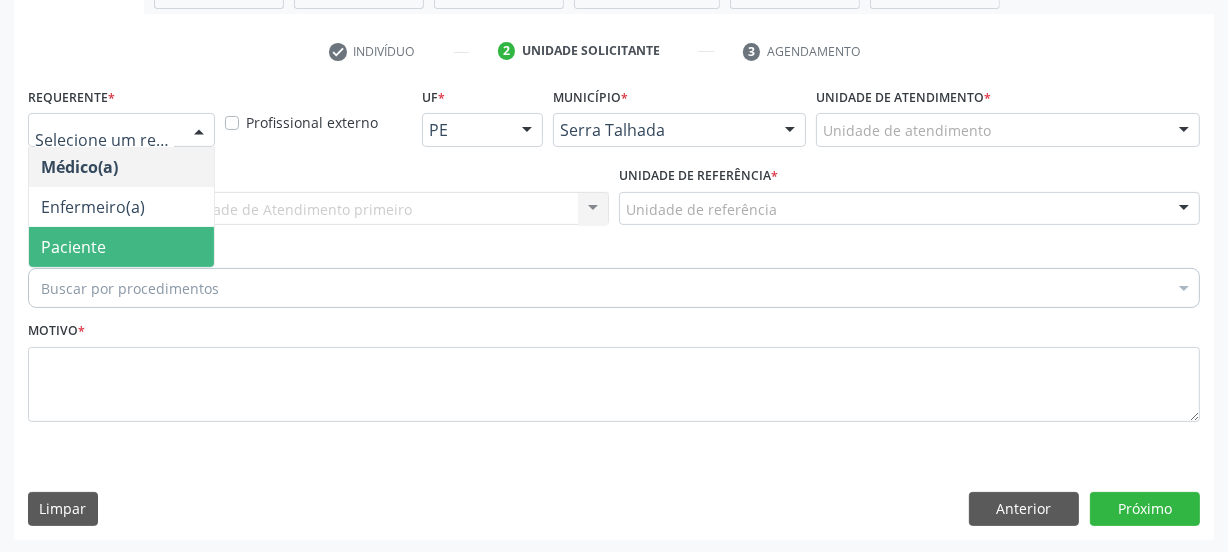 click on "Paciente" at bounding box center (73, 247) 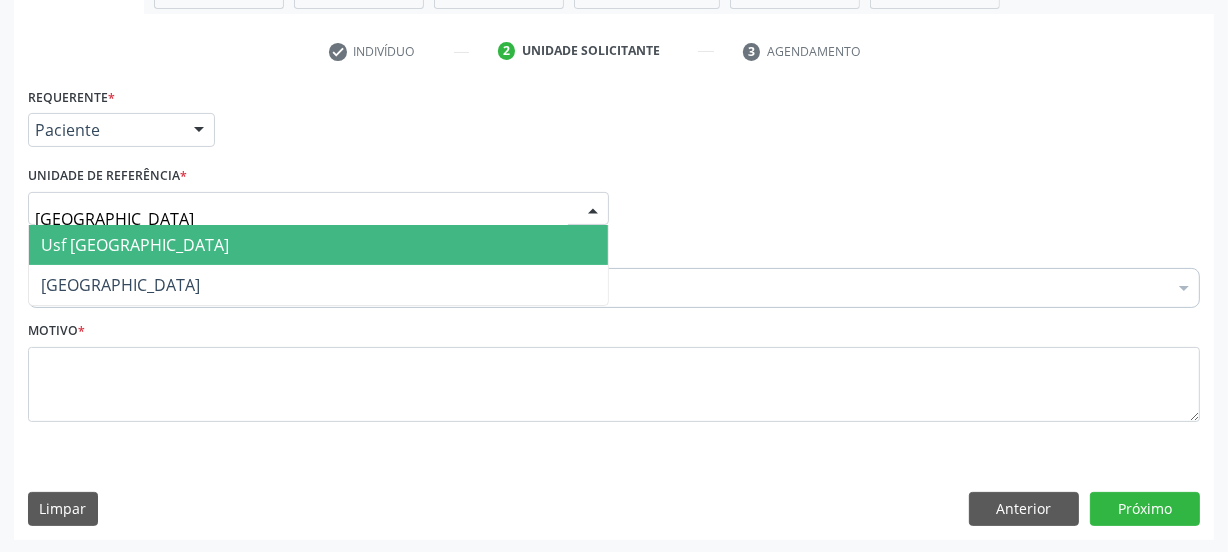 type on "vila bela" 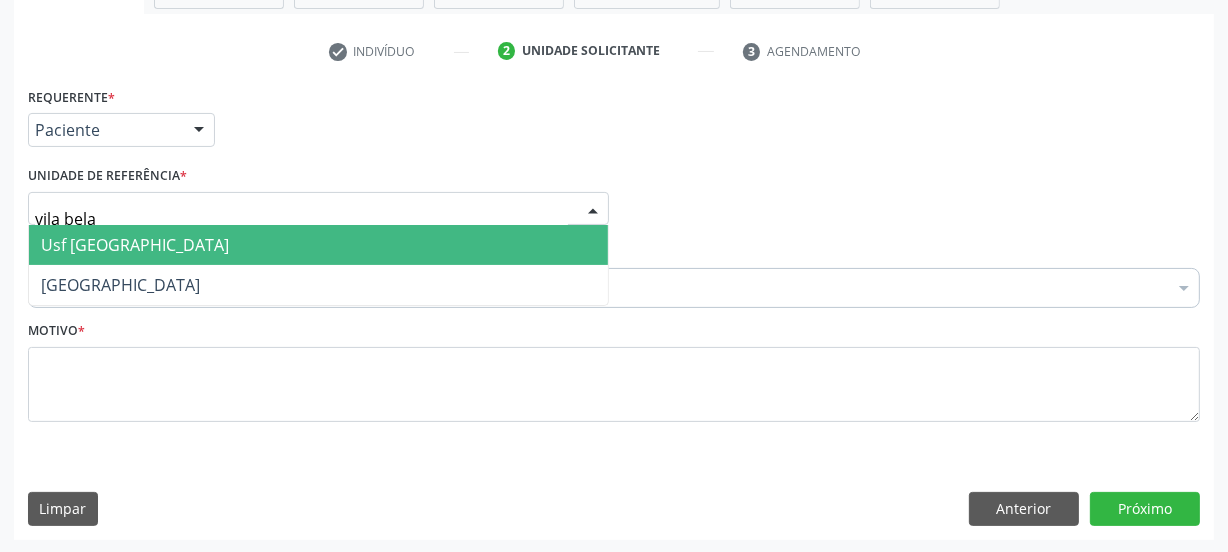 click on "Usf [GEOGRAPHIC_DATA]" at bounding box center [318, 245] 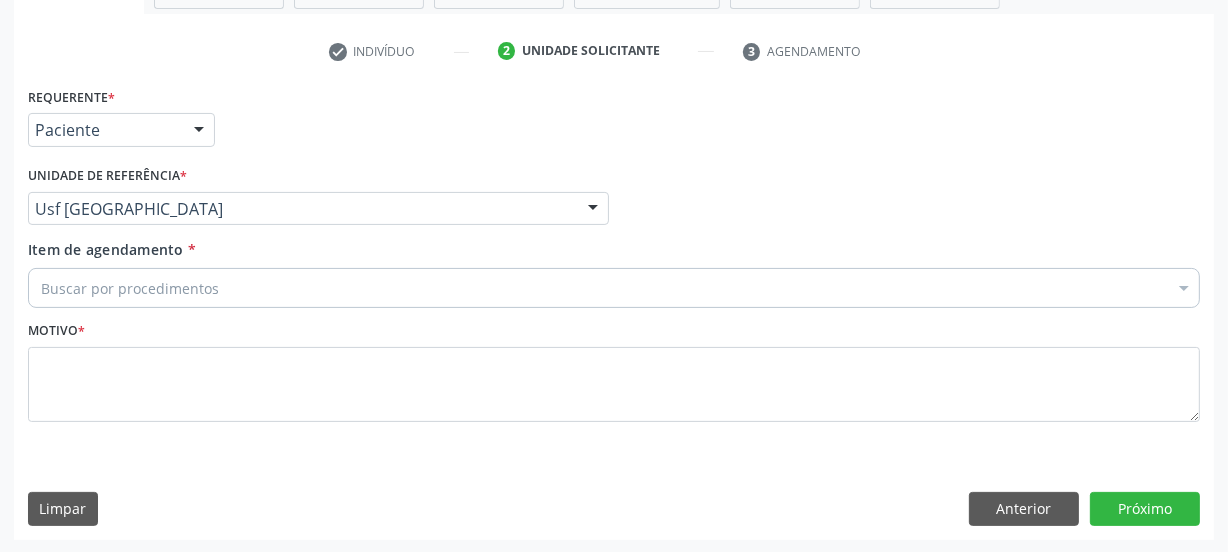 click on "Buscar por procedimentos" at bounding box center (614, 288) 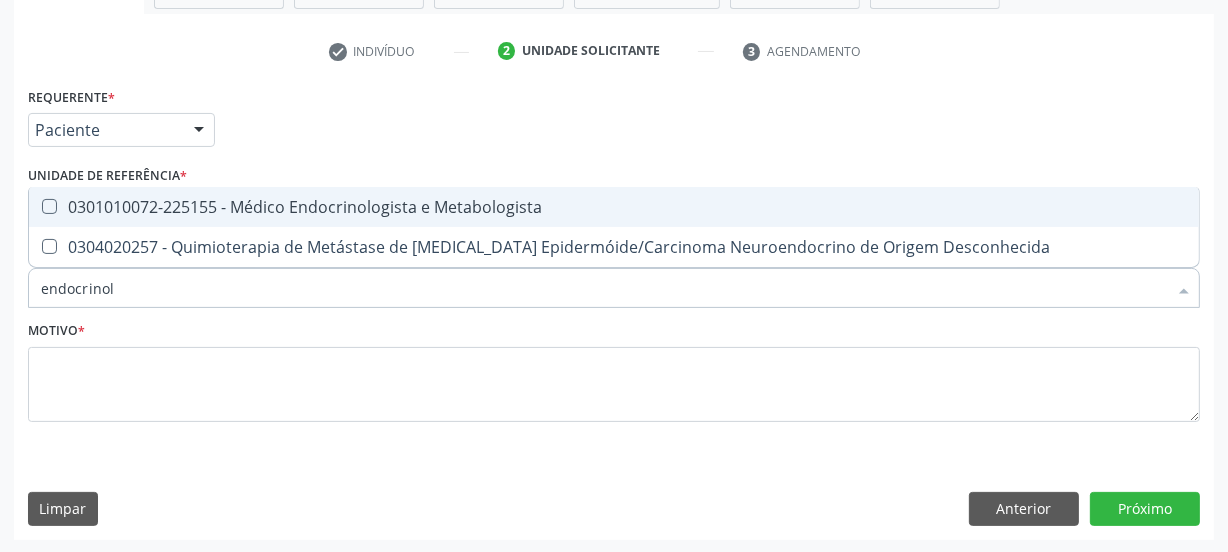 type on "endocrinolo" 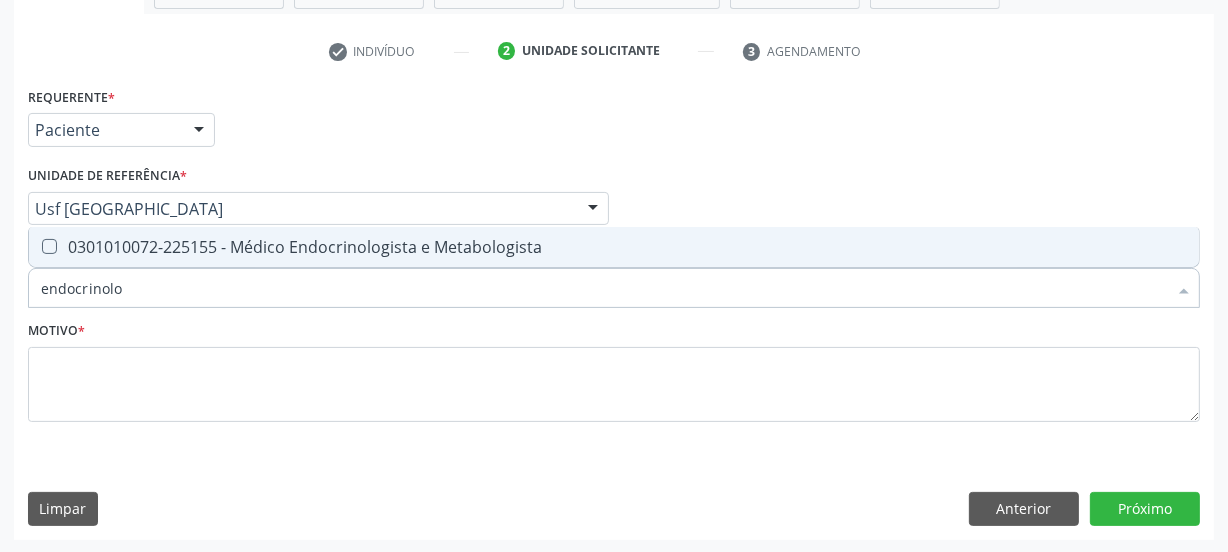 click on "0301010072-225155 - Médico Endocrinologista e Metabologista" at bounding box center [614, 247] 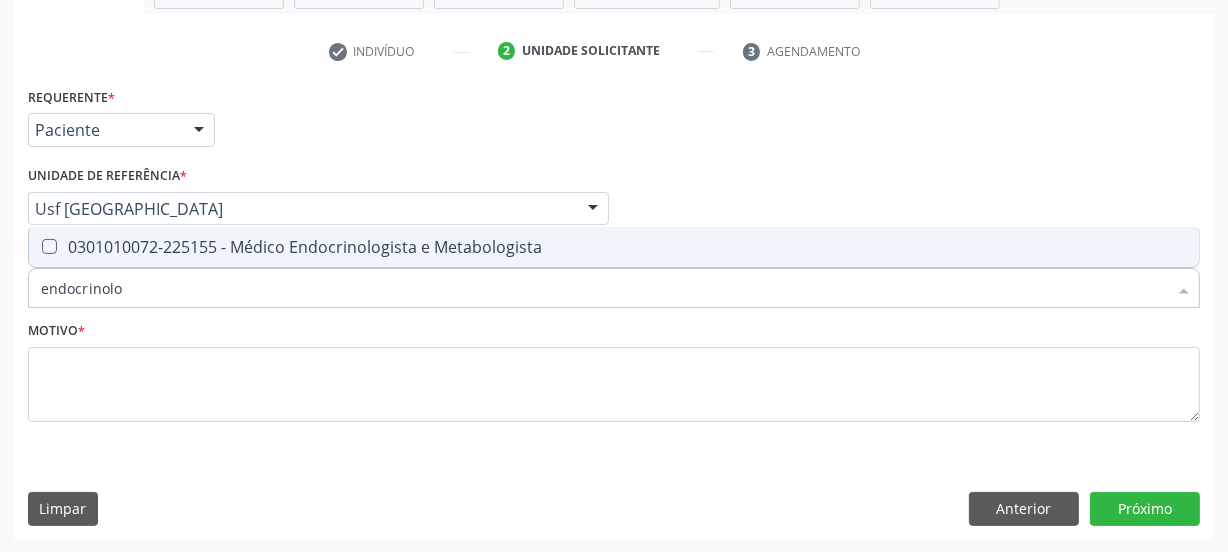 checkbox on "true" 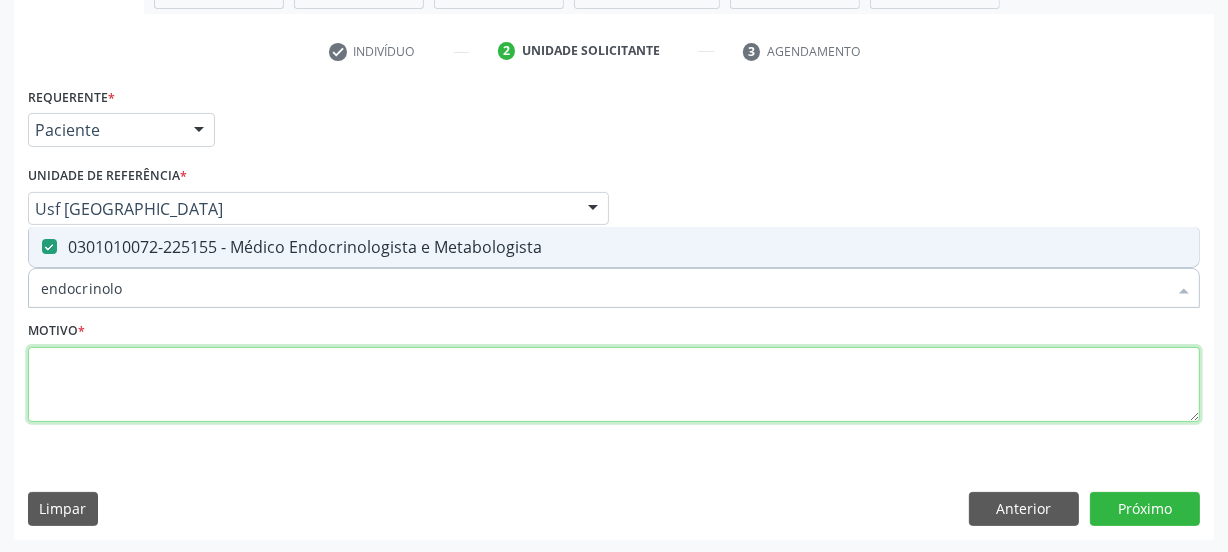 click at bounding box center [614, 385] 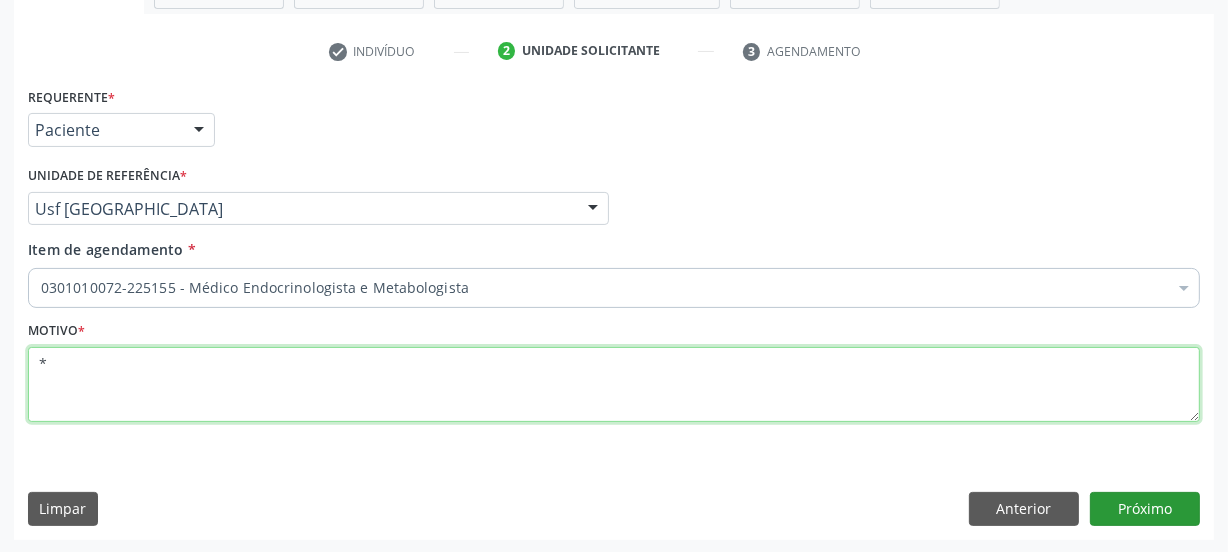 type on "*" 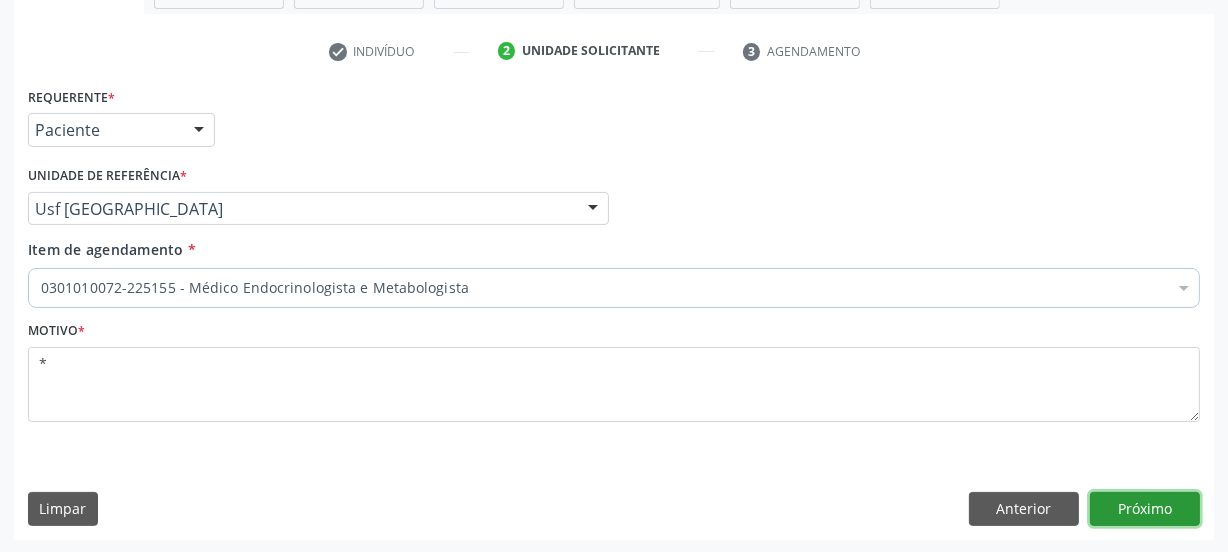 click on "Próximo" at bounding box center (1145, 509) 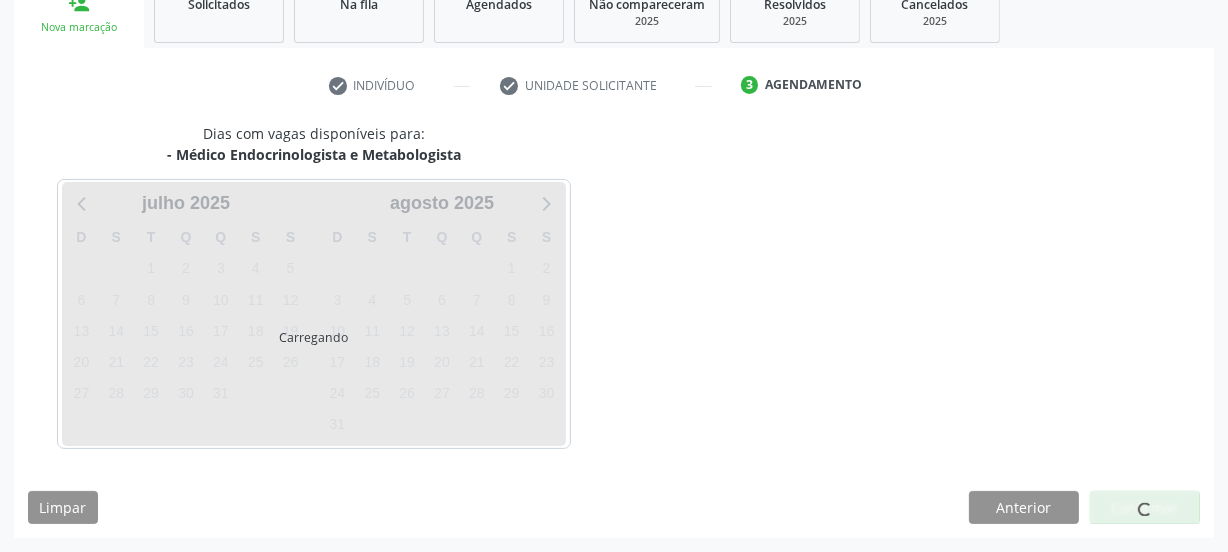 scroll, scrollTop: 317, scrollLeft: 0, axis: vertical 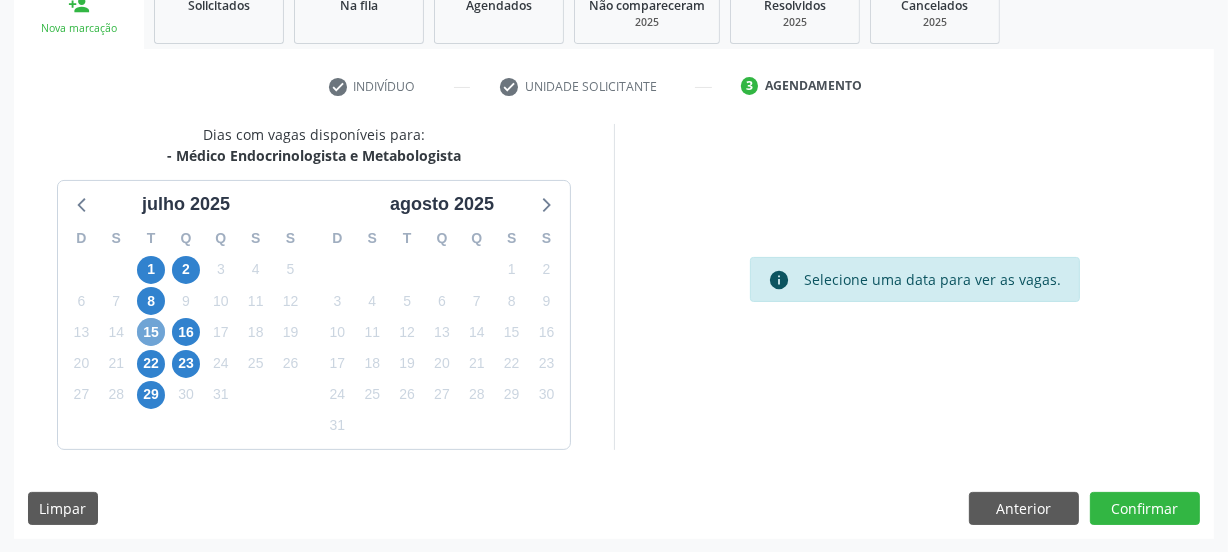 click on "15" at bounding box center [151, 332] 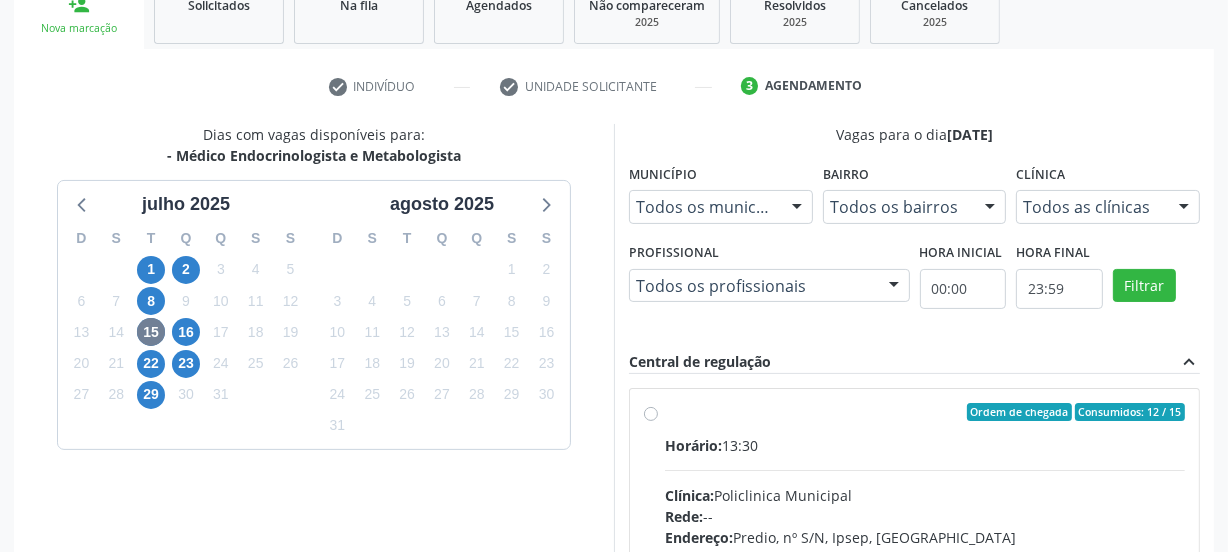 click on "Ordem de chegada
Consumidos: 12 / 15
Horário:   13:30
Clínica:  Policlinica Municipal
Rede:
--
Endereço:   Predio, nº S/N, Ipsep, Serra Talhada - PE
Telefone:   --
Profissional:
--
Informações adicionais sobre o atendimento
Idade de atendimento:
Sem restrição
Gênero(s) atendido(s):
Sem restrição
Informações adicionais:
--" at bounding box center (925, 556) 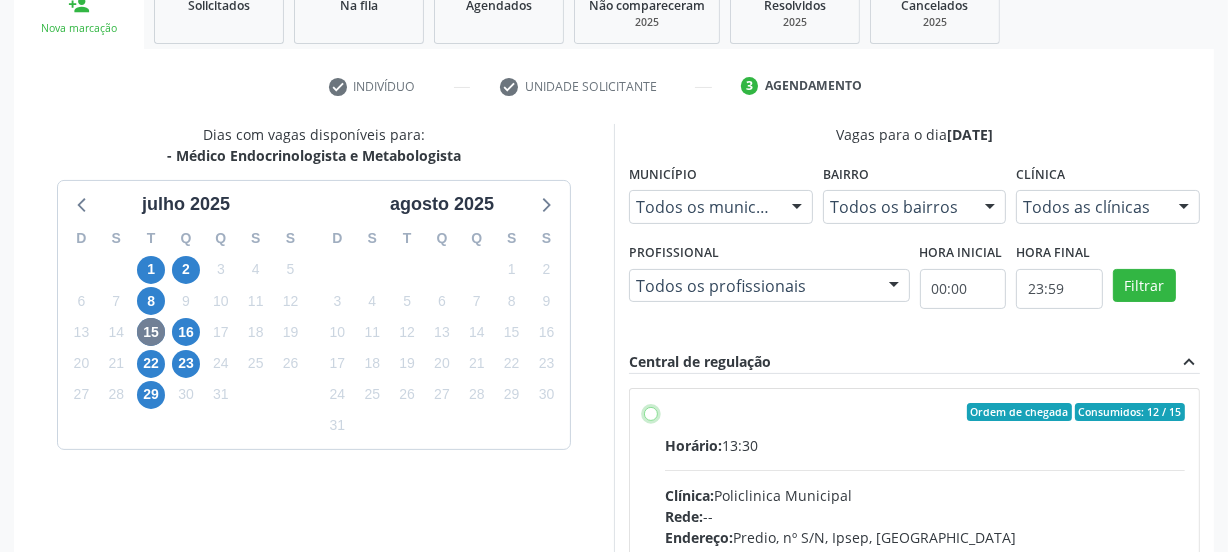 click on "Ordem de chegada
Consumidos: 12 / 15
Horário:   13:30
Clínica:  Policlinica Municipal
Rede:
--
Endereço:   Predio, nº S/N, Ipsep, Serra Talhada - PE
Telefone:   --
Profissional:
--
Informações adicionais sobre o atendimento
Idade de atendimento:
Sem restrição
Gênero(s) atendido(s):
Sem restrição
Informações adicionais:
--" at bounding box center (651, 412) 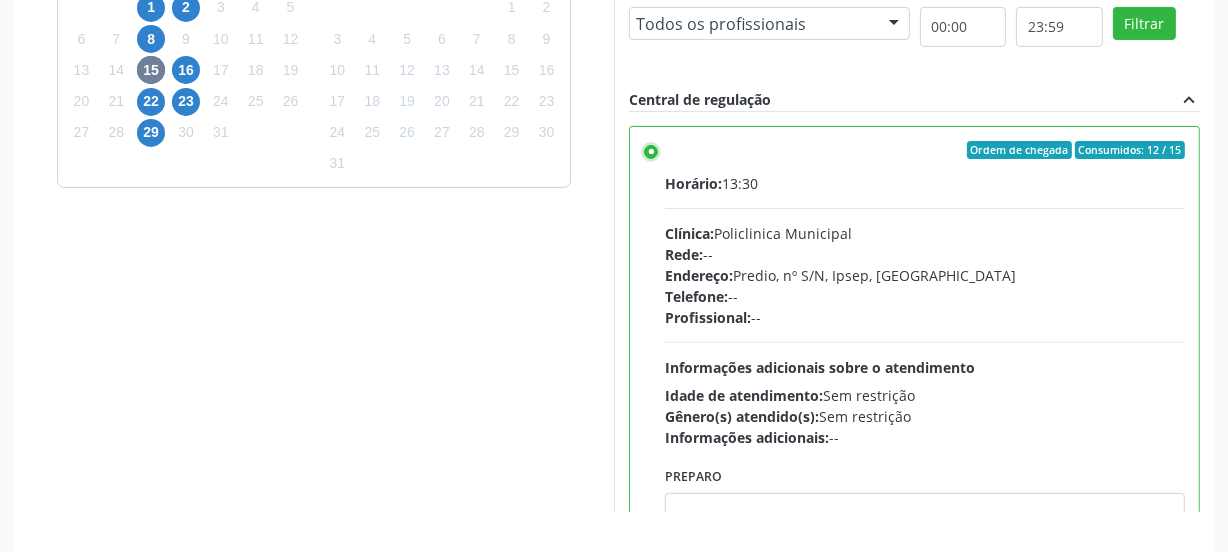 scroll, scrollTop: 641, scrollLeft: 0, axis: vertical 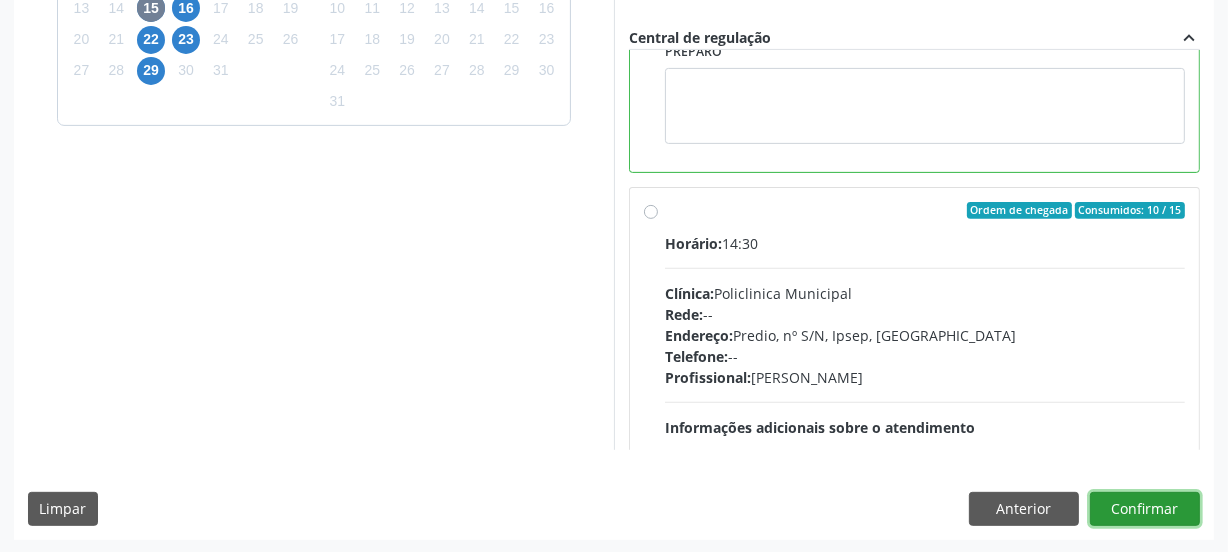 click on "Confirmar" at bounding box center (1145, 509) 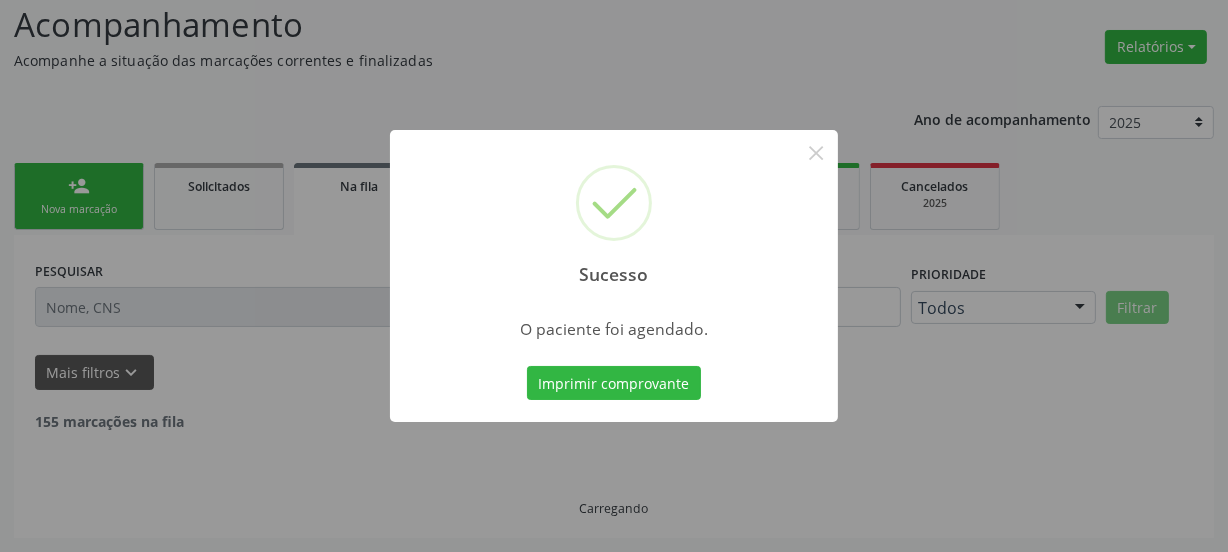 scroll, scrollTop: 114, scrollLeft: 0, axis: vertical 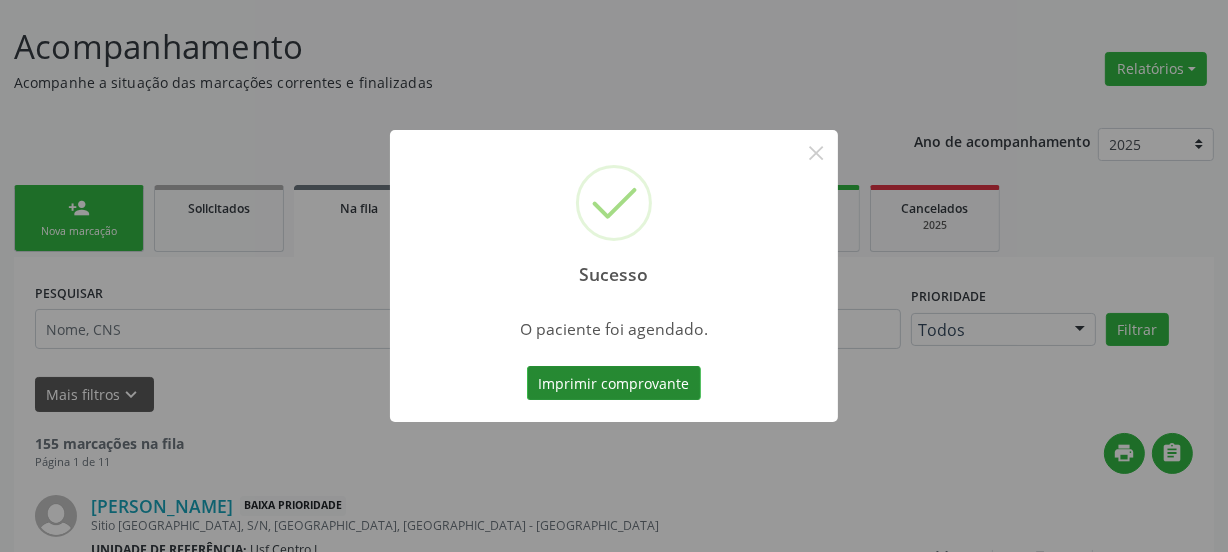 click on "Imprimir comprovante" at bounding box center (614, 383) 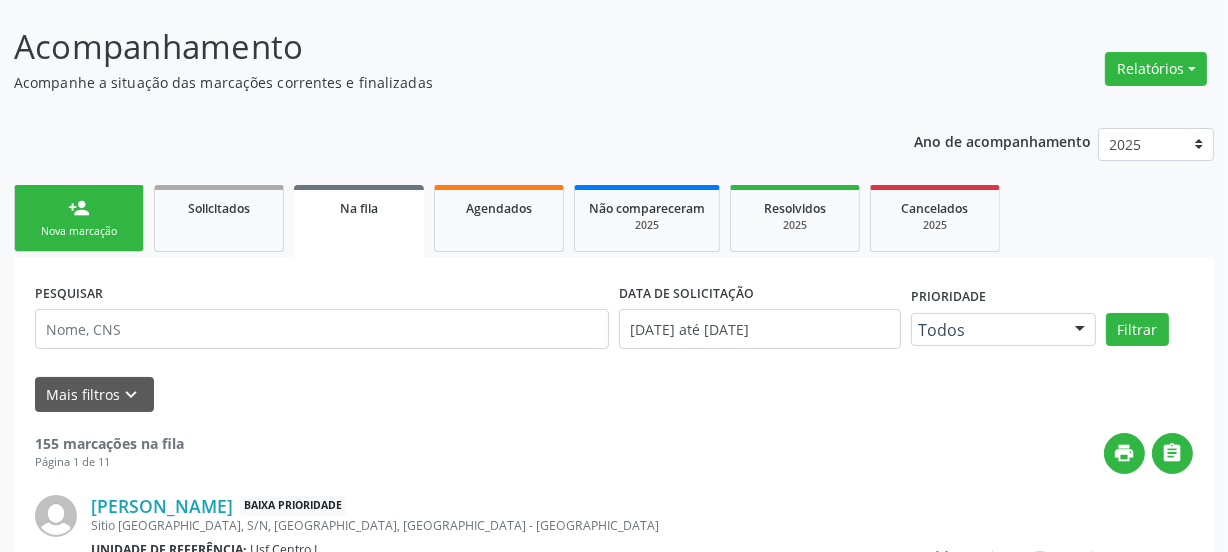 click on "Nova marcação" at bounding box center [79, 231] 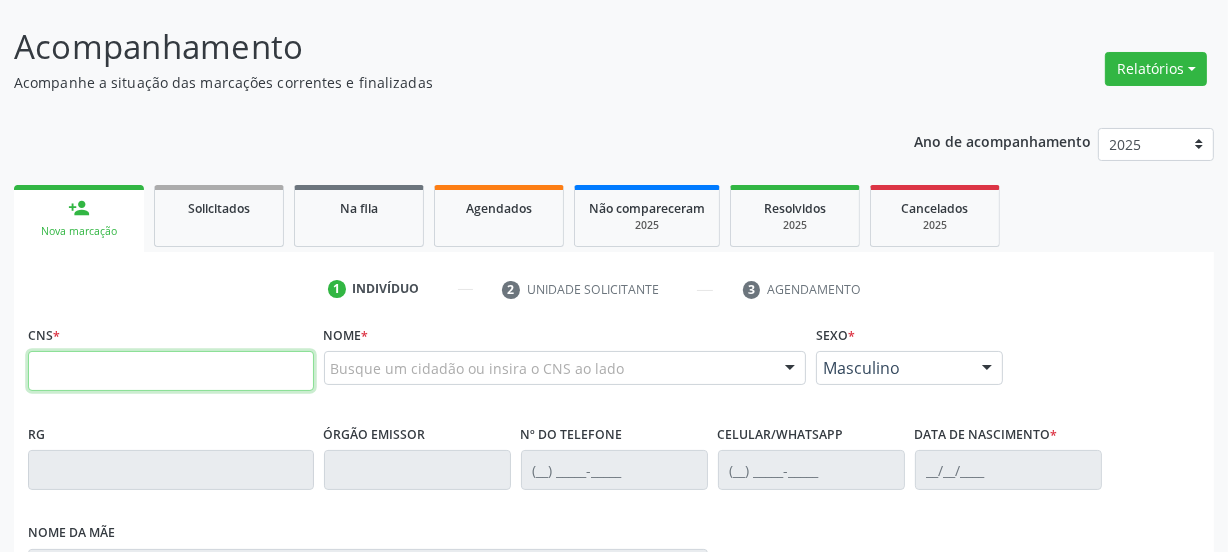 click at bounding box center (171, 371) 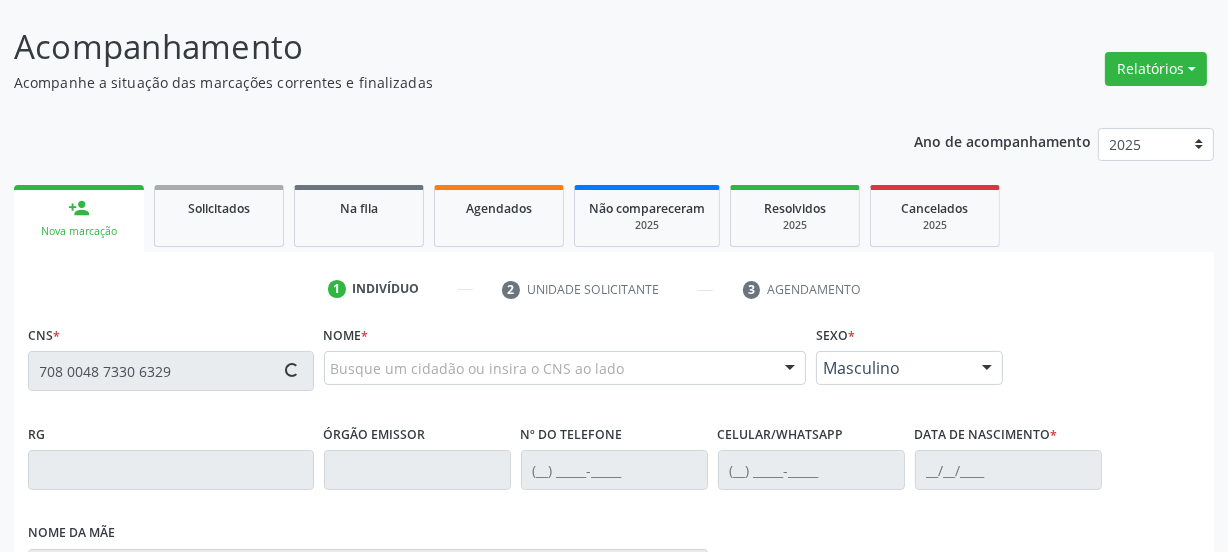 type on "708 0048 7330 6329" 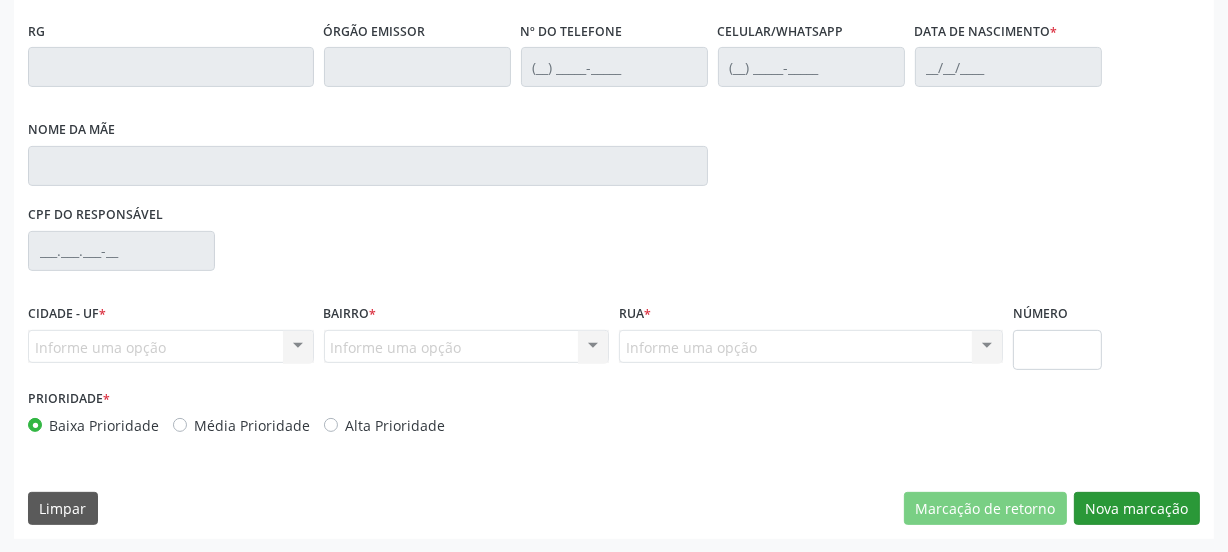 type on "(87) 99679-9885" 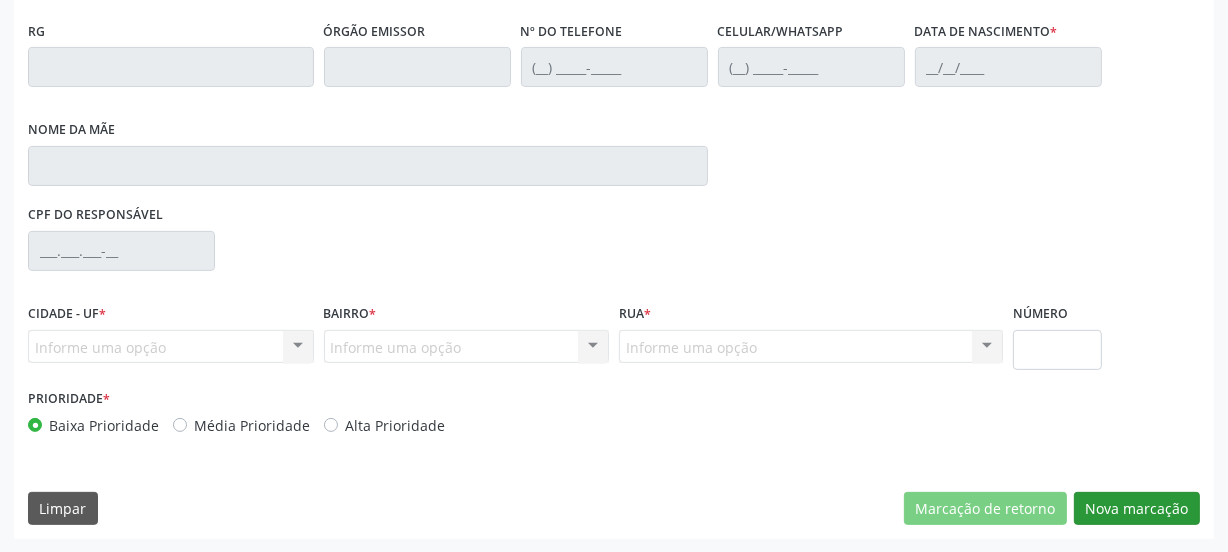 type on "23/10/1983" 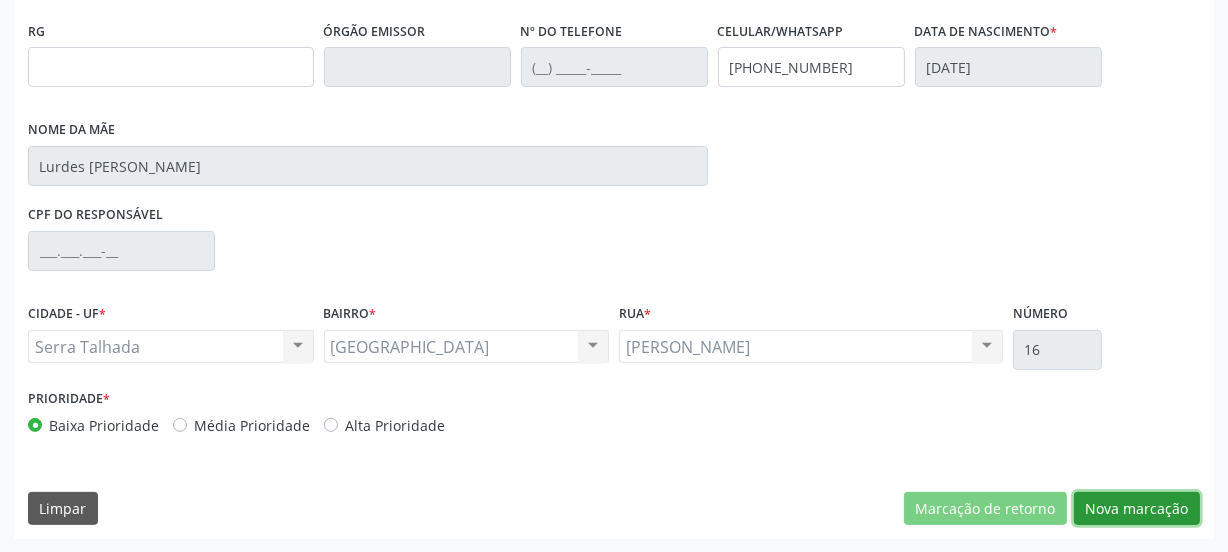 click on "Nova marcação" at bounding box center [1137, 509] 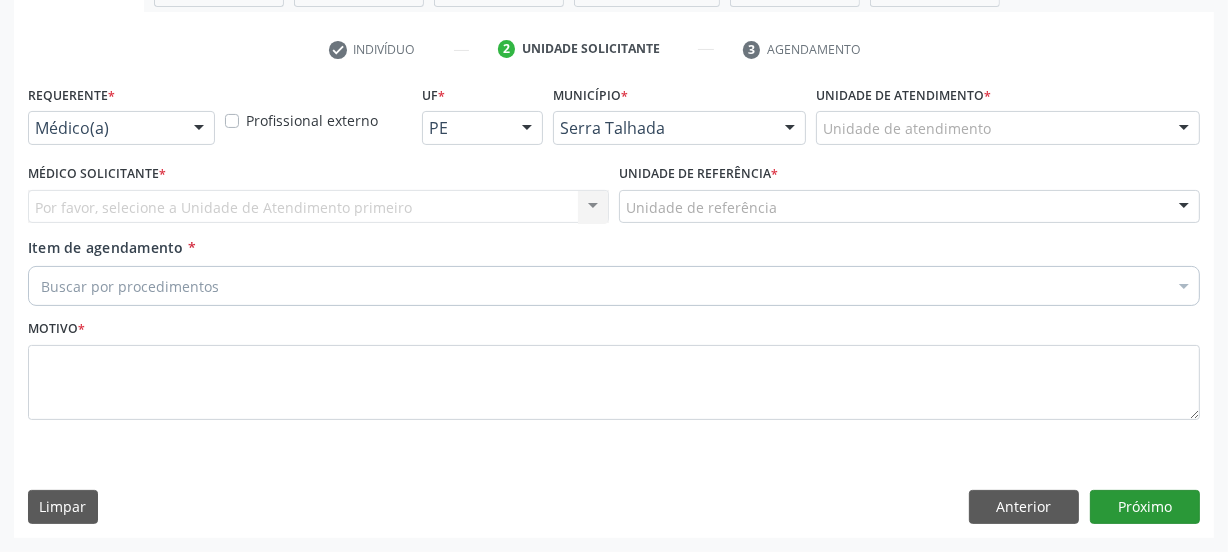 scroll, scrollTop: 352, scrollLeft: 0, axis: vertical 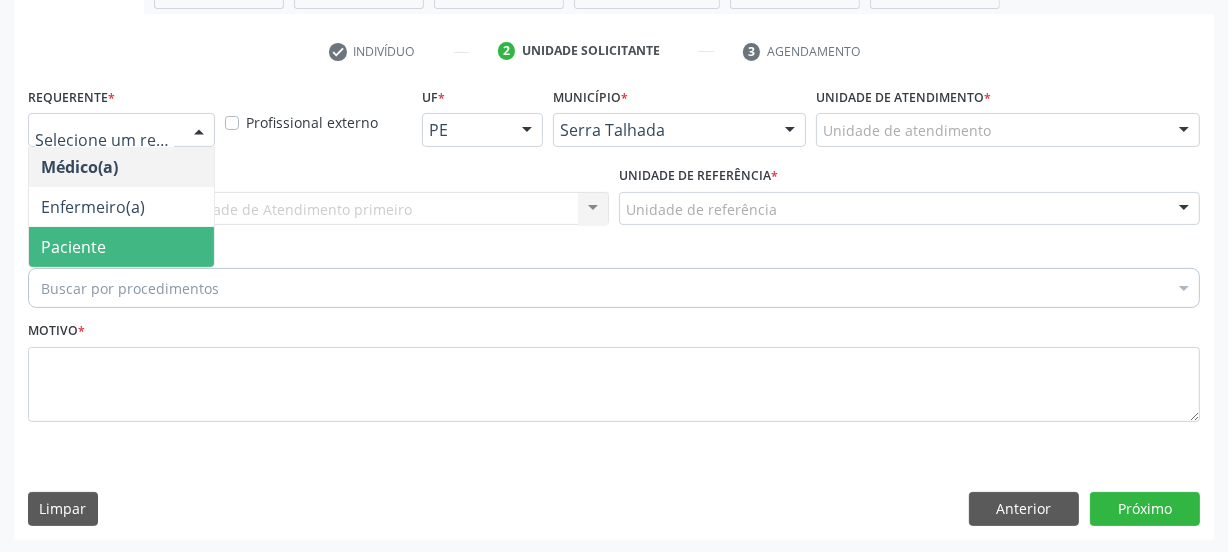 click on "Paciente" at bounding box center (73, 247) 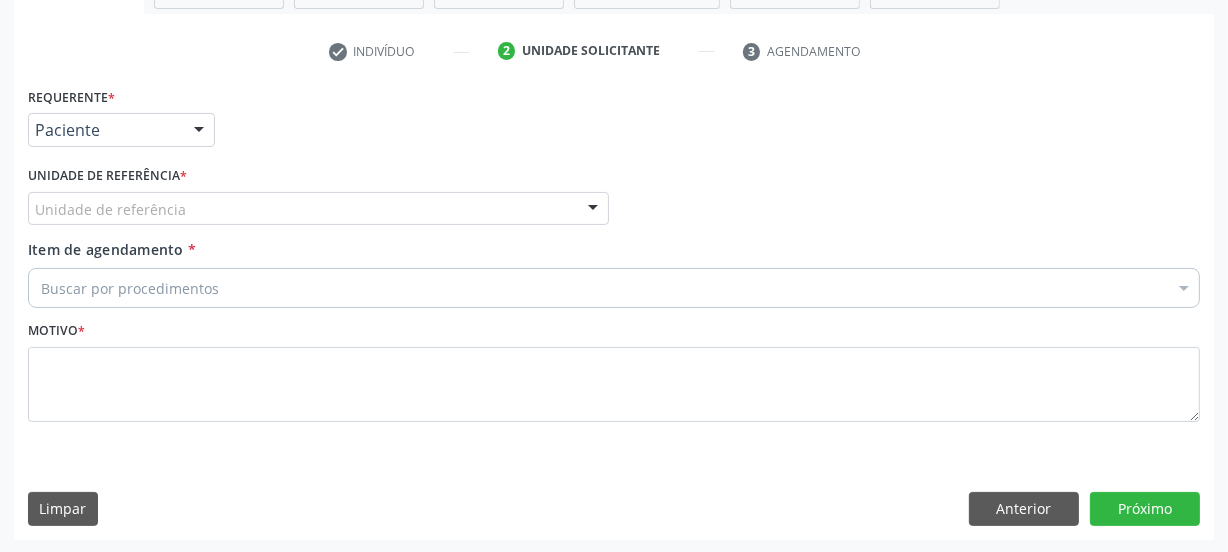 click on "Unidade de referência" at bounding box center (318, 209) 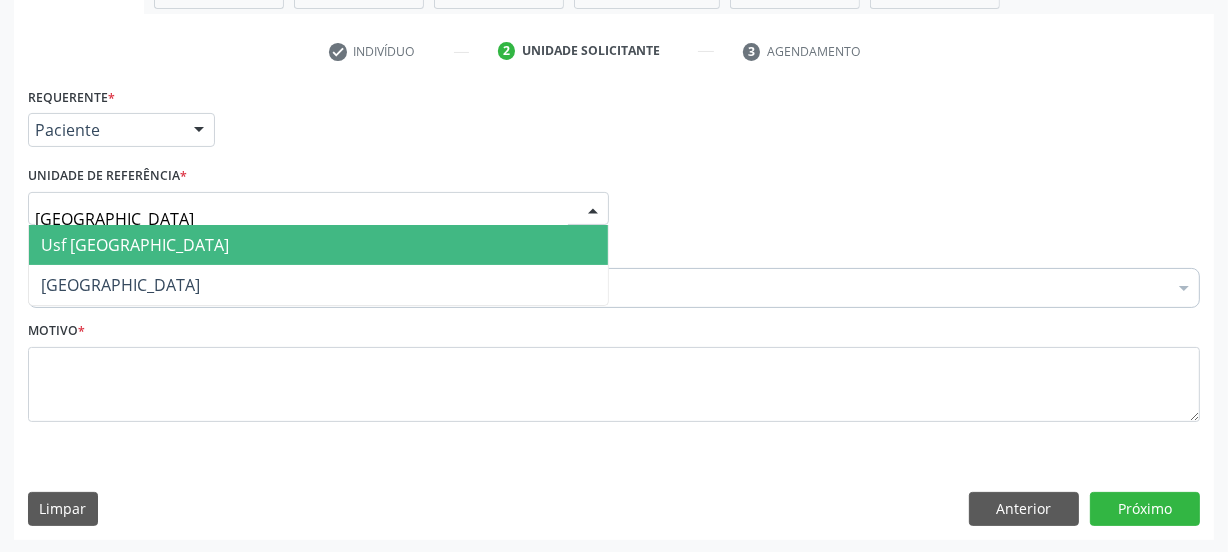type on "vila bela" 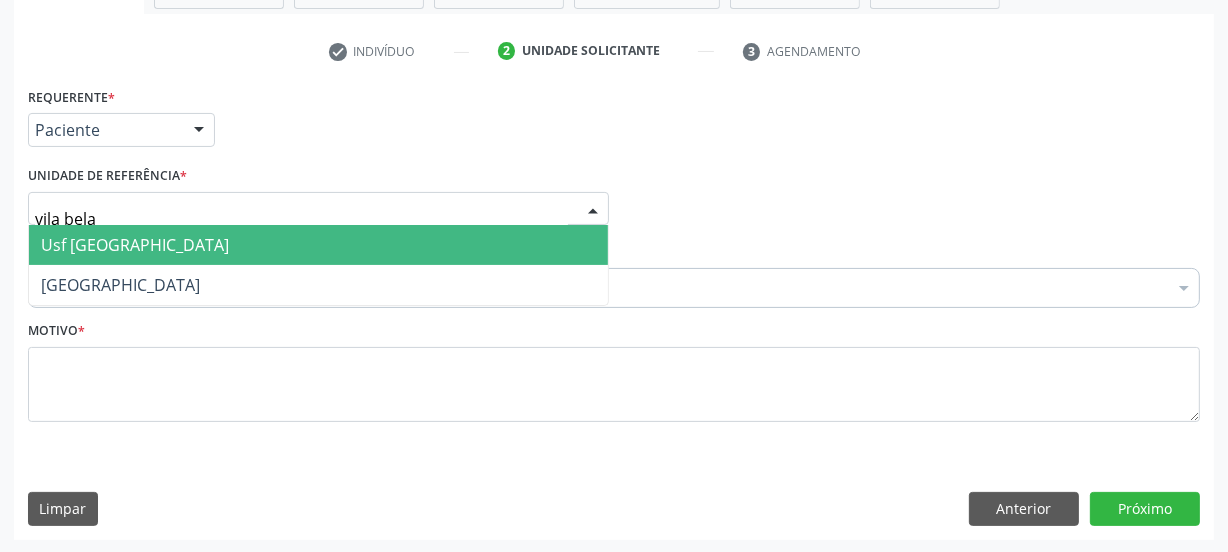 click on "Usf [GEOGRAPHIC_DATA]" at bounding box center [135, 245] 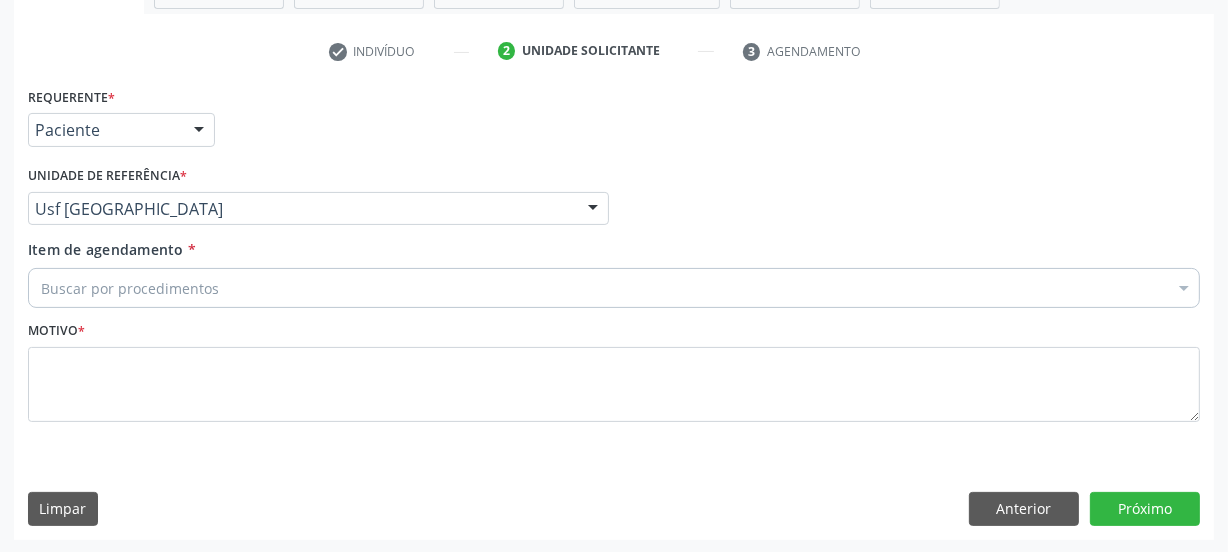 click on "Buscar por procedimentos" at bounding box center (614, 288) 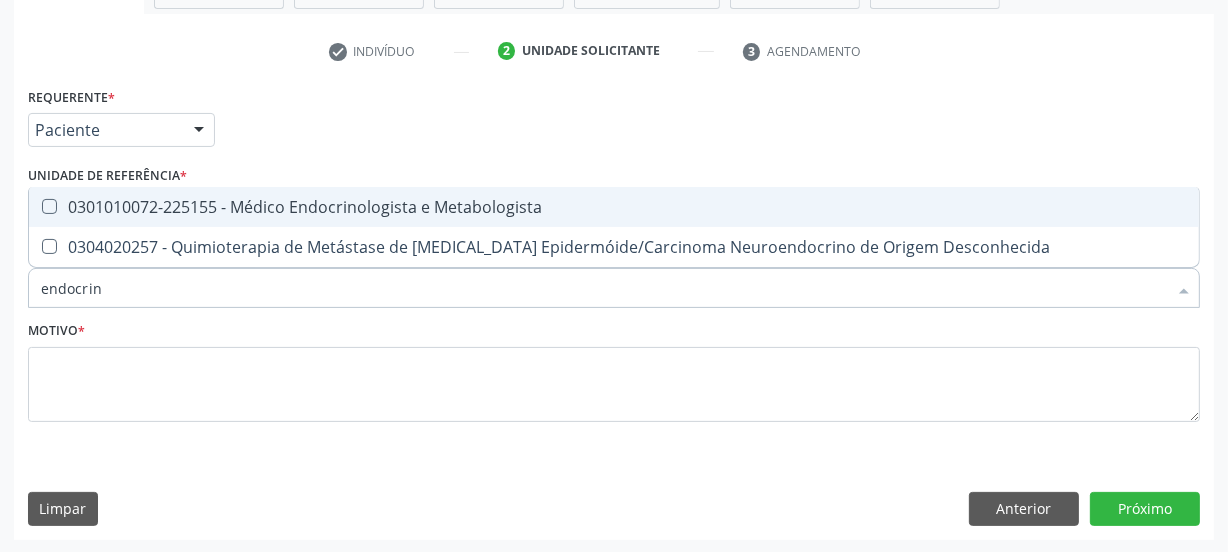 type on "endocrino" 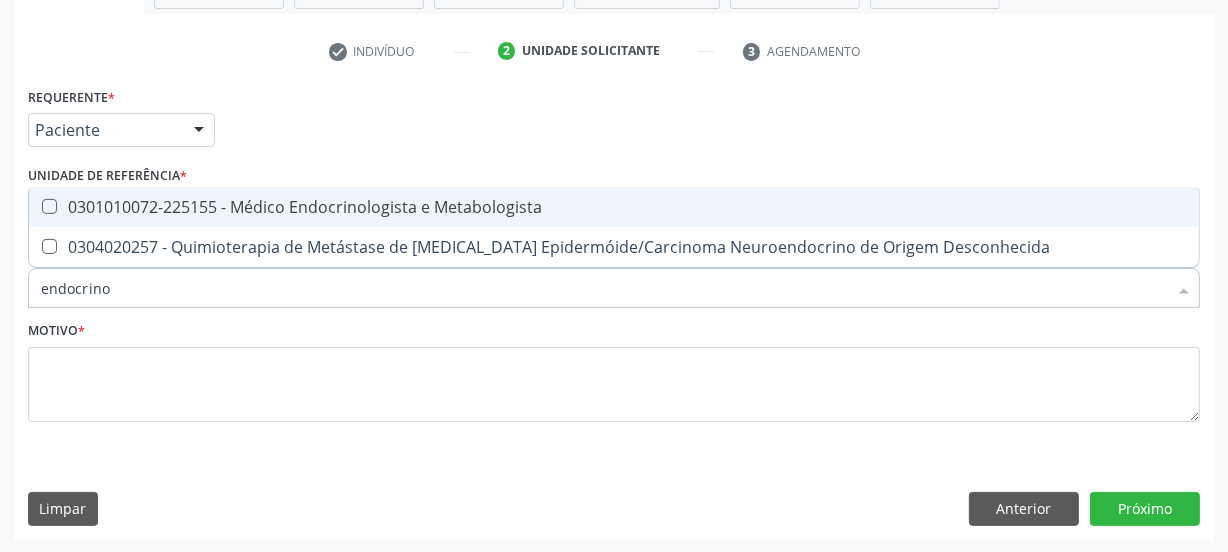 click on "0301010072-225155 - Médico Endocrinologista e Metabologista" at bounding box center [614, 207] 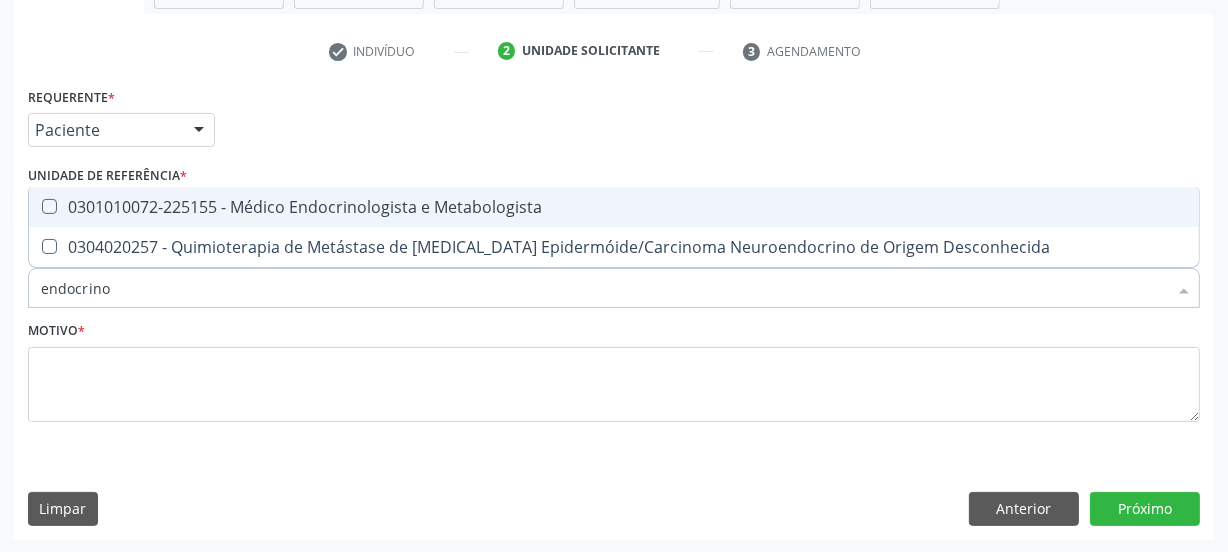 checkbox on "true" 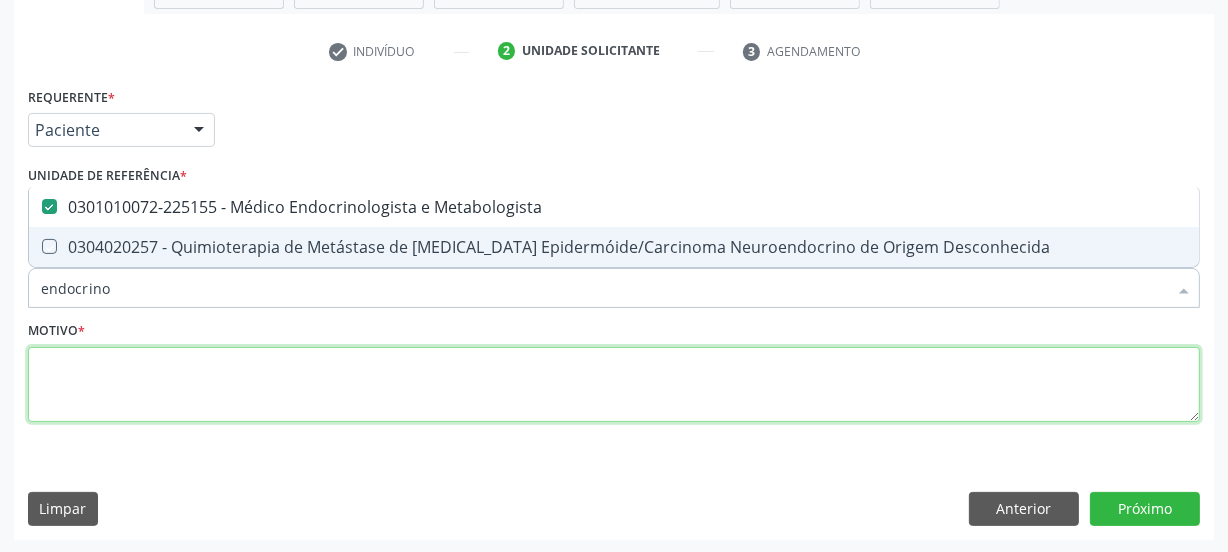 click at bounding box center [614, 385] 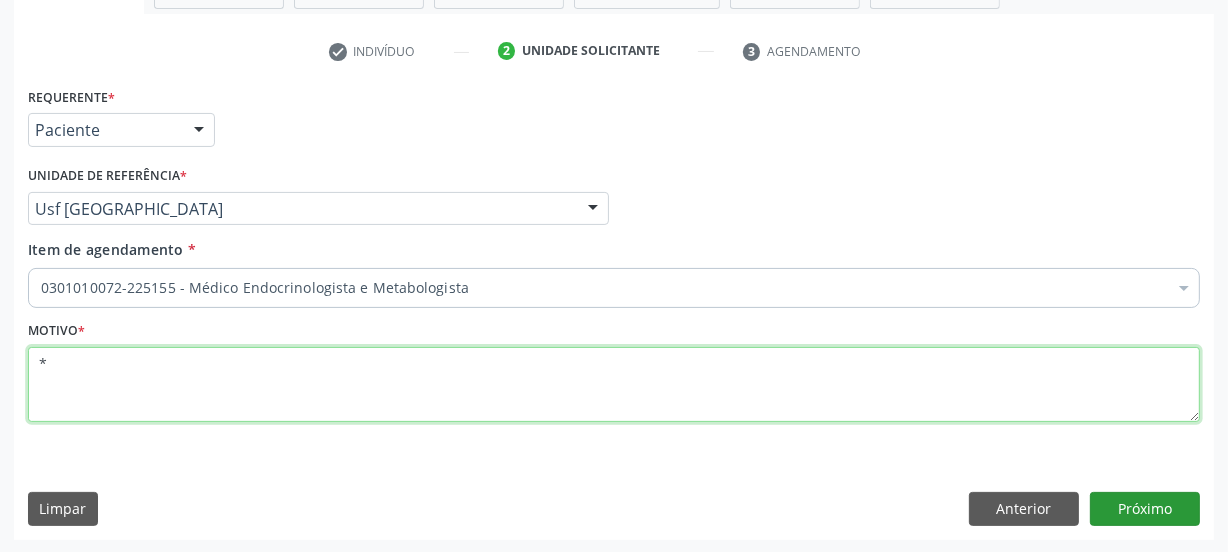 type on "*" 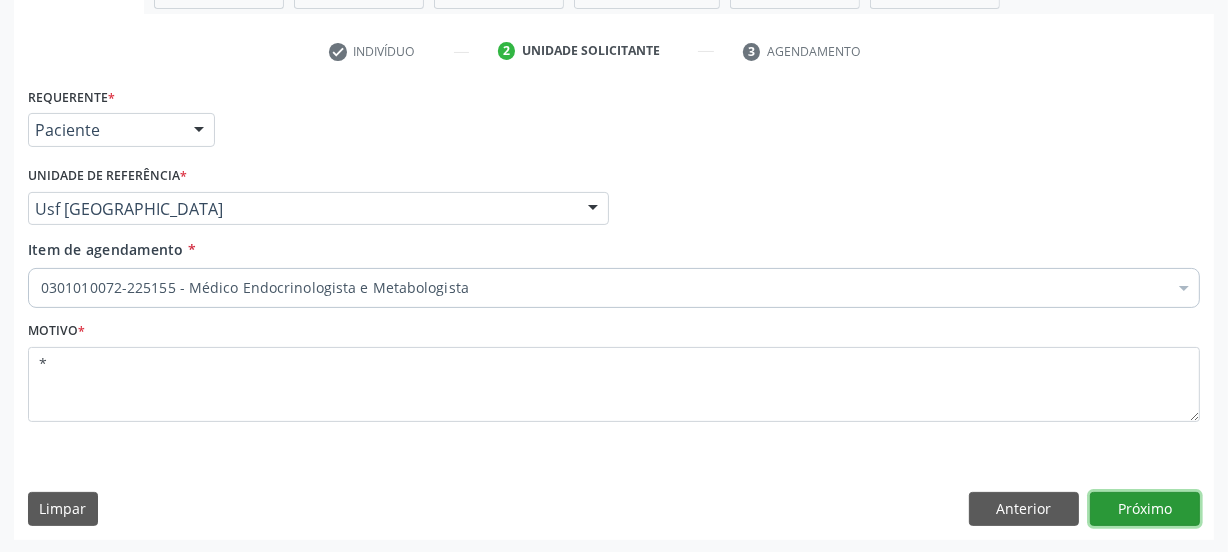click on "Próximo" at bounding box center (1145, 509) 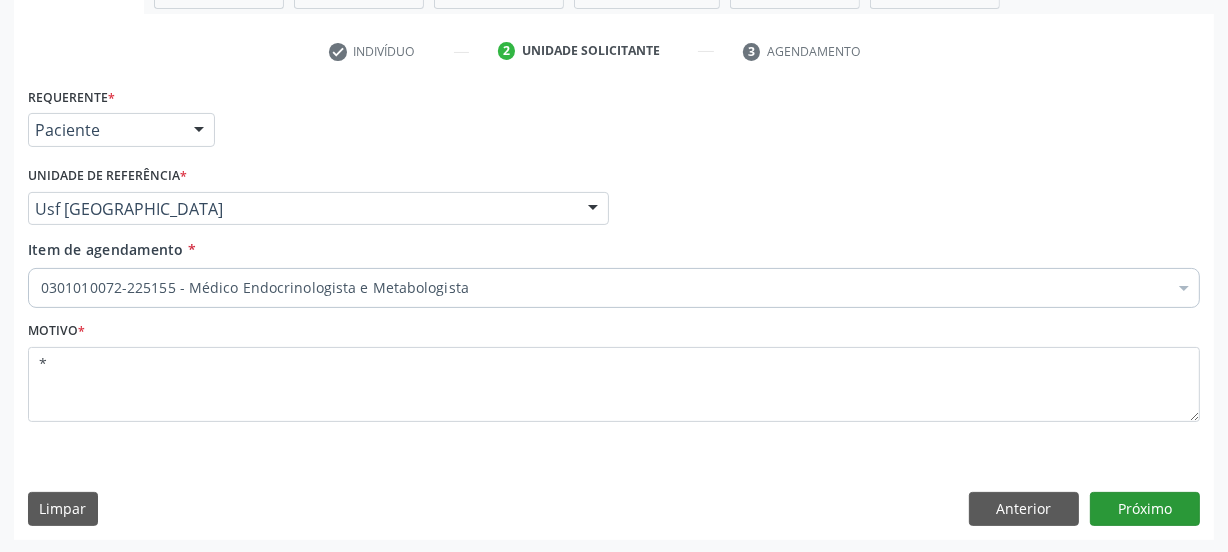 scroll, scrollTop: 317, scrollLeft: 0, axis: vertical 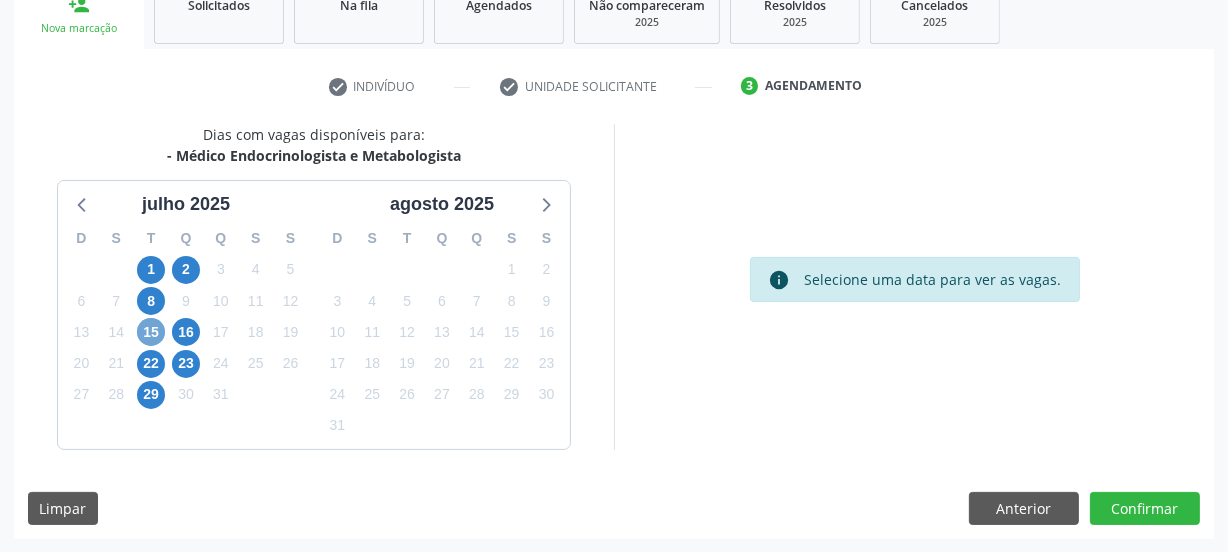 click on "15" at bounding box center [151, 332] 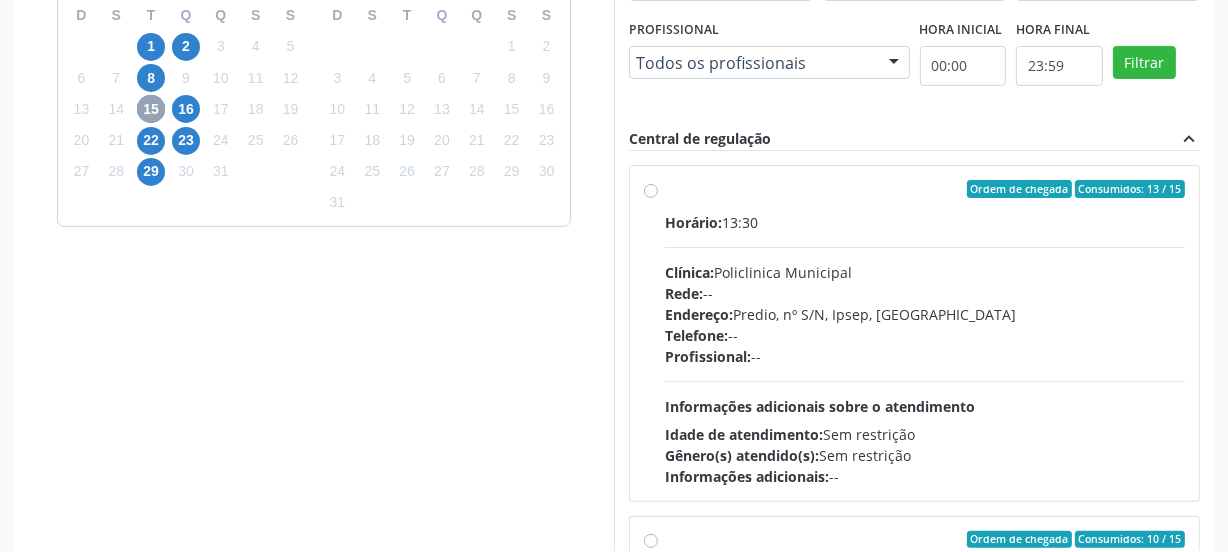 scroll, scrollTop: 590, scrollLeft: 0, axis: vertical 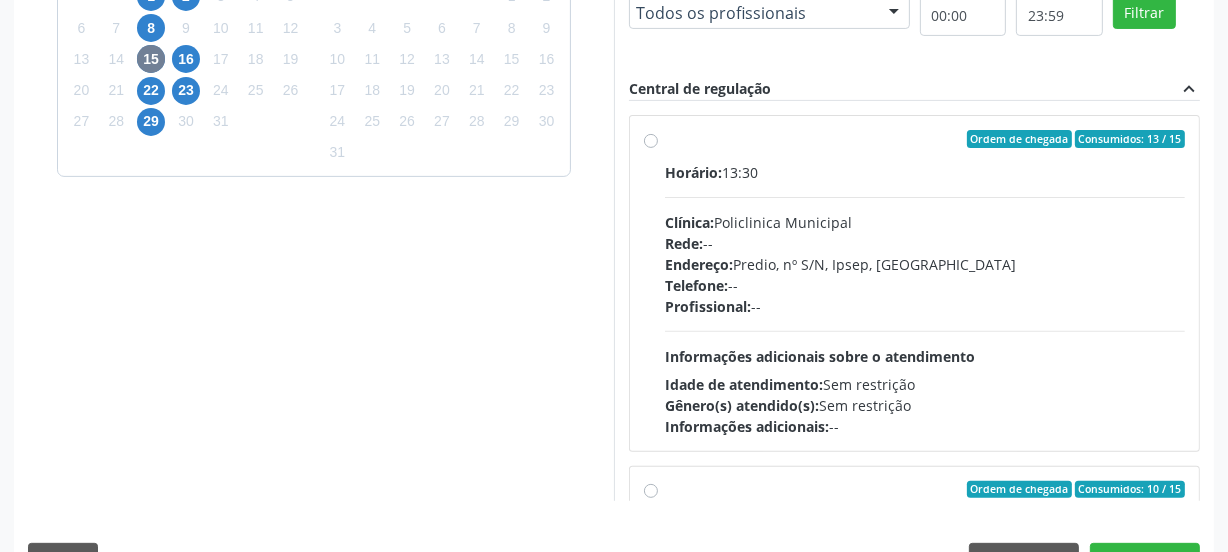 click on "Ordem de chegada
Consumidos: 13 / 15
Horário:   13:30
Clínica:  Policlinica Municipal
Rede:
--
Endereço:   Predio, nº S/N, Ipsep, Serra Talhada - PE
Telefone:   --
Profissional:
--
Informações adicionais sobre o atendimento
Idade de atendimento:
Sem restrição
Gênero(s) atendido(s):
Sem restrição
Informações adicionais:
--" at bounding box center (925, 283) 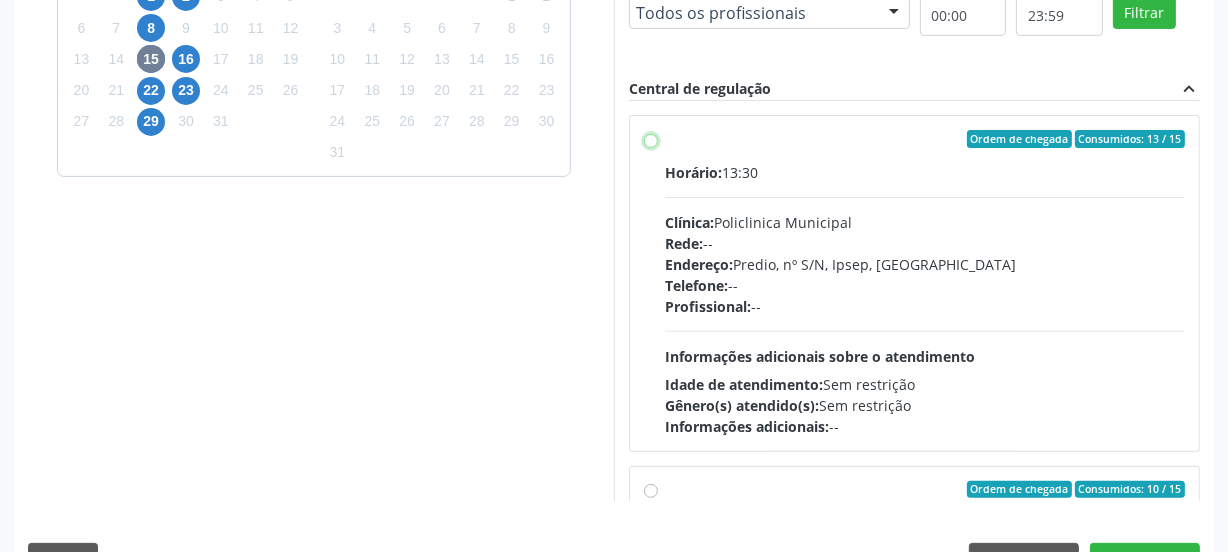 click on "Ordem de chegada
Consumidos: 13 / 15
Horário:   13:30
Clínica:  Policlinica Municipal
Rede:
--
Endereço:   Predio, nº S/N, Ipsep, Serra Talhada - PE
Telefone:   --
Profissional:
--
Informações adicionais sobre o atendimento
Idade de atendimento:
Sem restrição
Gênero(s) atendido(s):
Sem restrição
Informações adicionais:
--" at bounding box center [651, 139] 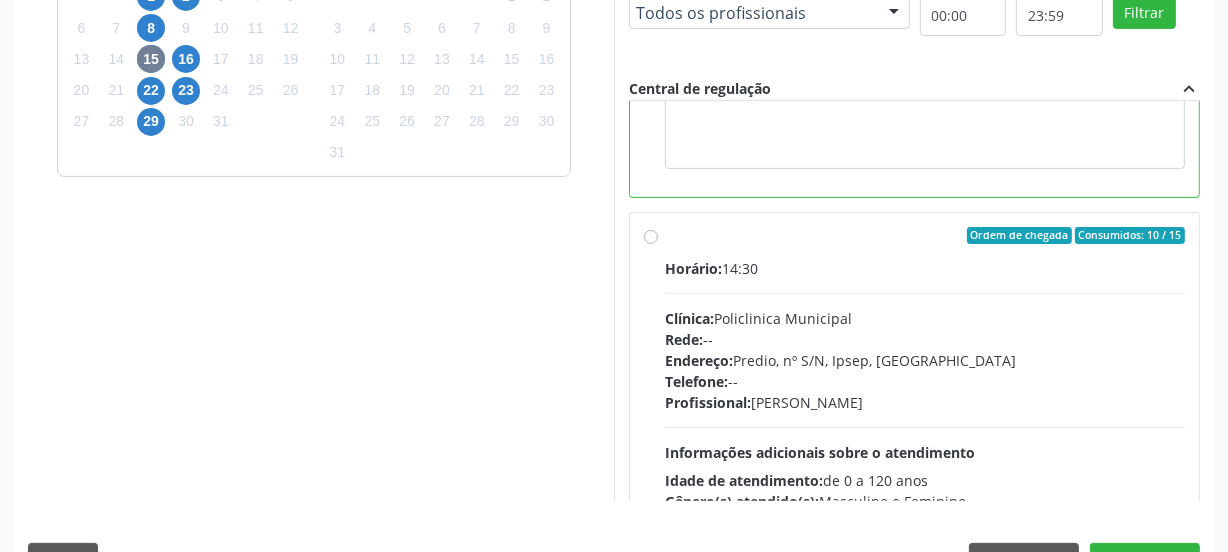 scroll, scrollTop: 449, scrollLeft: 0, axis: vertical 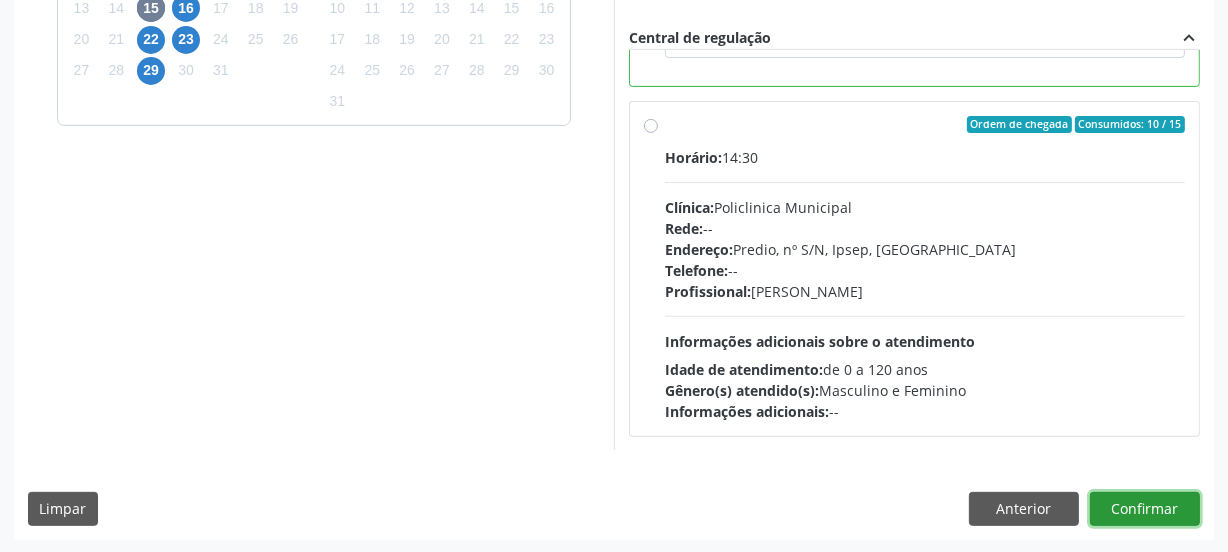 click on "Confirmar" at bounding box center [1145, 509] 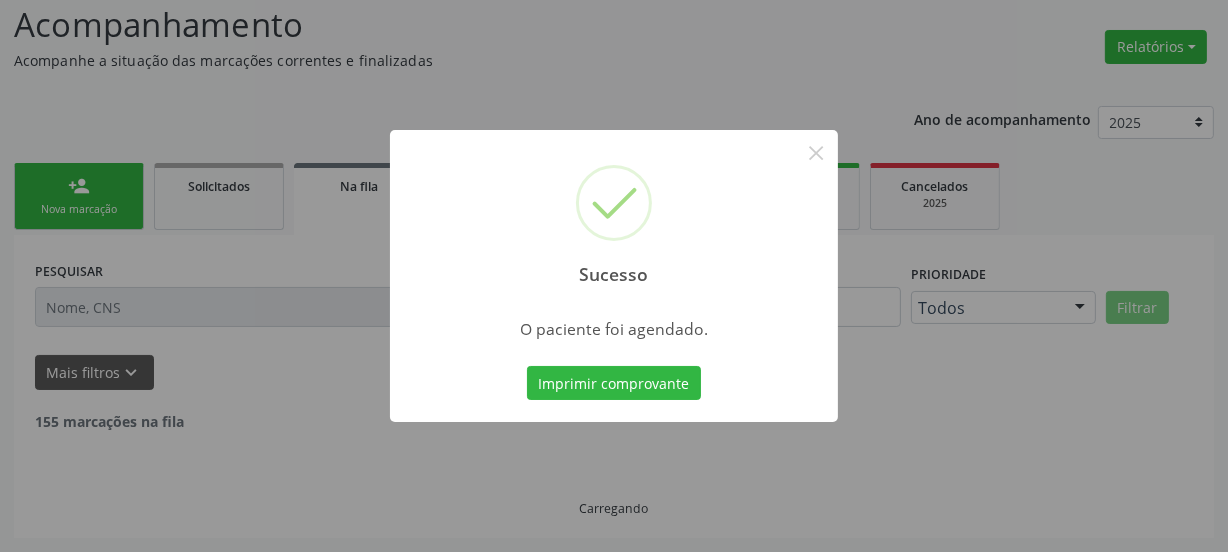 scroll, scrollTop: 114, scrollLeft: 0, axis: vertical 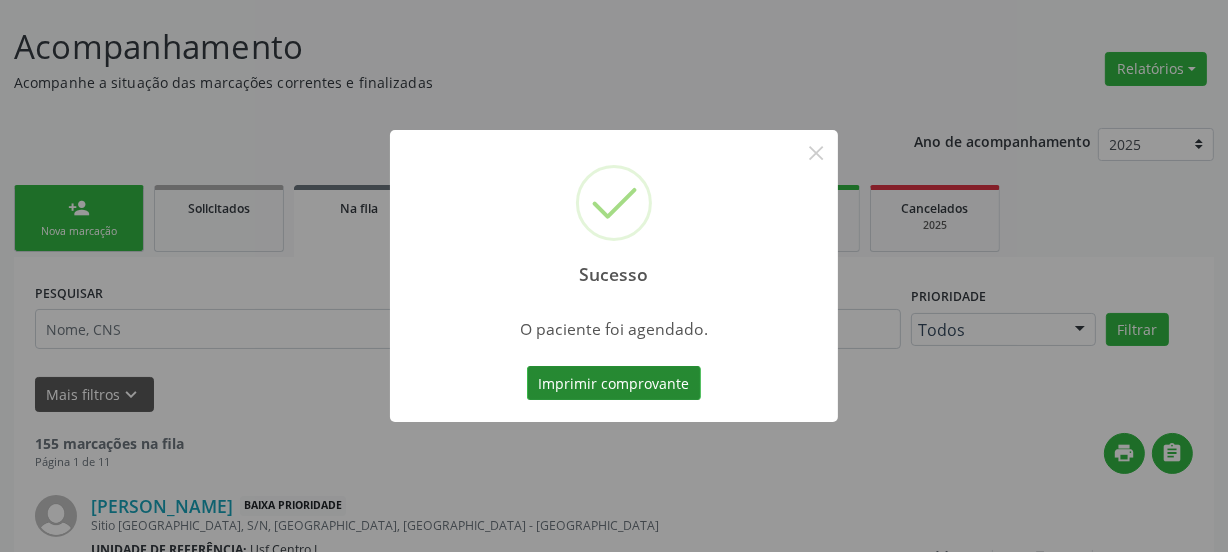 click on "Imprimir comprovante" at bounding box center [614, 383] 